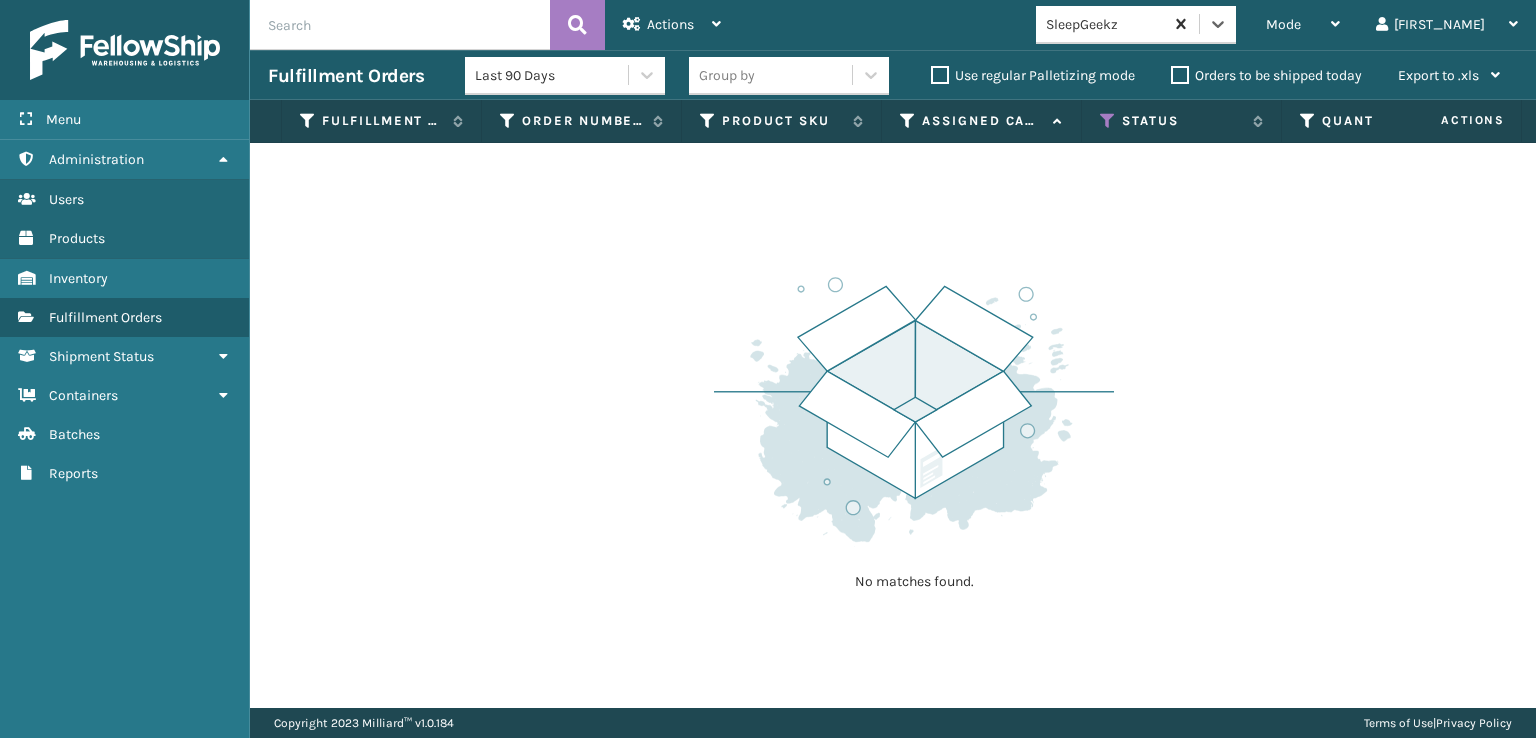 scroll, scrollTop: 0, scrollLeft: 0, axis: both 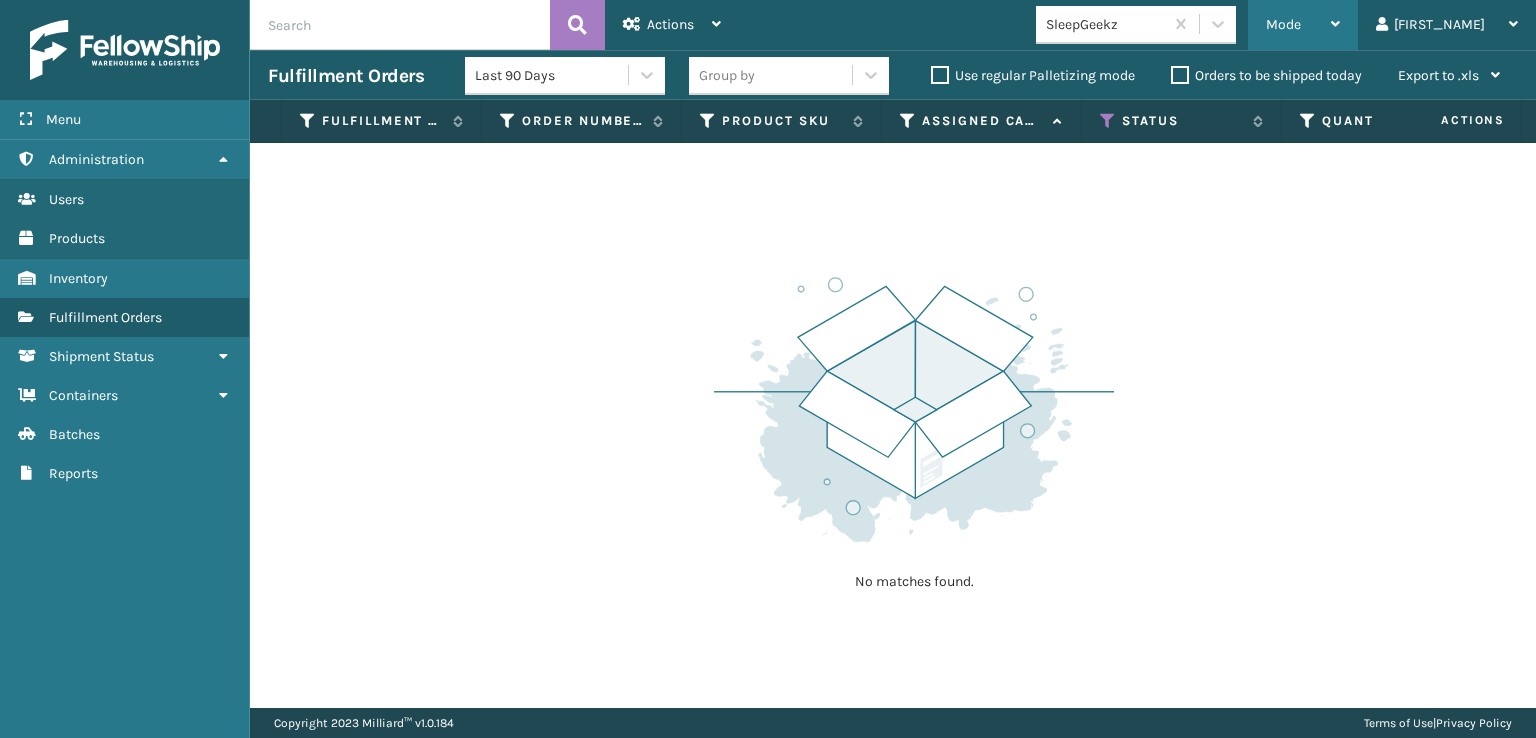 click on "Mode" at bounding box center (1303, 25) 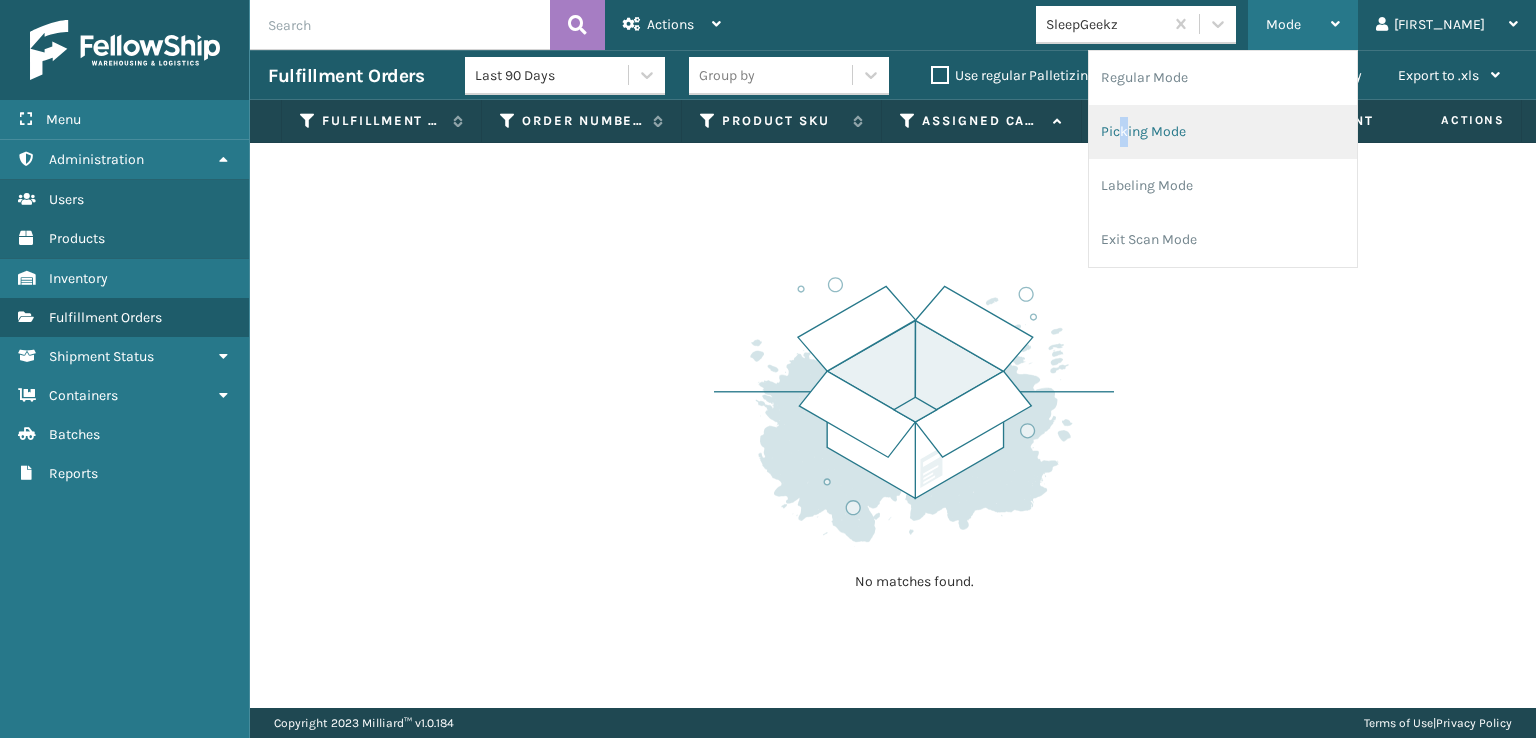 click on "Picking Mode" at bounding box center (1223, 132) 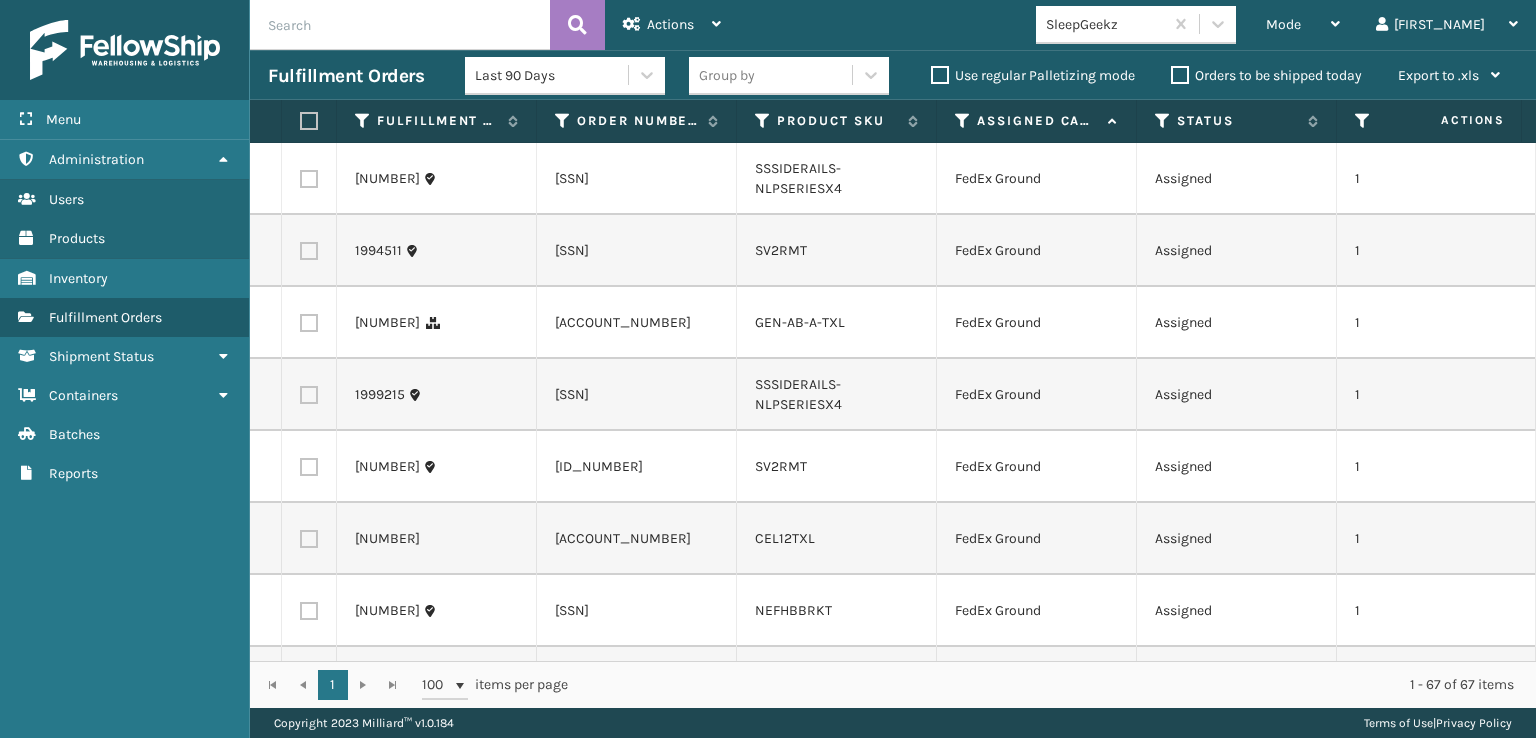 click at bounding box center [309, 323] 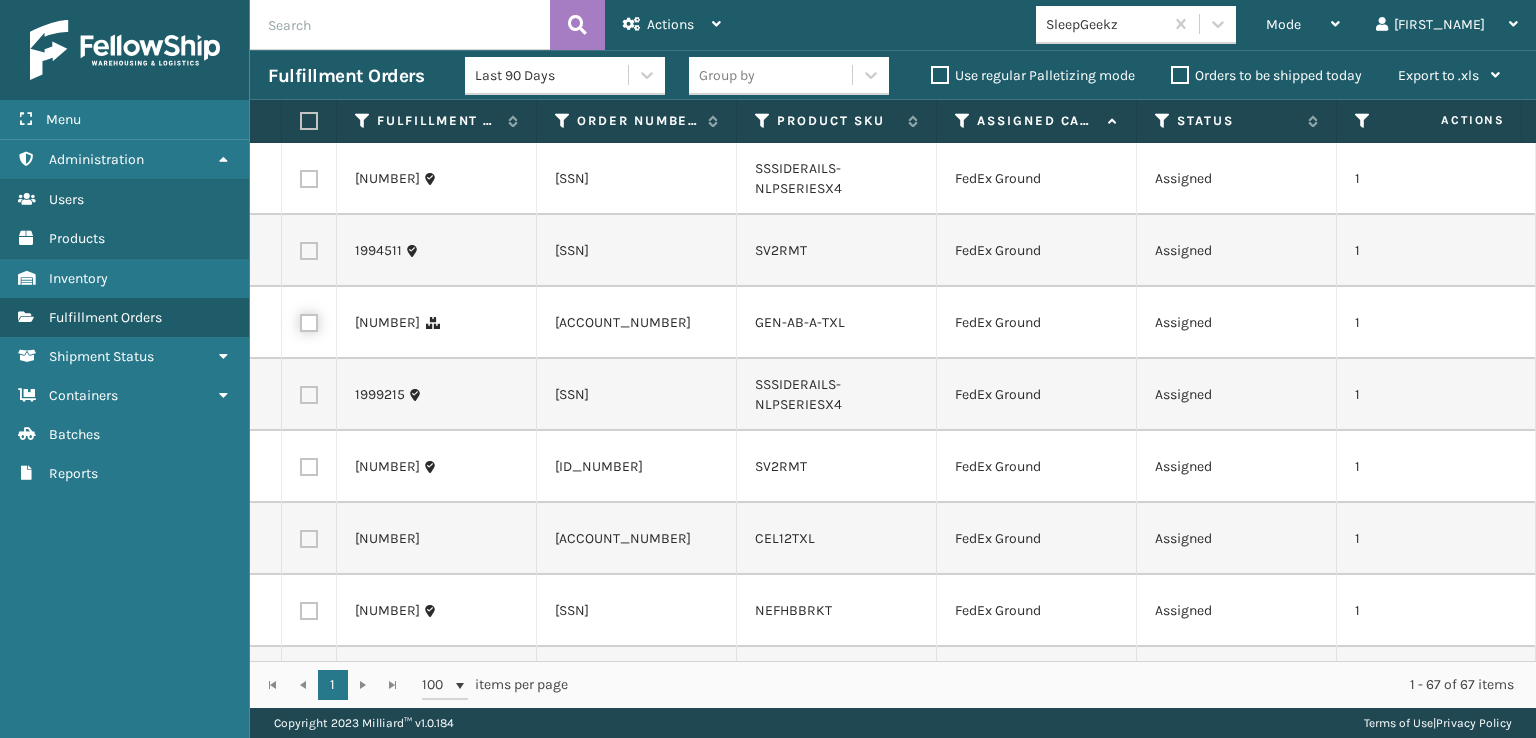 click at bounding box center (300, 320) 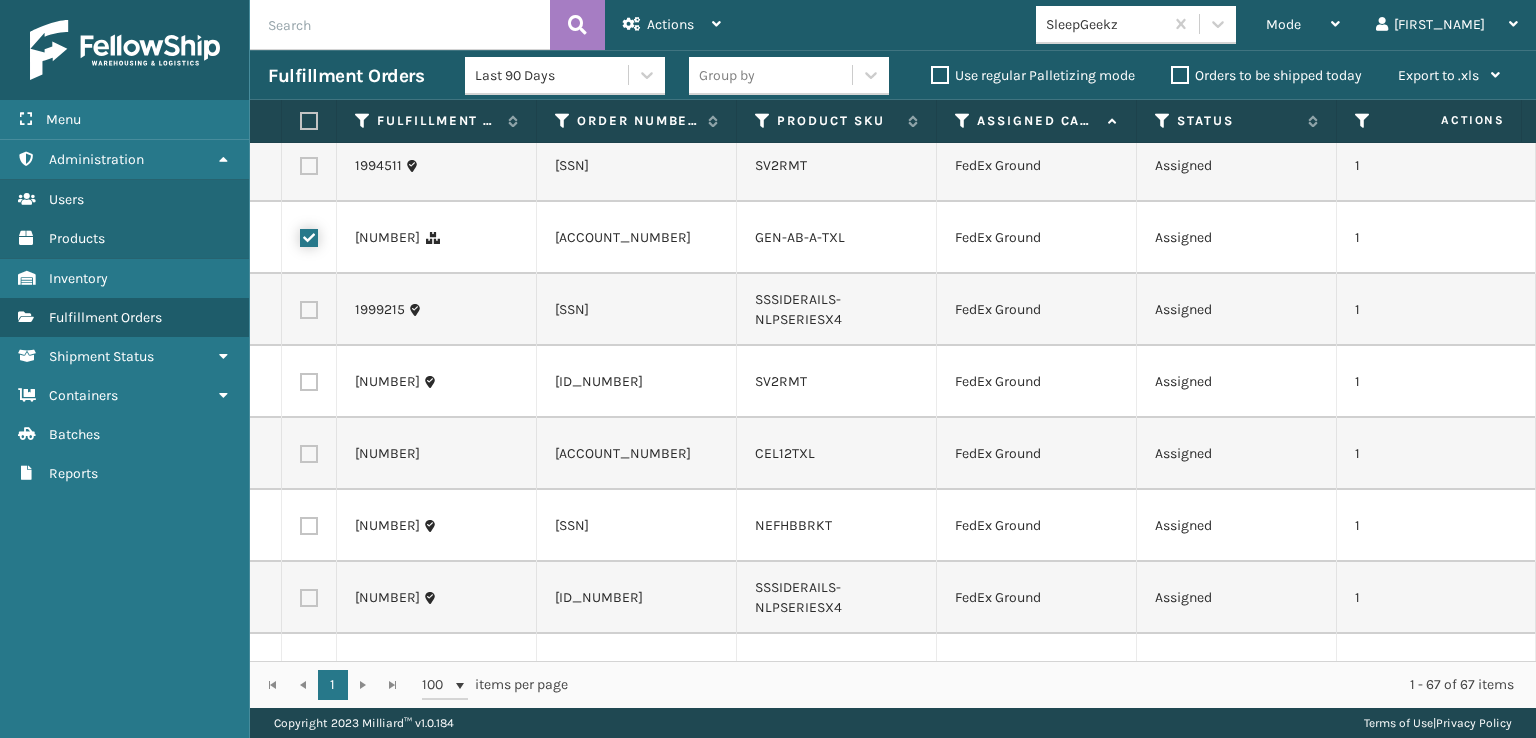 scroll, scrollTop: 200, scrollLeft: 0, axis: vertical 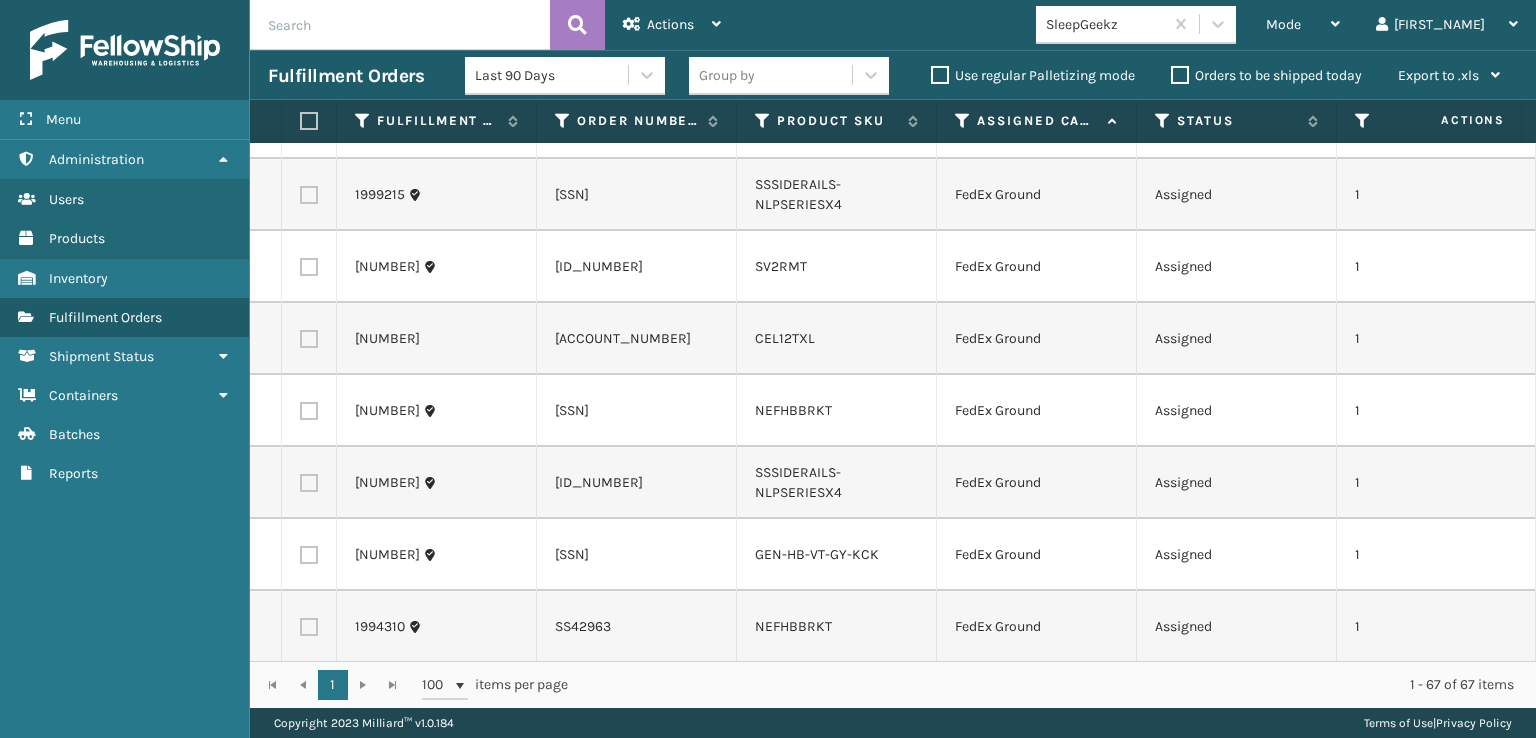 click at bounding box center [309, 339] 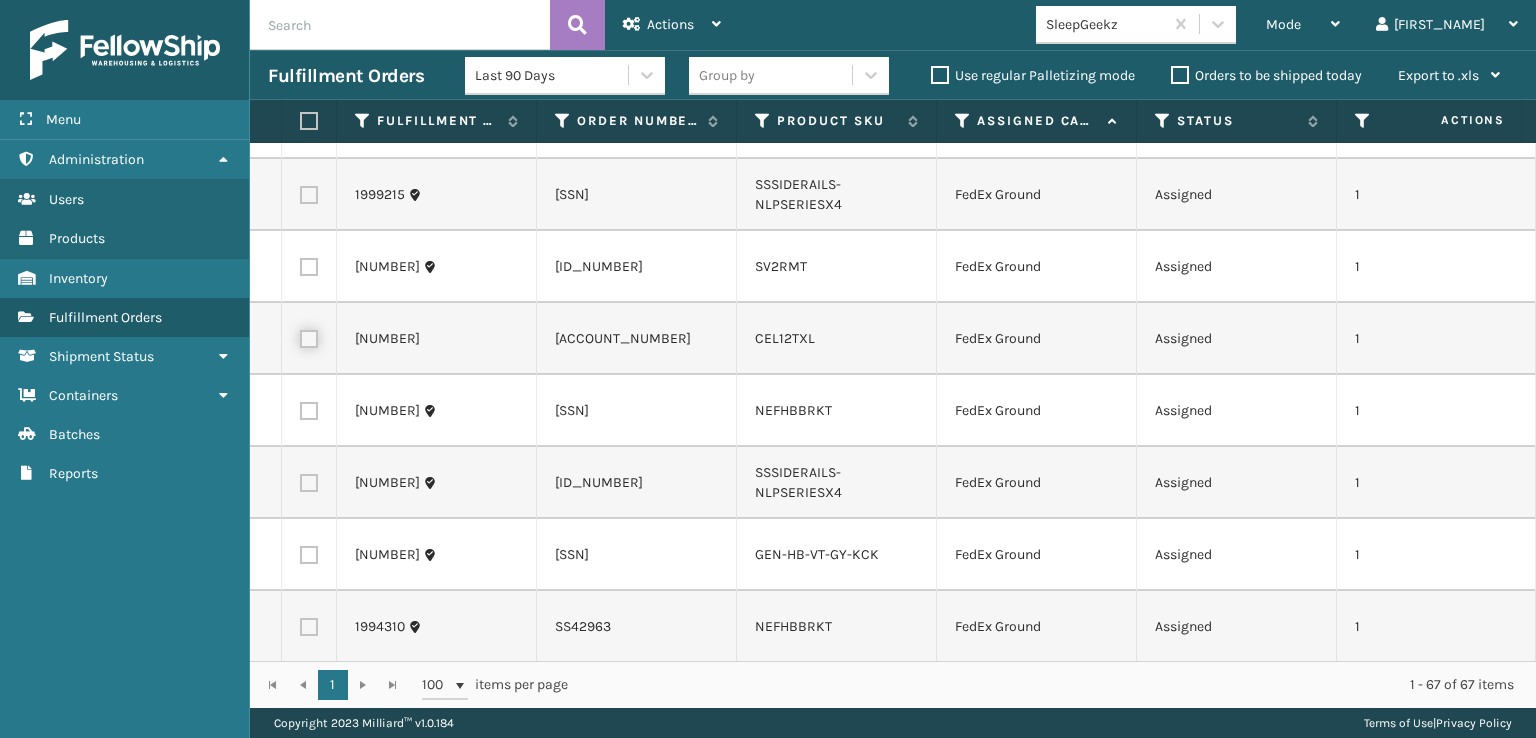 click at bounding box center (300, 336) 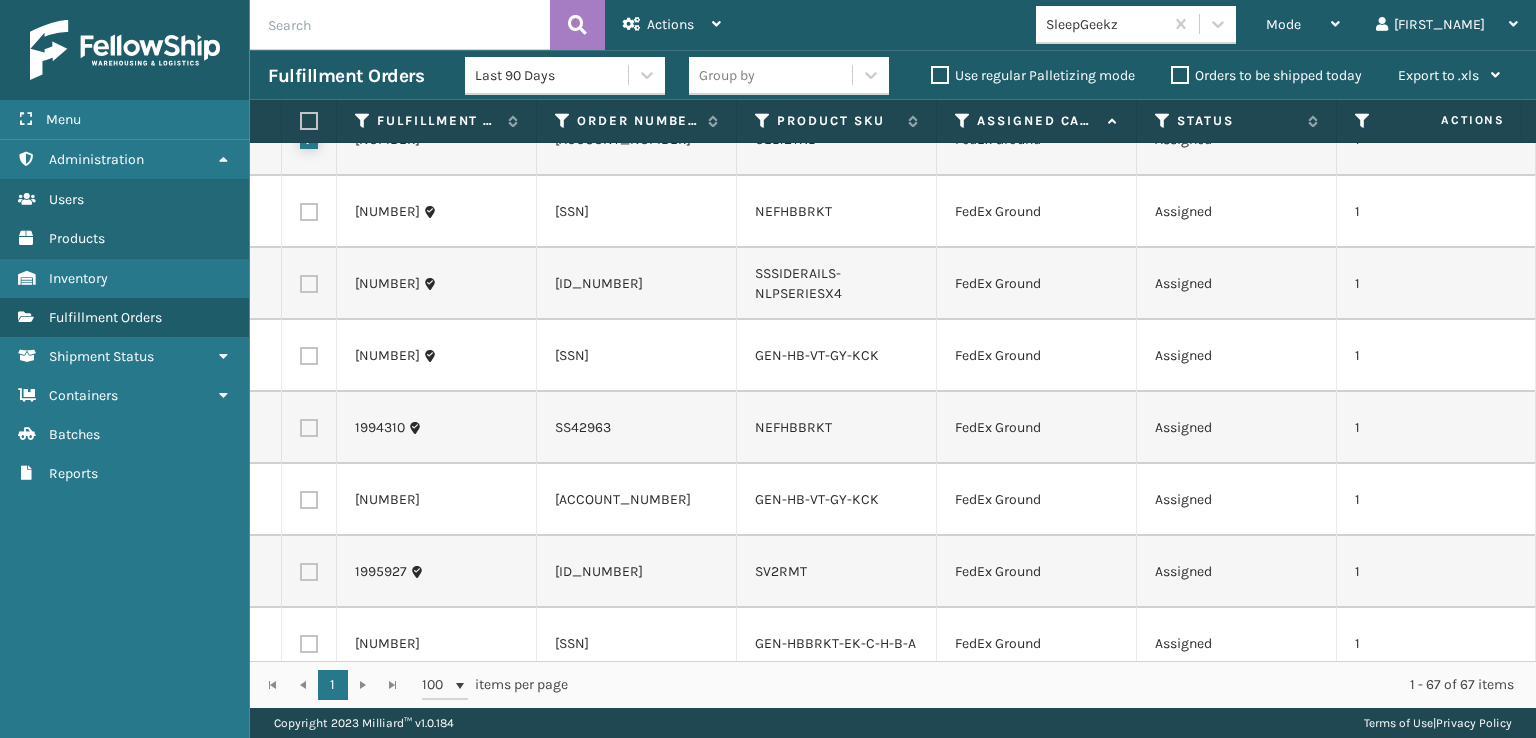 scroll, scrollTop: 400, scrollLeft: 0, axis: vertical 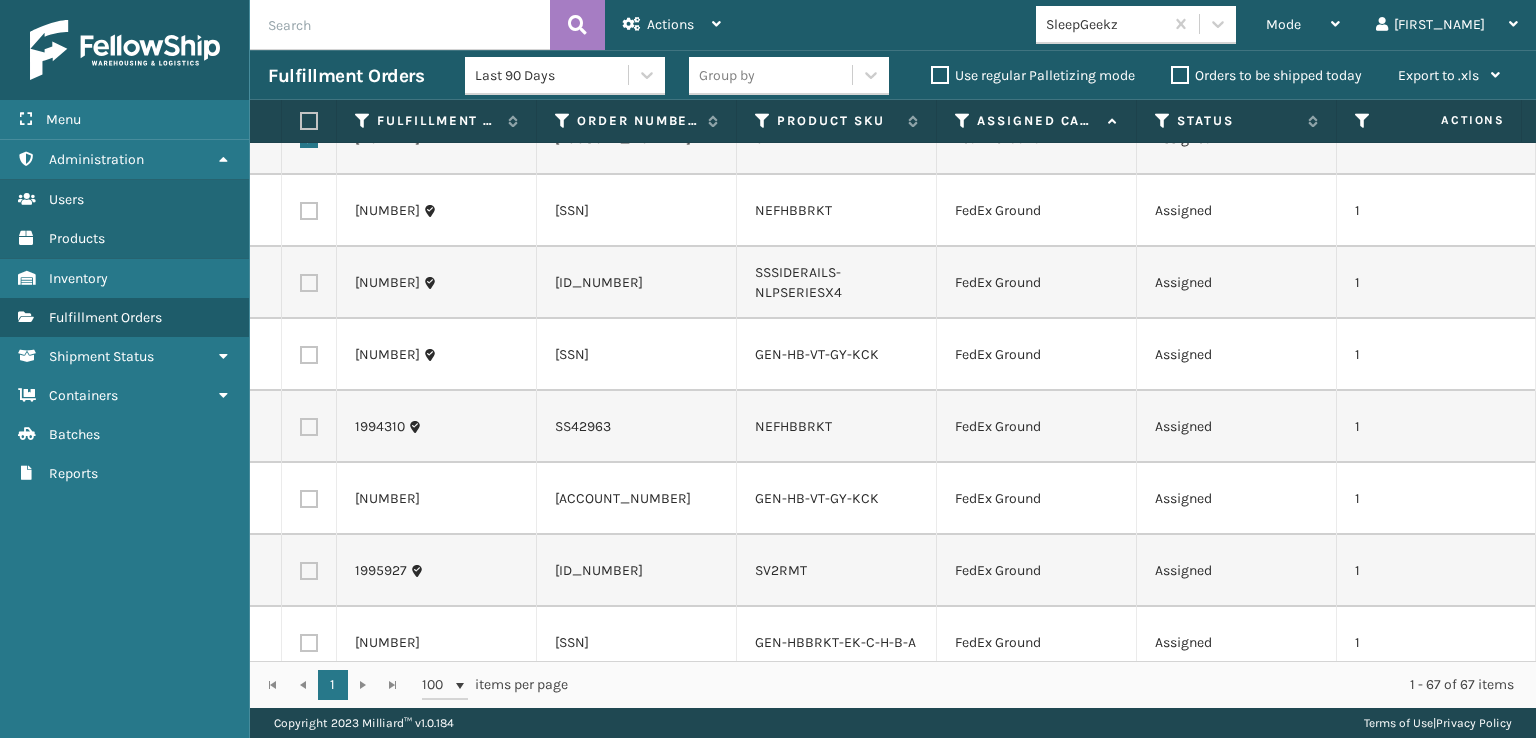 click at bounding box center (309, 355) 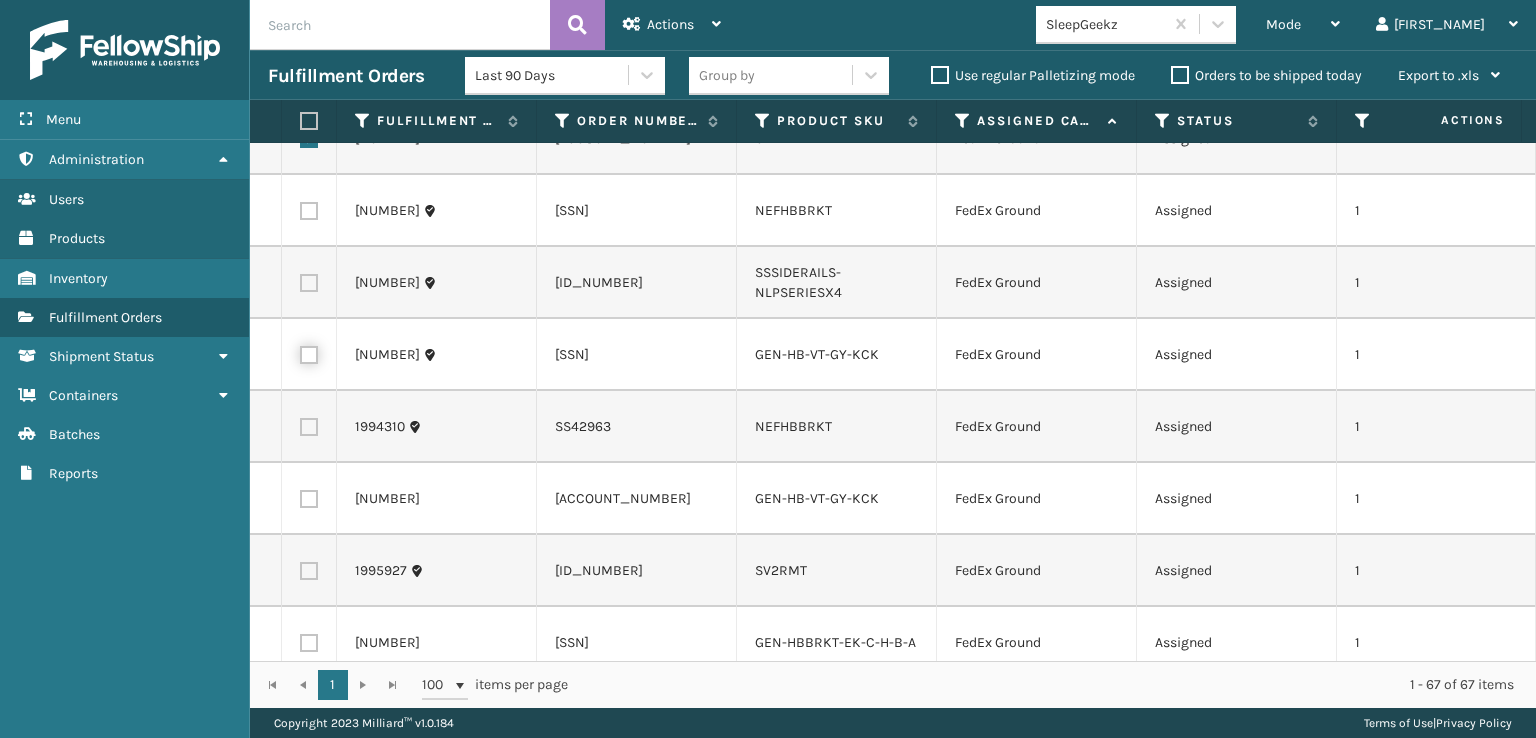 click at bounding box center (300, 352) 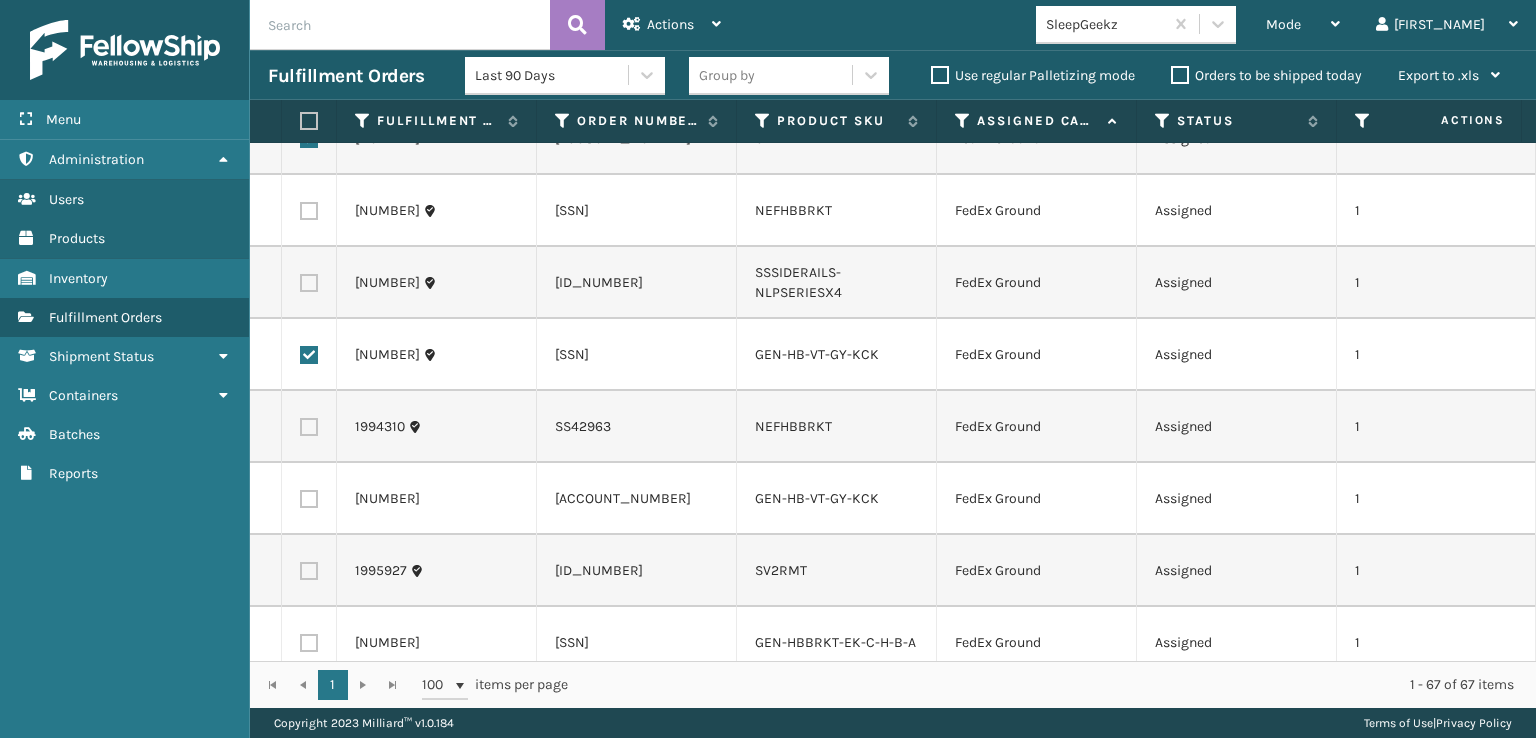 click at bounding box center [309, 499] 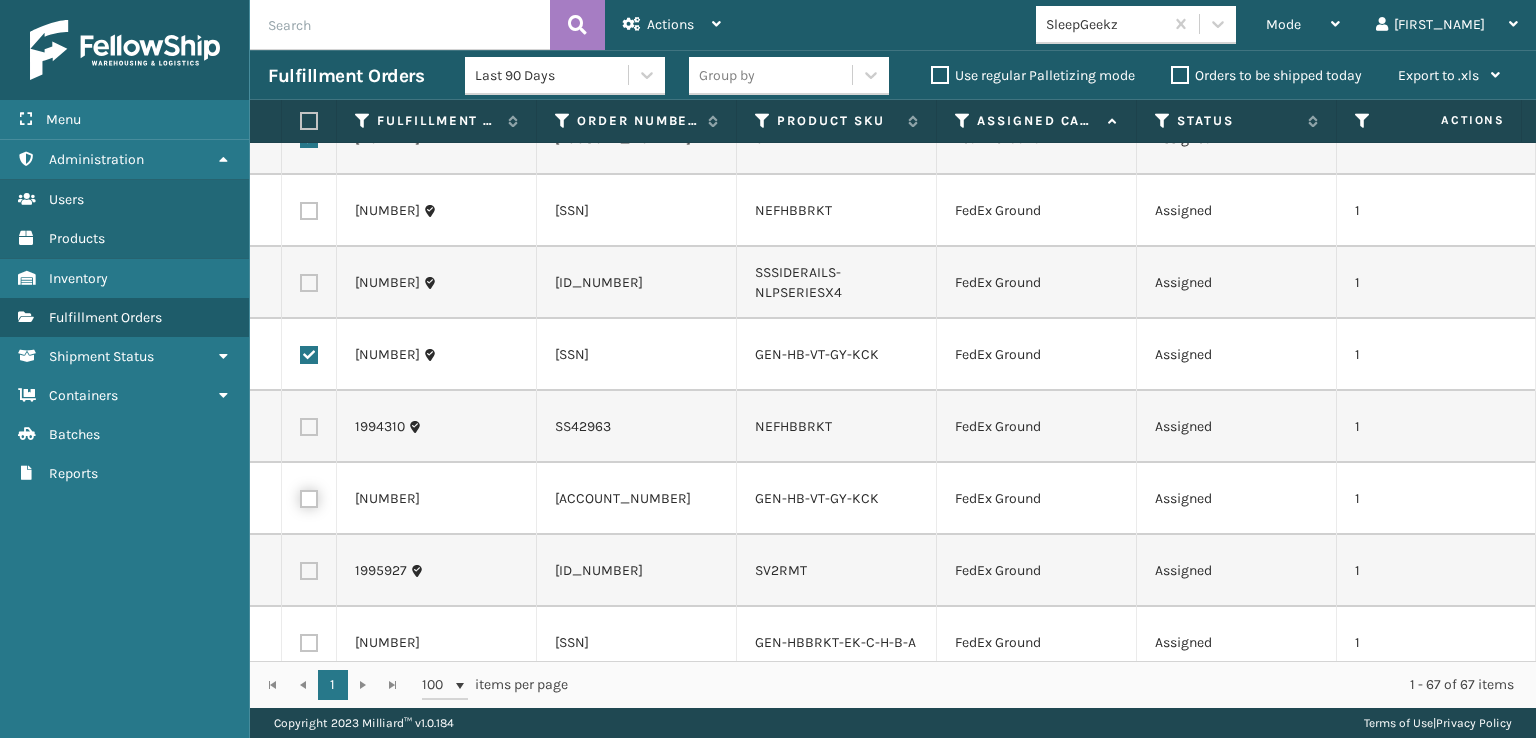 click at bounding box center (300, 496) 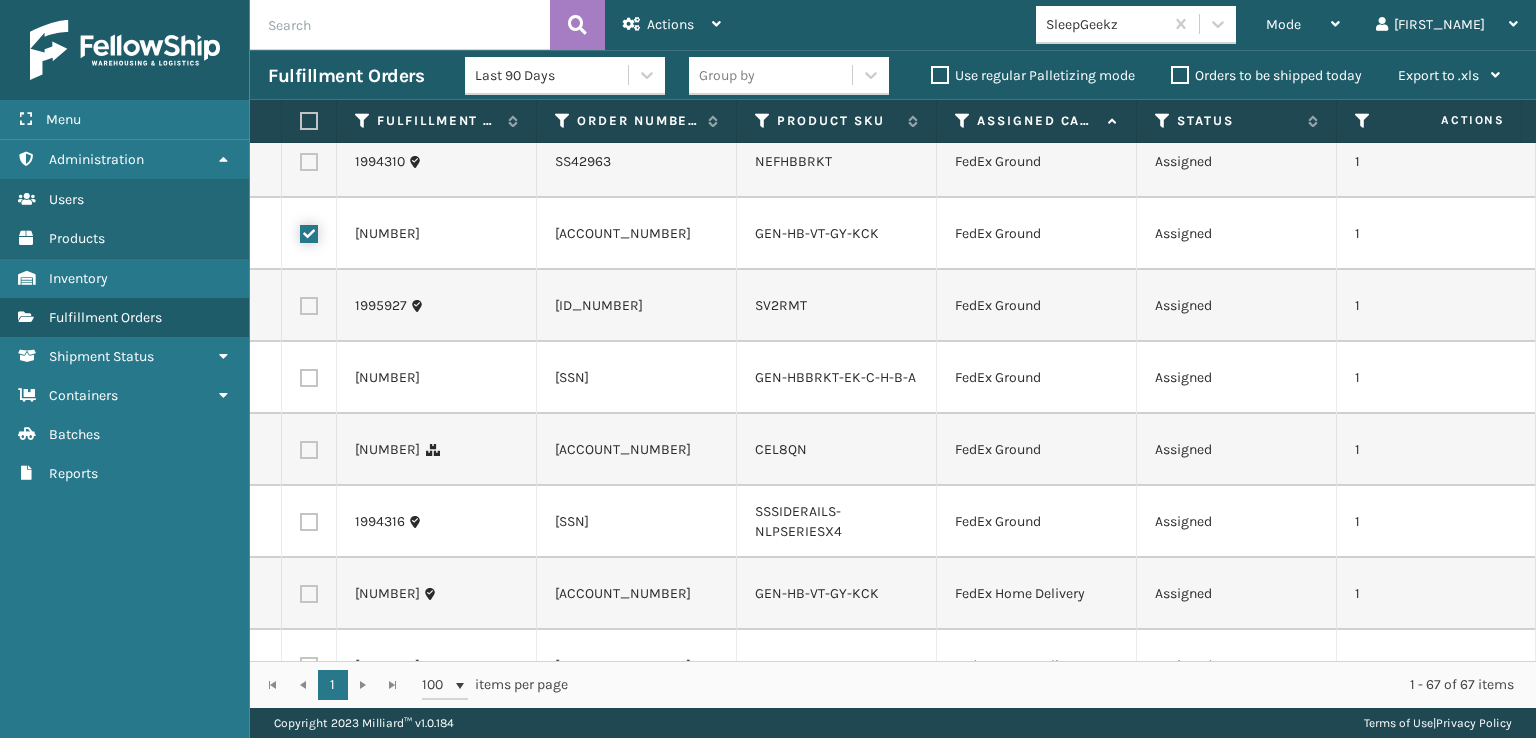 scroll, scrollTop: 700, scrollLeft: 0, axis: vertical 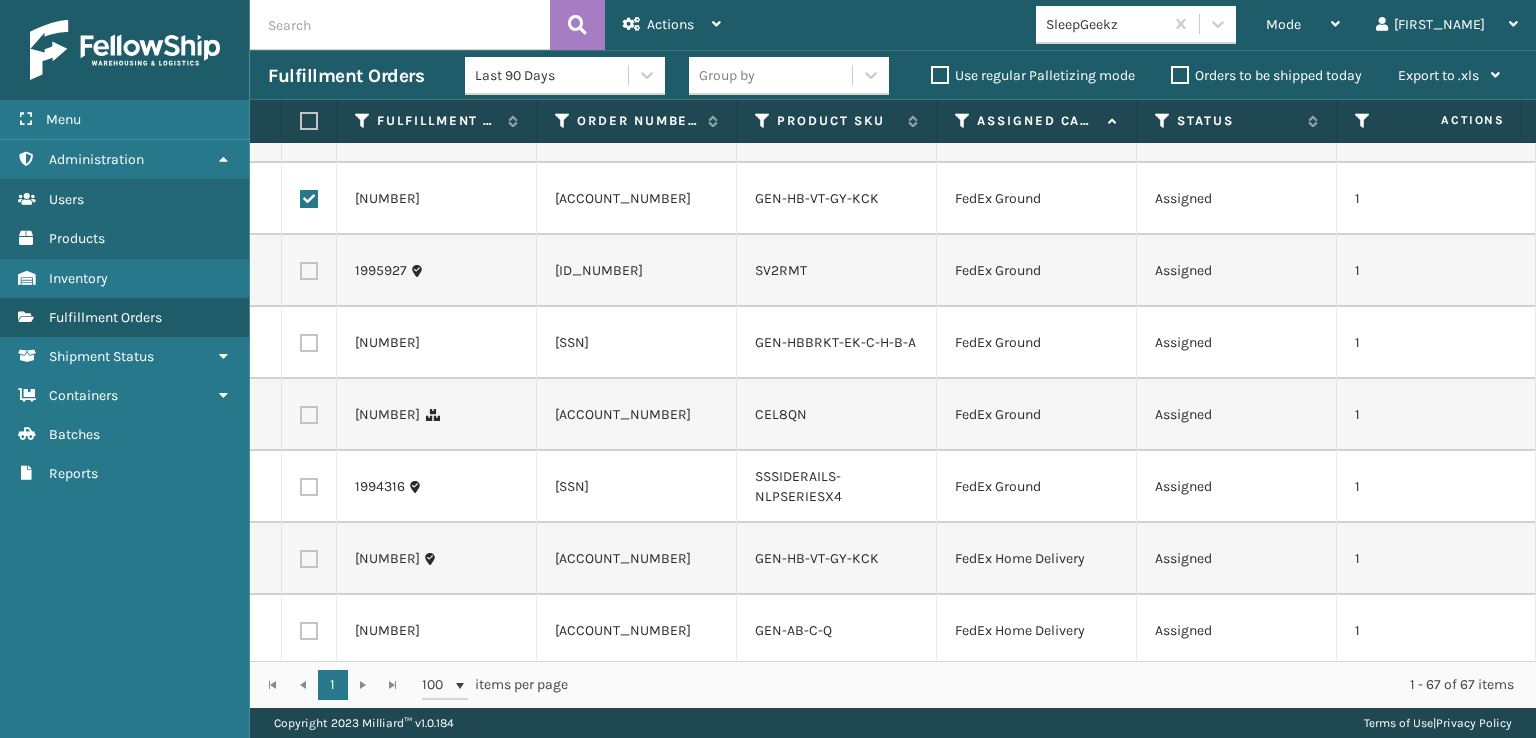 click at bounding box center [309, 415] 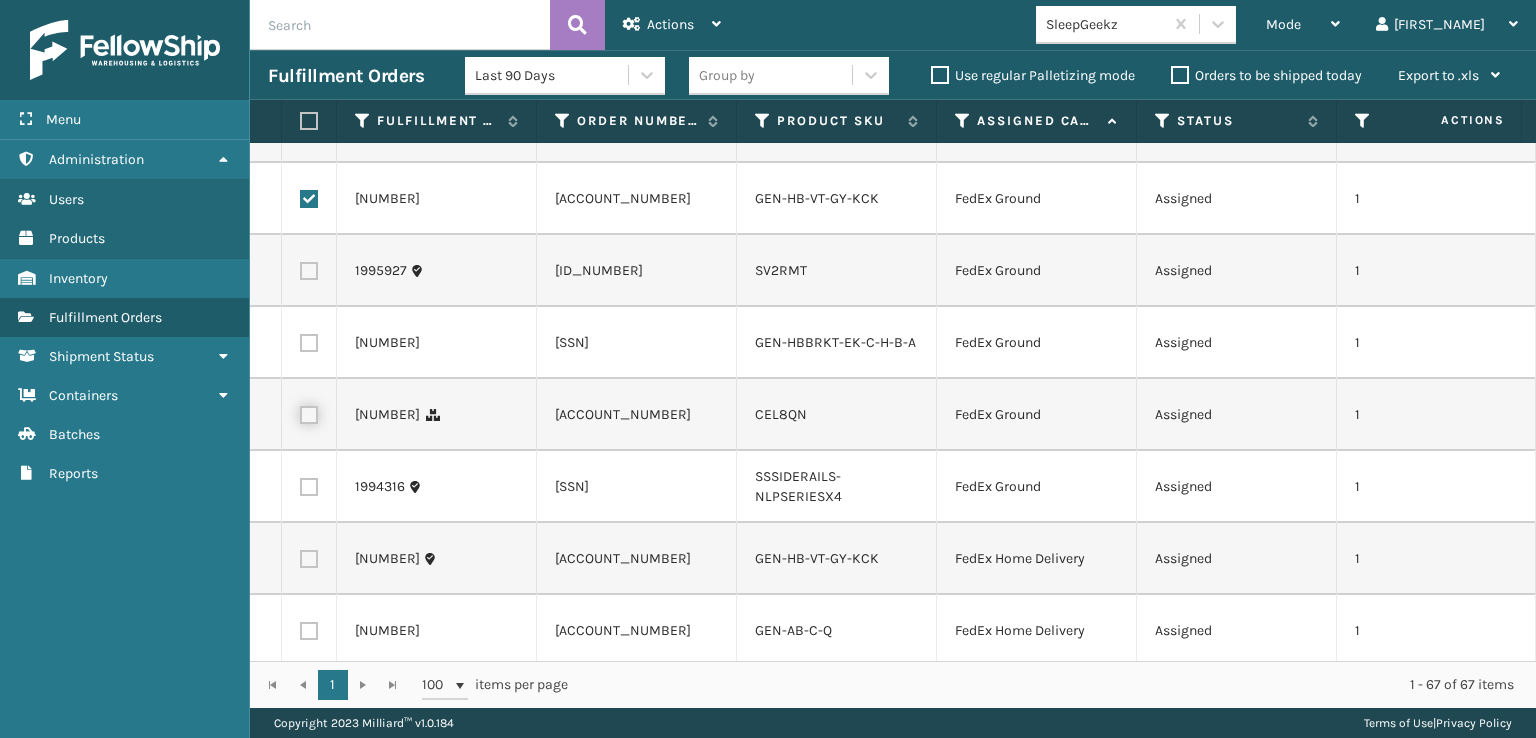 click at bounding box center (300, 412) 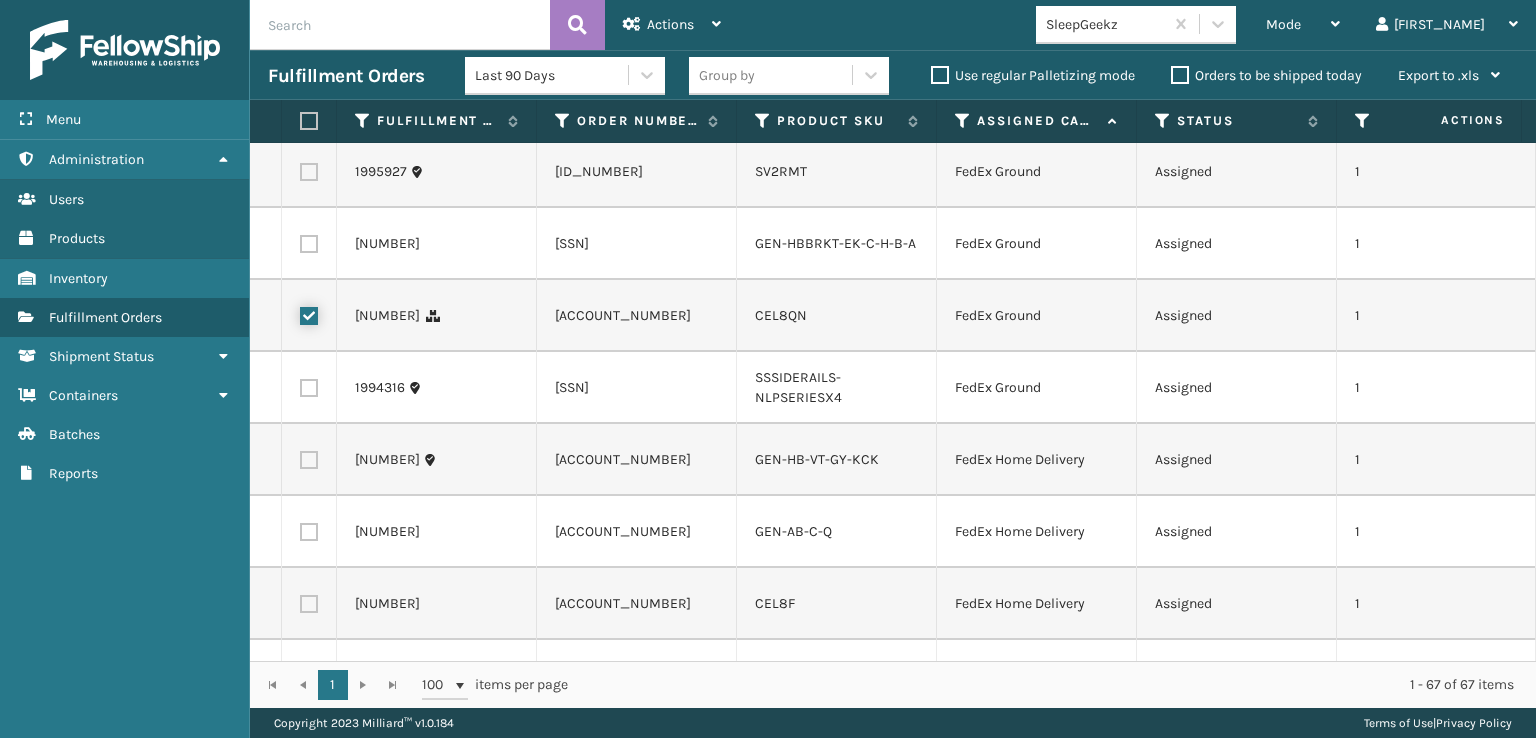 scroll, scrollTop: 800, scrollLeft: 0, axis: vertical 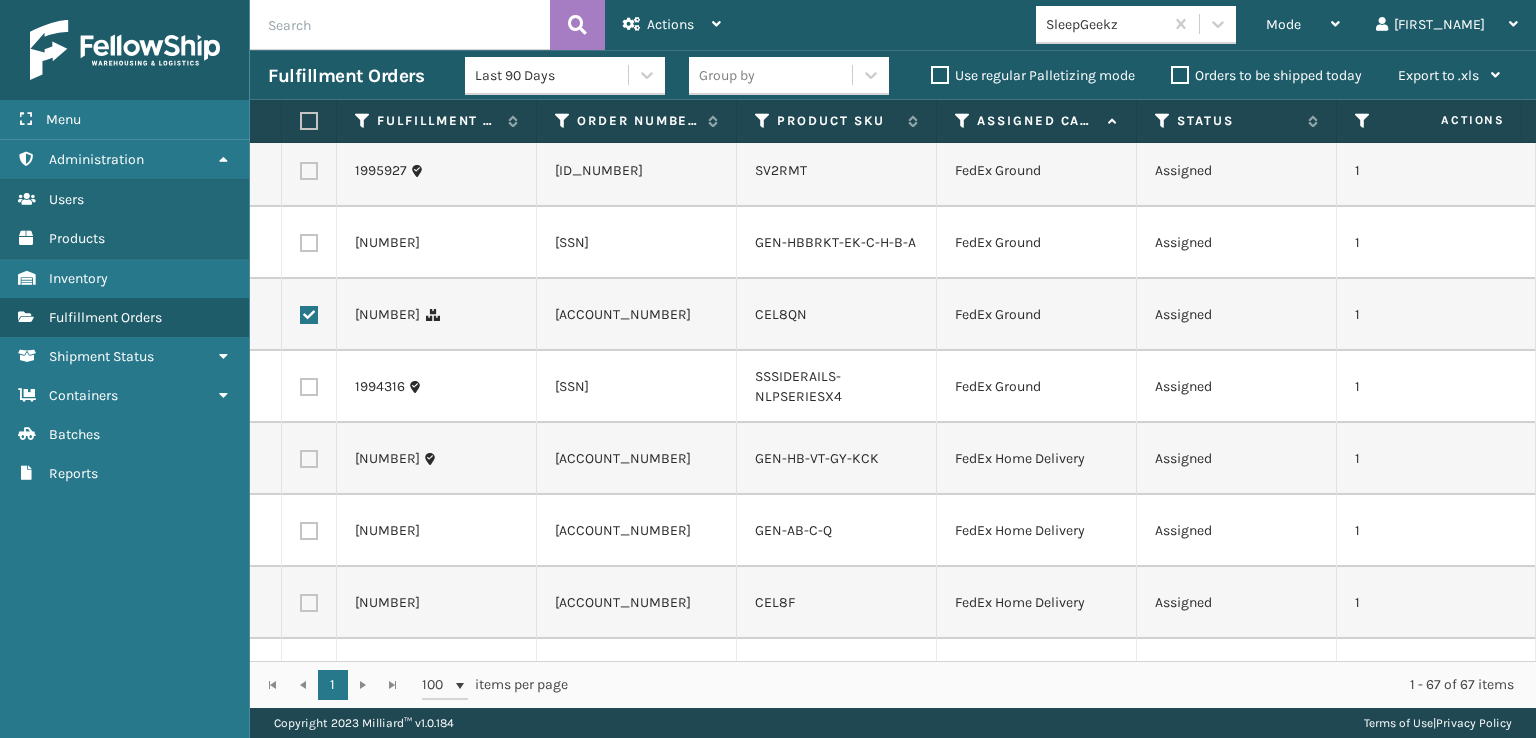 click at bounding box center [309, 459] 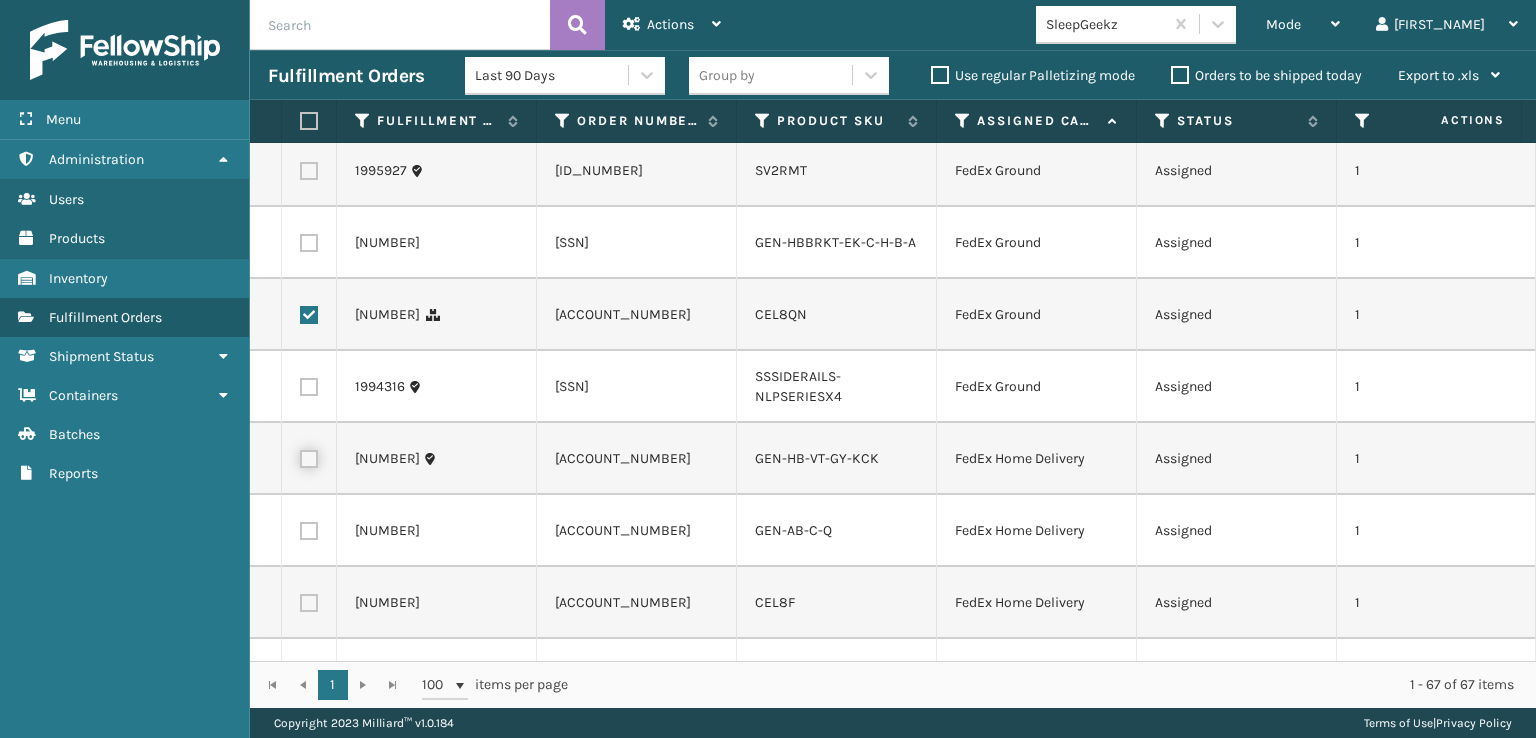 click at bounding box center (300, 456) 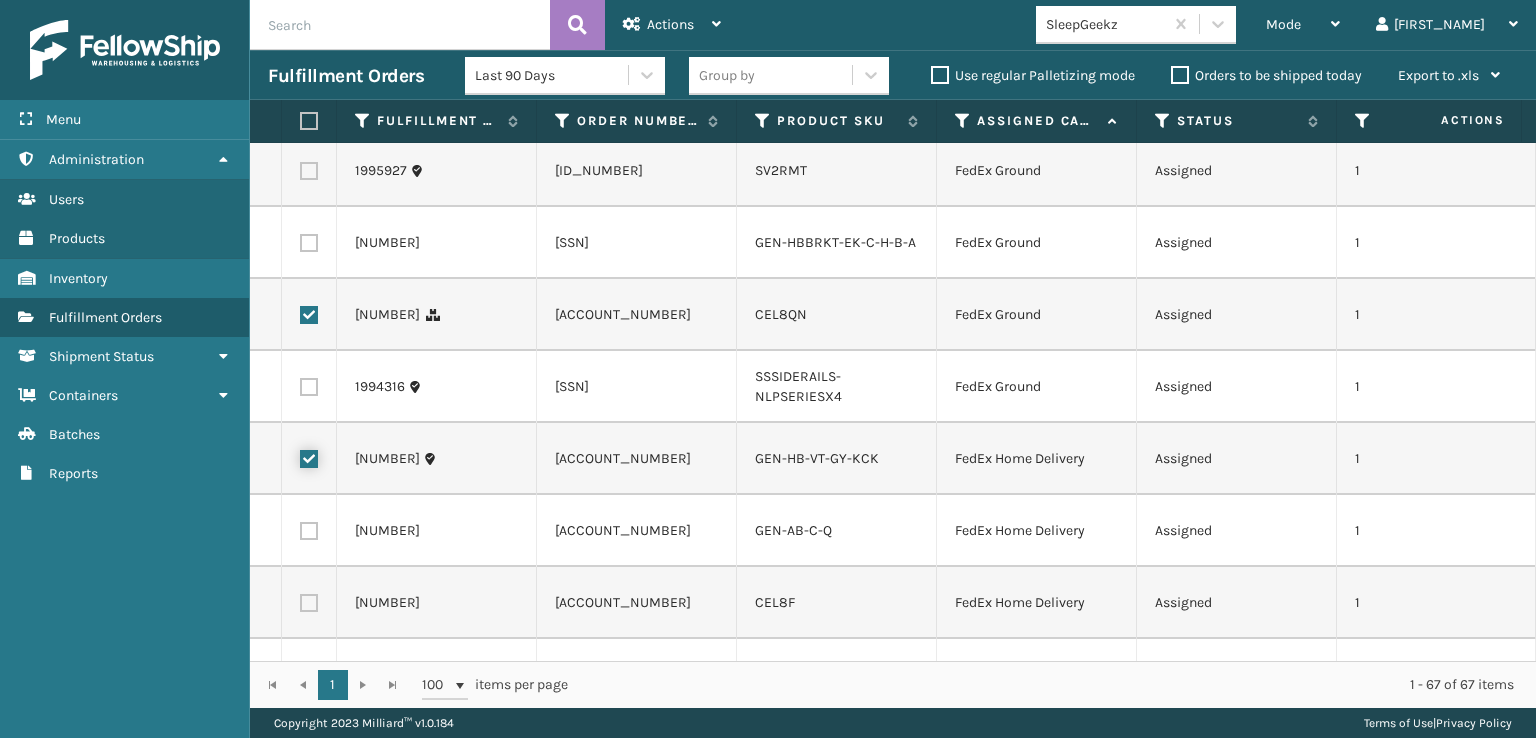 checkbox on "true" 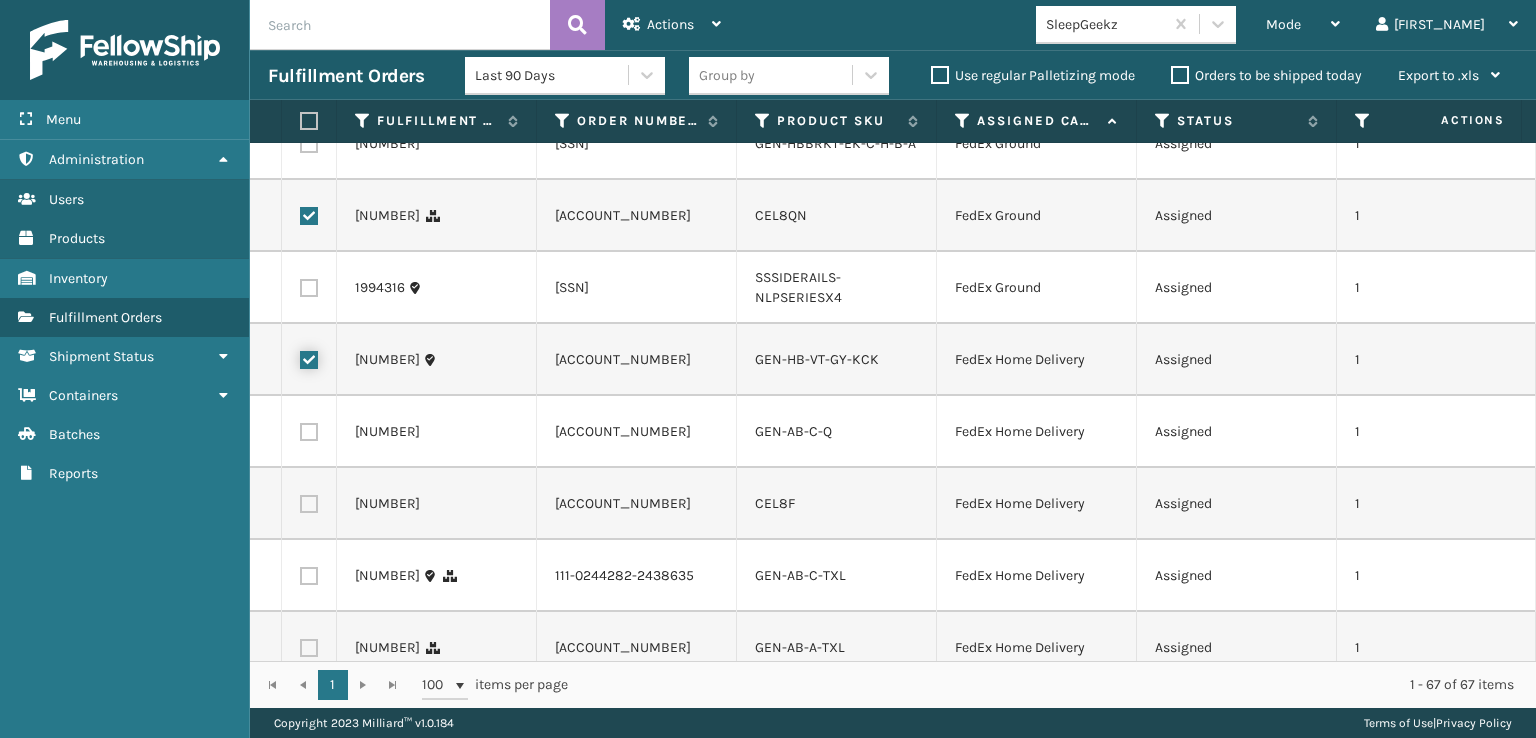 scroll, scrollTop: 900, scrollLeft: 0, axis: vertical 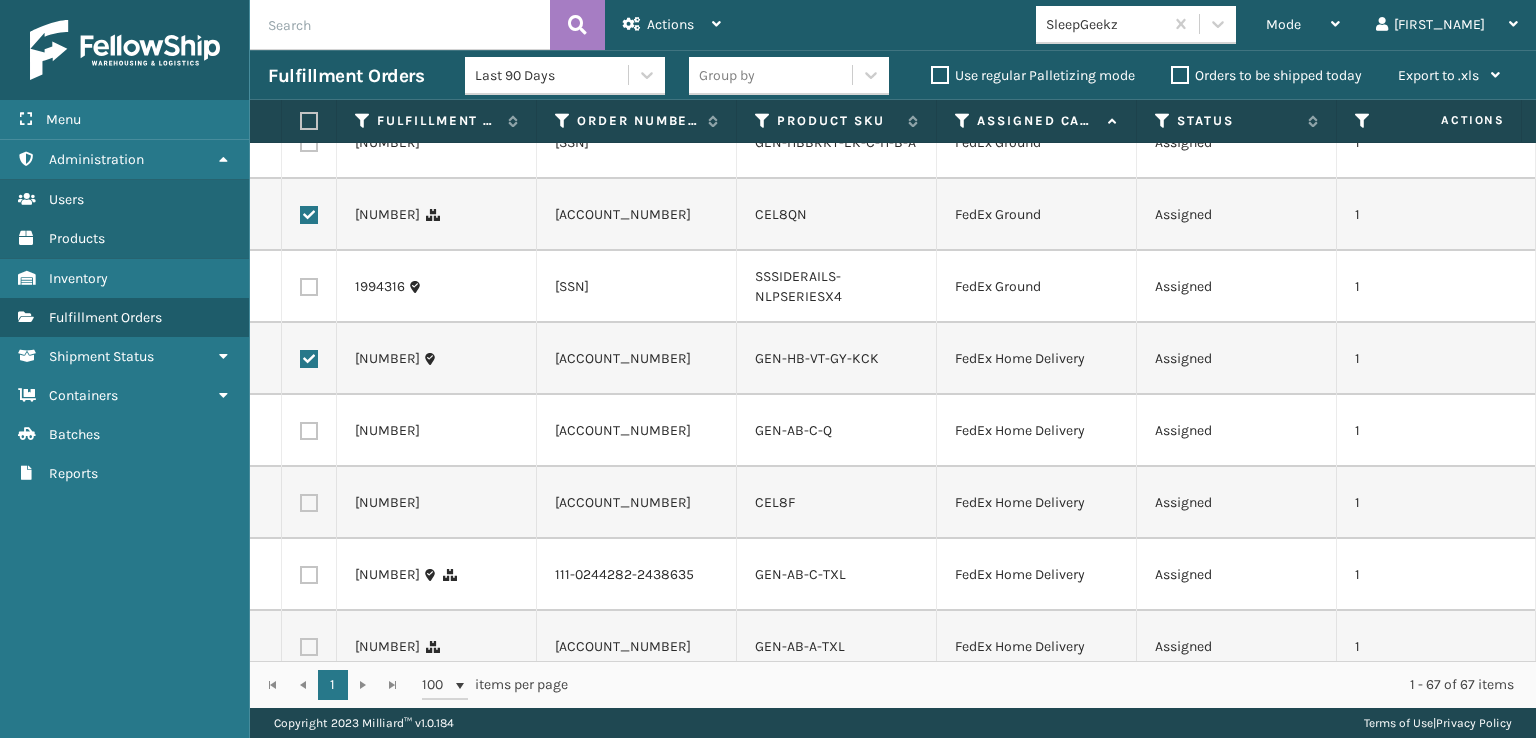 click at bounding box center (309, 431) 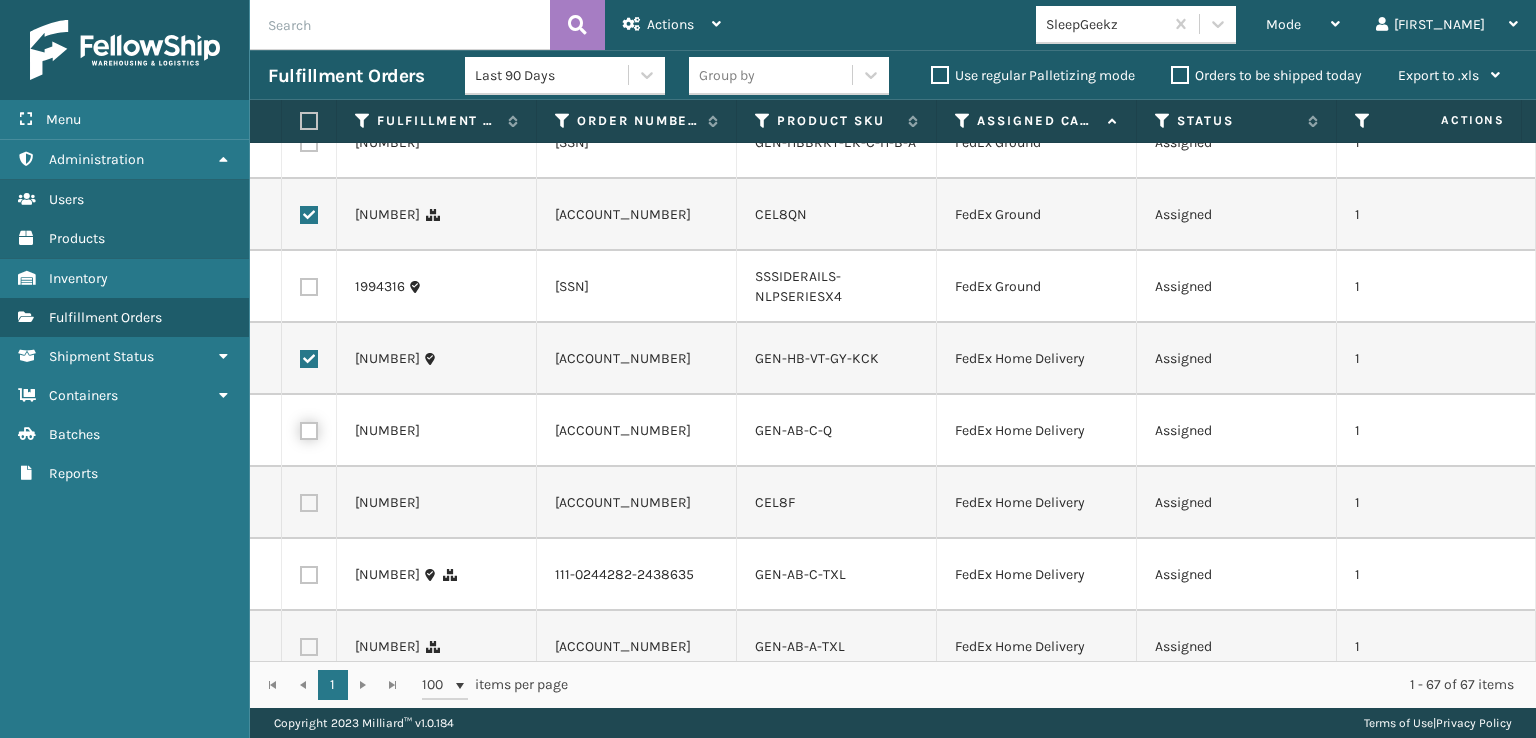 click at bounding box center (300, 428) 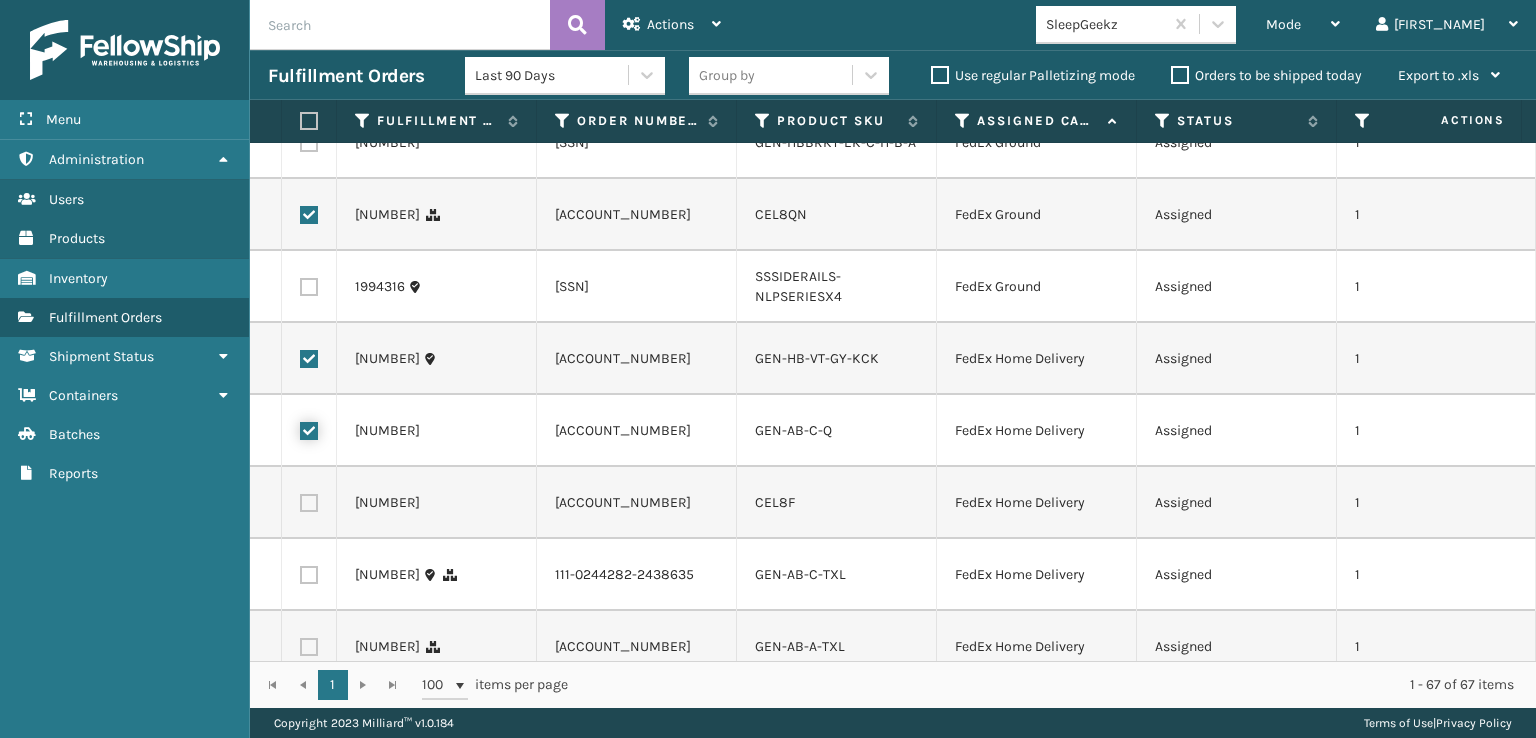 checkbox on "true" 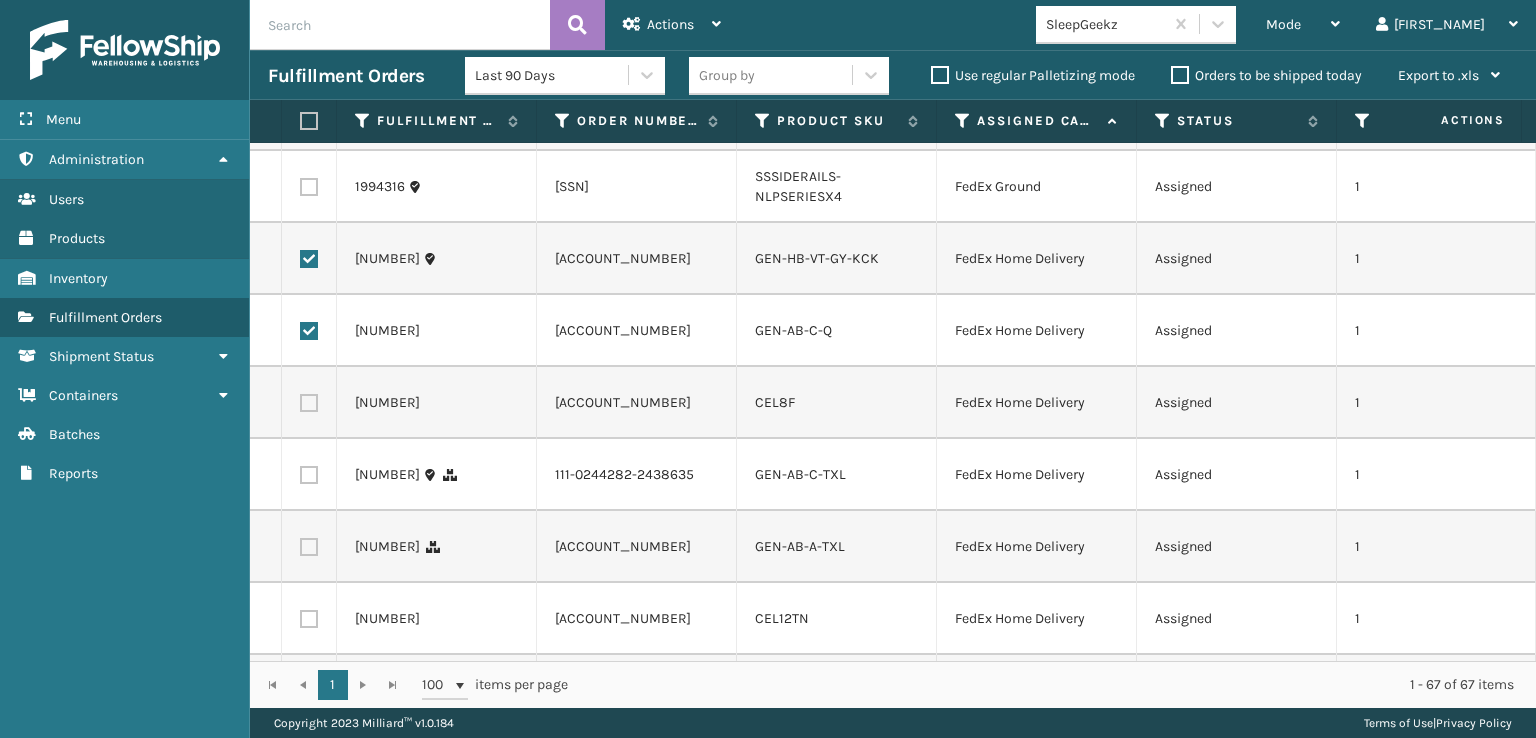 click at bounding box center [309, 403] 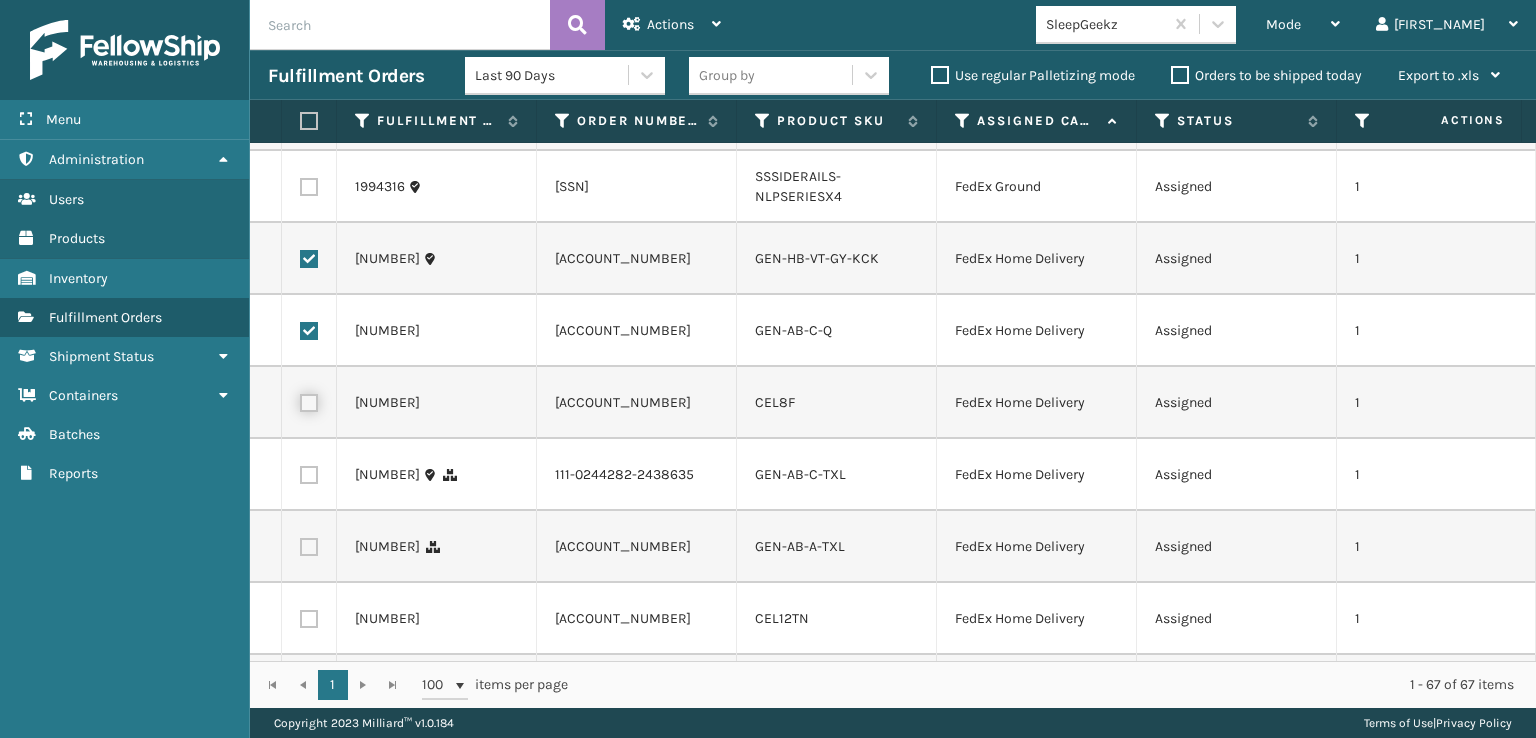 click at bounding box center [300, 400] 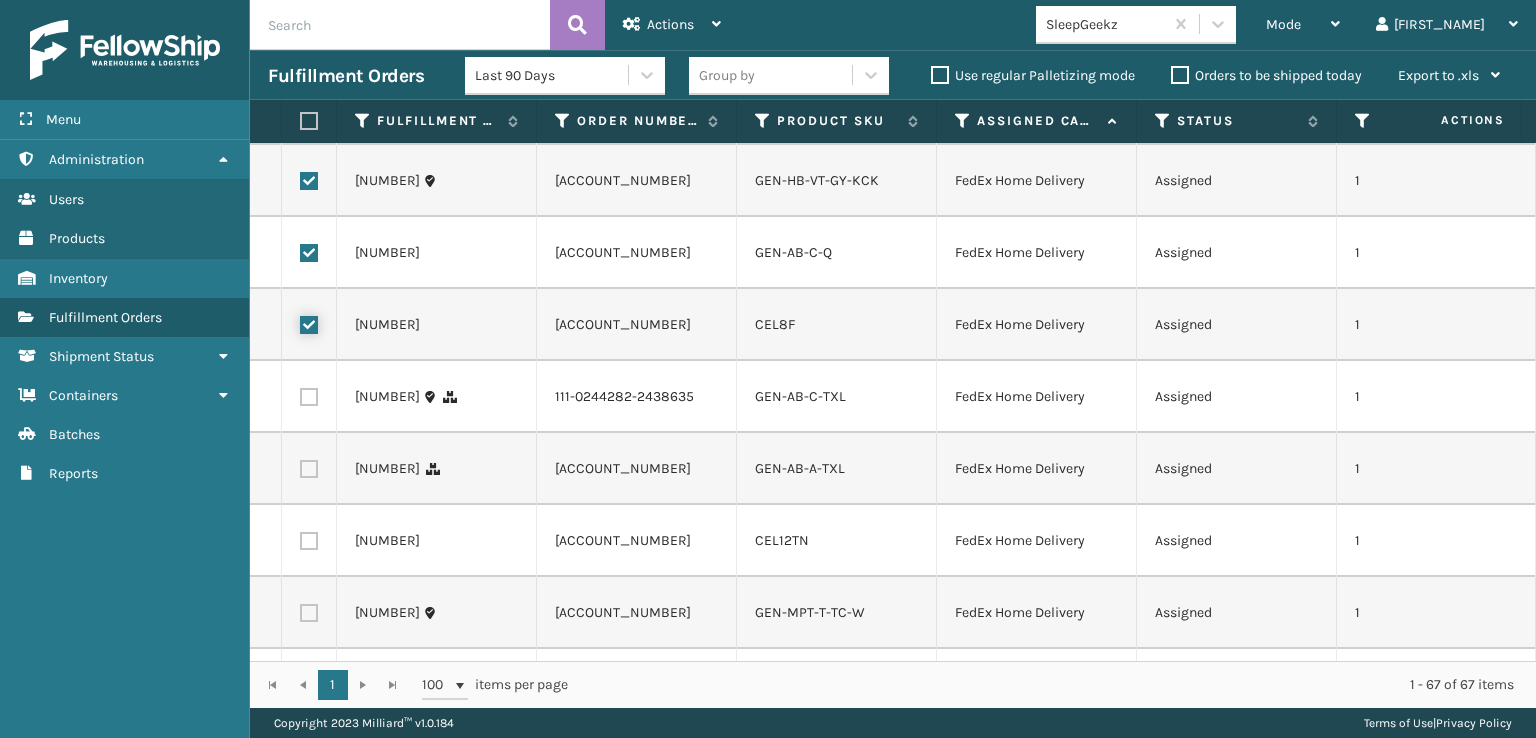 scroll, scrollTop: 1100, scrollLeft: 0, axis: vertical 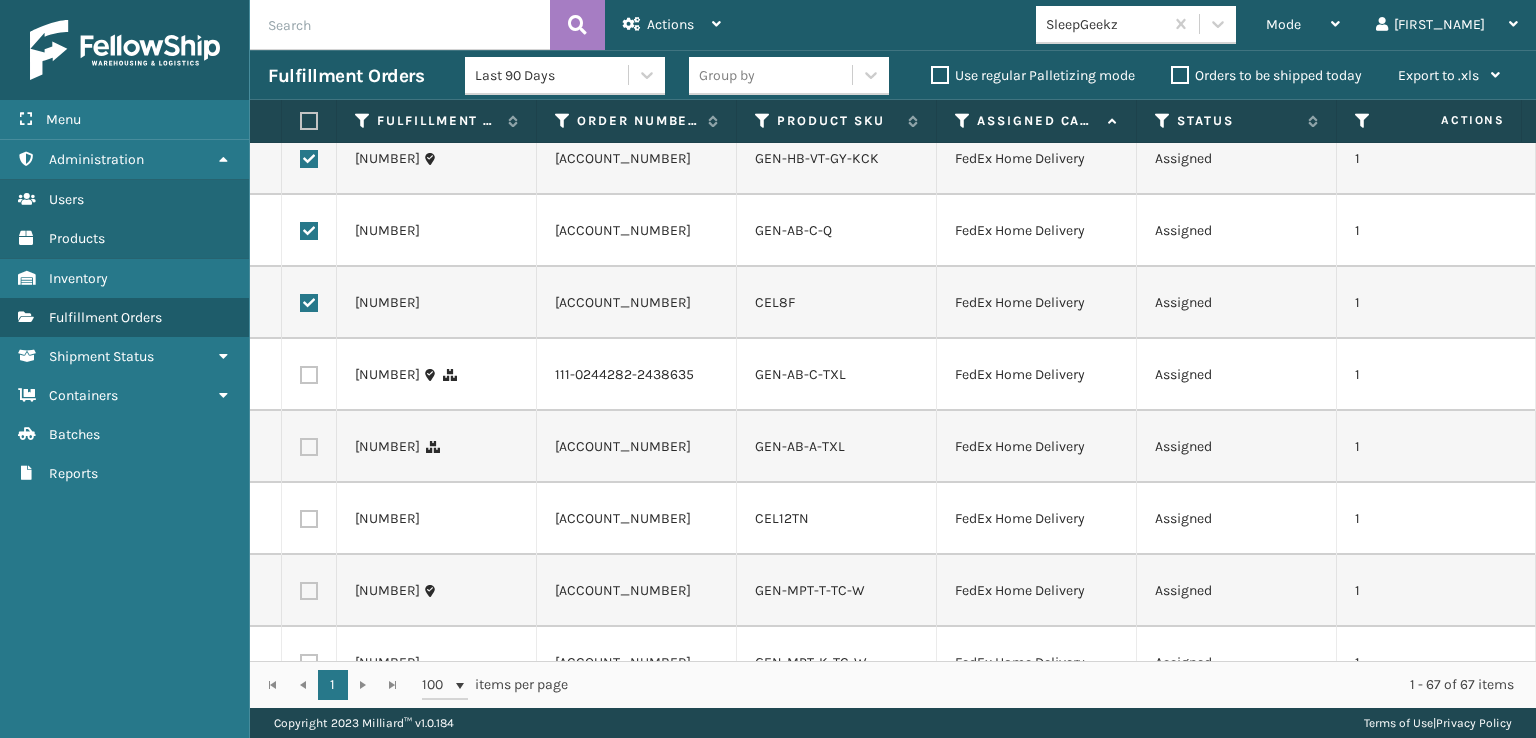click at bounding box center (309, 375) 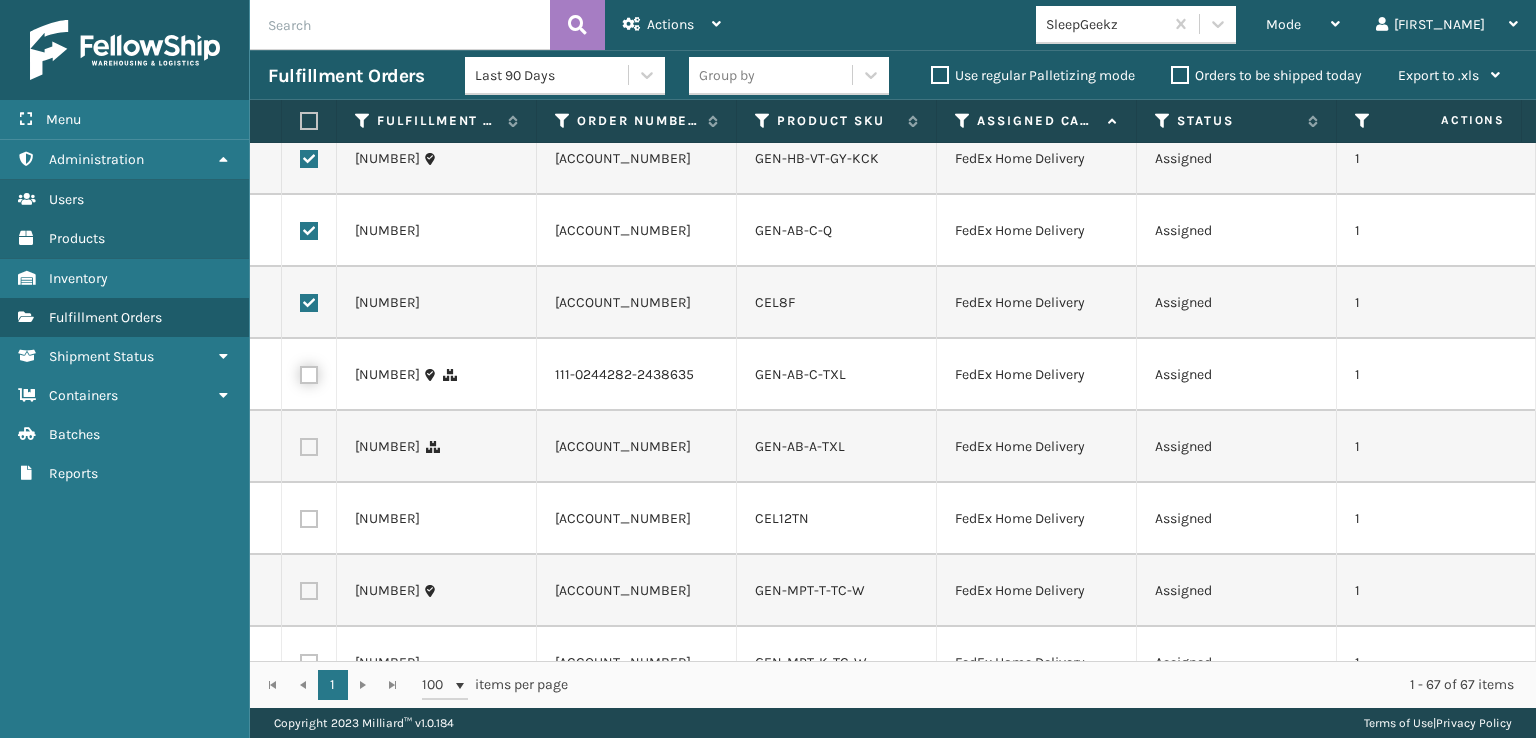 click at bounding box center [300, 372] 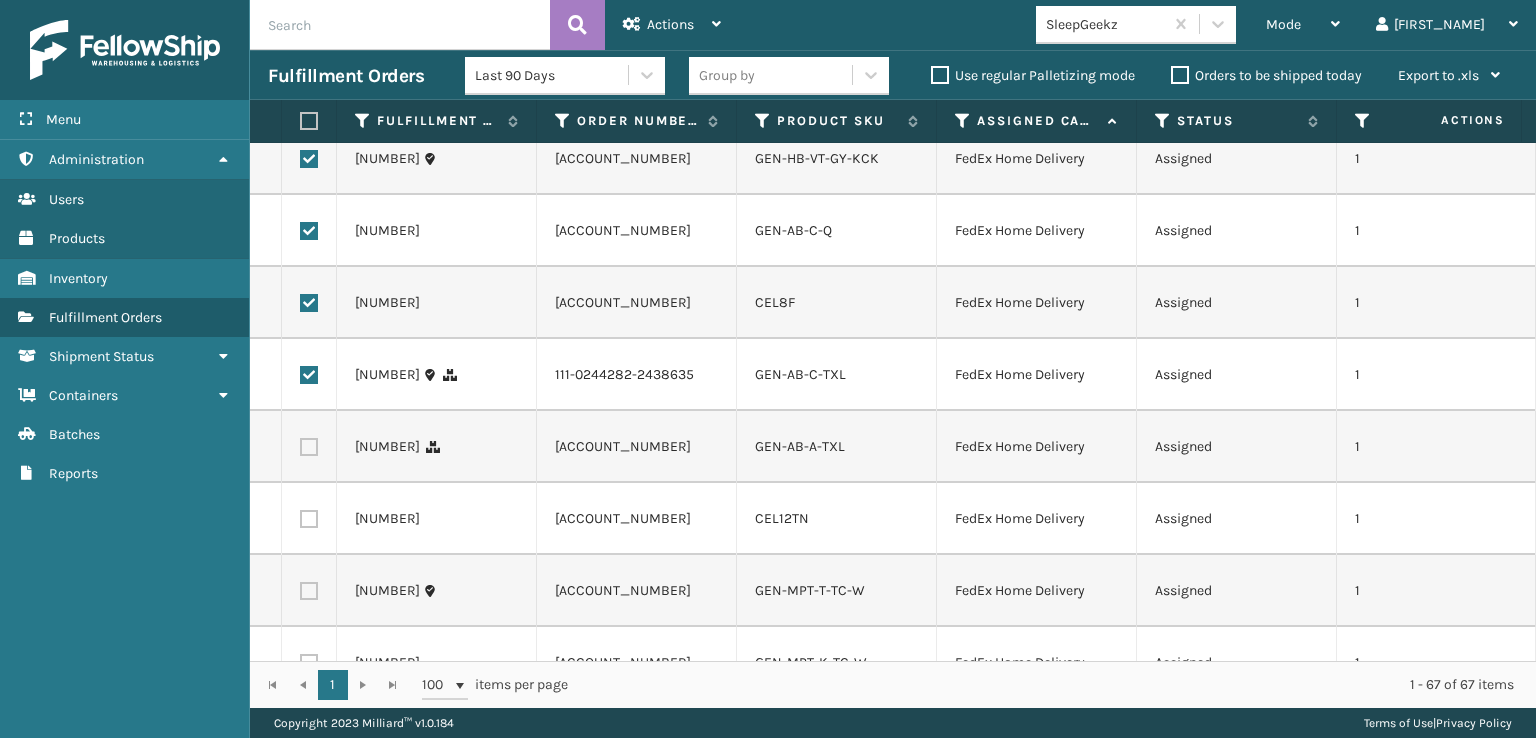 click at bounding box center (309, 447) 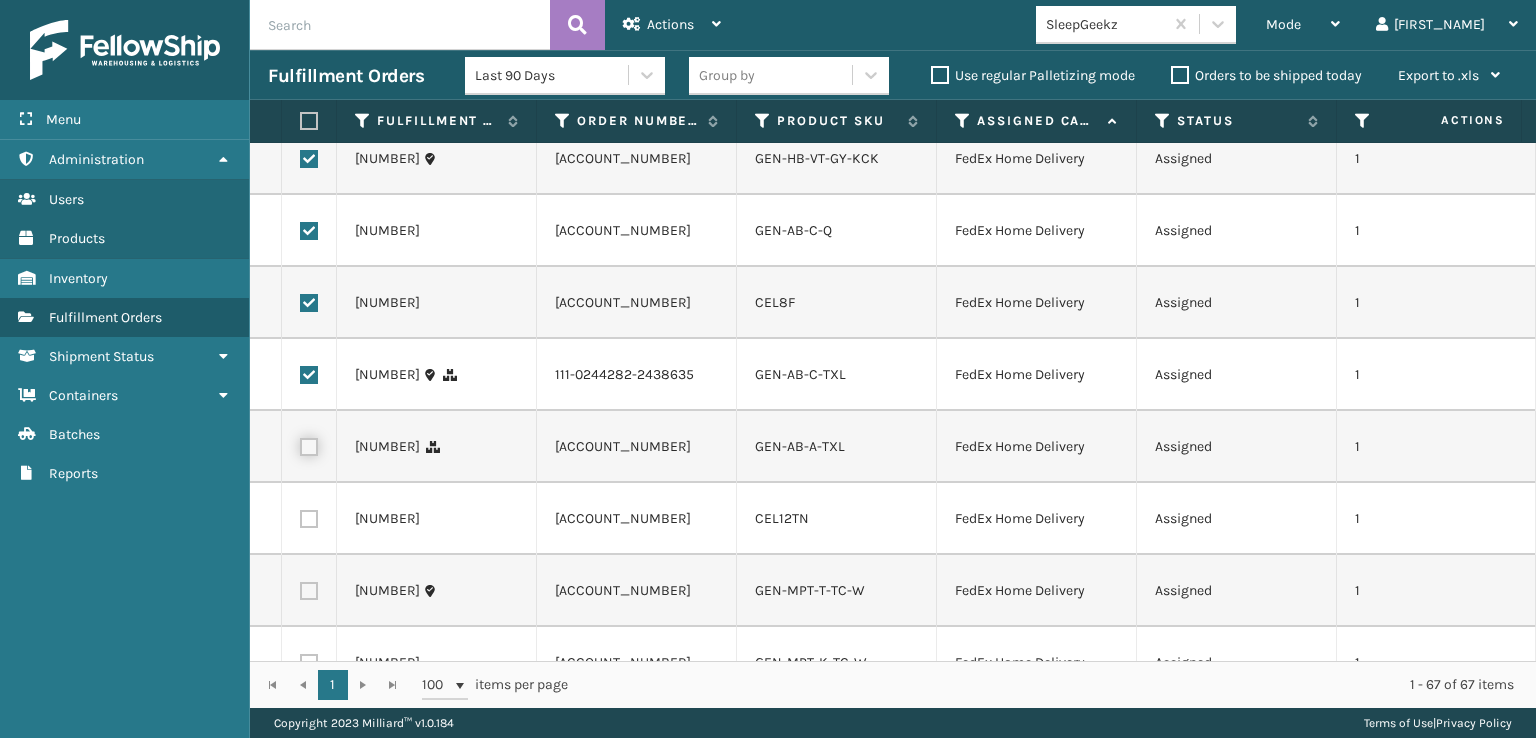click at bounding box center [300, 444] 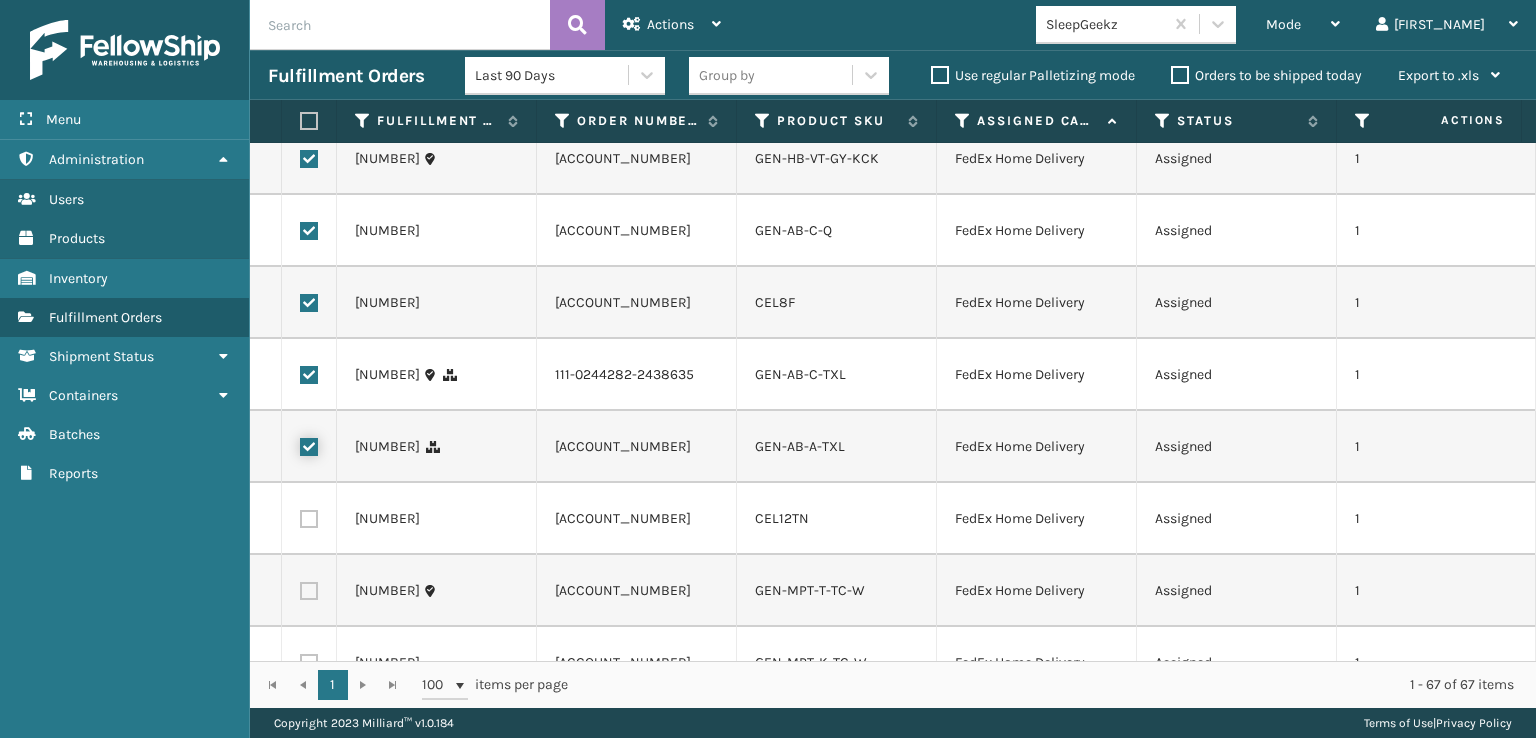 scroll, scrollTop: 1200, scrollLeft: 0, axis: vertical 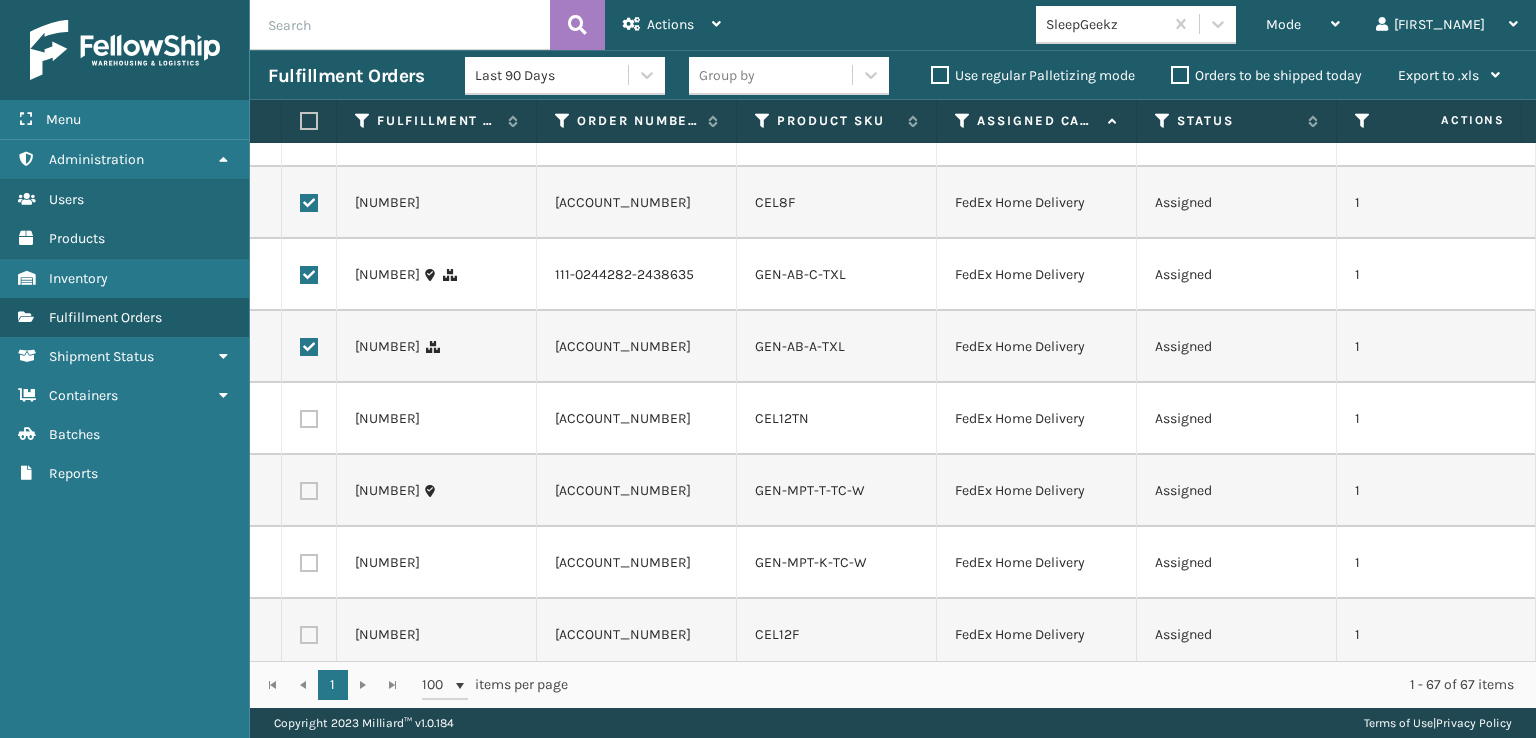 click at bounding box center [309, 419] 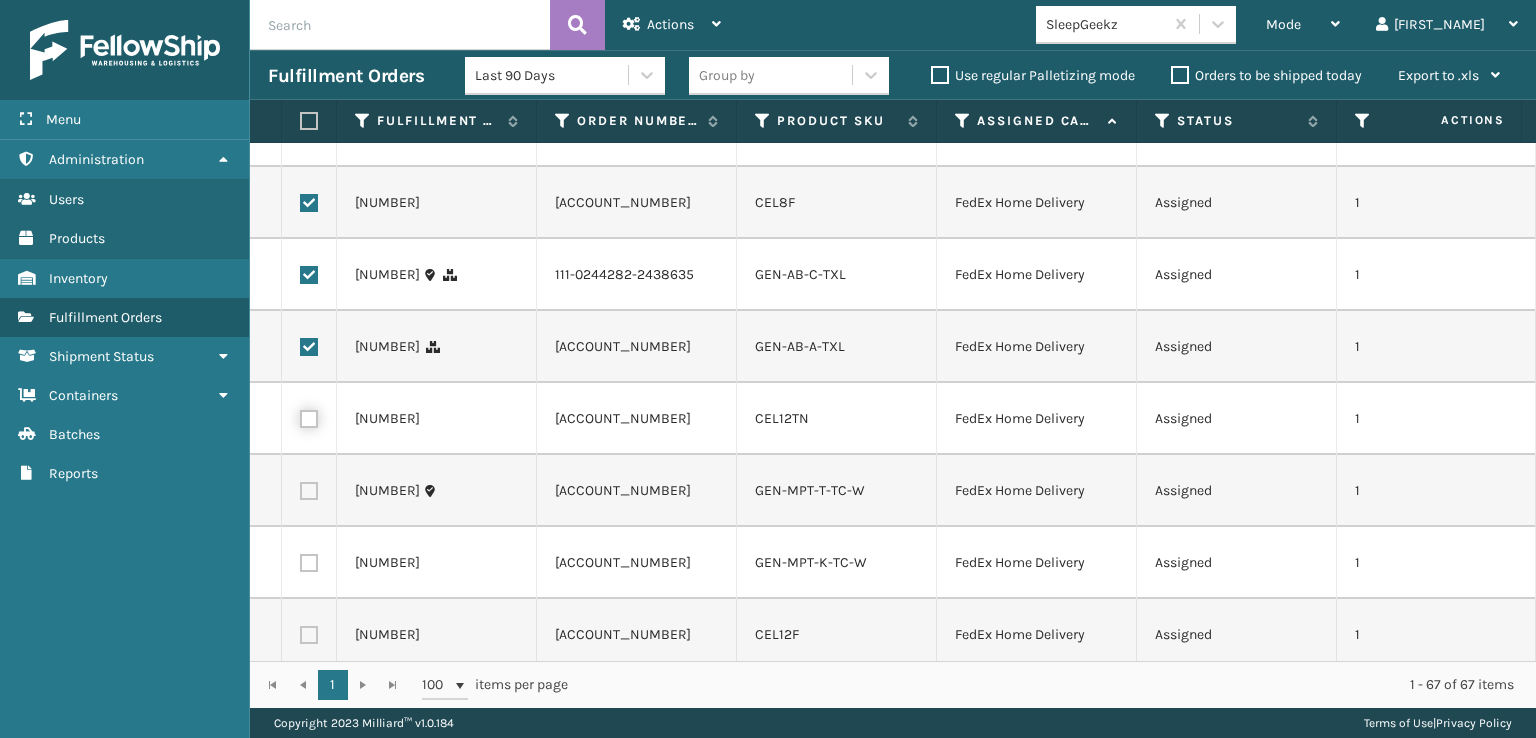 click at bounding box center (300, 416) 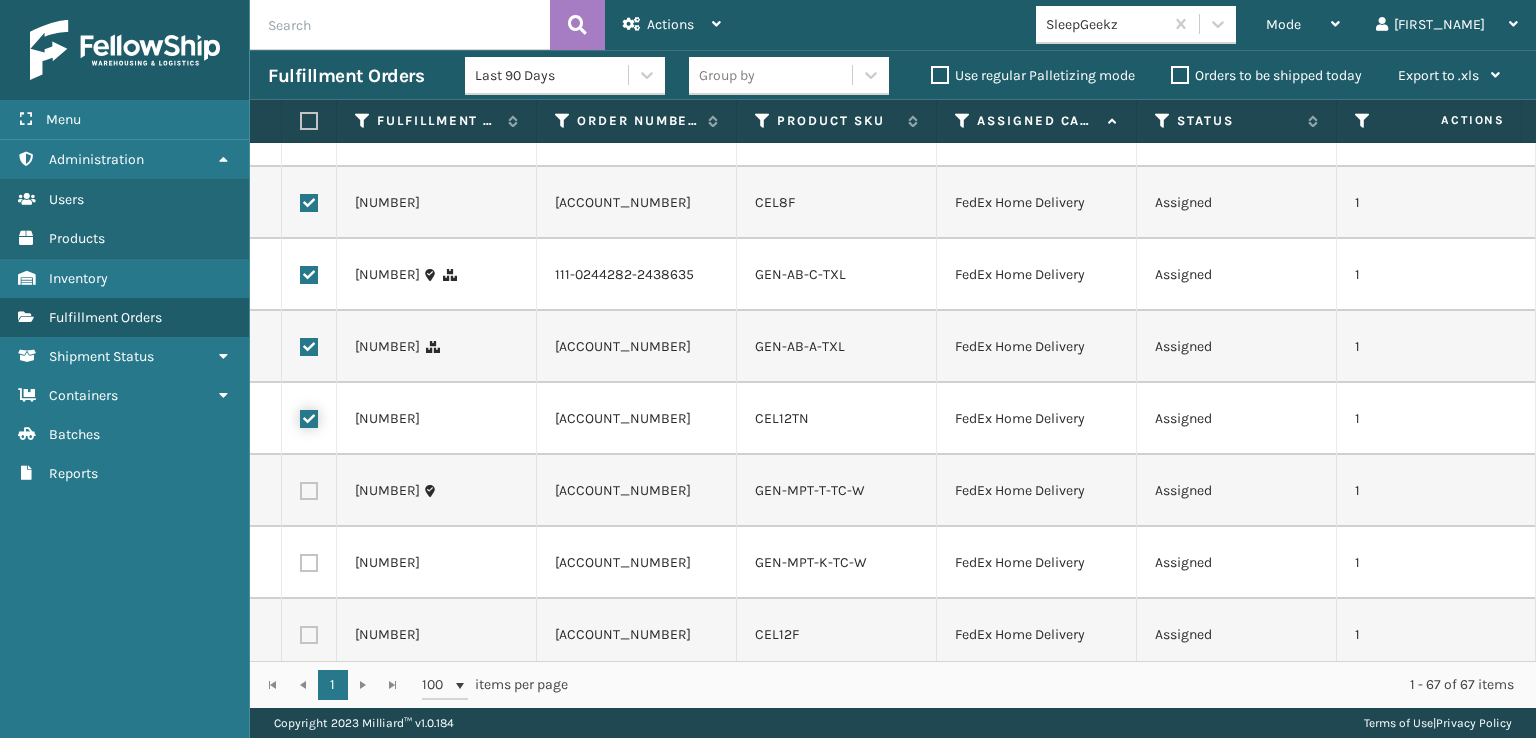 checkbox on "true" 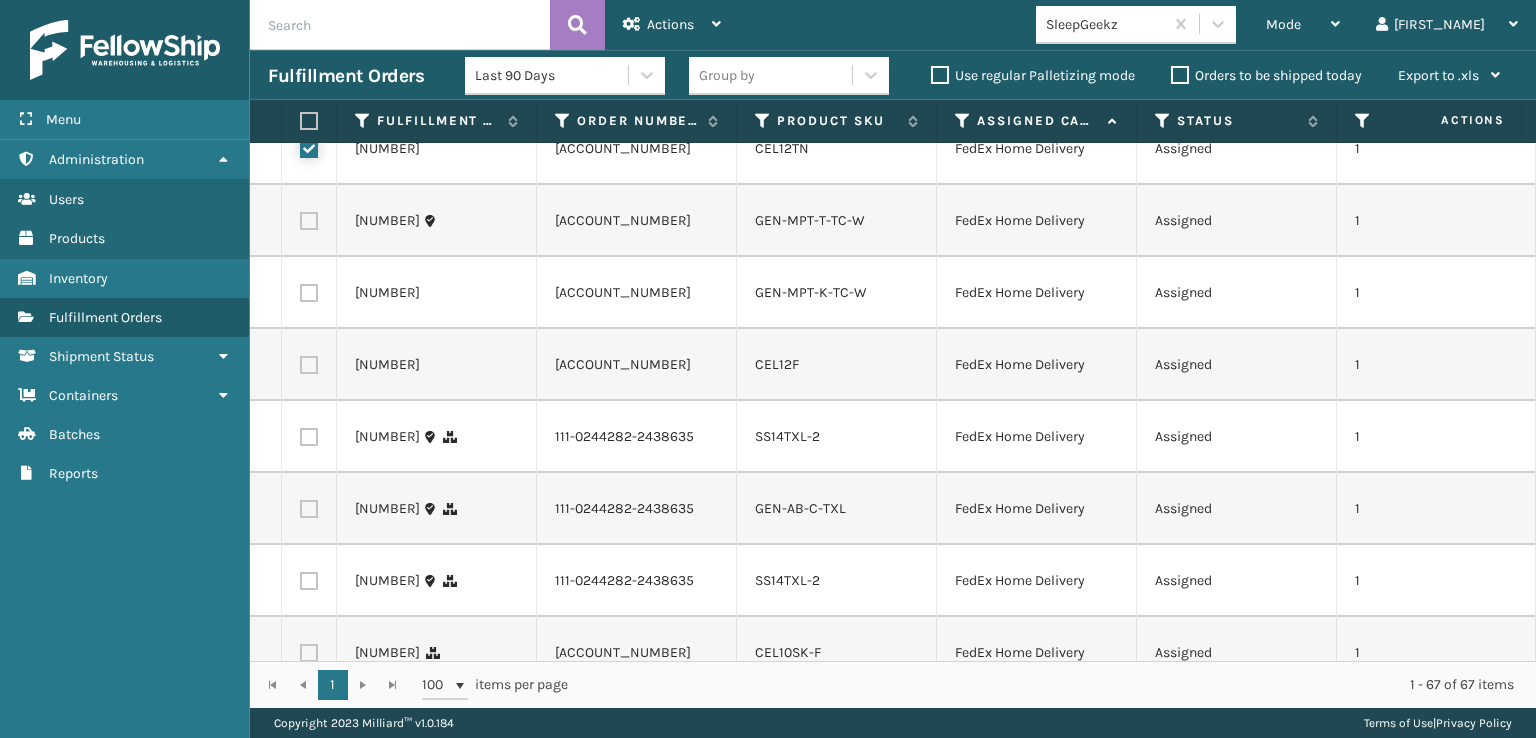 scroll, scrollTop: 1500, scrollLeft: 0, axis: vertical 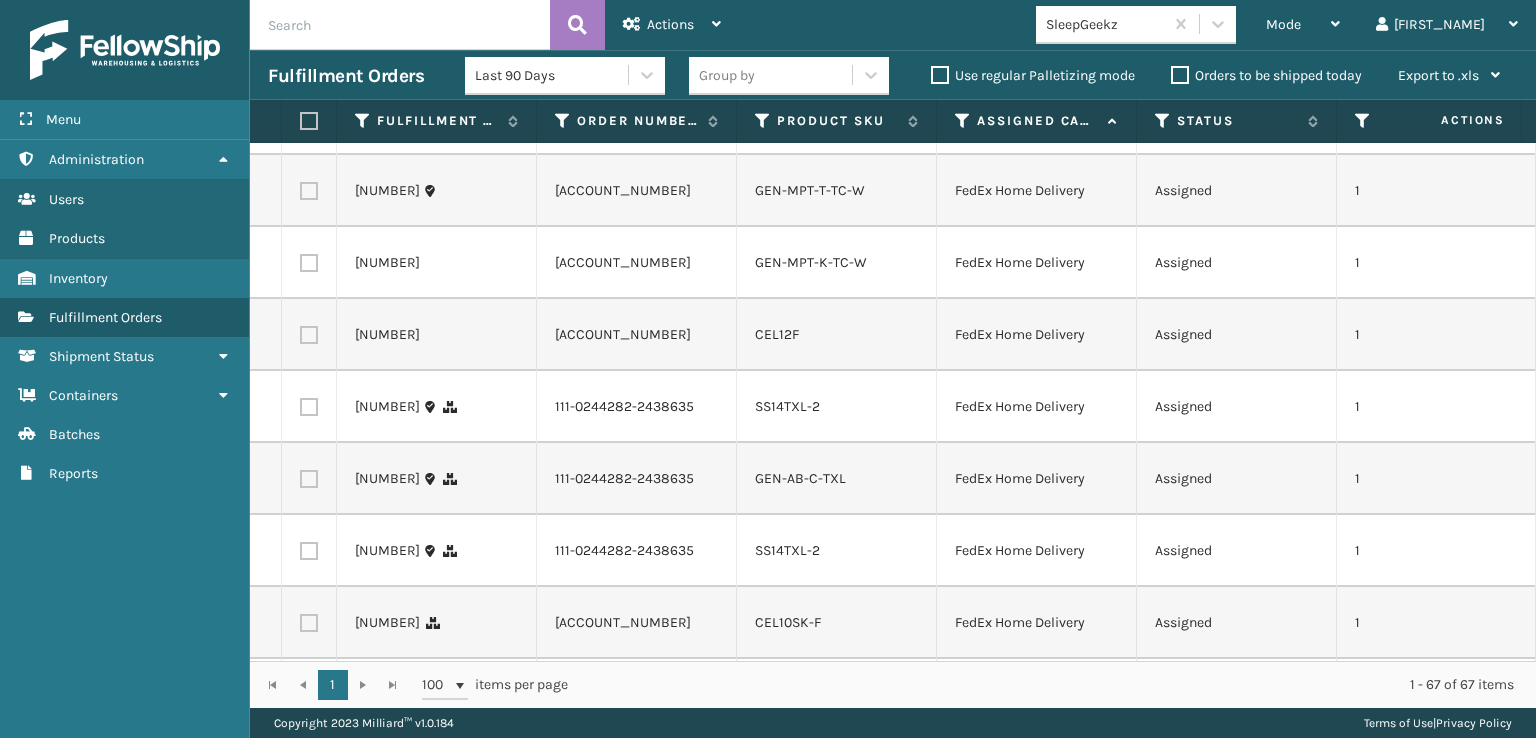 click at bounding box center [309, 335] 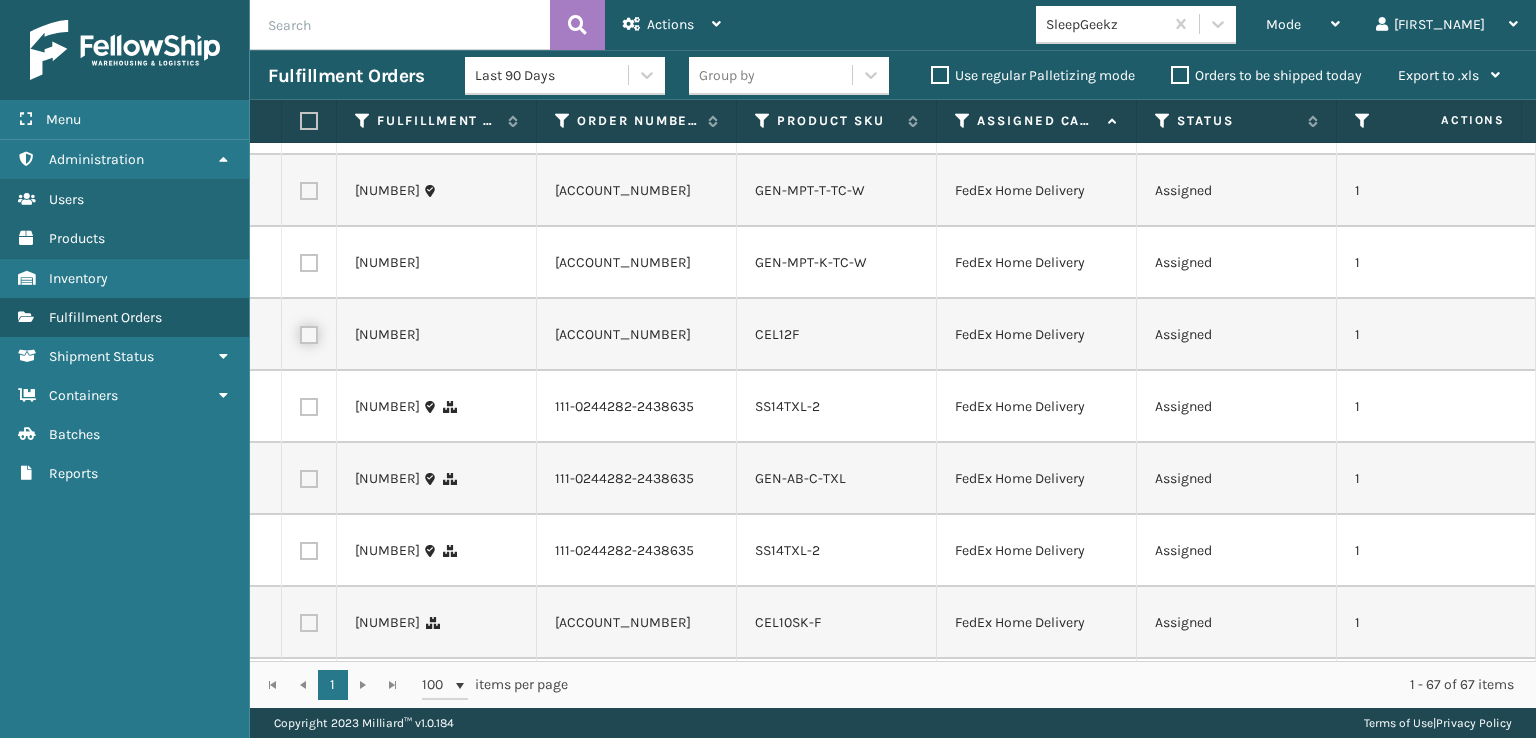 click at bounding box center [300, 332] 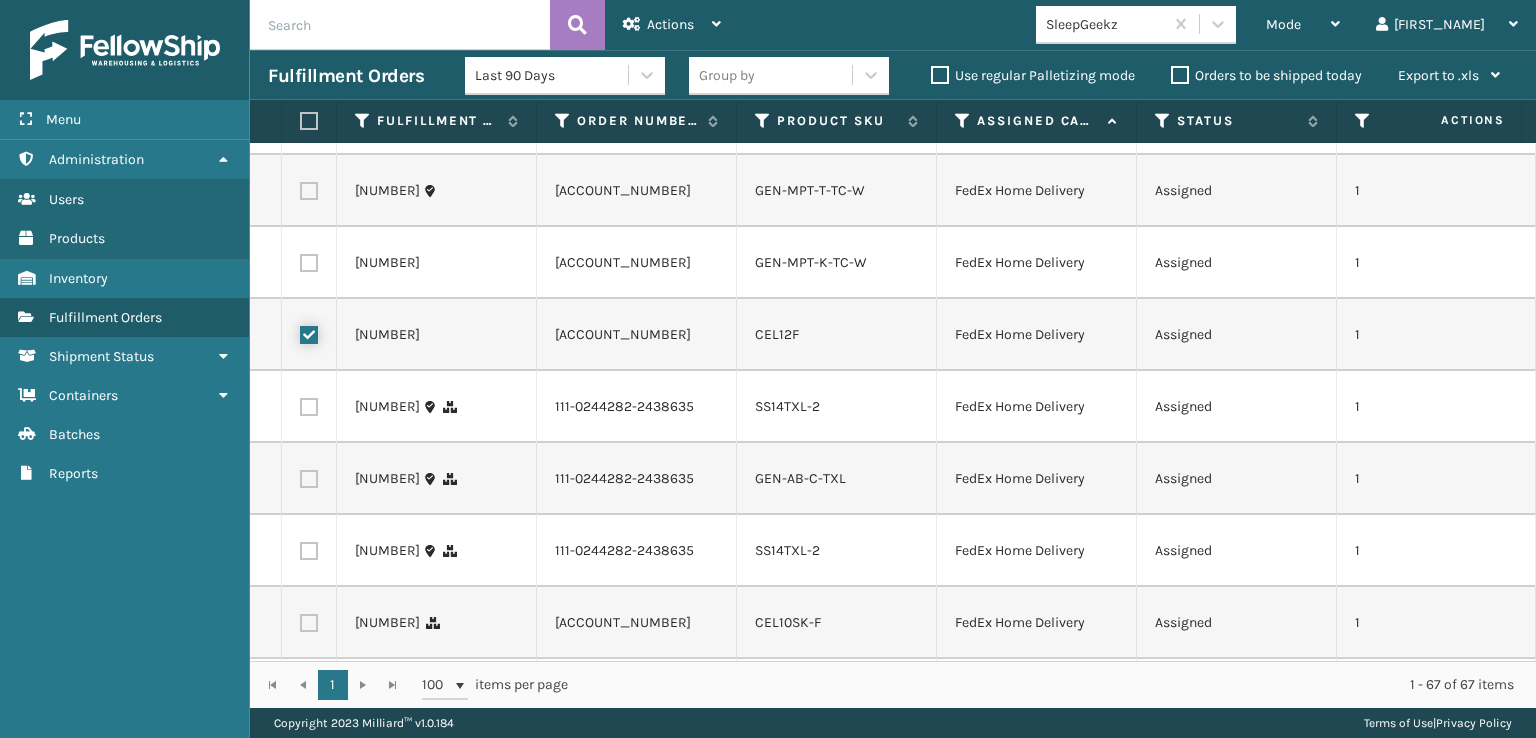 checkbox on "true" 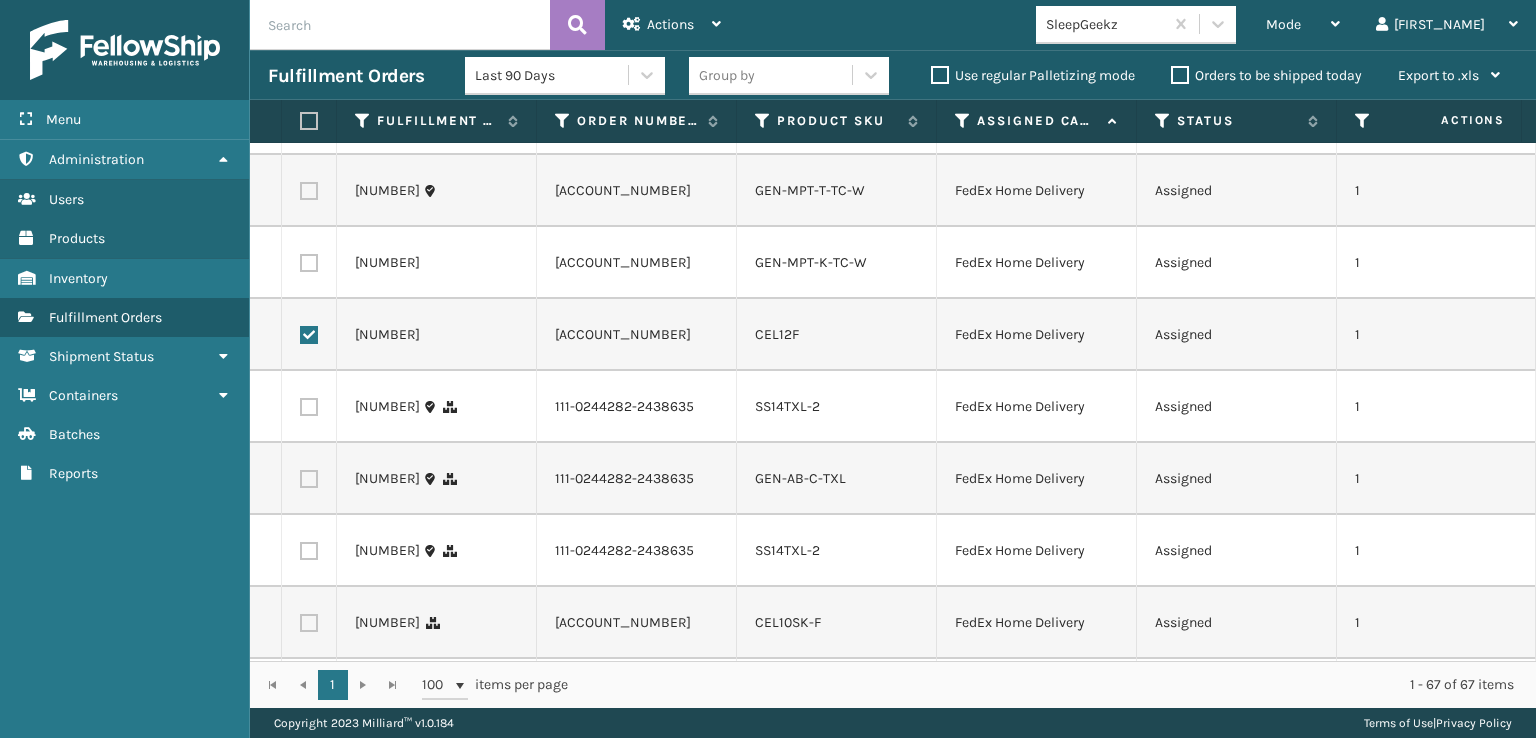 click at bounding box center (309, 407) 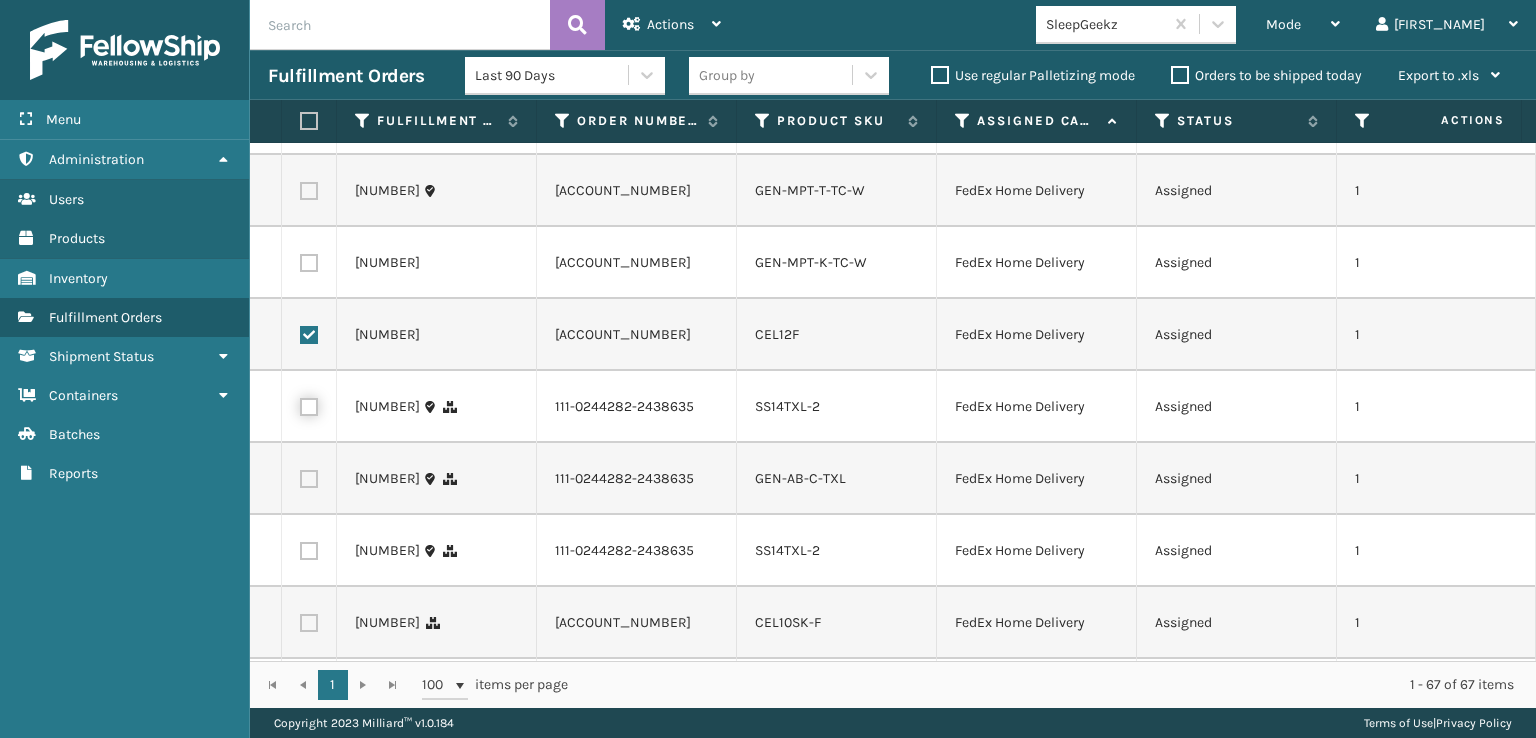 click at bounding box center [300, 404] 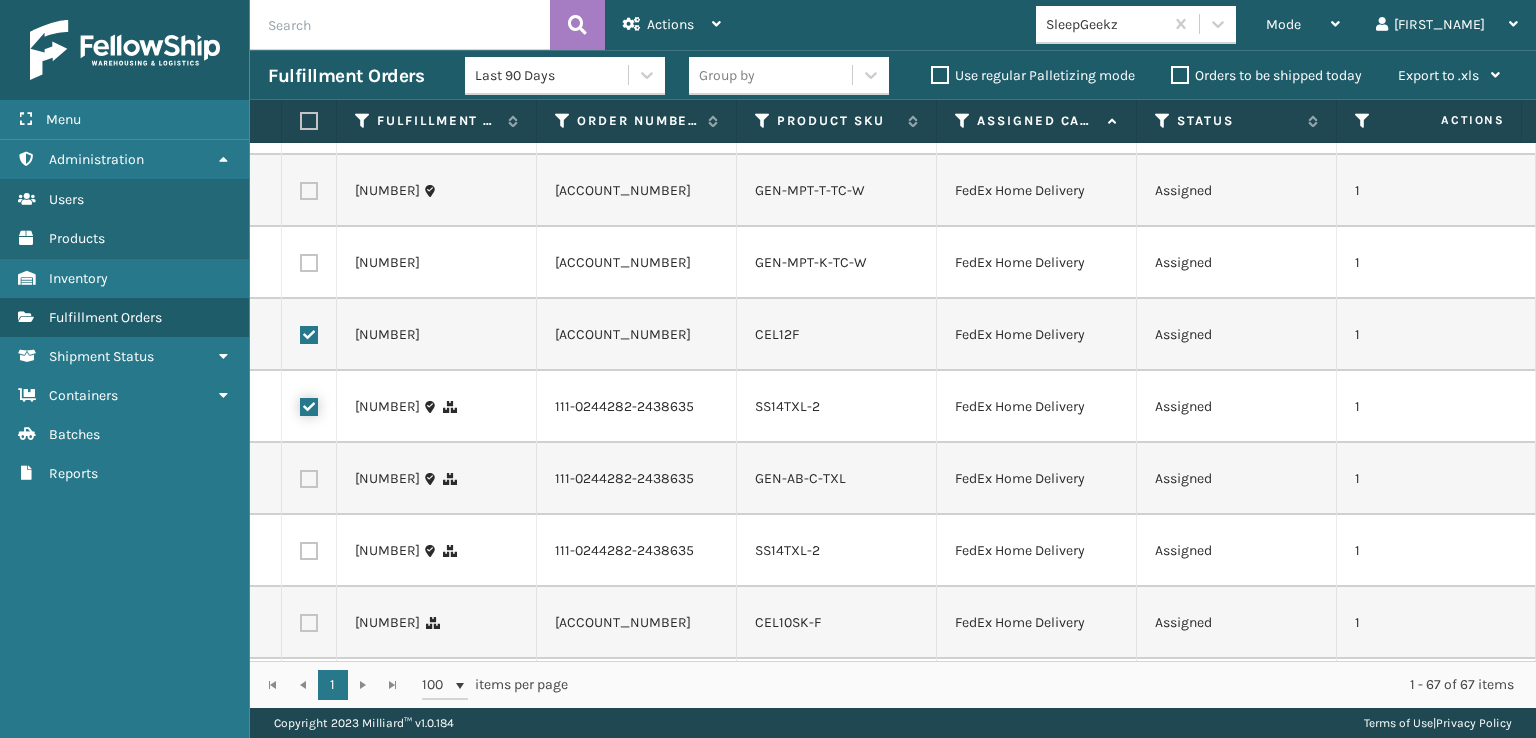 checkbox on "true" 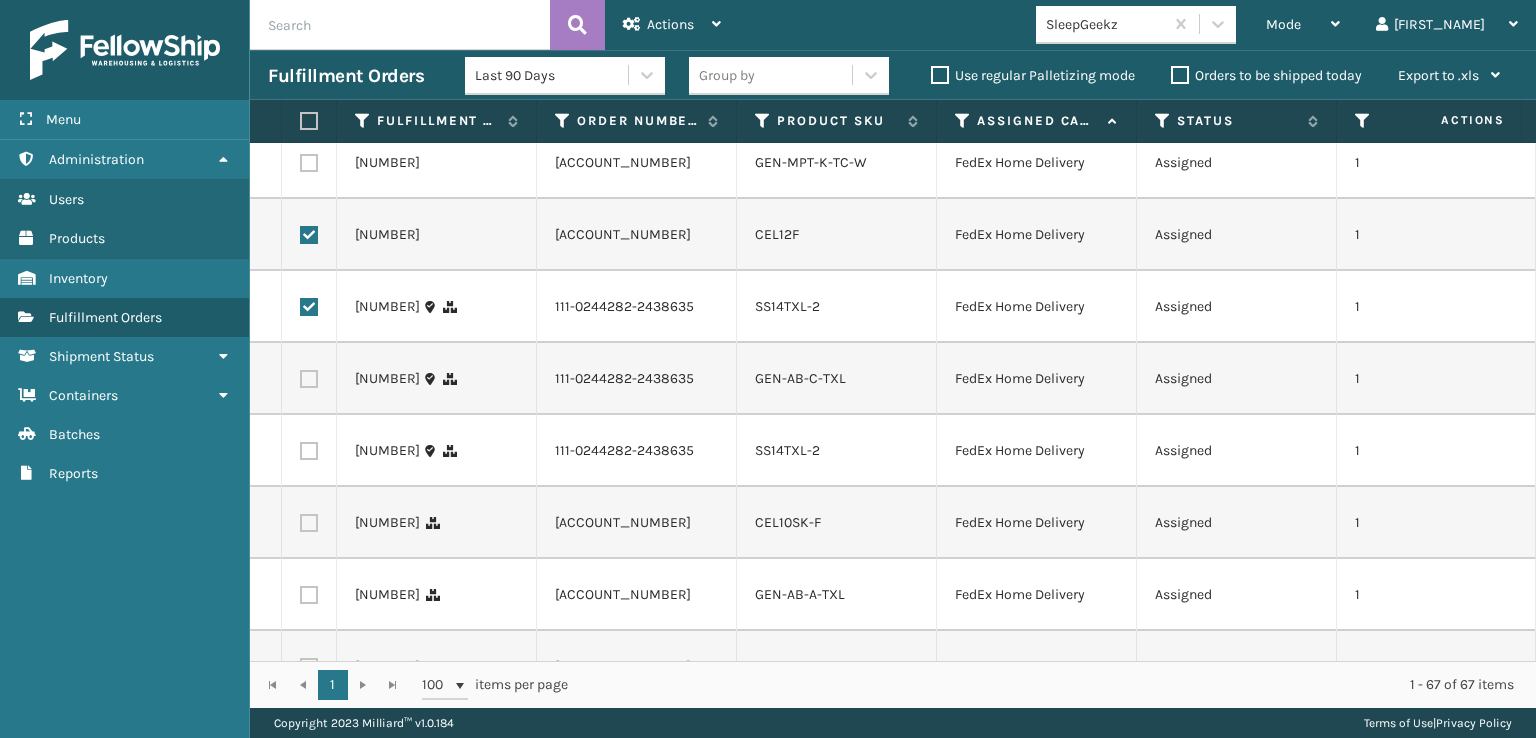 click at bounding box center (309, 379) 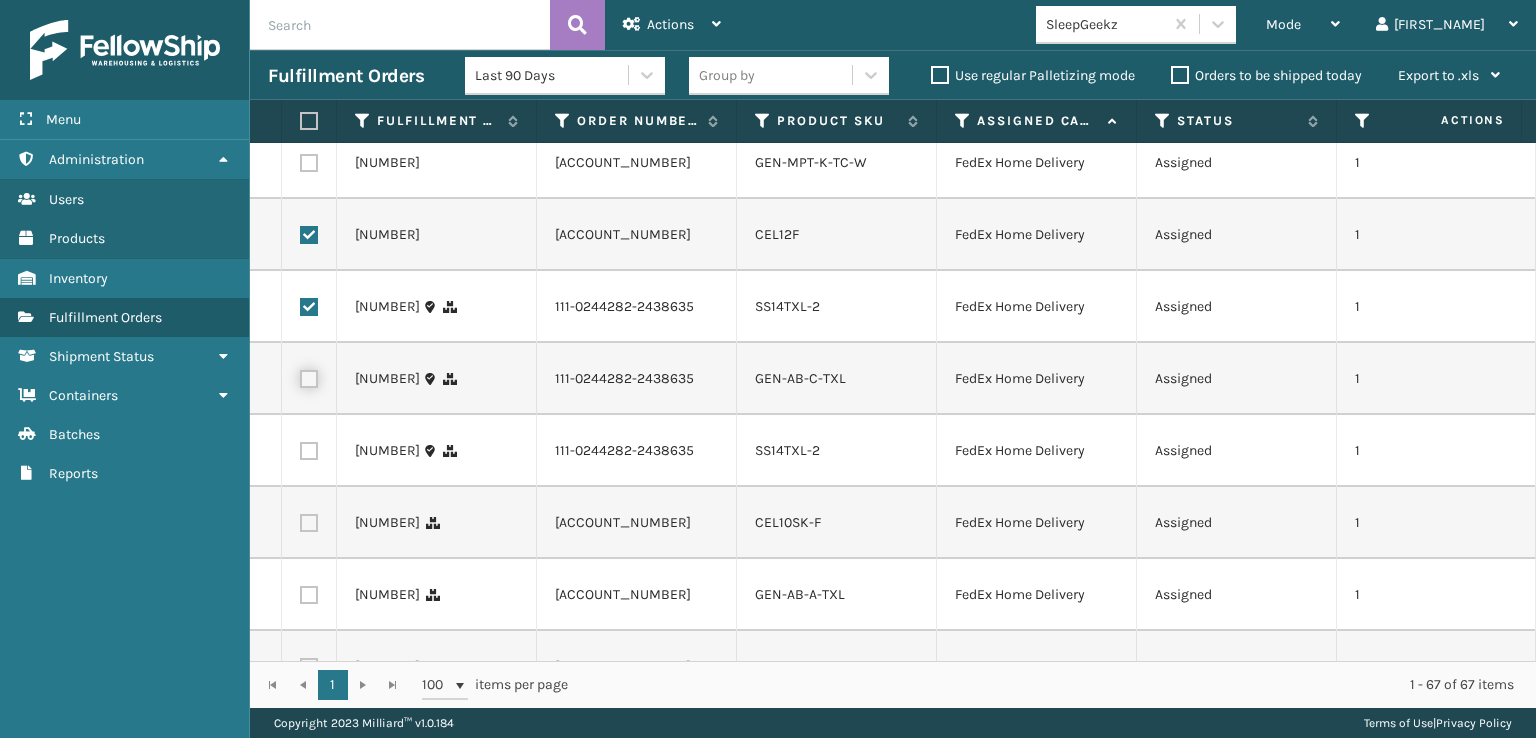 click at bounding box center [300, 376] 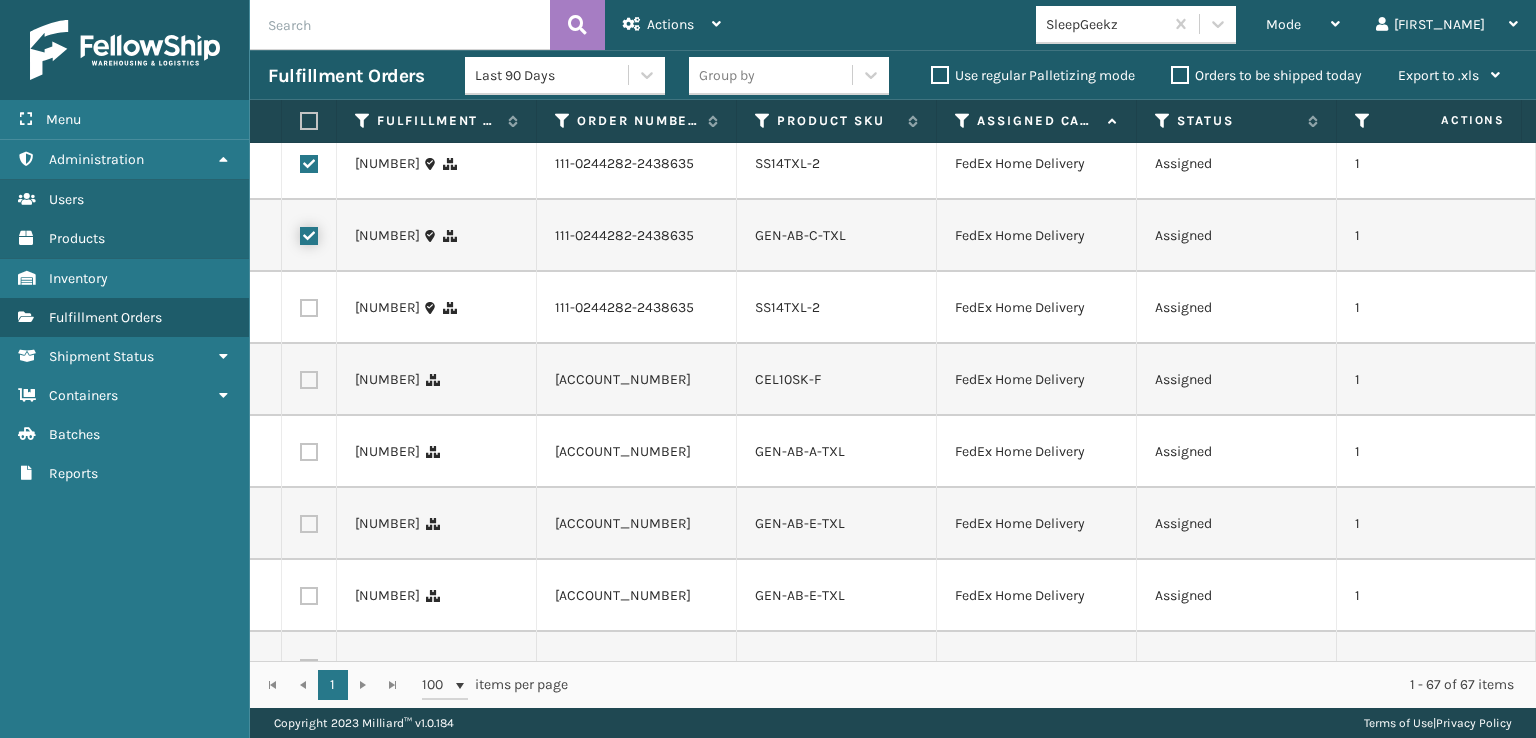 scroll, scrollTop: 1800, scrollLeft: 0, axis: vertical 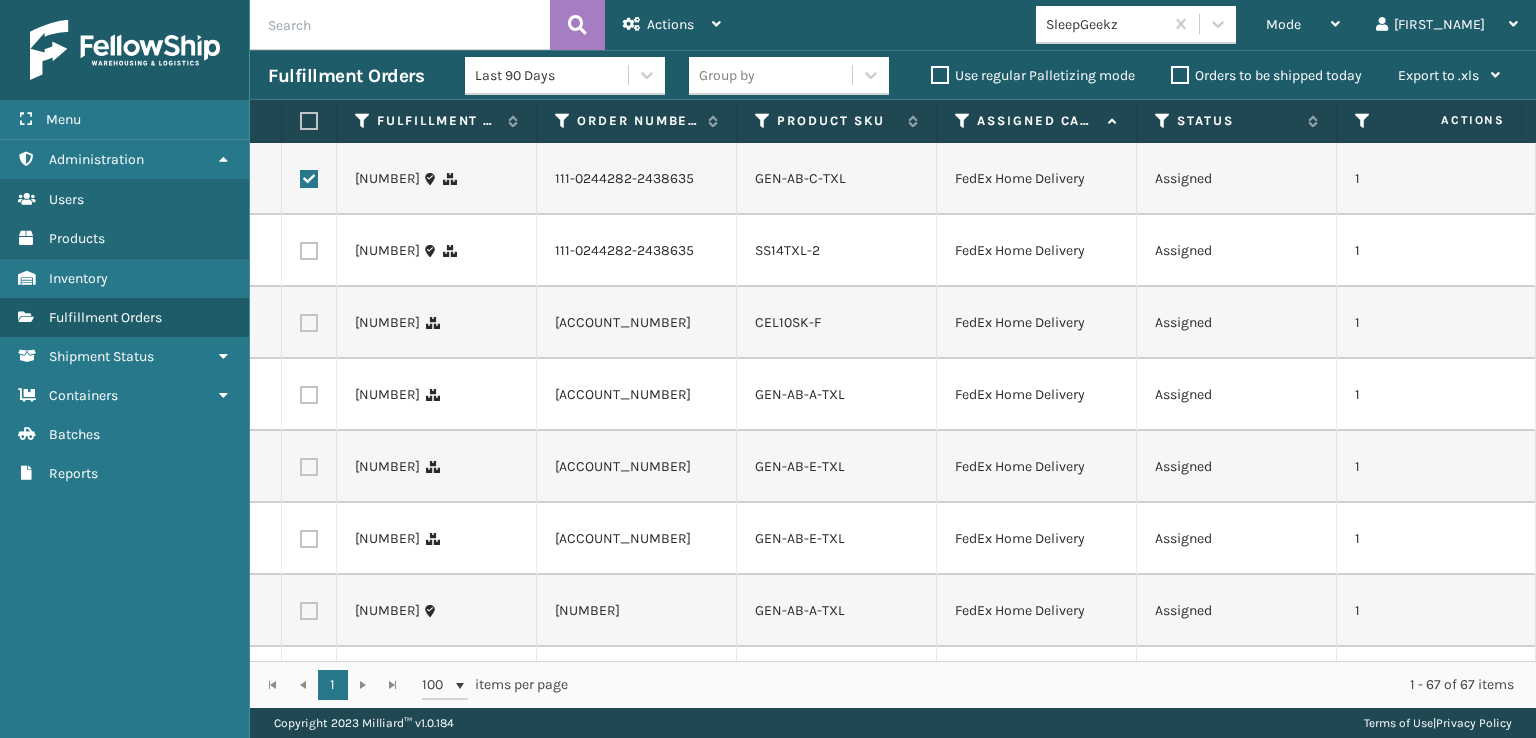 click at bounding box center [309, 251] 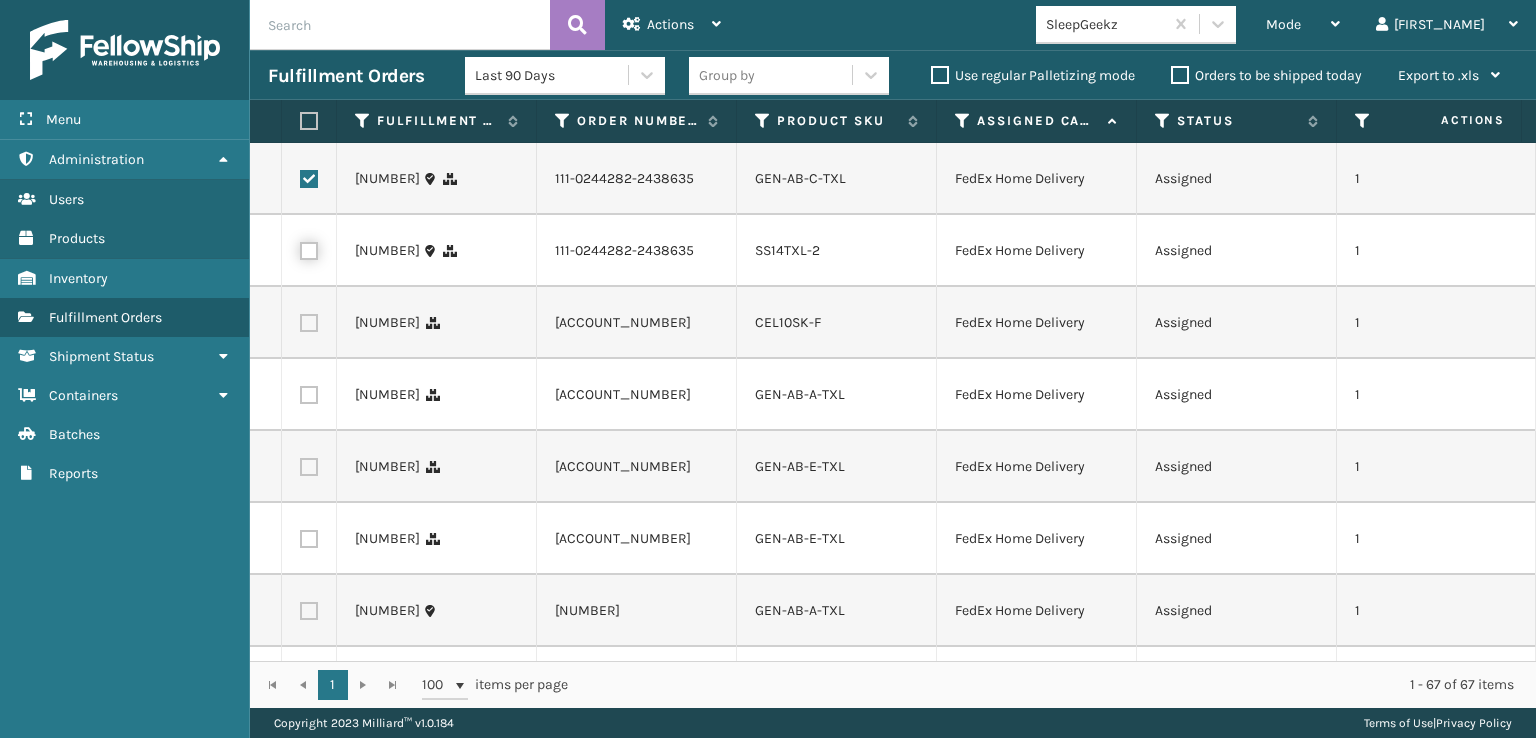 click at bounding box center (300, 248) 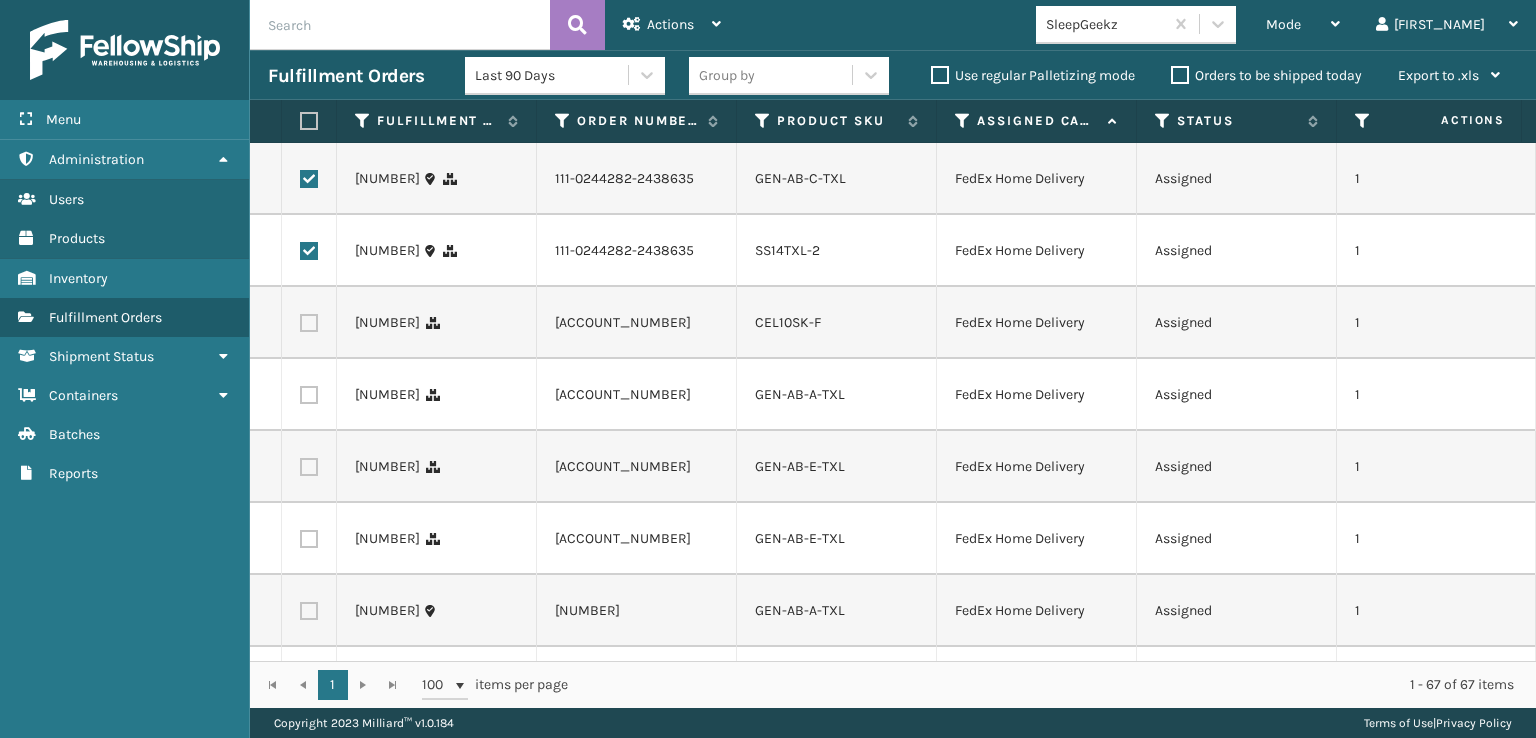 drag, startPoint x: 305, startPoint y: 514, endPoint x: 305, endPoint y: 527, distance: 13 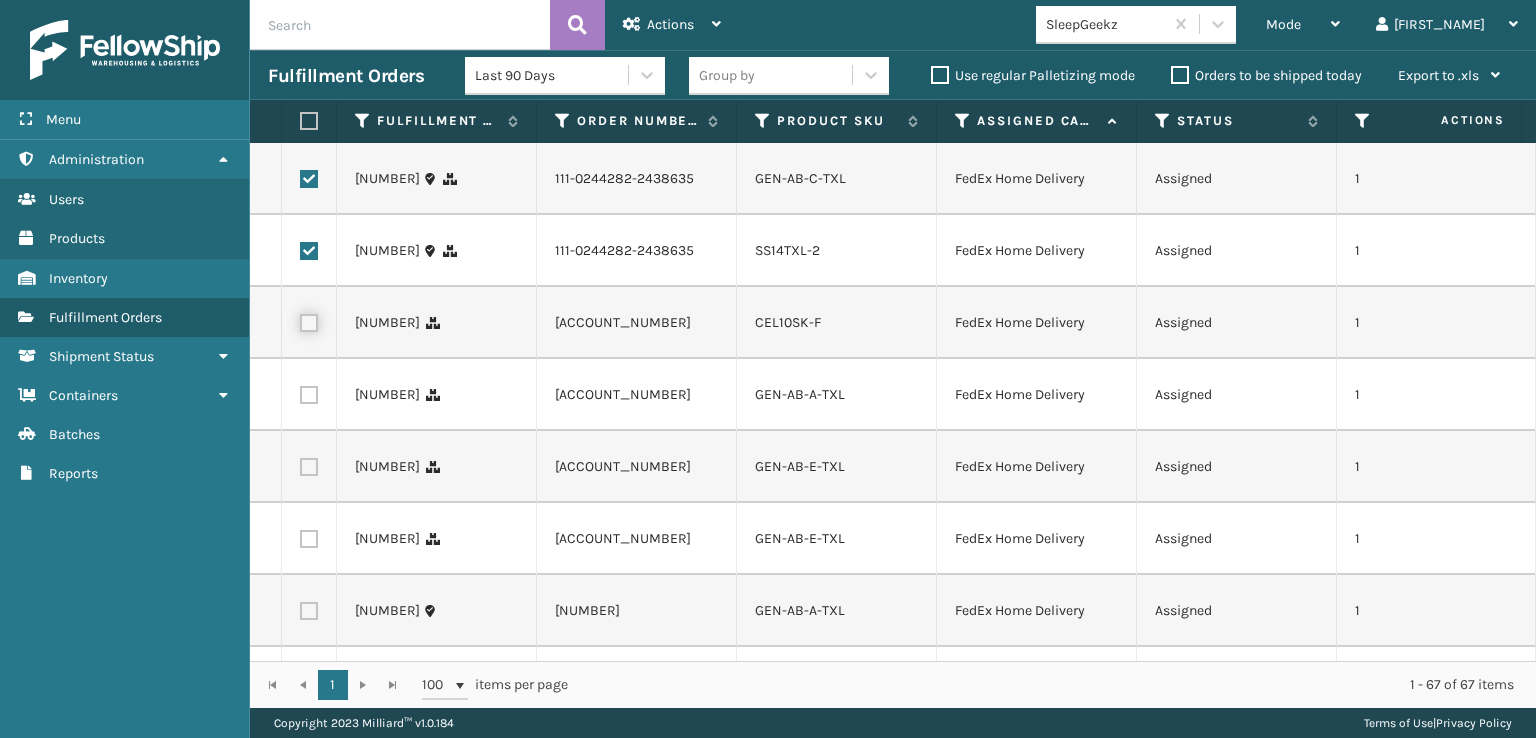 click at bounding box center (300, 320) 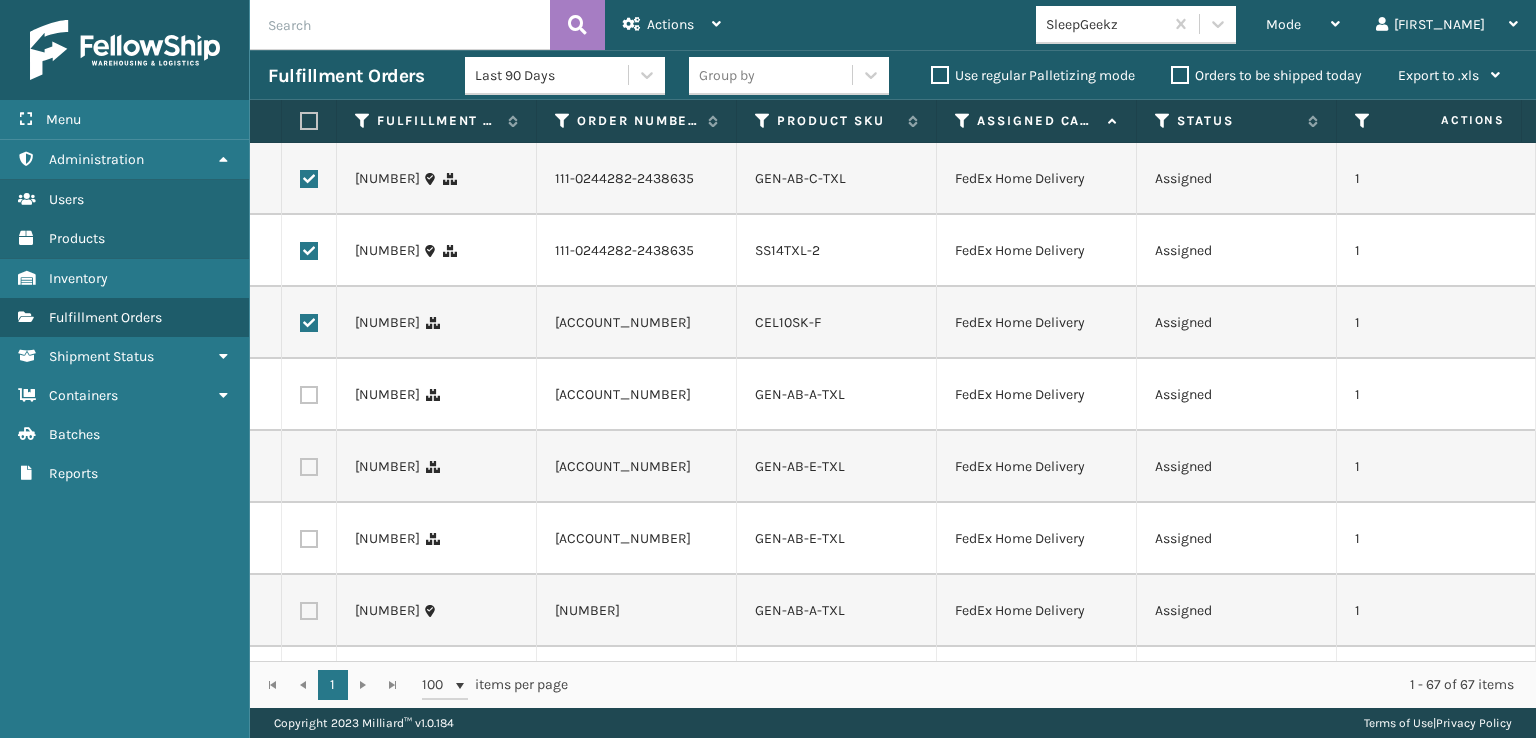 click at bounding box center [309, 395] 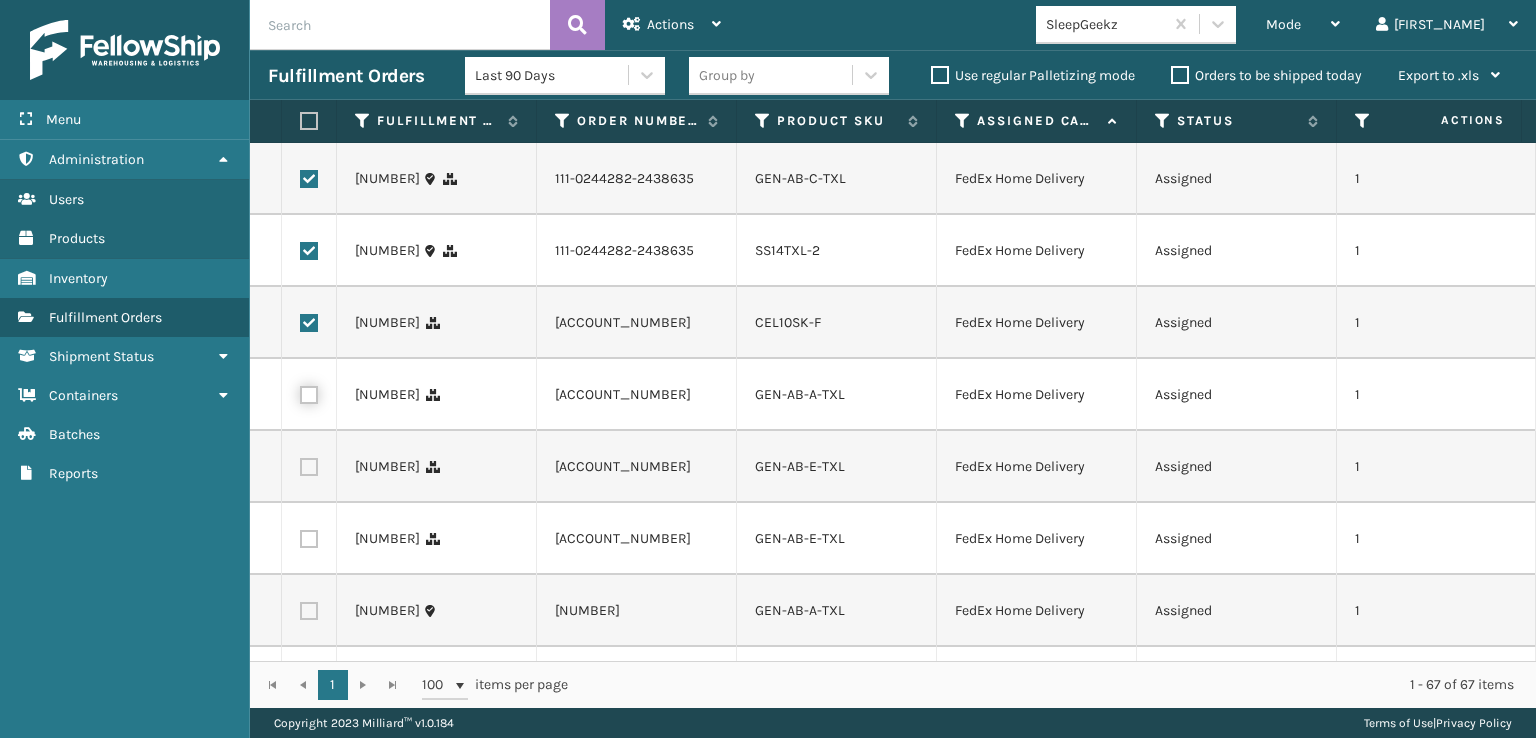 click at bounding box center [300, 392] 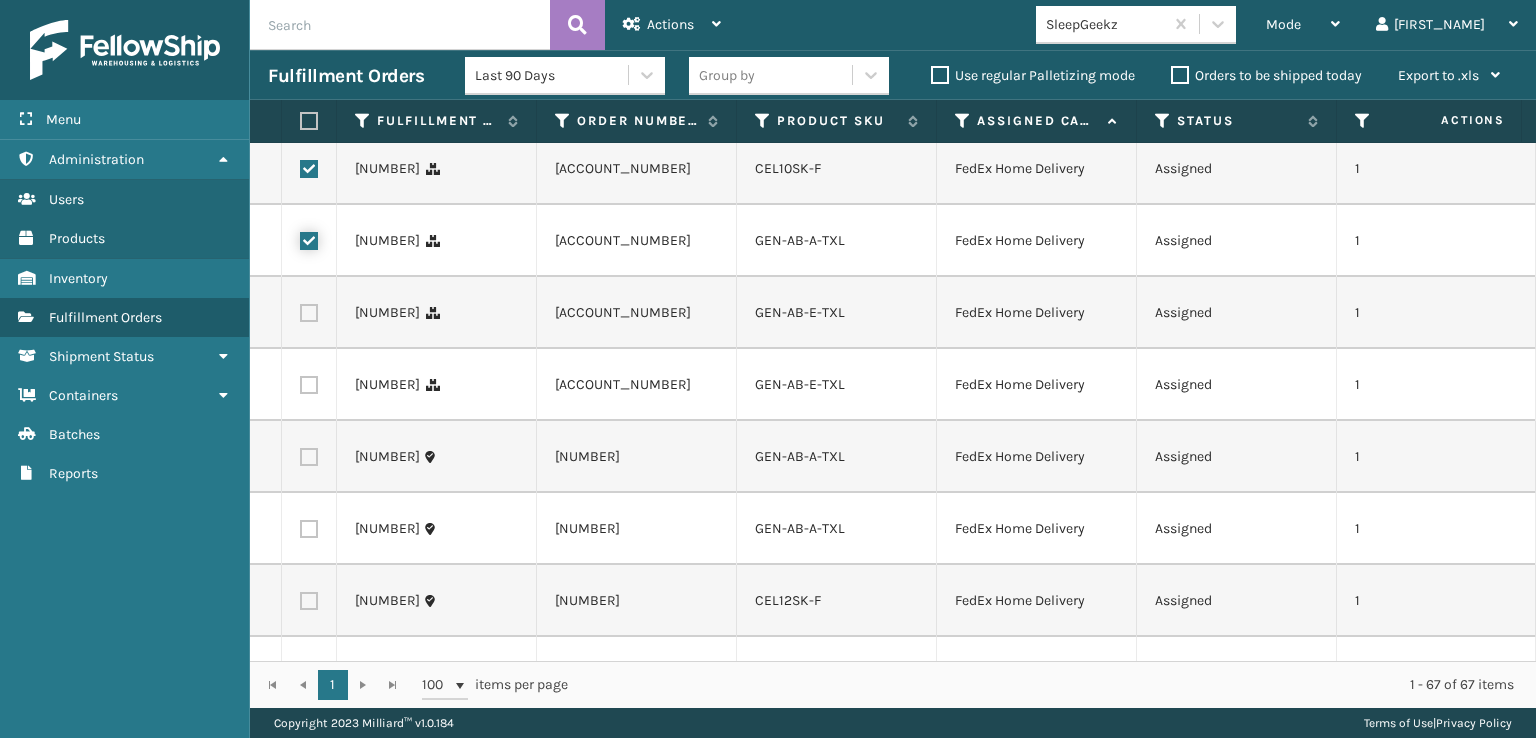 scroll, scrollTop: 2000, scrollLeft: 0, axis: vertical 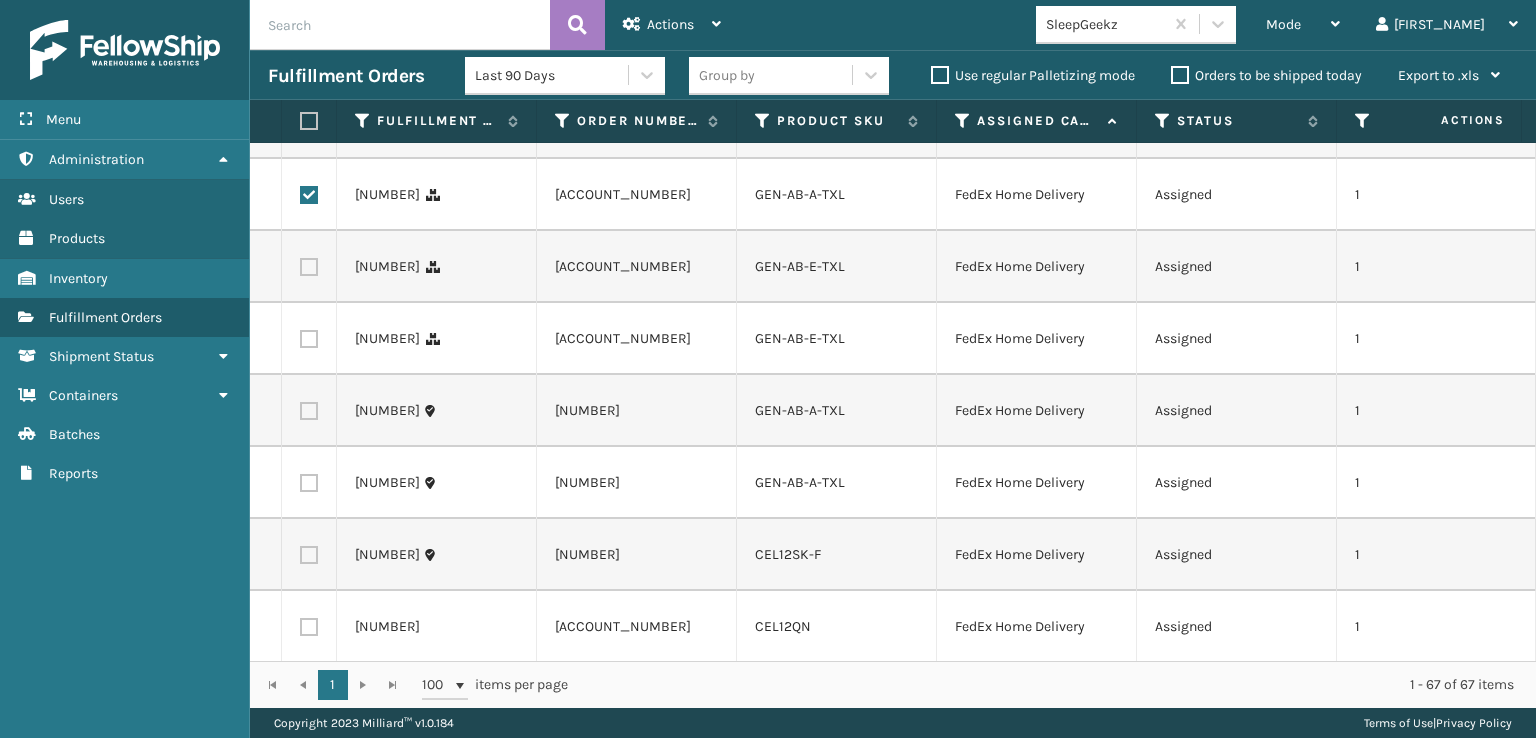 click at bounding box center [309, 267] 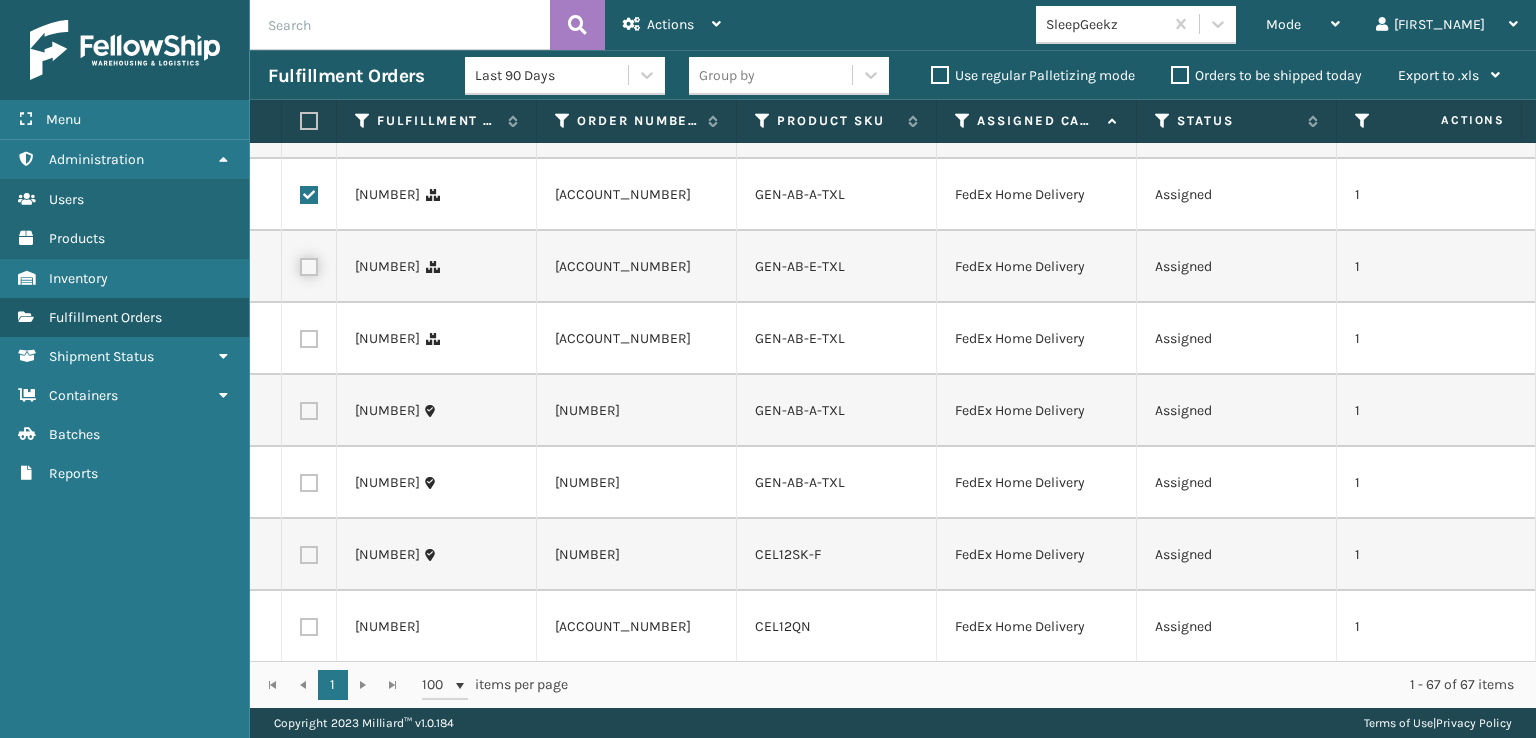 click at bounding box center [300, 264] 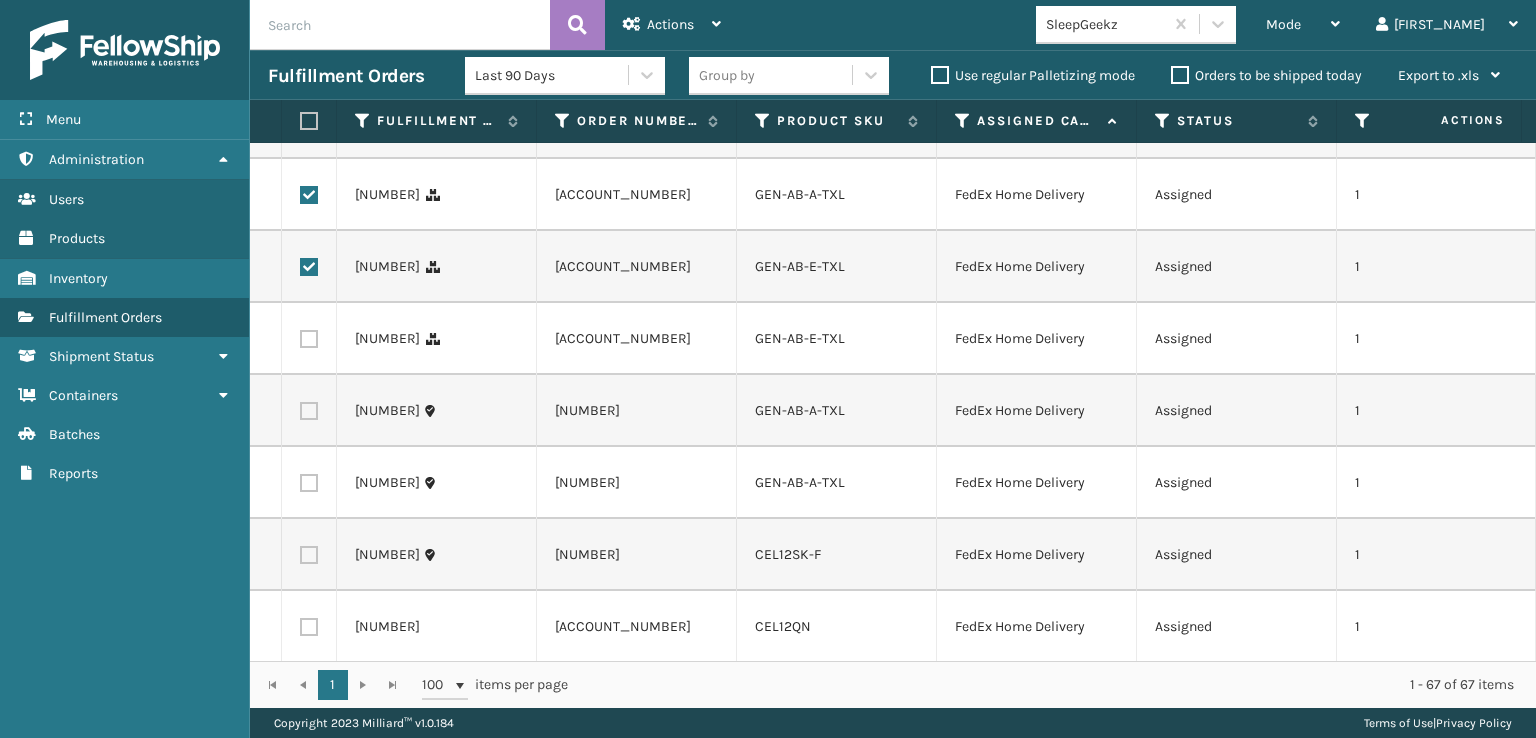 click at bounding box center [309, 339] 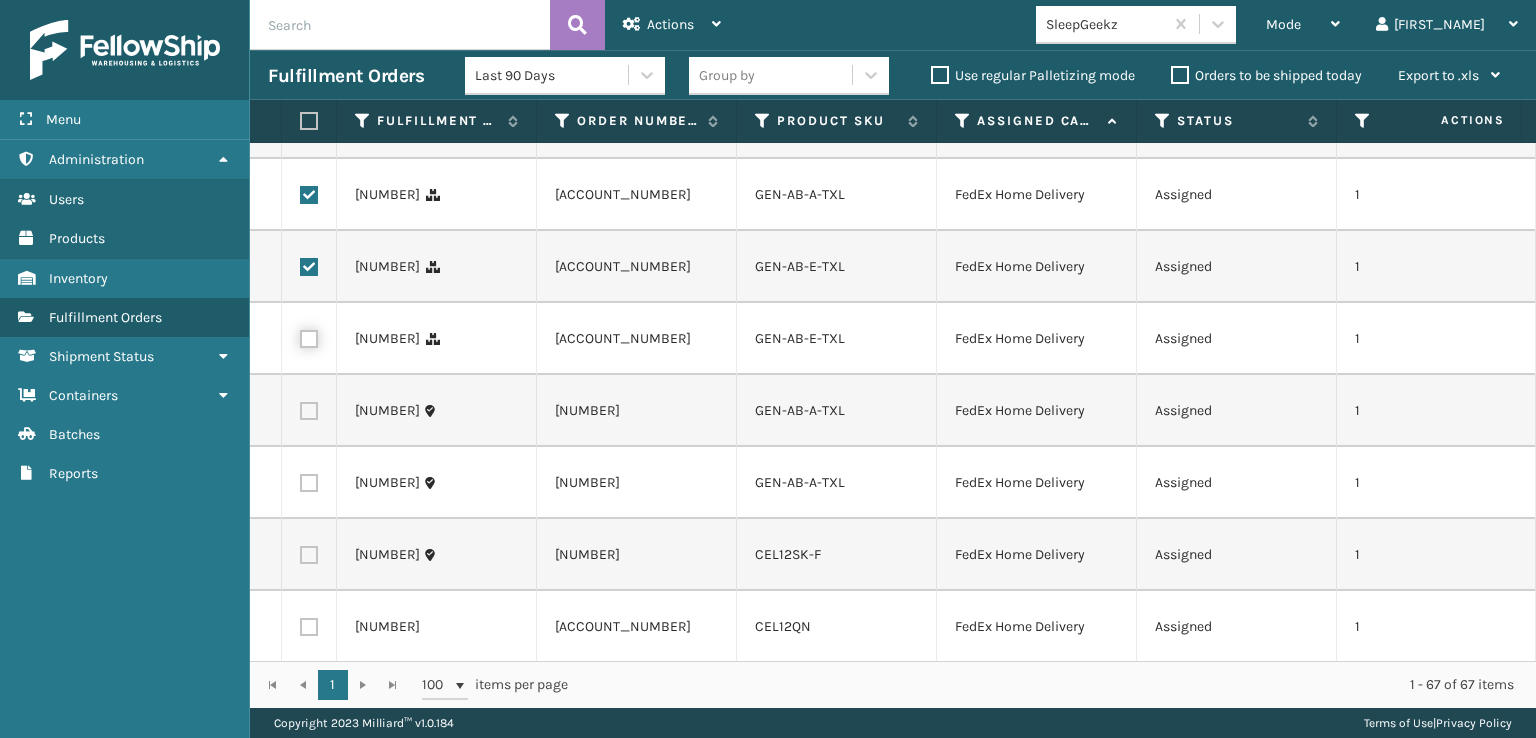 click at bounding box center [300, 336] 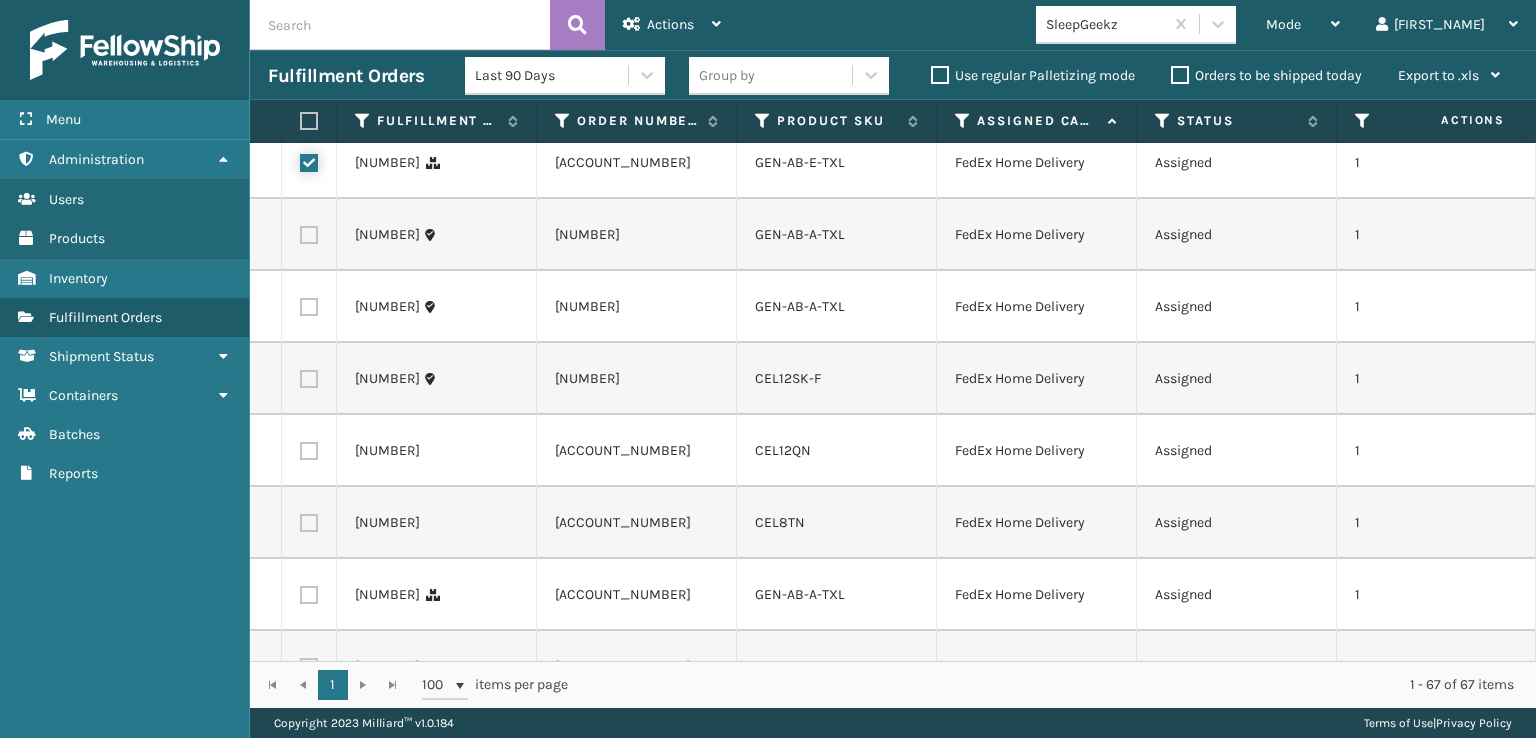scroll, scrollTop: 2200, scrollLeft: 0, axis: vertical 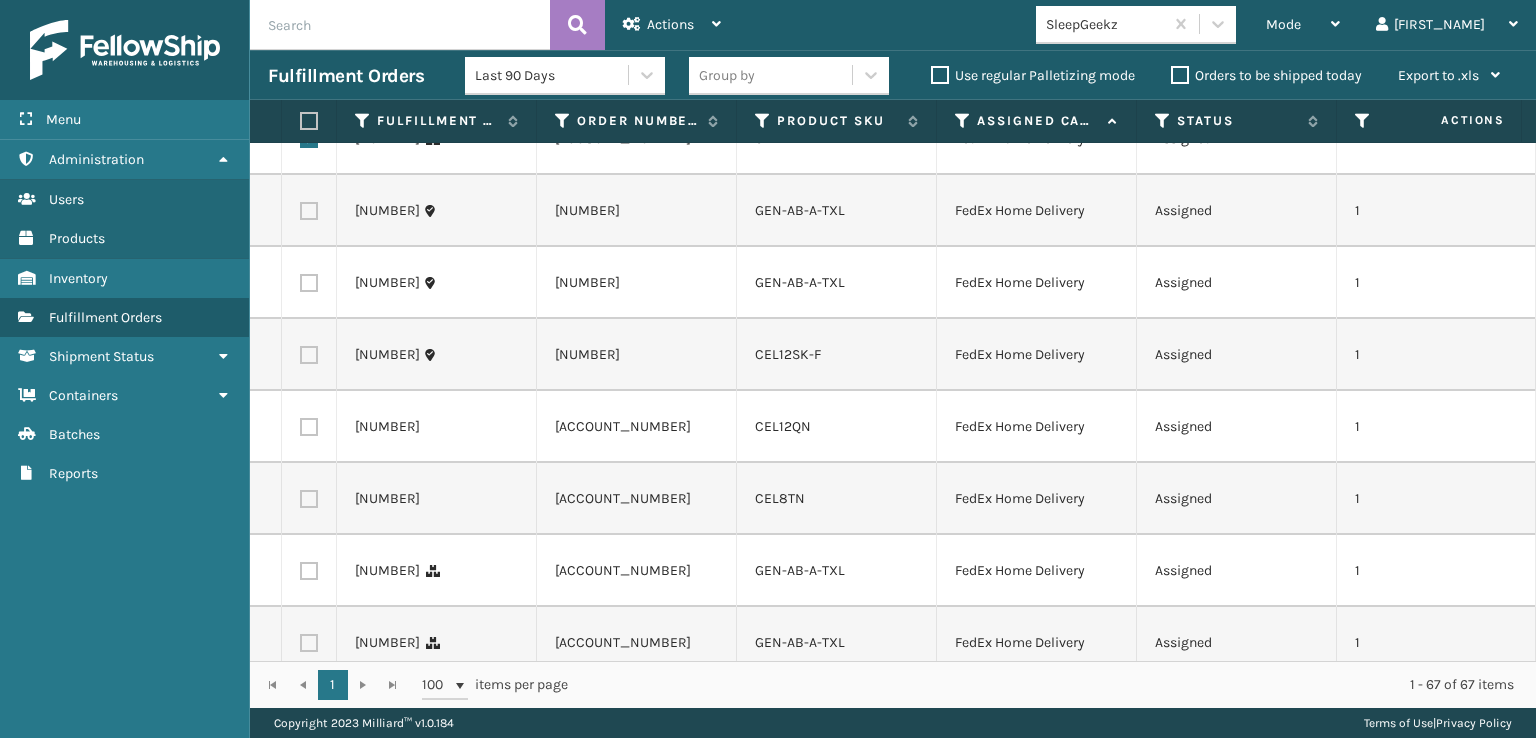 click at bounding box center [309, 211] 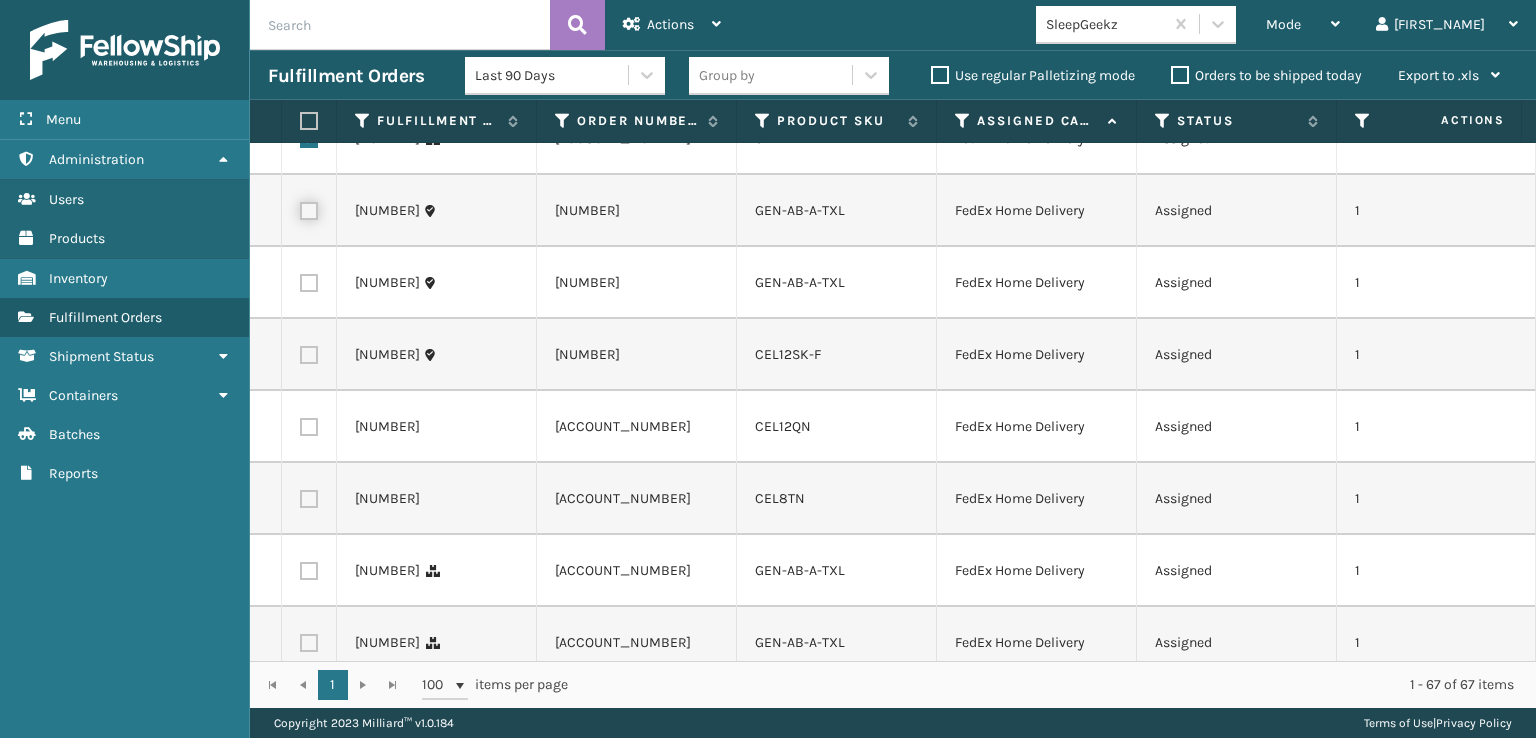 click at bounding box center [300, 208] 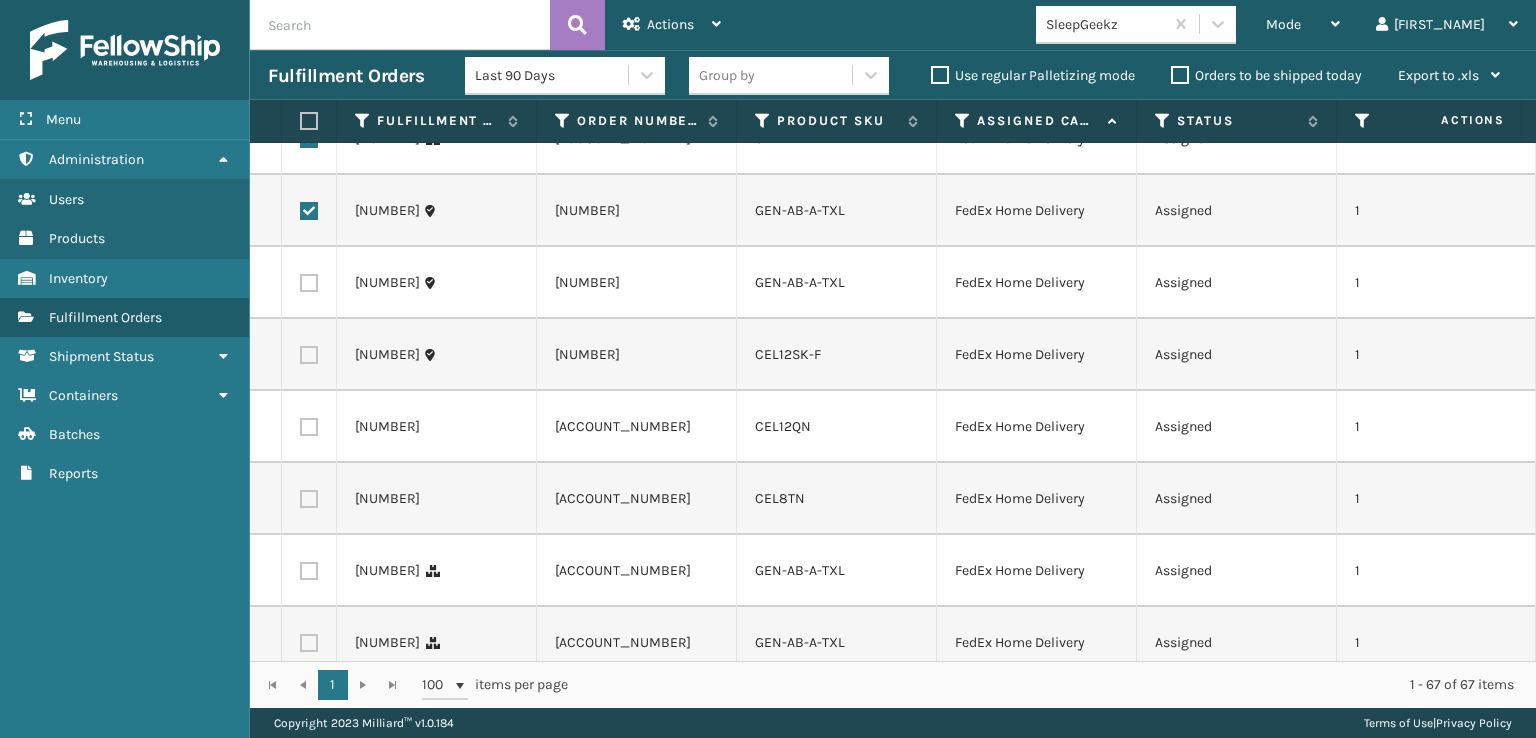 click at bounding box center (309, 283) 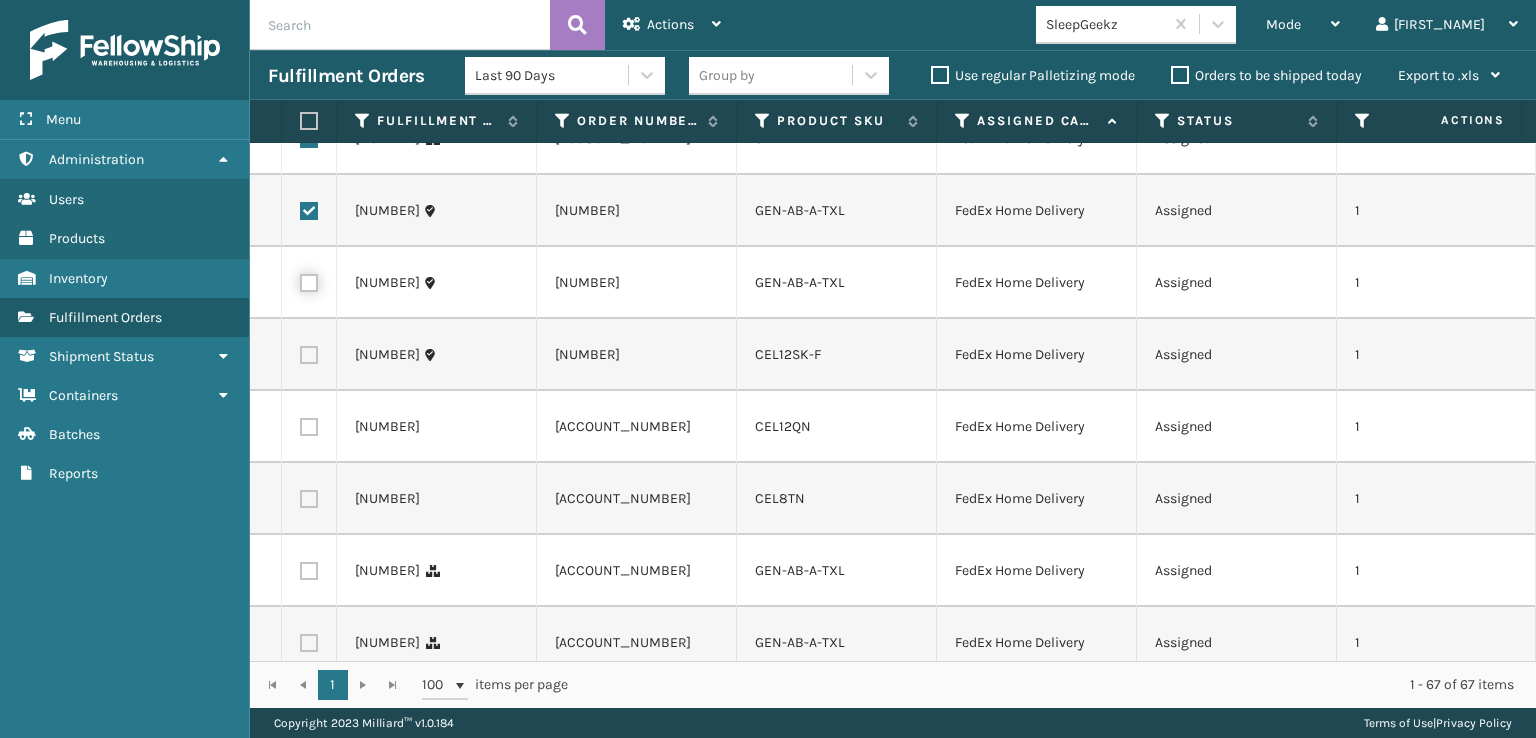 click at bounding box center [300, 280] 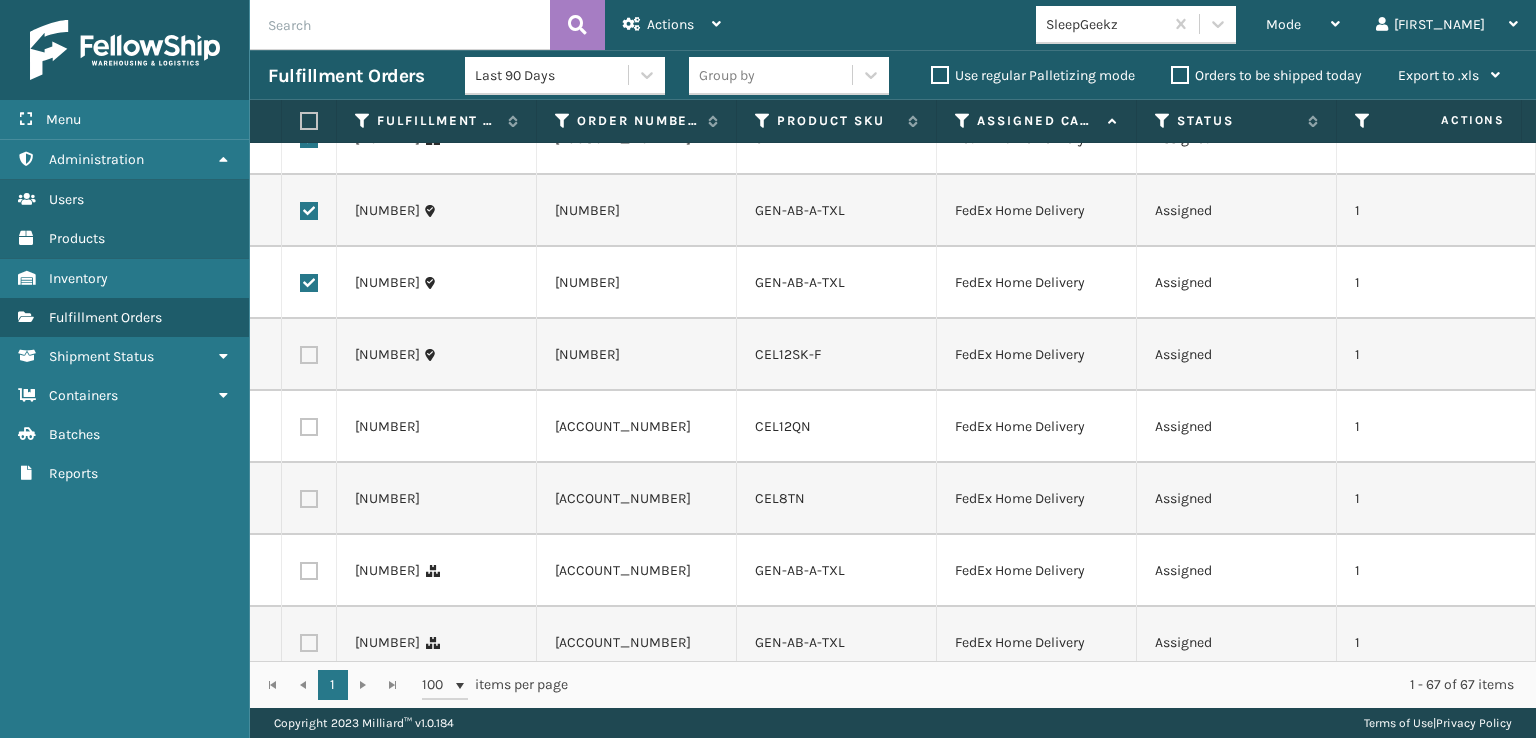 click at bounding box center (309, 355) 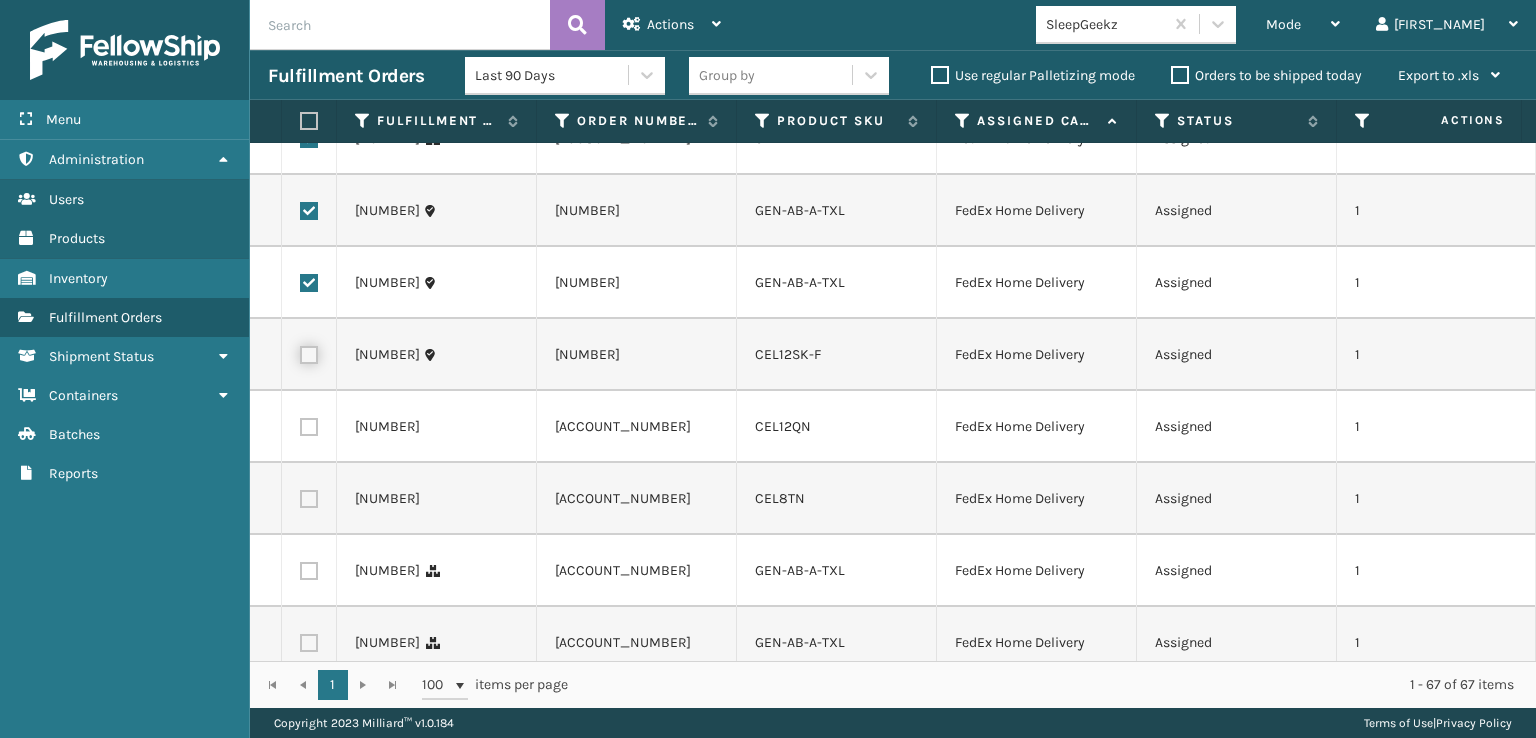 click at bounding box center [300, 352] 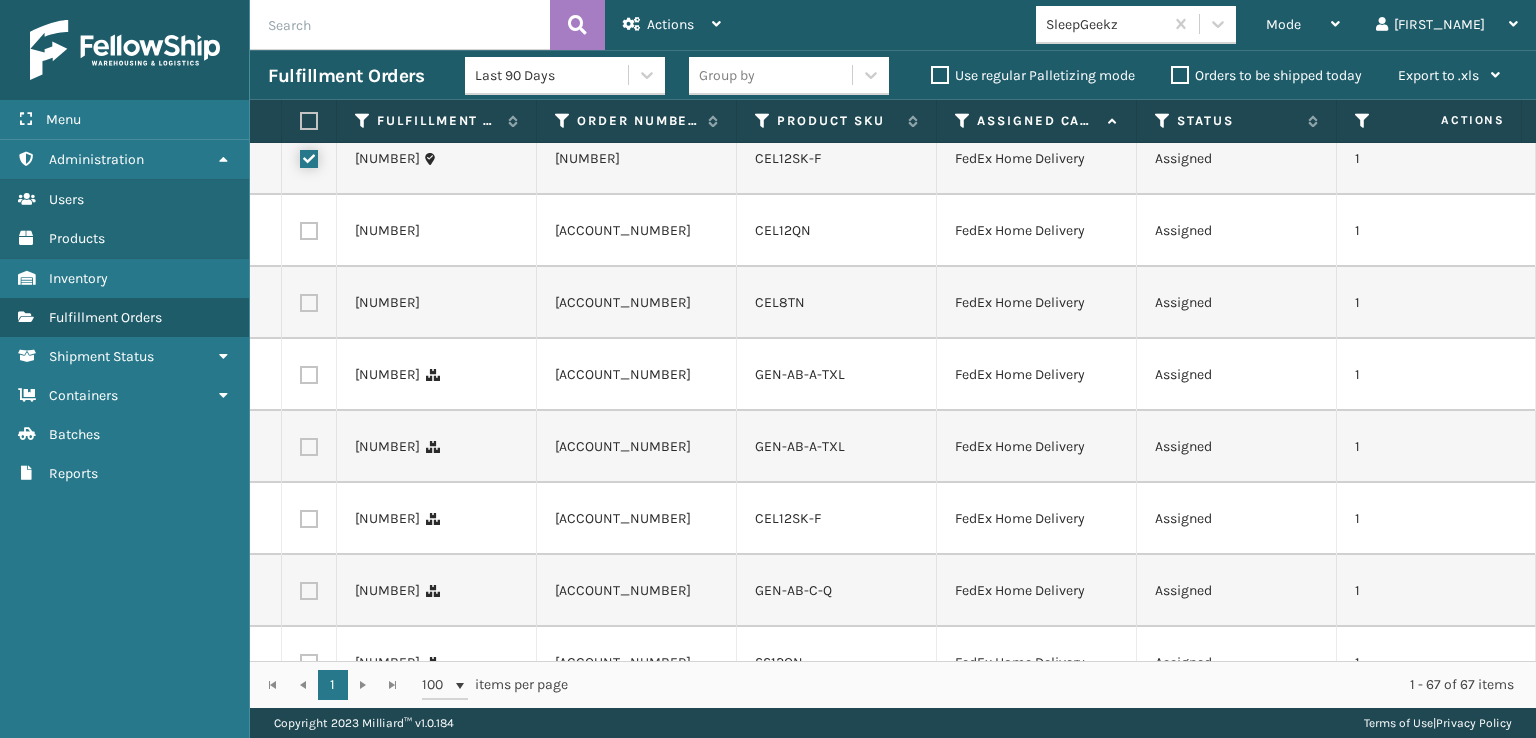 scroll, scrollTop: 2400, scrollLeft: 0, axis: vertical 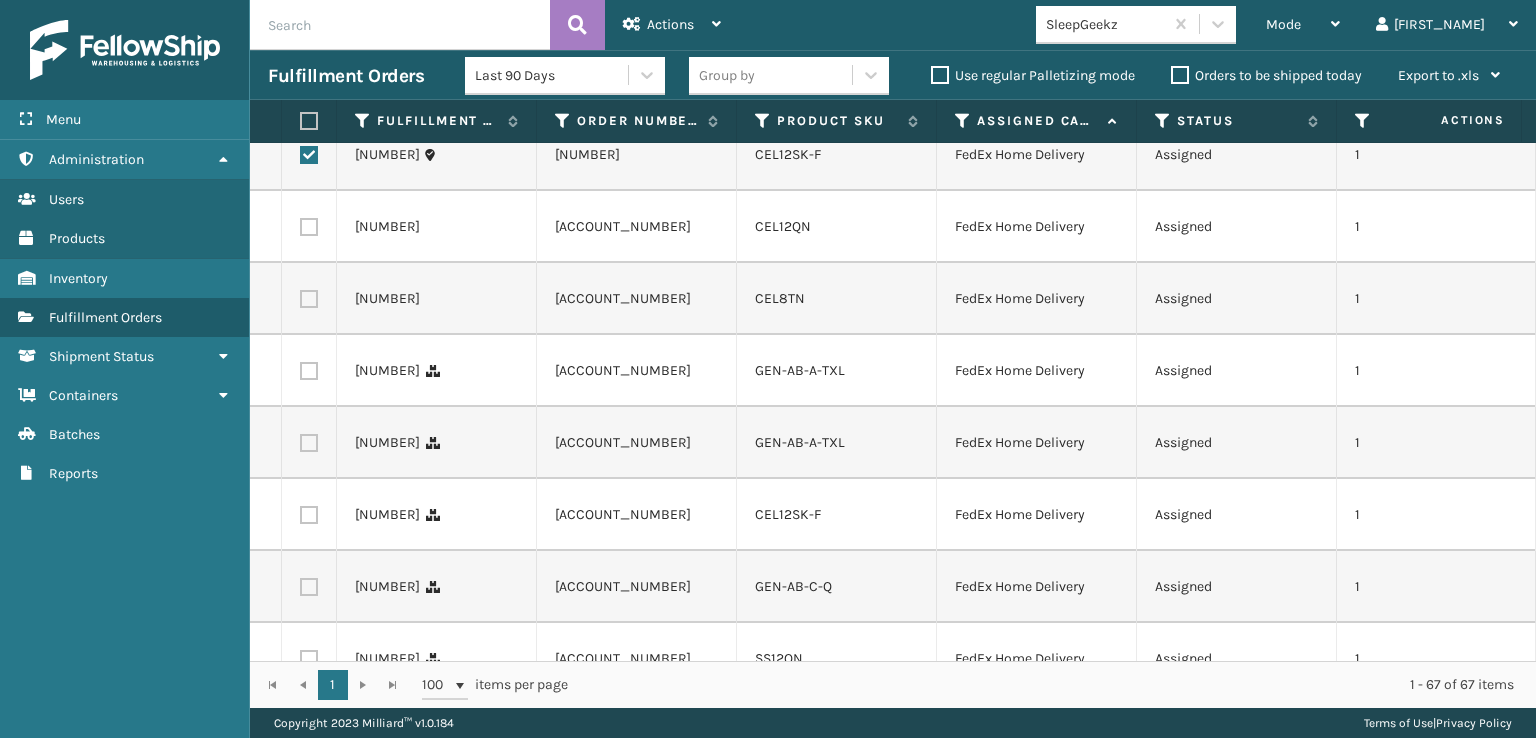 click at bounding box center (309, 227) 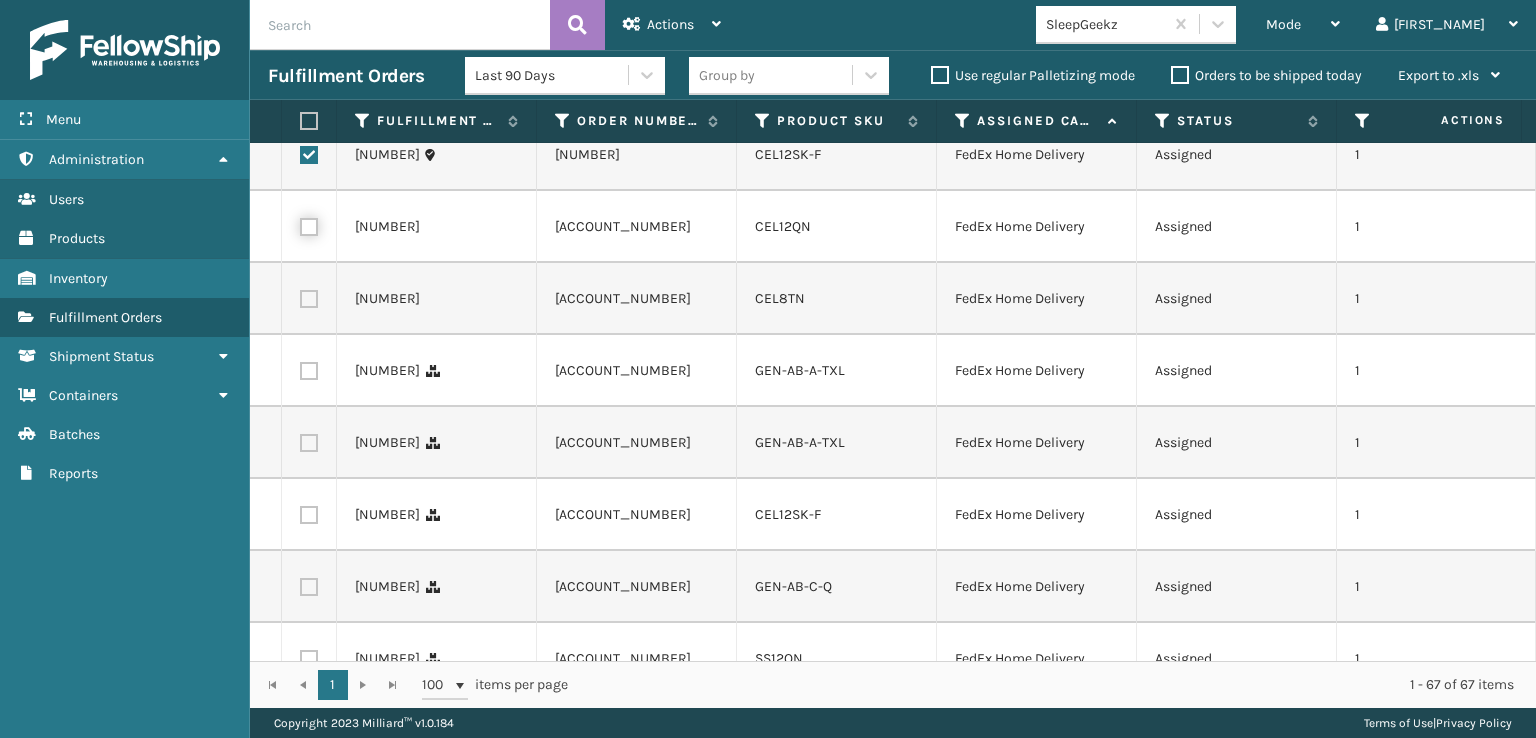 click at bounding box center (300, 224) 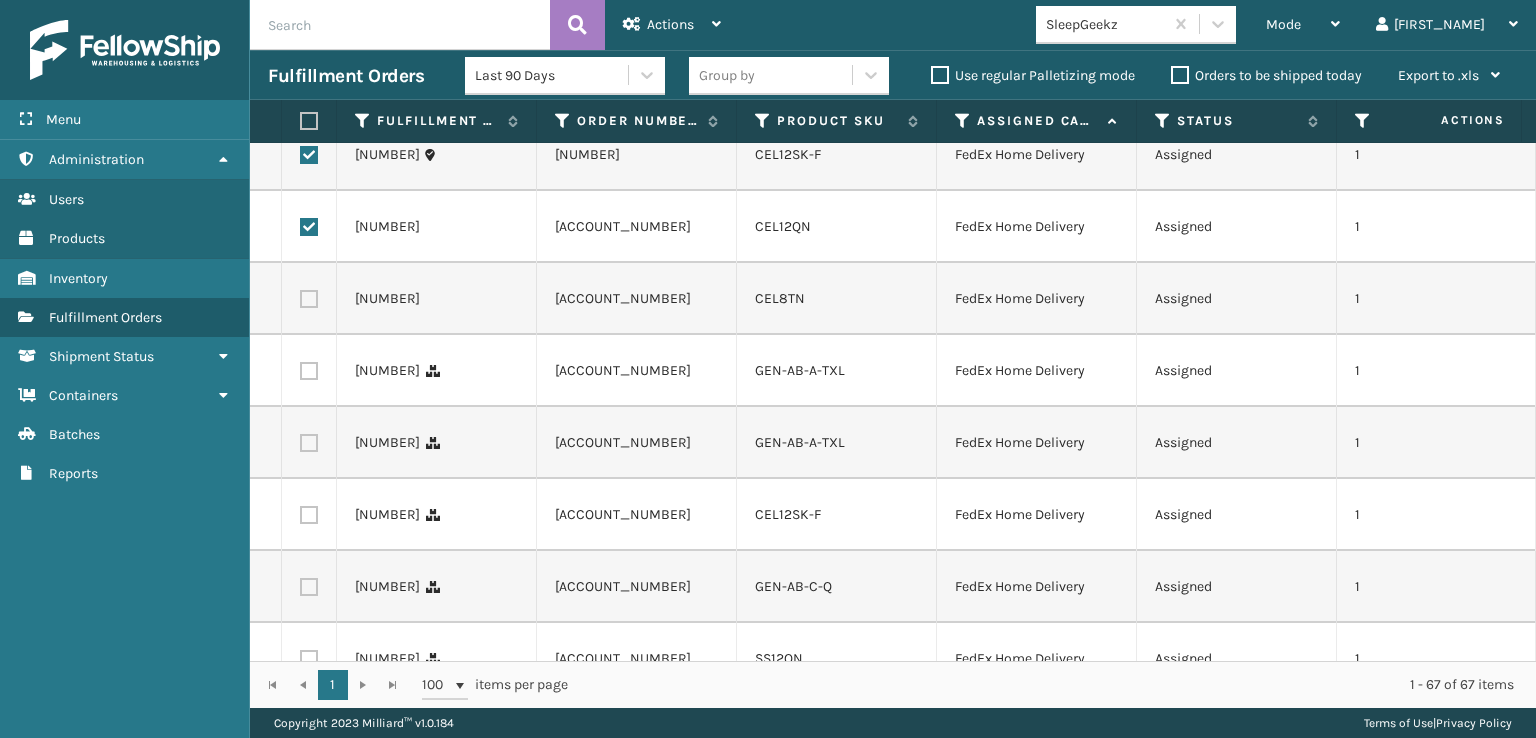 click at bounding box center [309, 299] 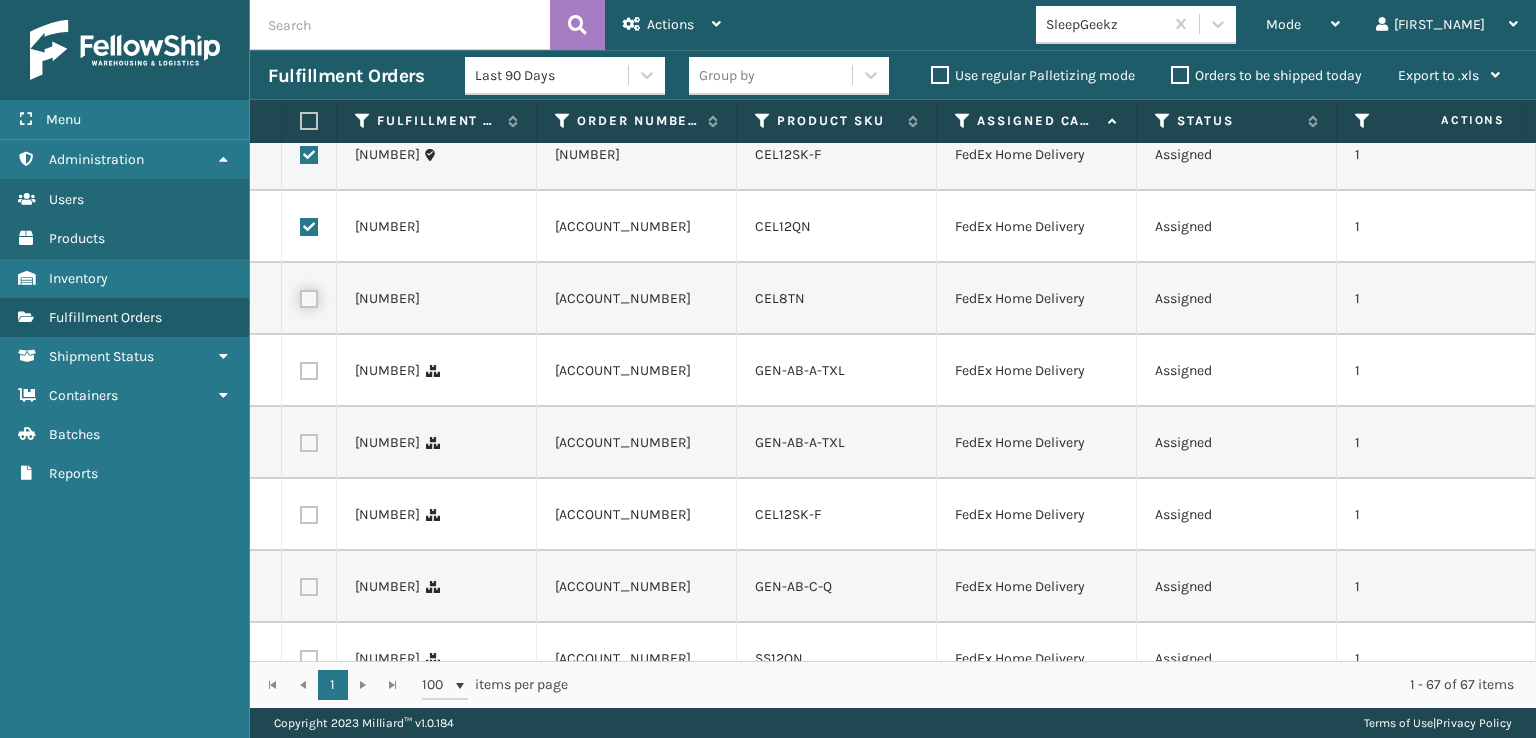 click at bounding box center [300, 296] 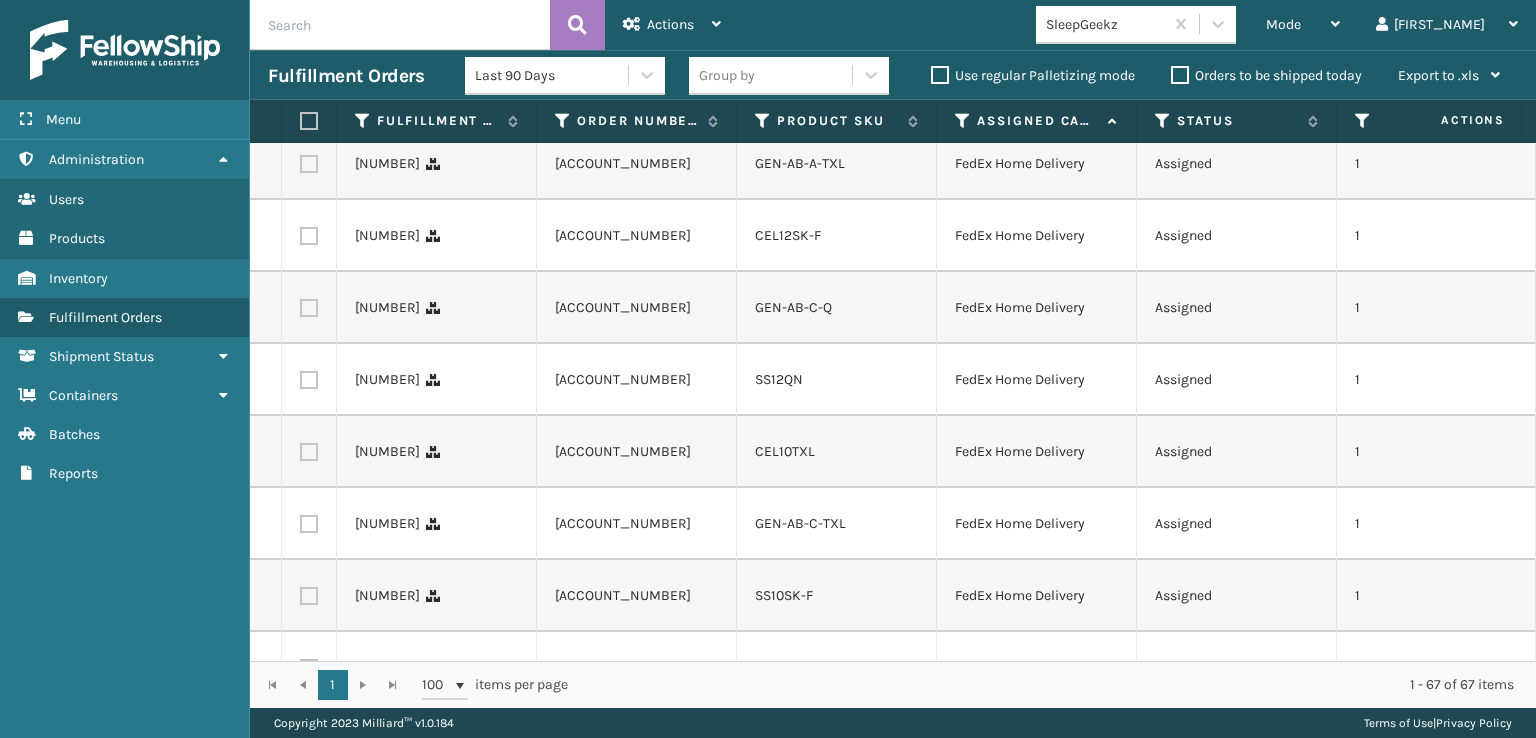 scroll, scrollTop: 2700, scrollLeft: 0, axis: vertical 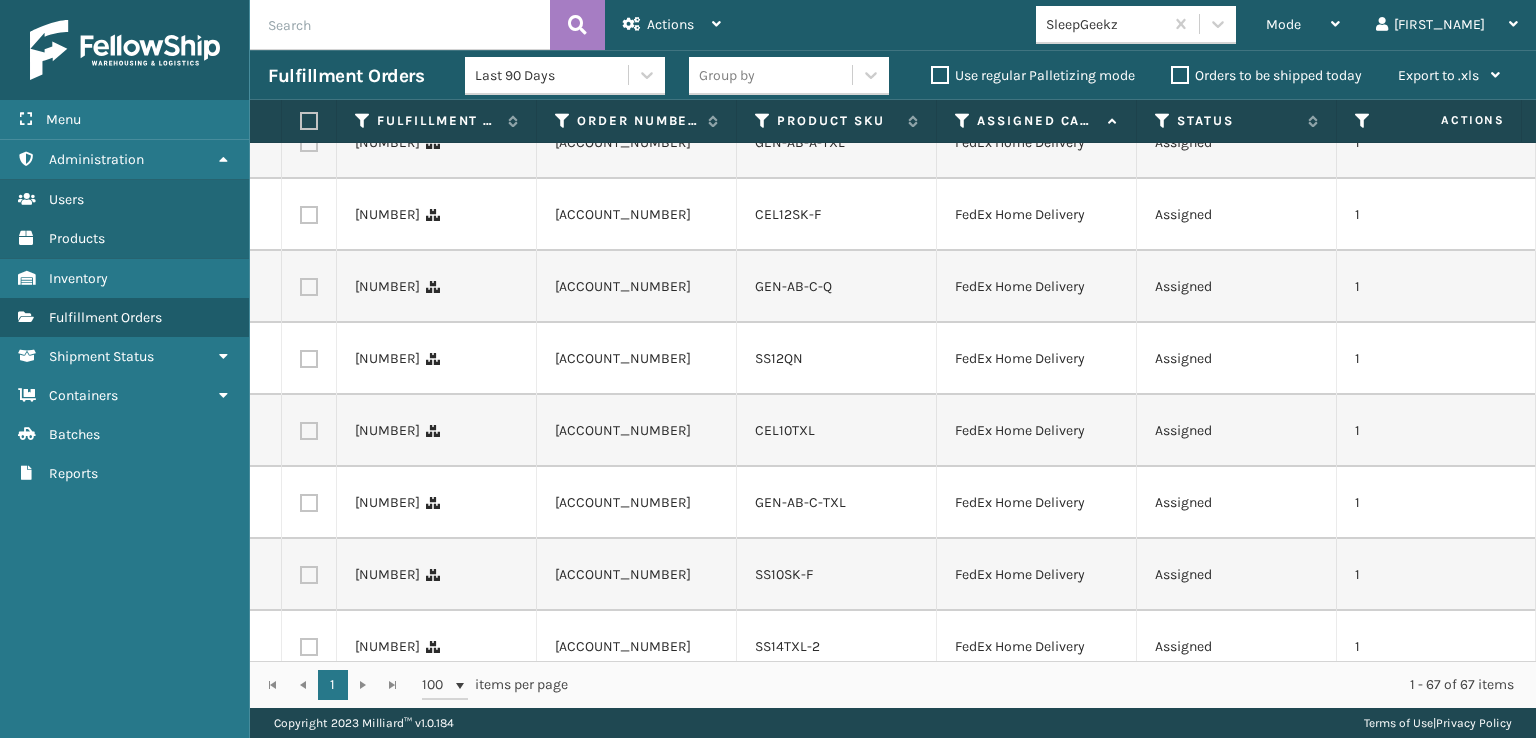 click at bounding box center (309, 71) 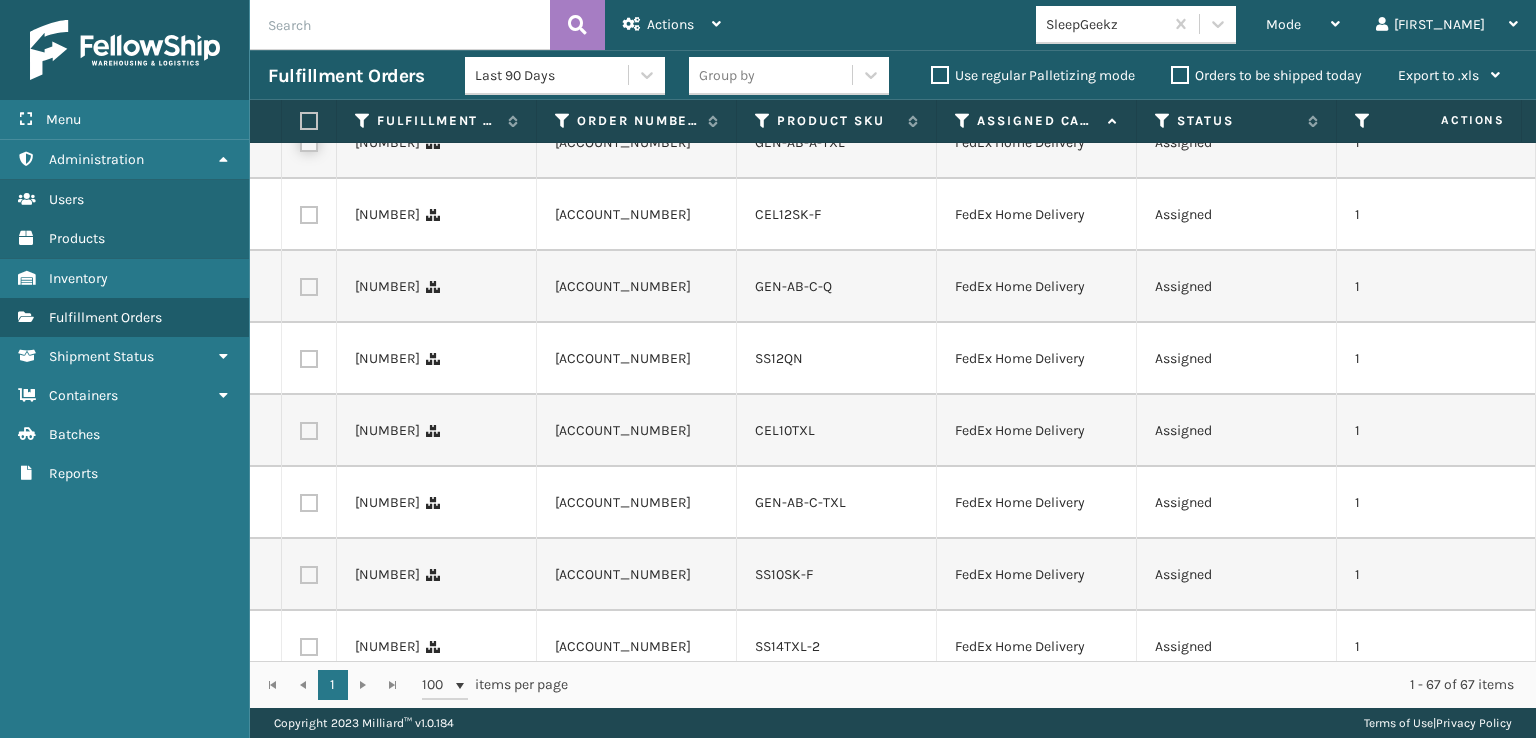 click at bounding box center [300, 140] 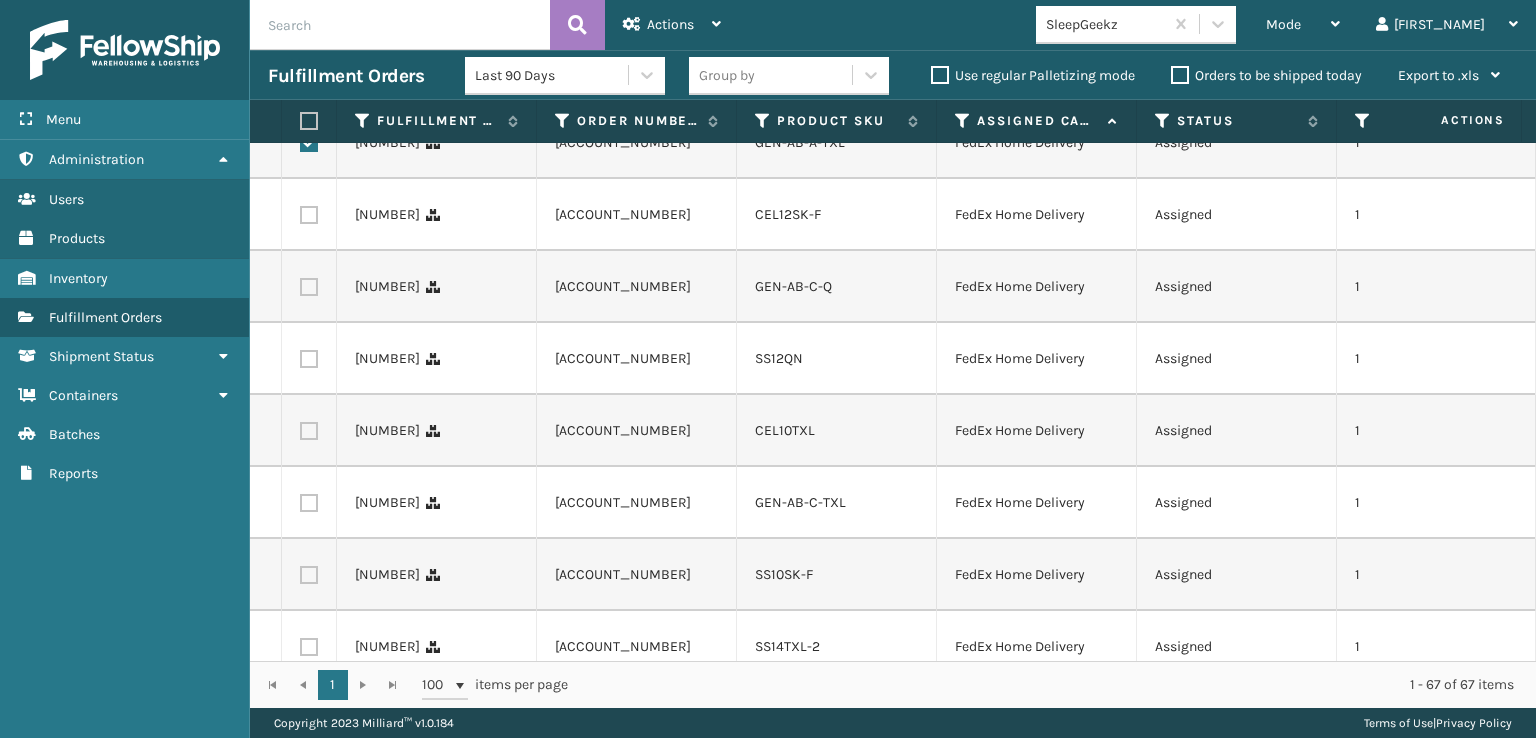 click at bounding box center (309, 215) 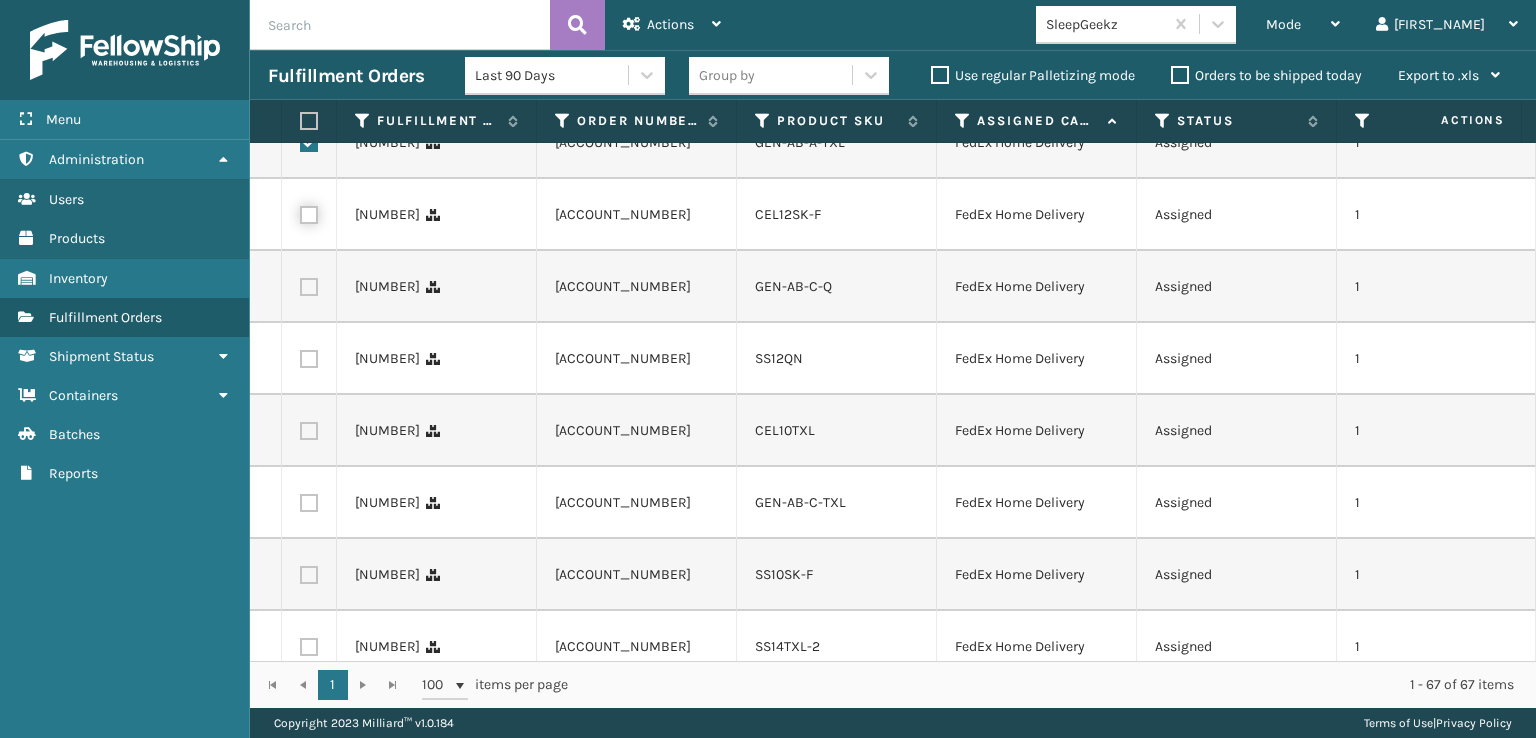 click at bounding box center (300, 212) 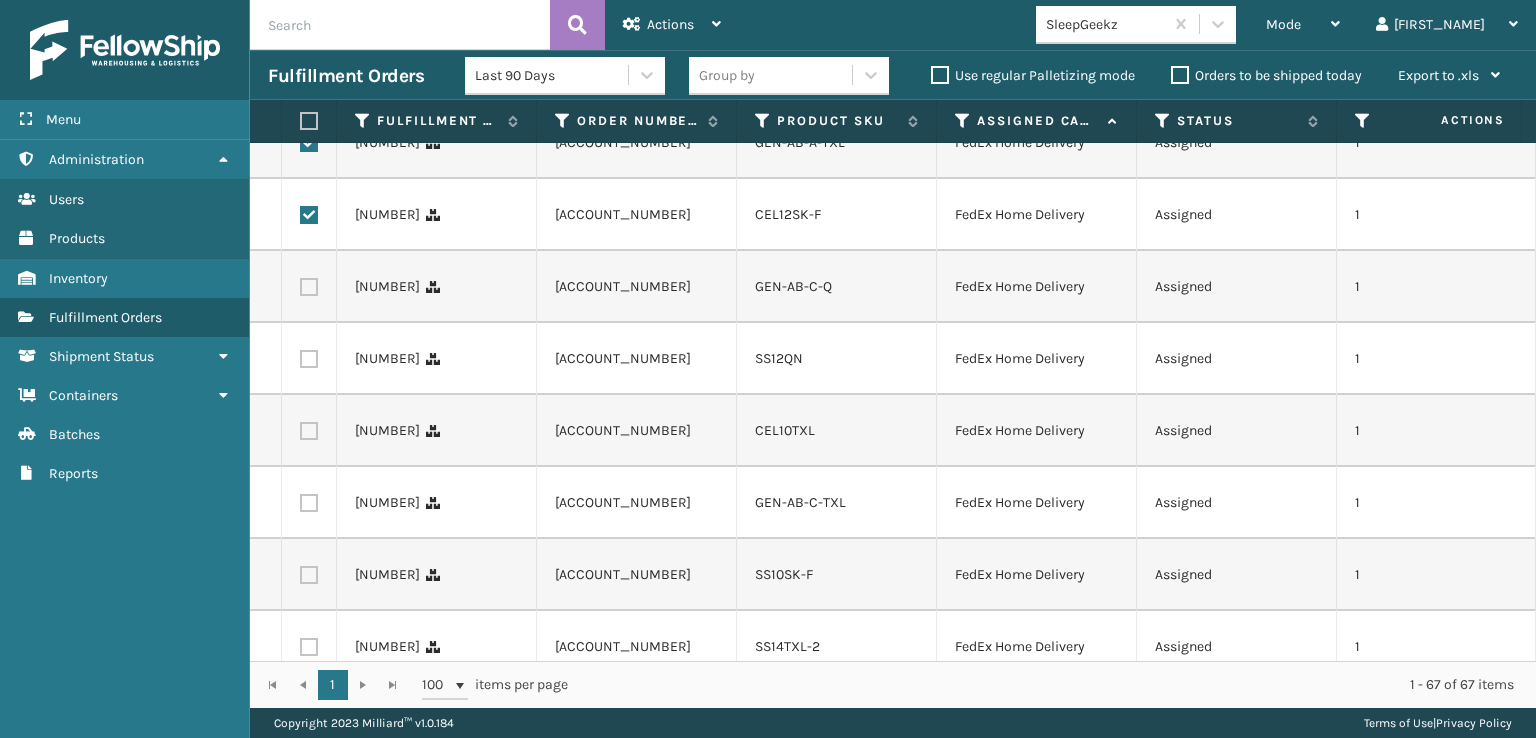 click at bounding box center (309, 287) 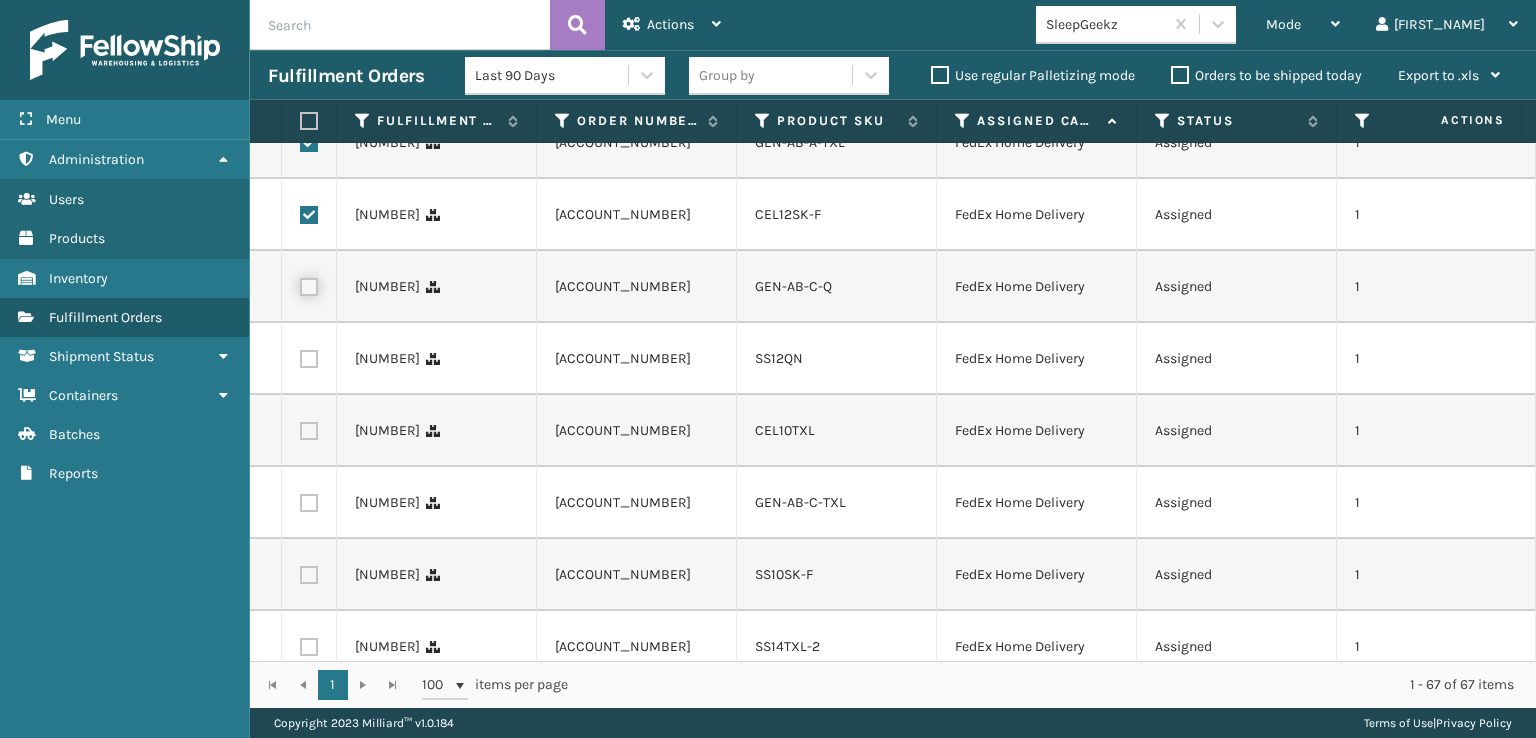 click at bounding box center (300, 284) 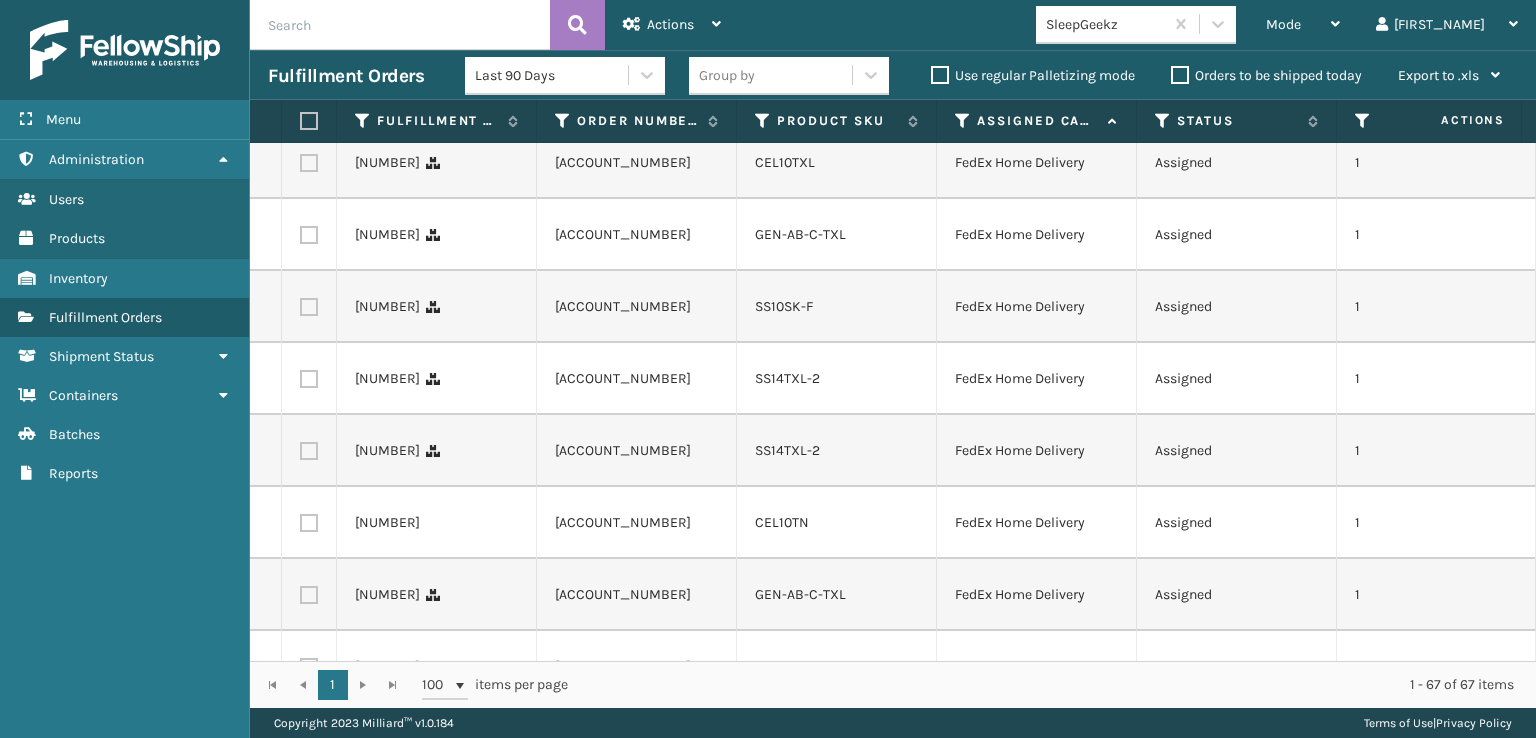 scroll, scrollTop: 3000, scrollLeft: 0, axis: vertical 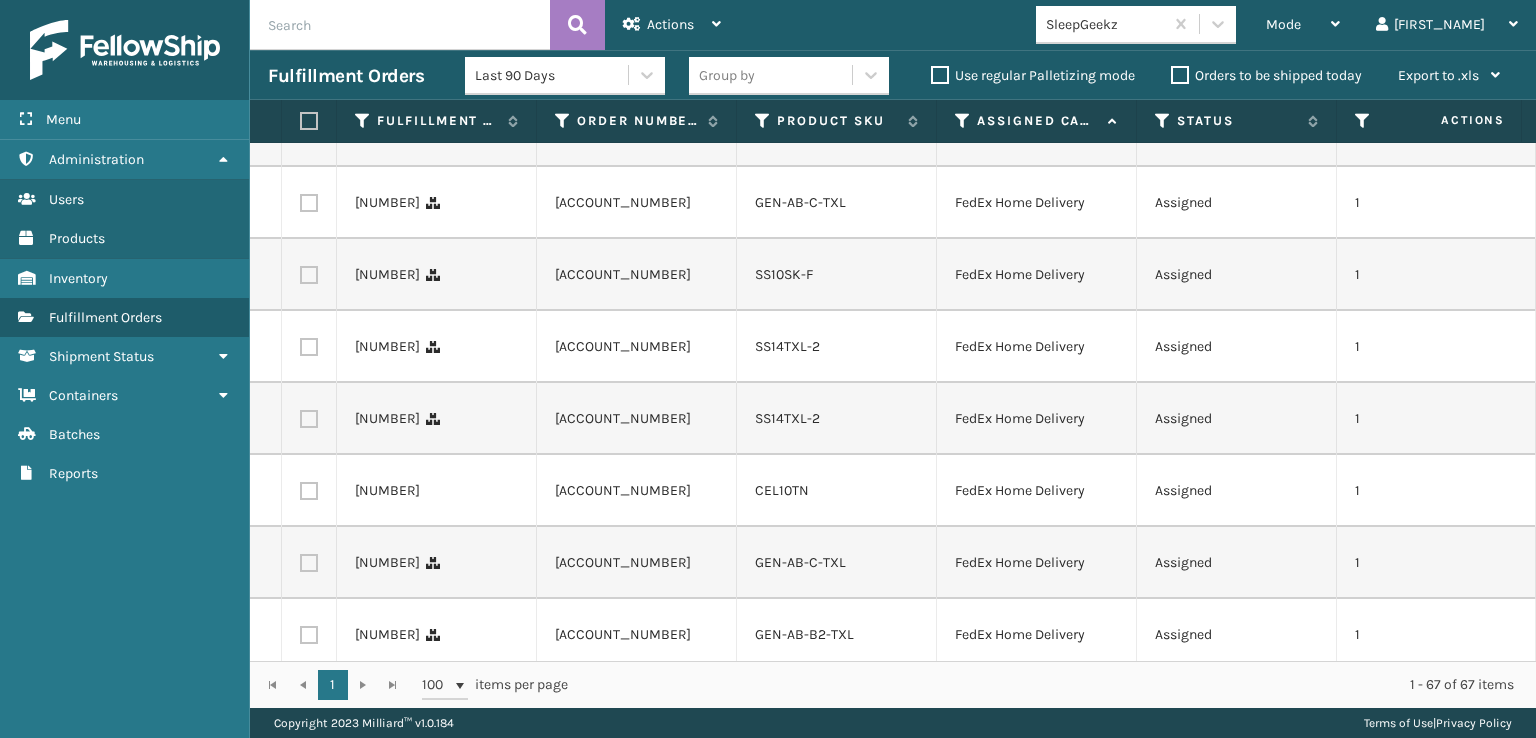 click at bounding box center (309, 59) 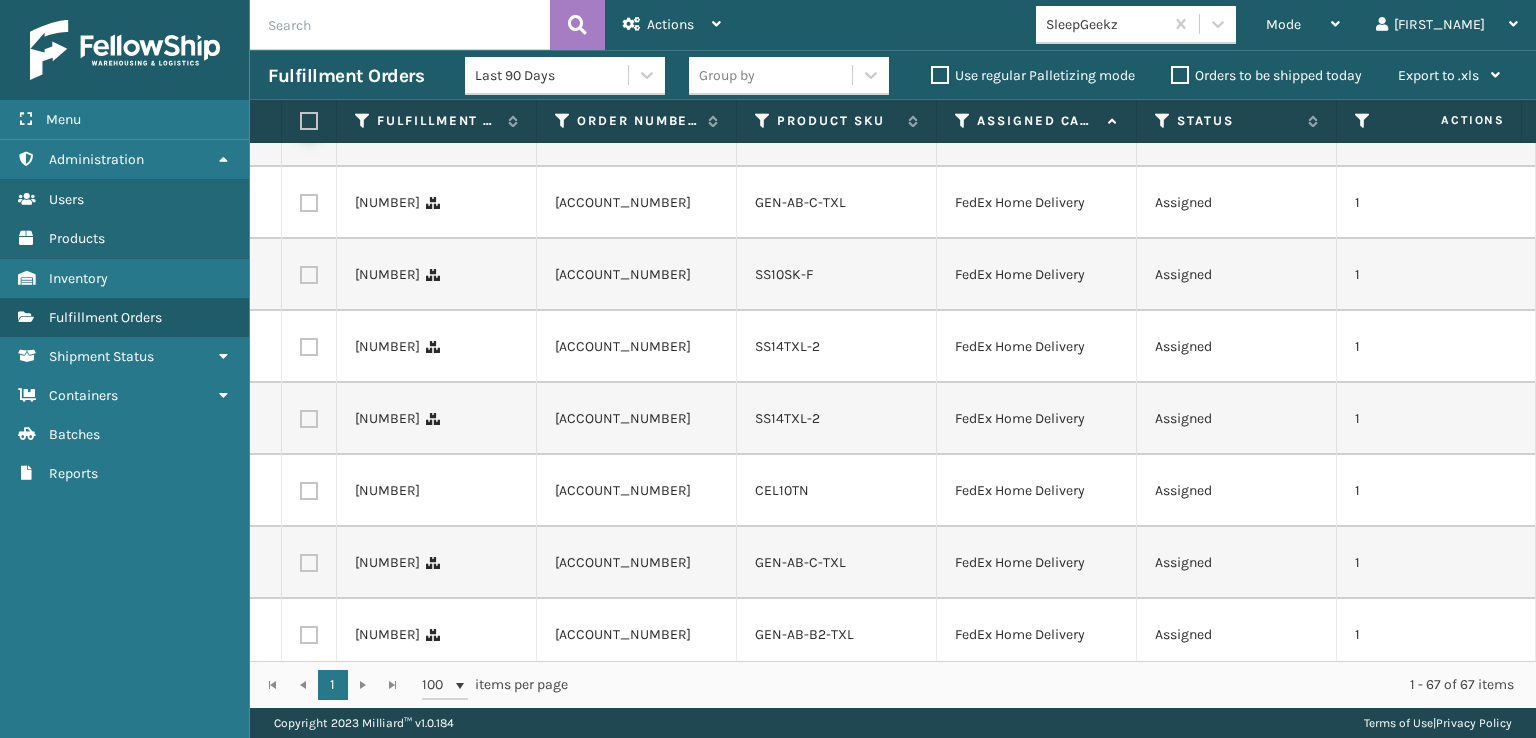click at bounding box center [300, 128] 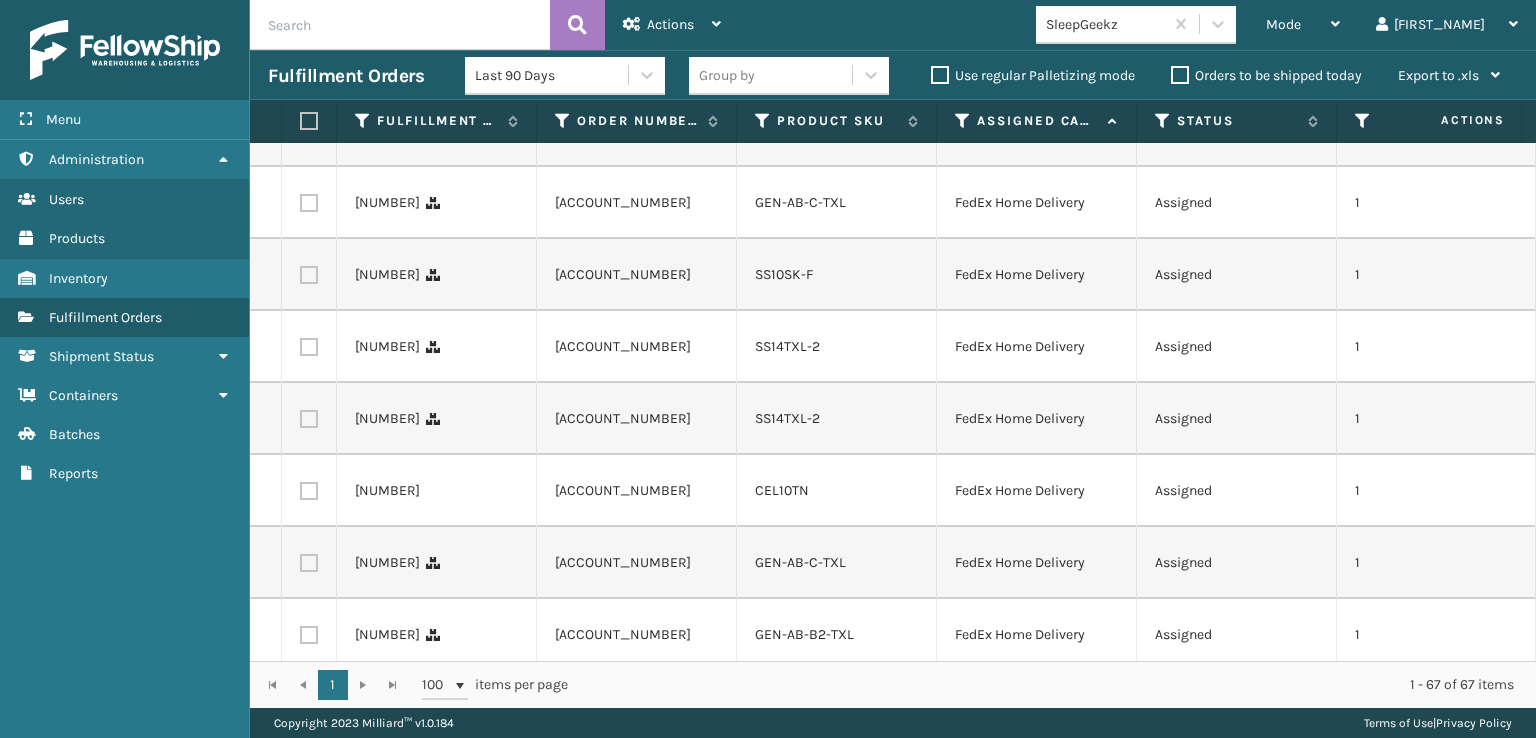 click at bounding box center [309, 203] 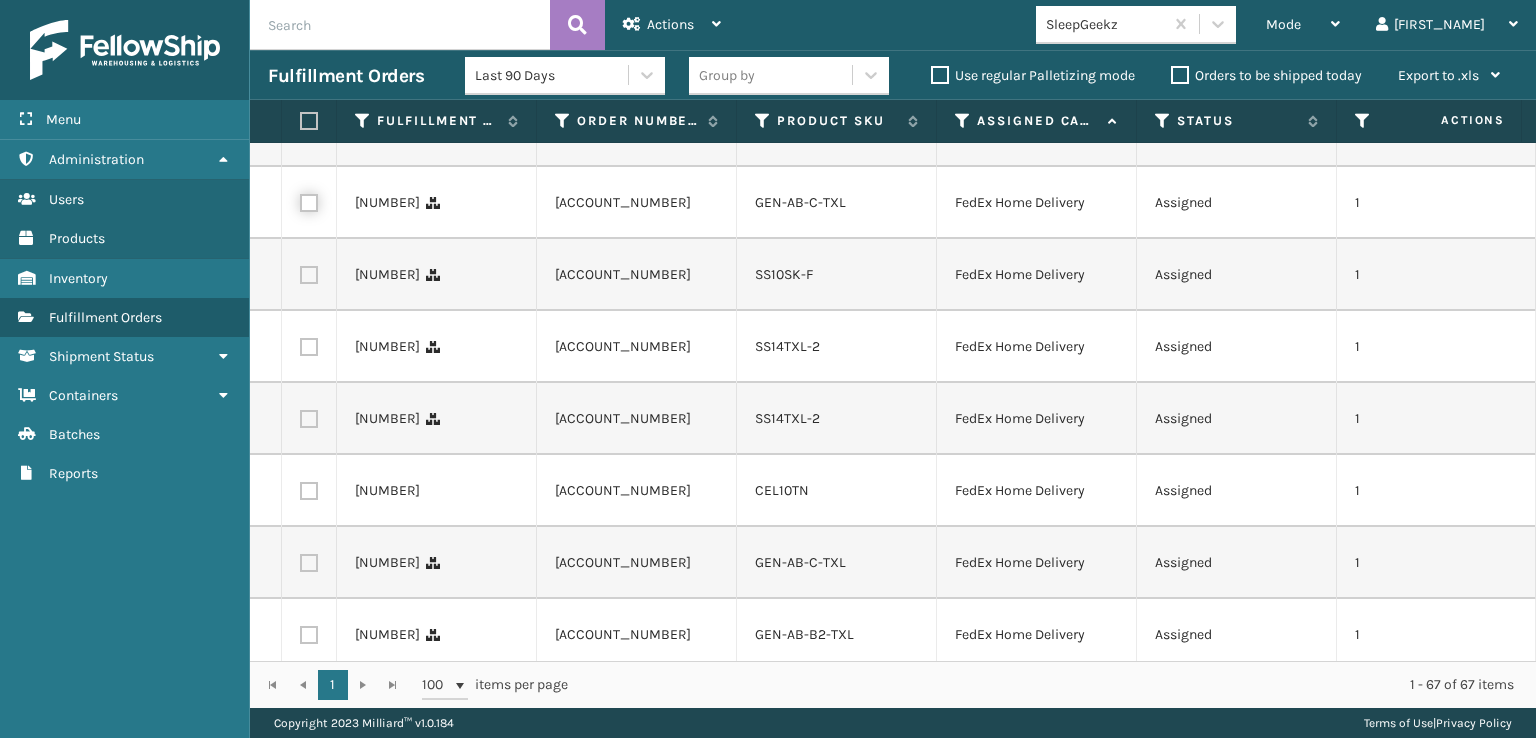 click at bounding box center [300, 200] 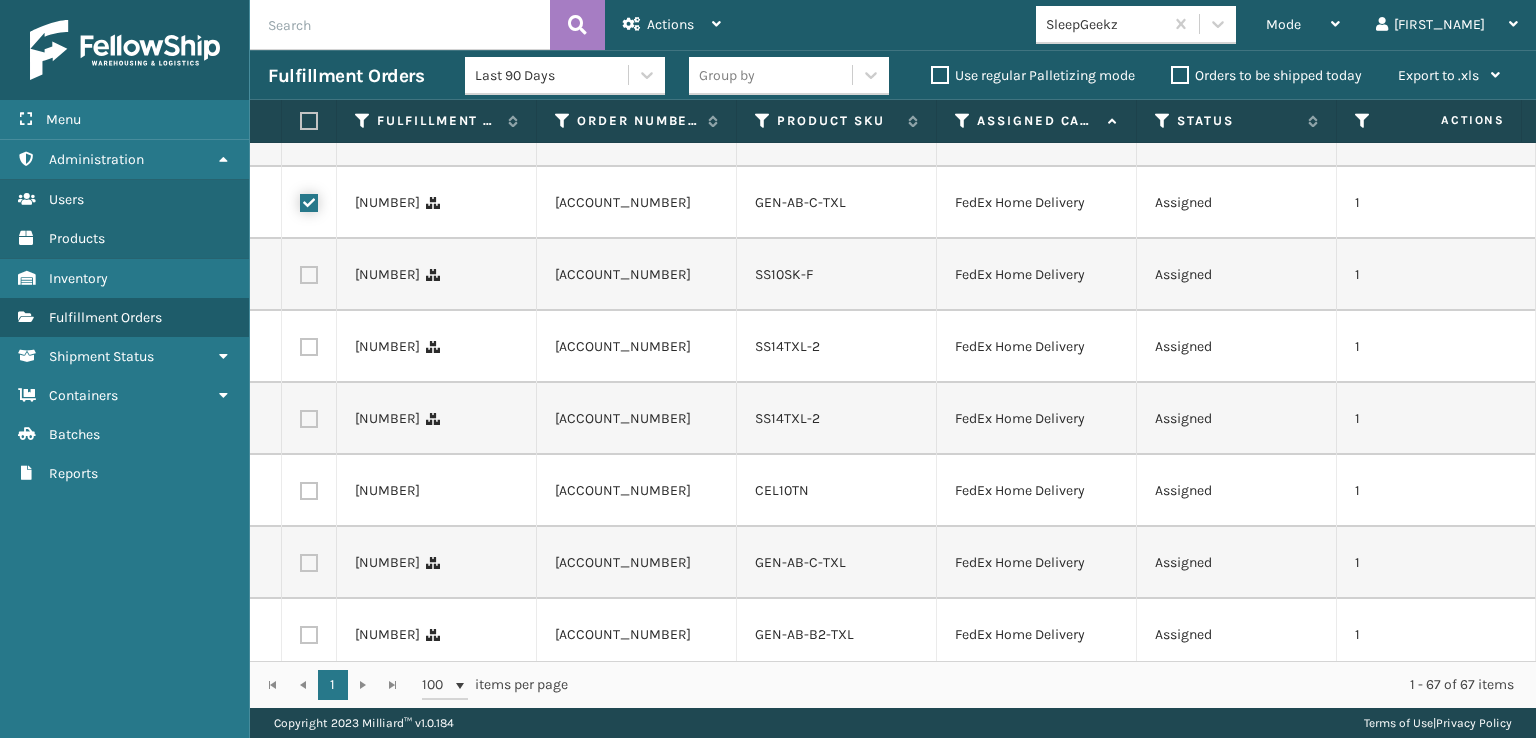 checkbox on "true" 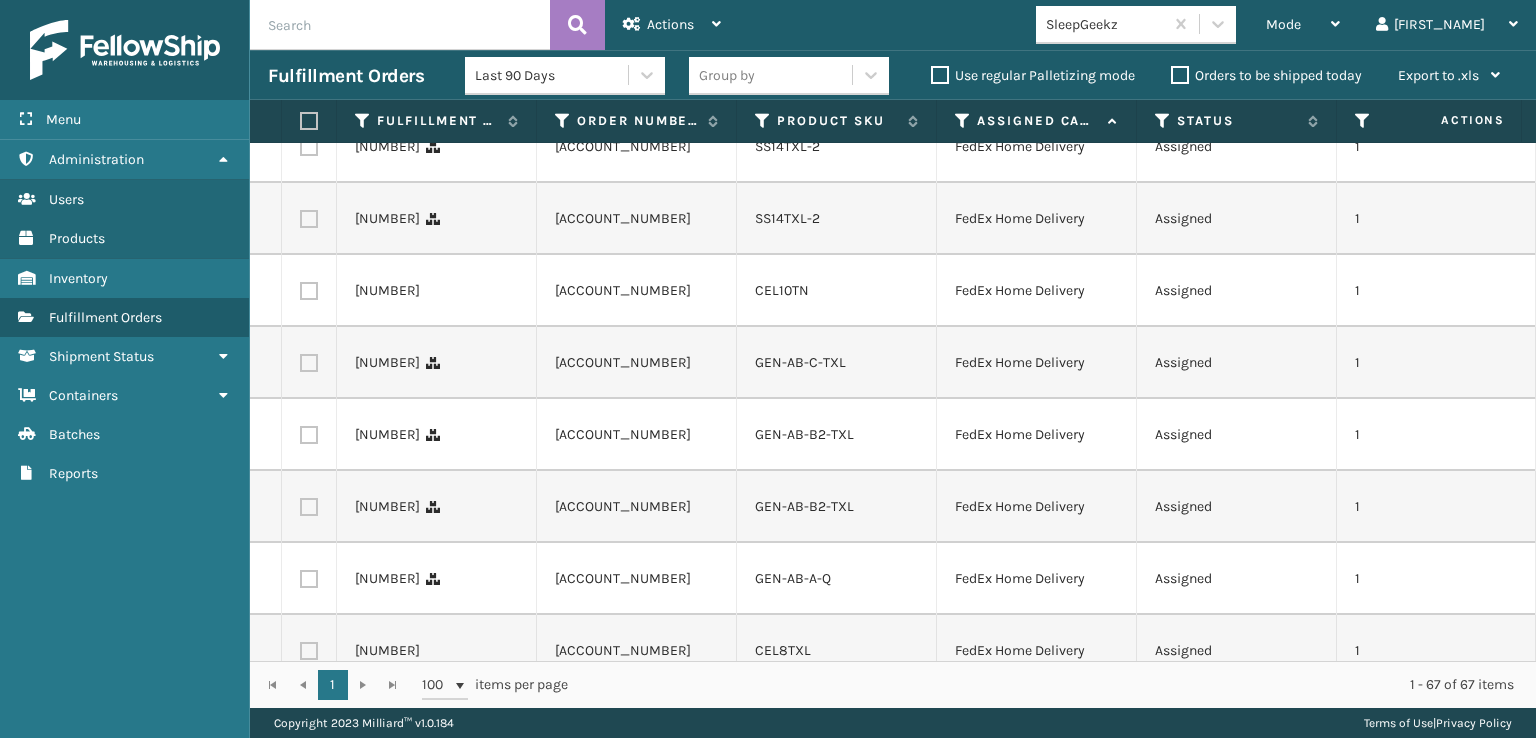 scroll, scrollTop: 3300, scrollLeft: 0, axis: vertical 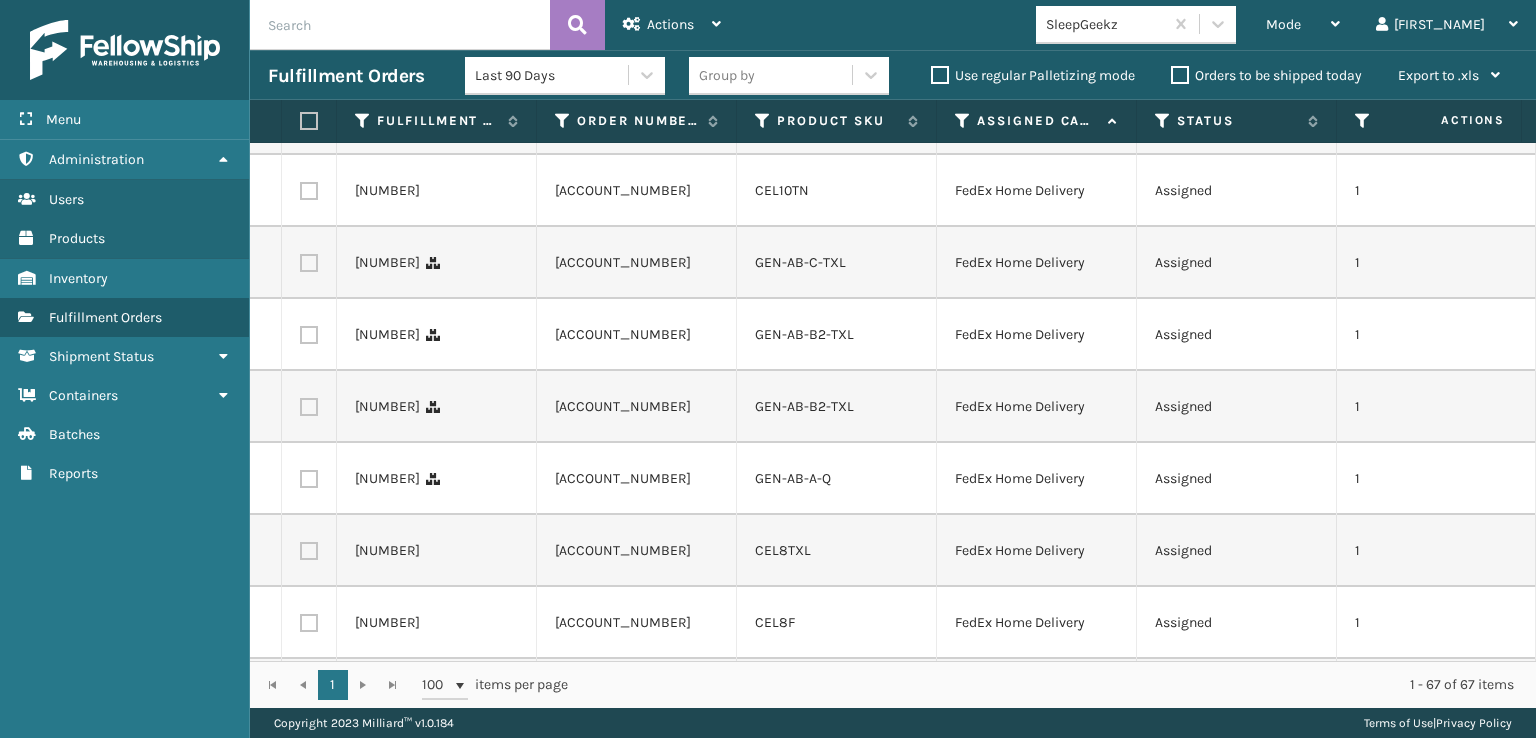 click at bounding box center (309, -25) 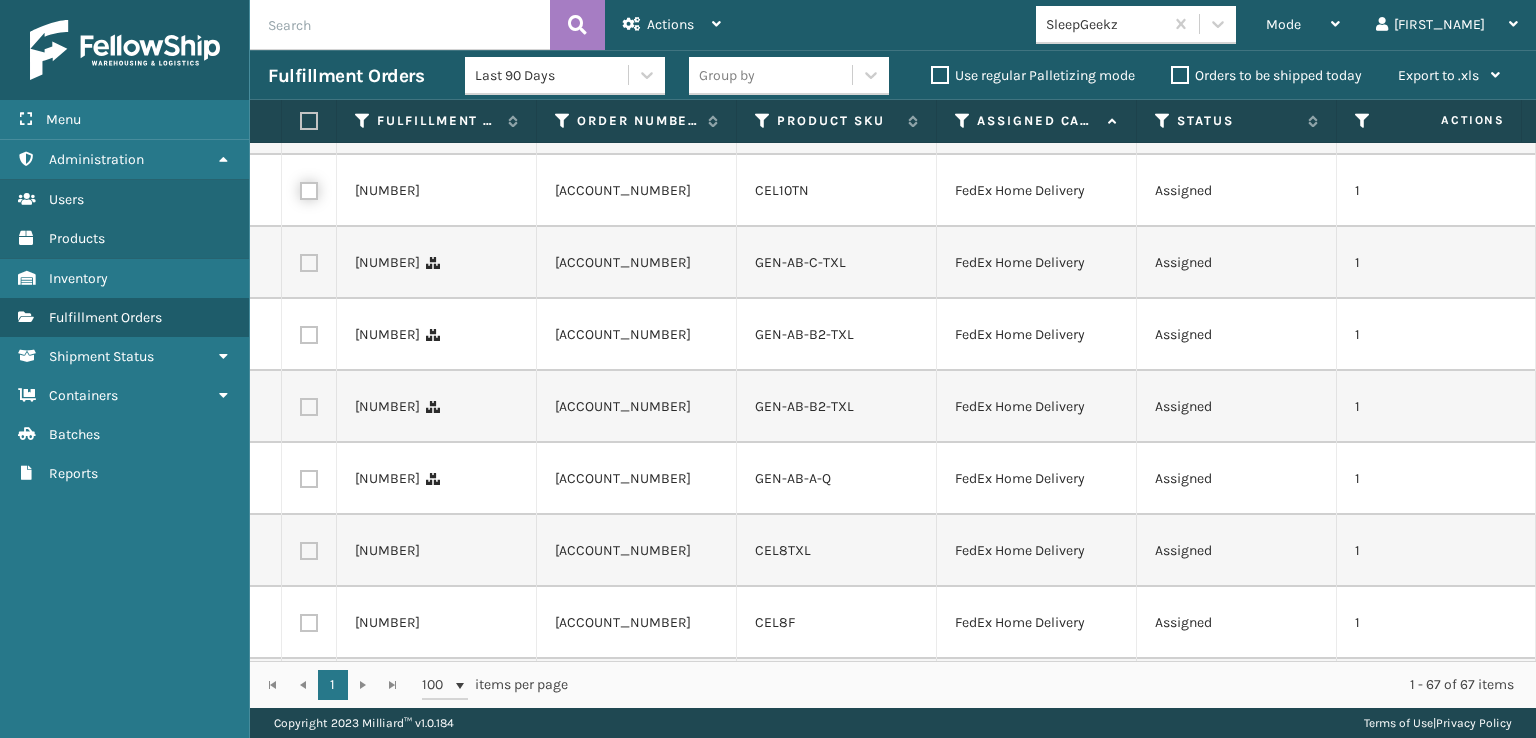 click at bounding box center (300, 188) 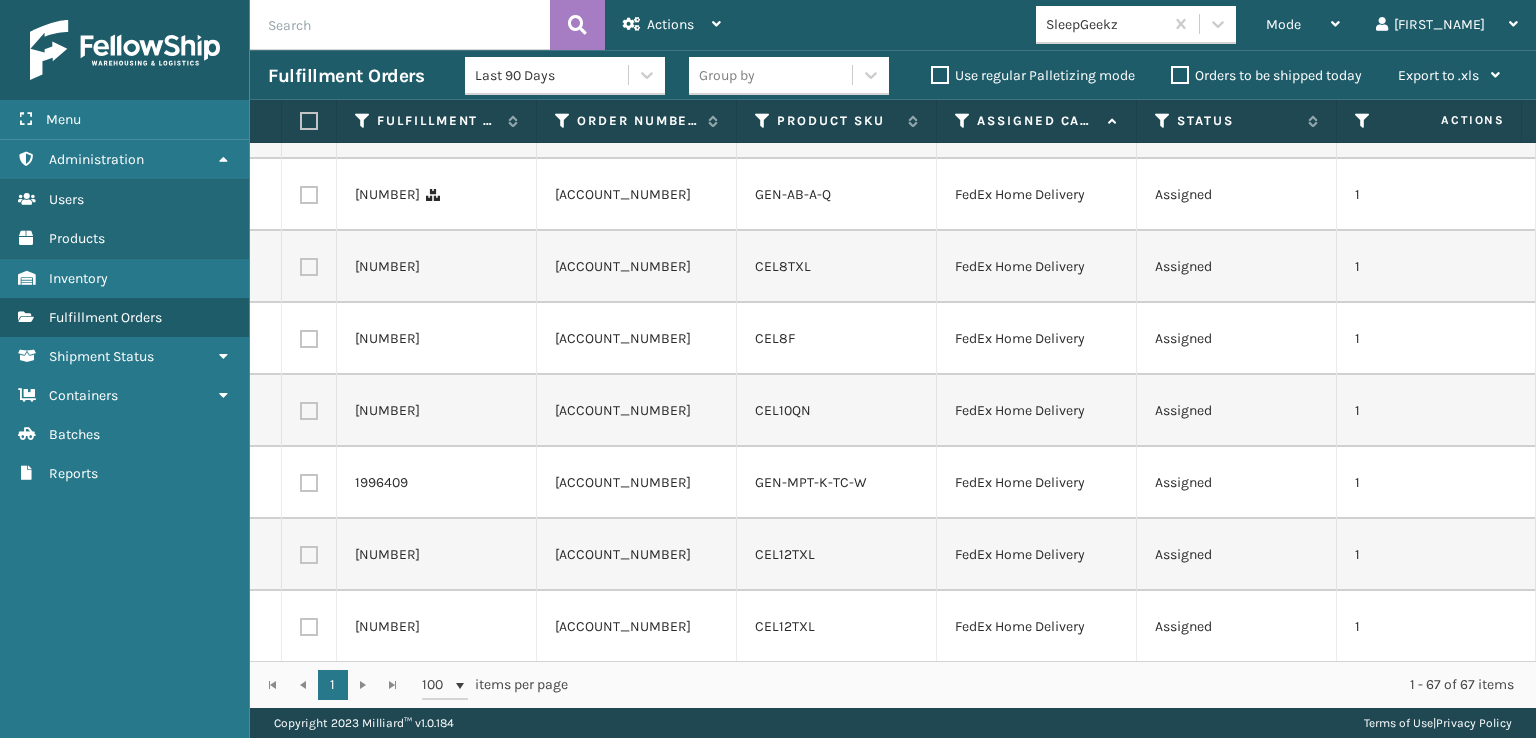 scroll, scrollTop: 3600, scrollLeft: 0, axis: vertical 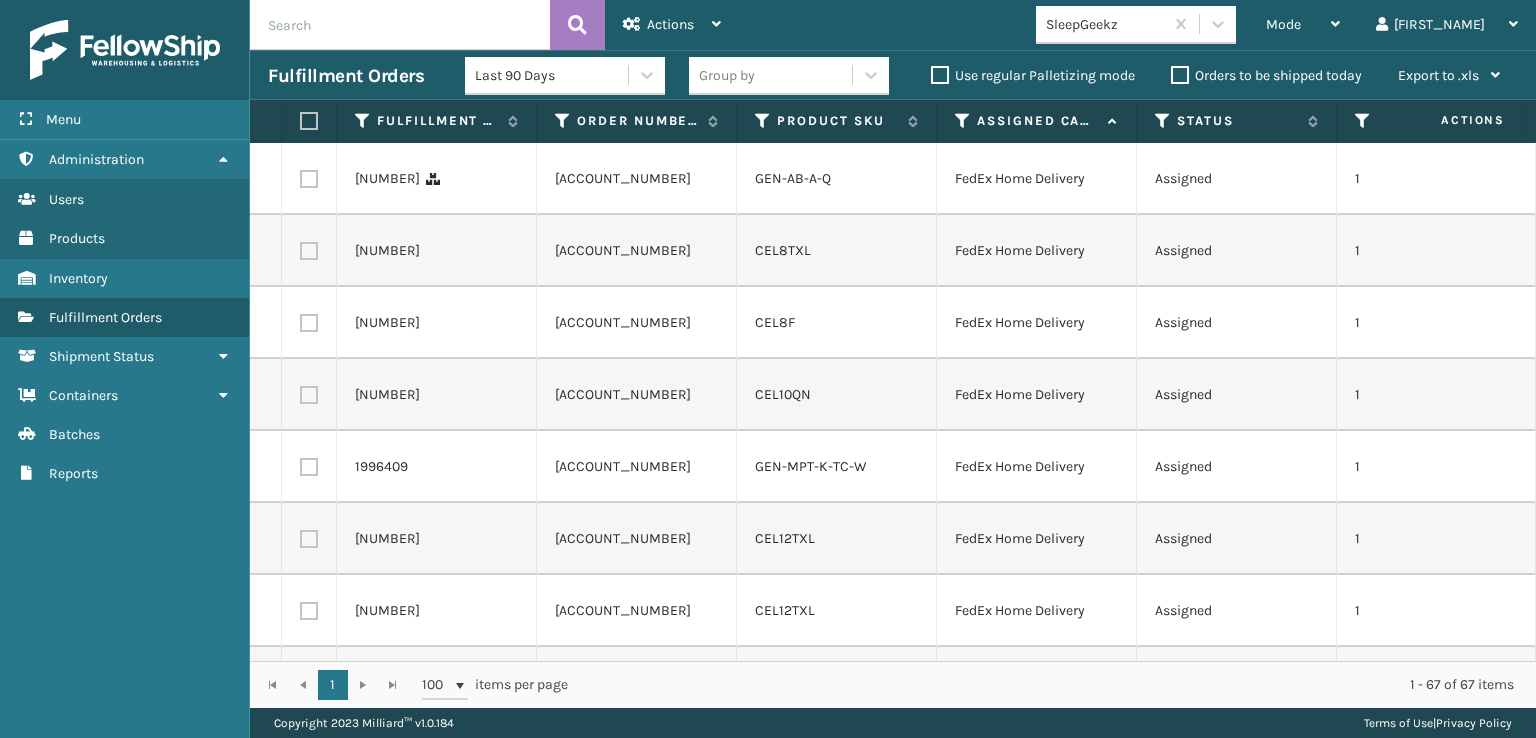 click at bounding box center [309, -37] 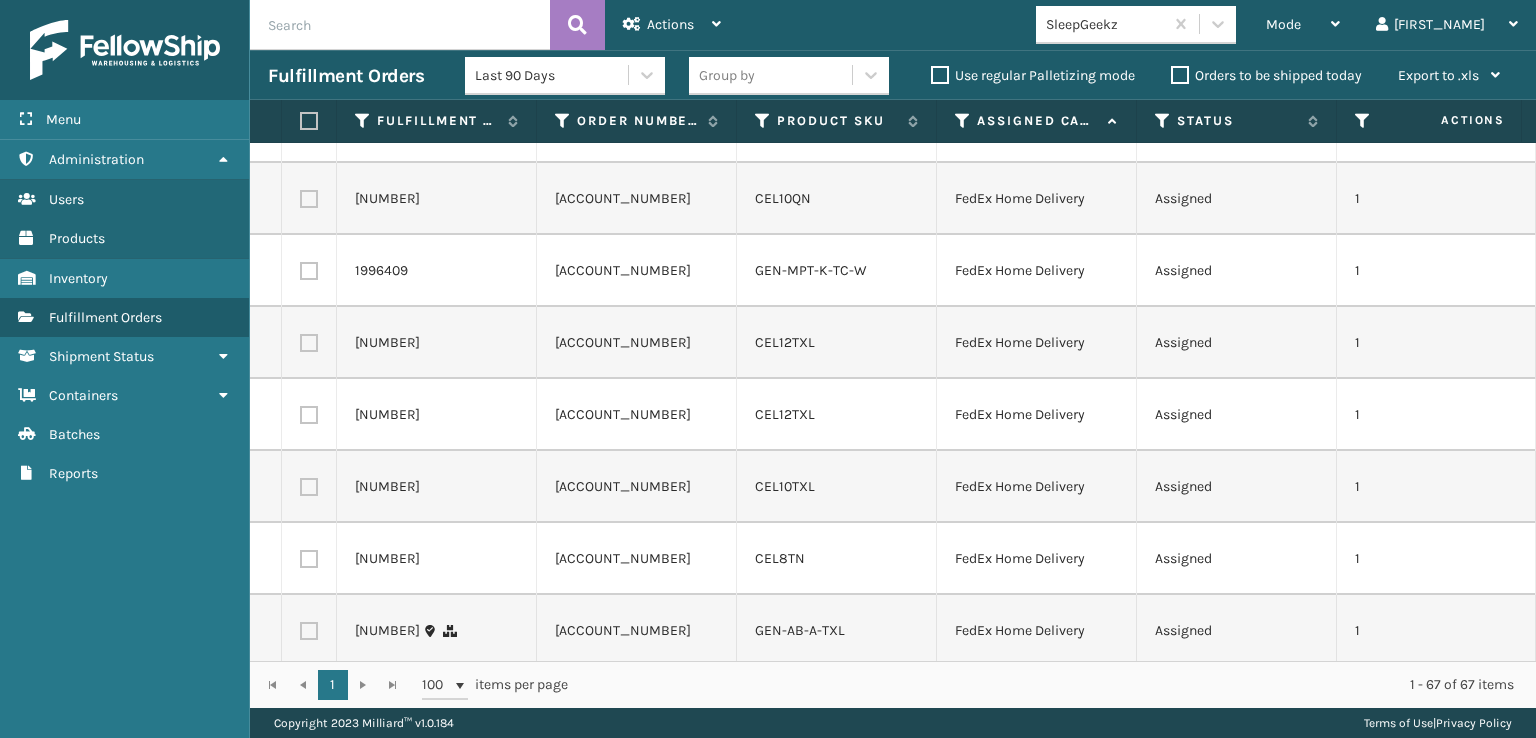 scroll, scrollTop: 3800, scrollLeft: 0, axis: vertical 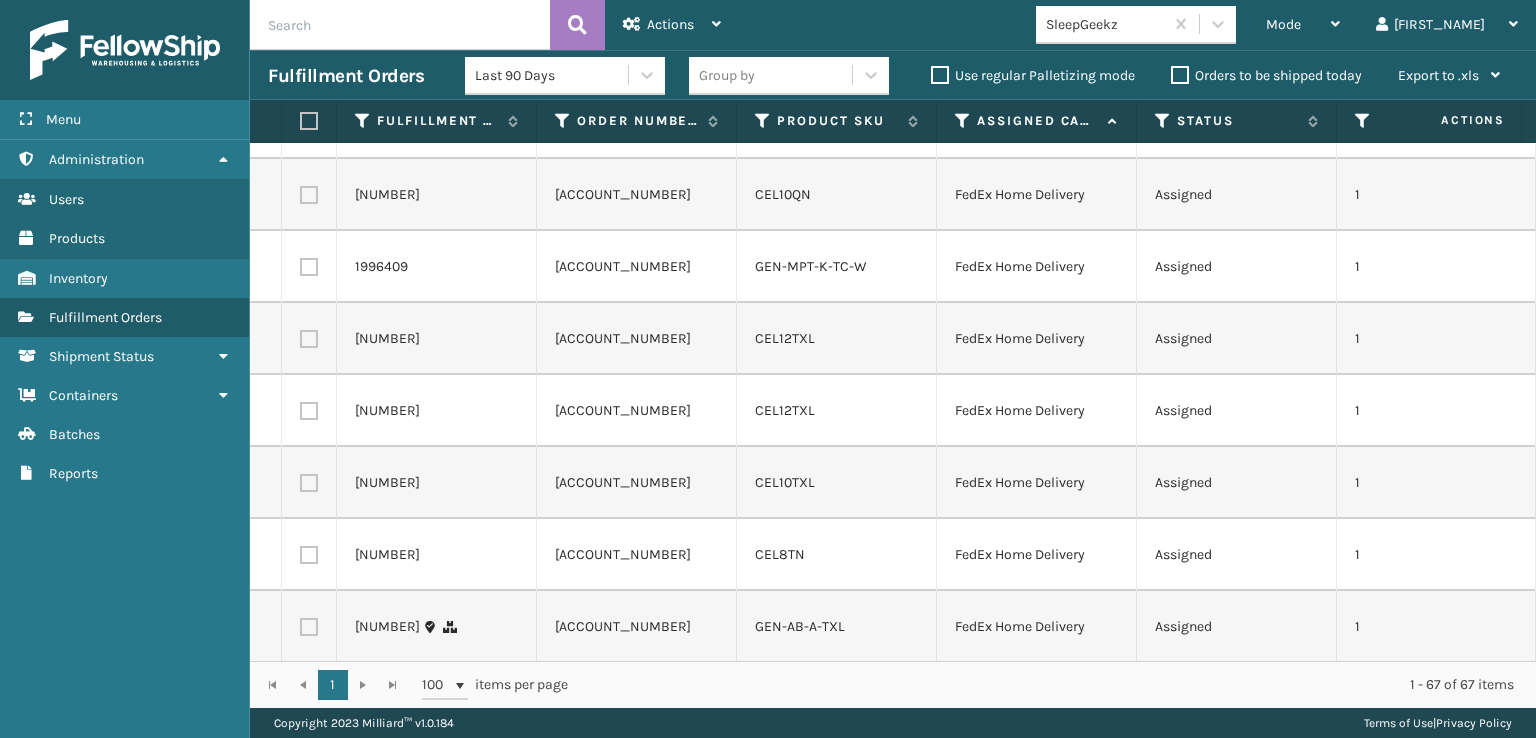 click at bounding box center [309, -21] 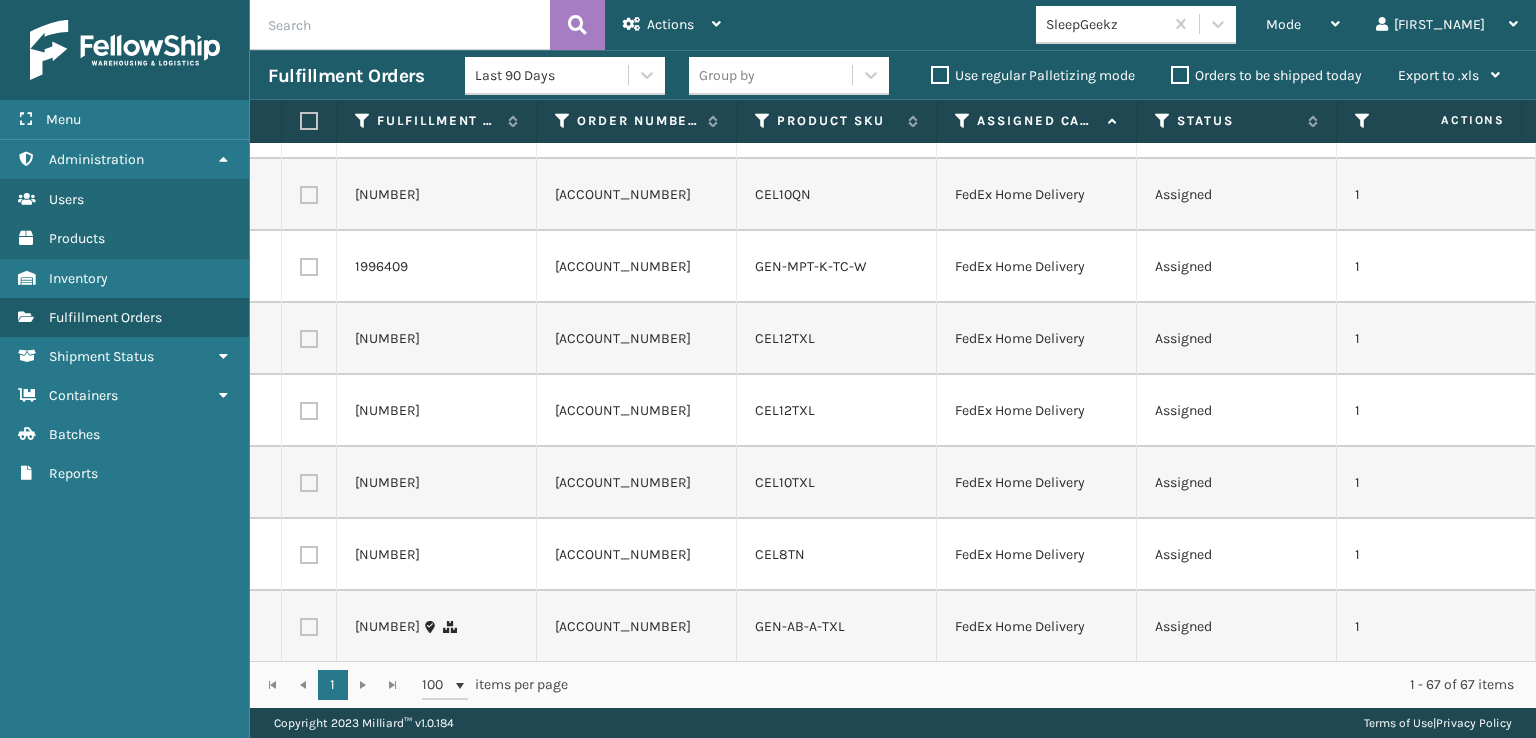 click at bounding box center (300, 120) 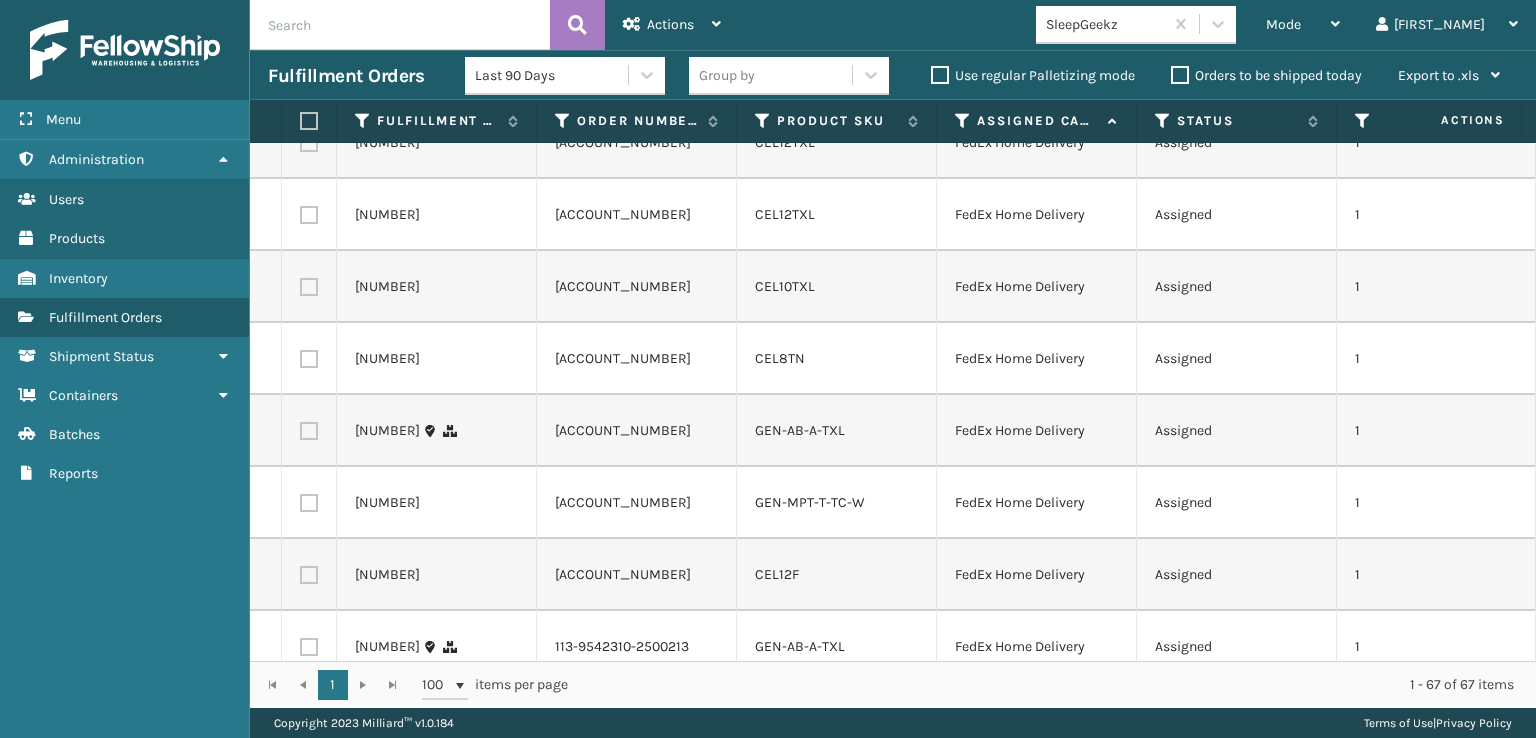 scroll, scrollTop: 4000, scrollLeft: 0, axis: vertical 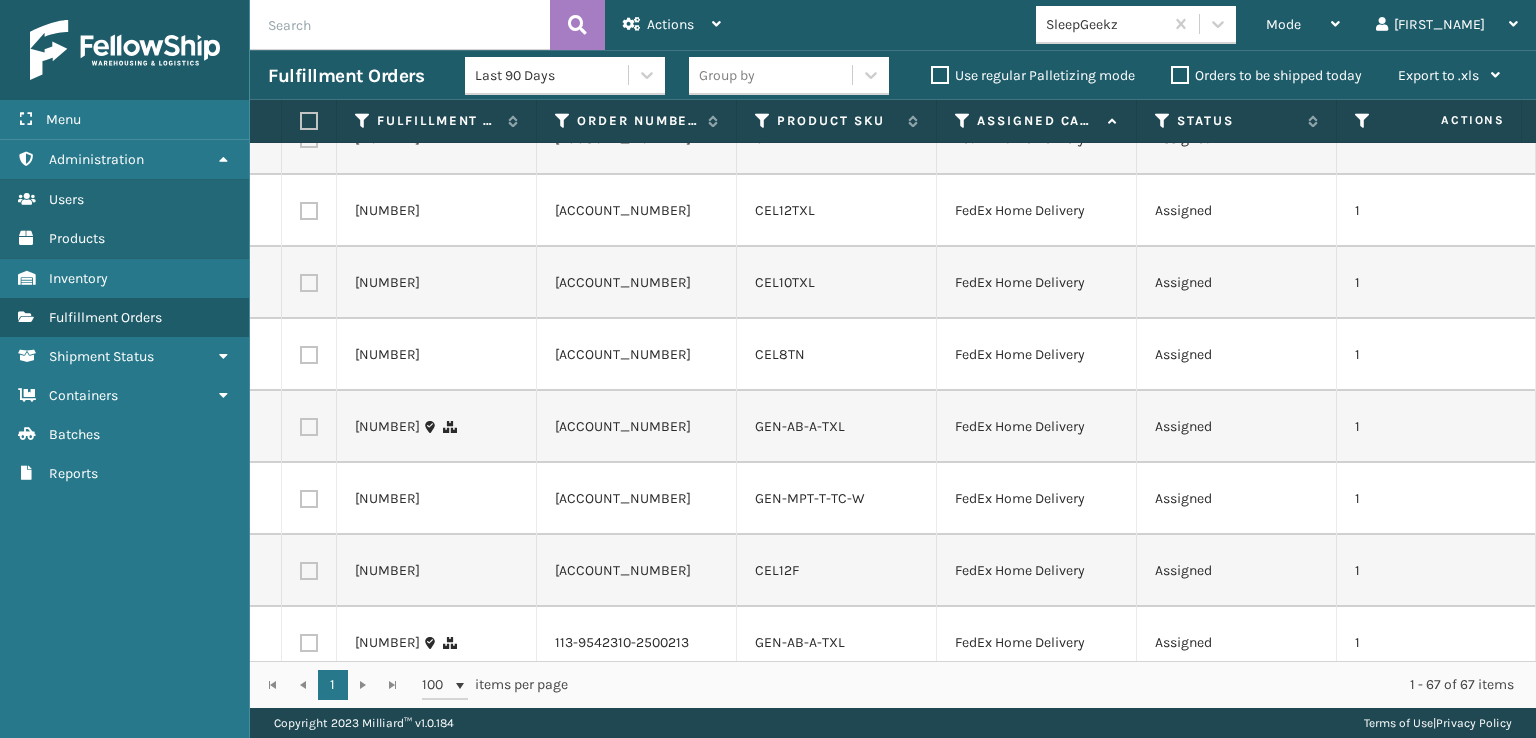 click at bounding box center (309, -5) 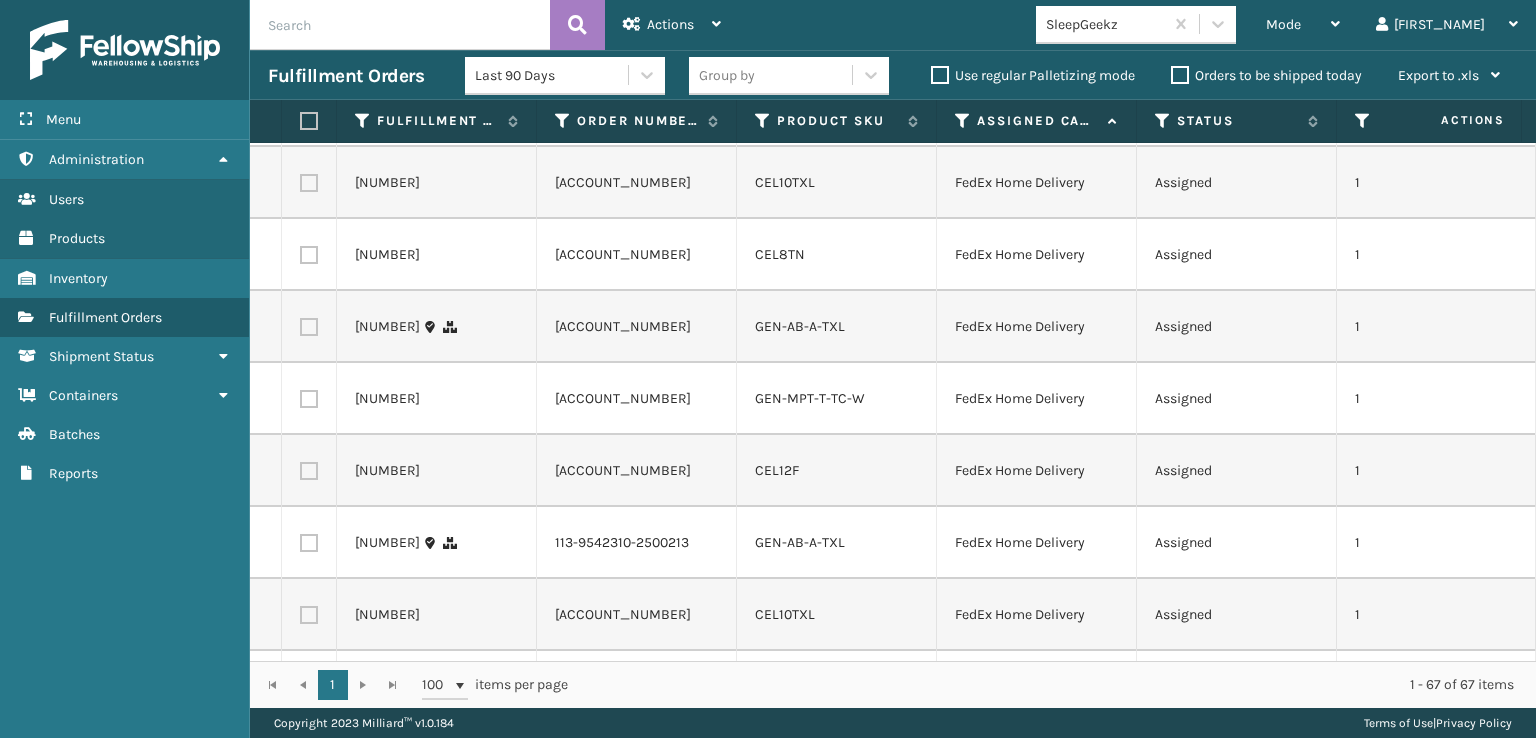 scroll, scrollTop: 4200, scrollLeft: 0, axis: vertical 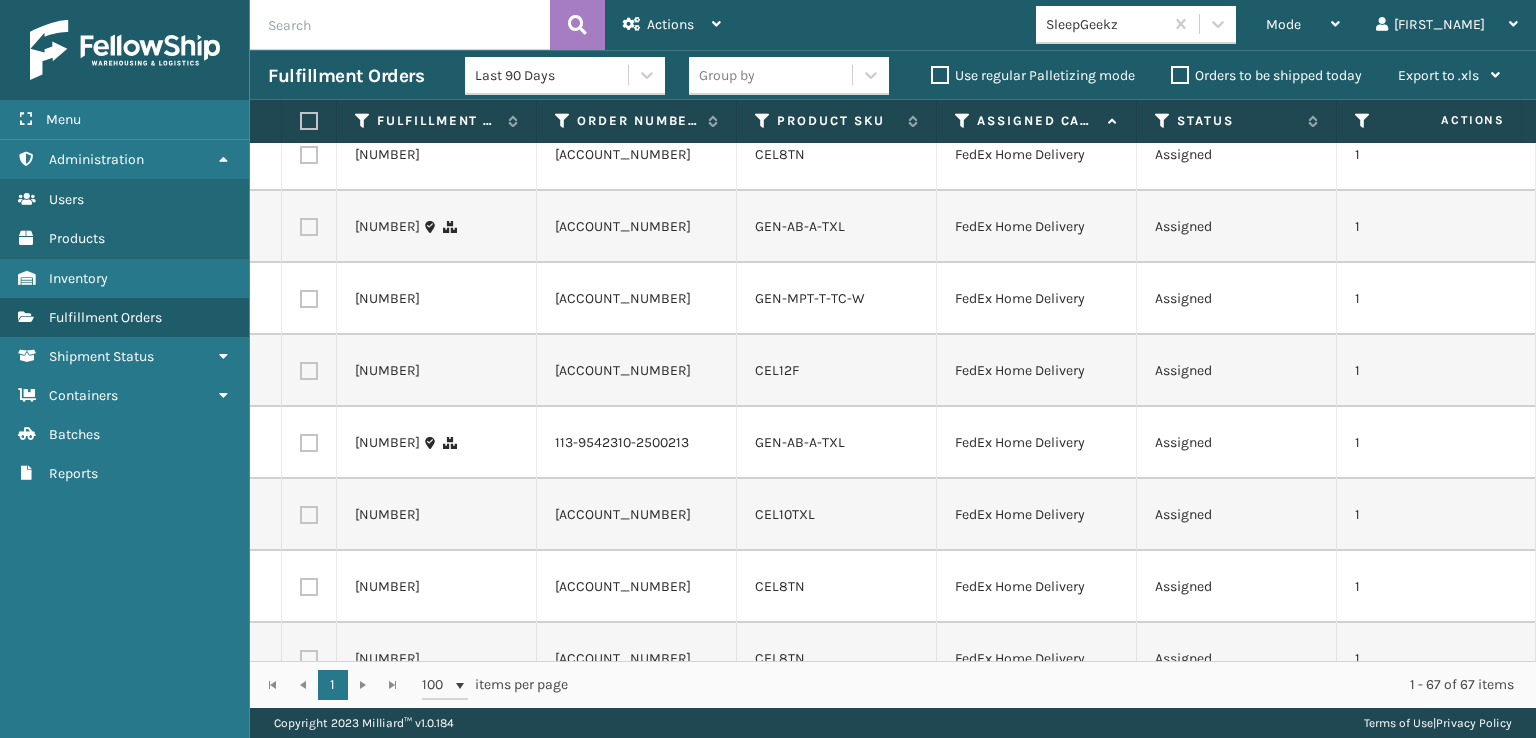 click at bounding box center [309, -61] 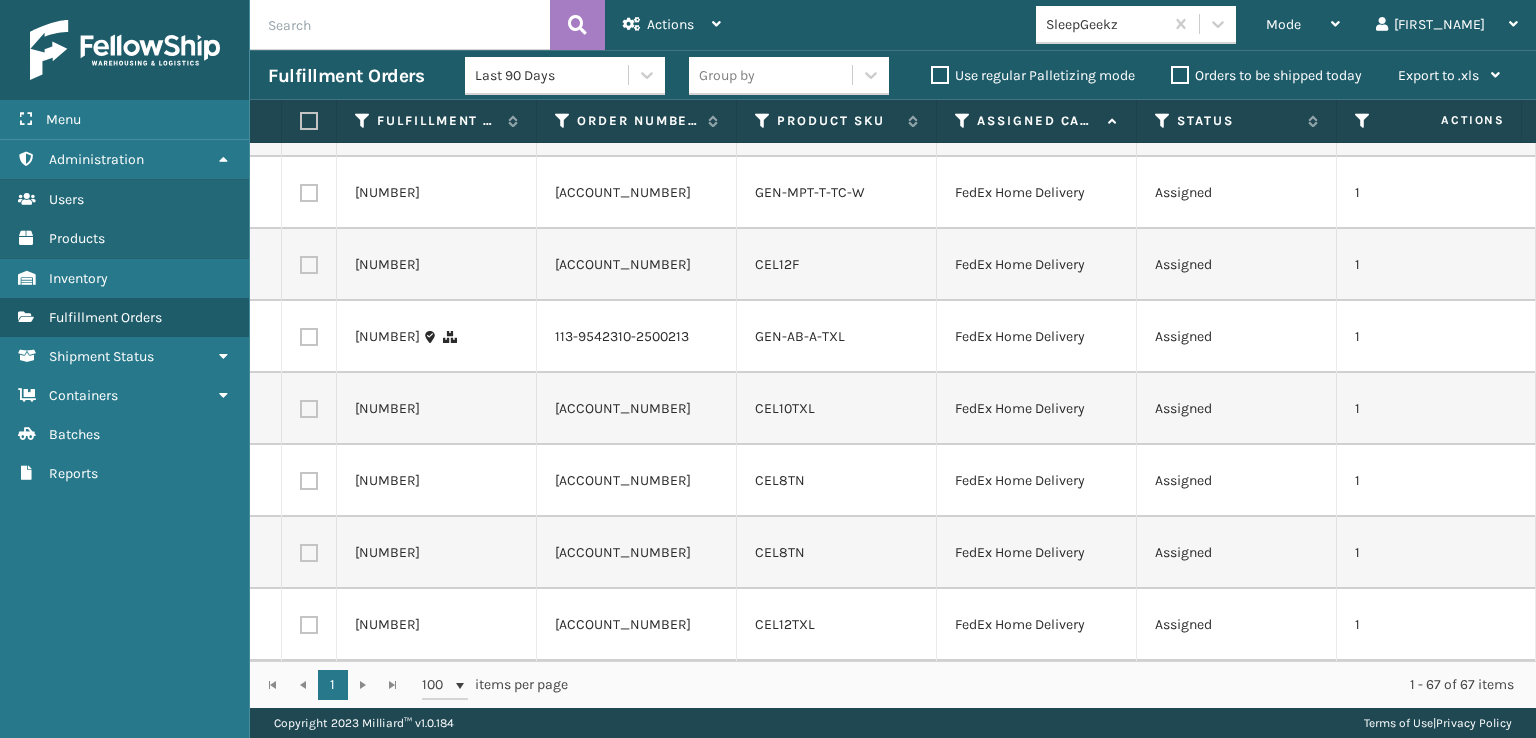 scroll, scrollTop: 4500, scrollLeft: 0, axis: vertical 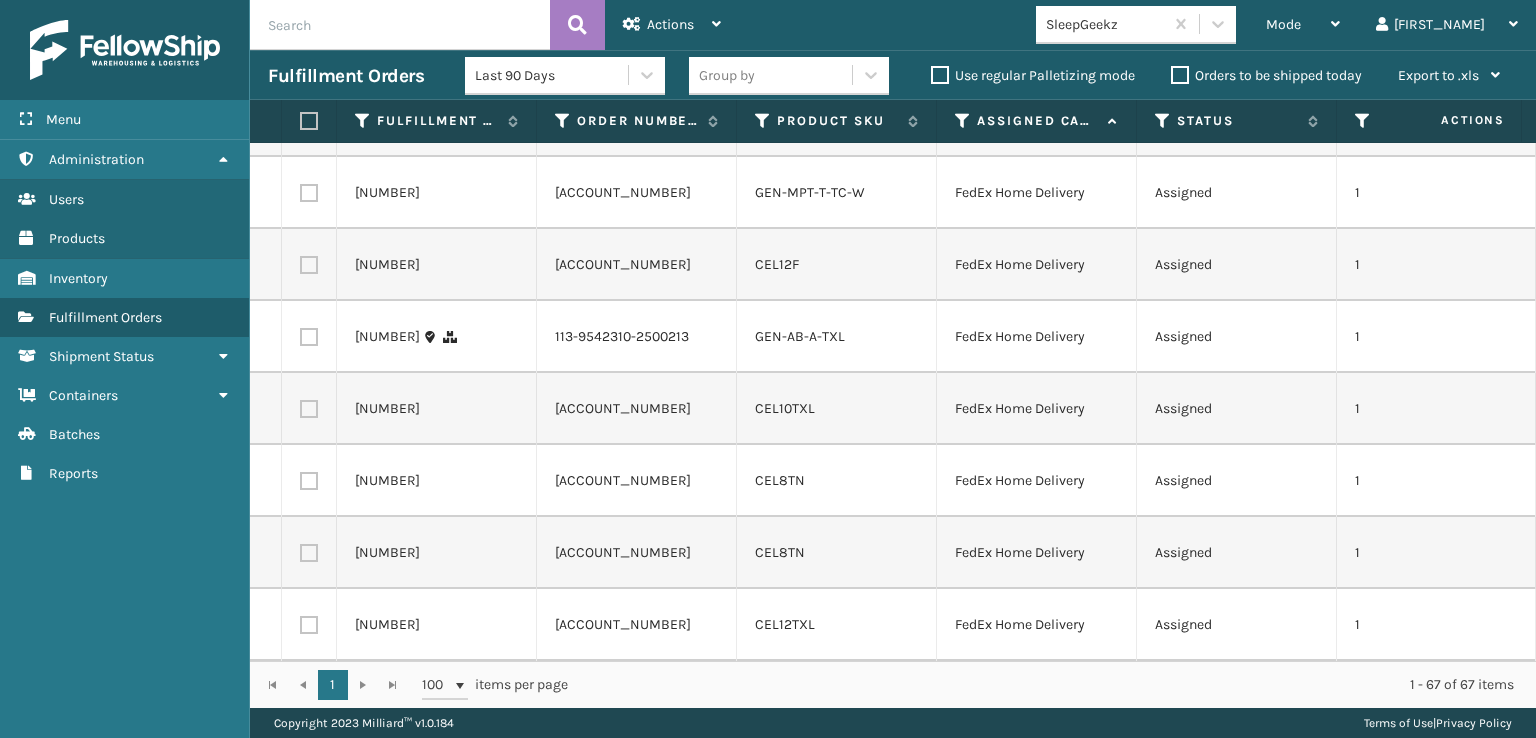 click at bounding box center (300, 118) 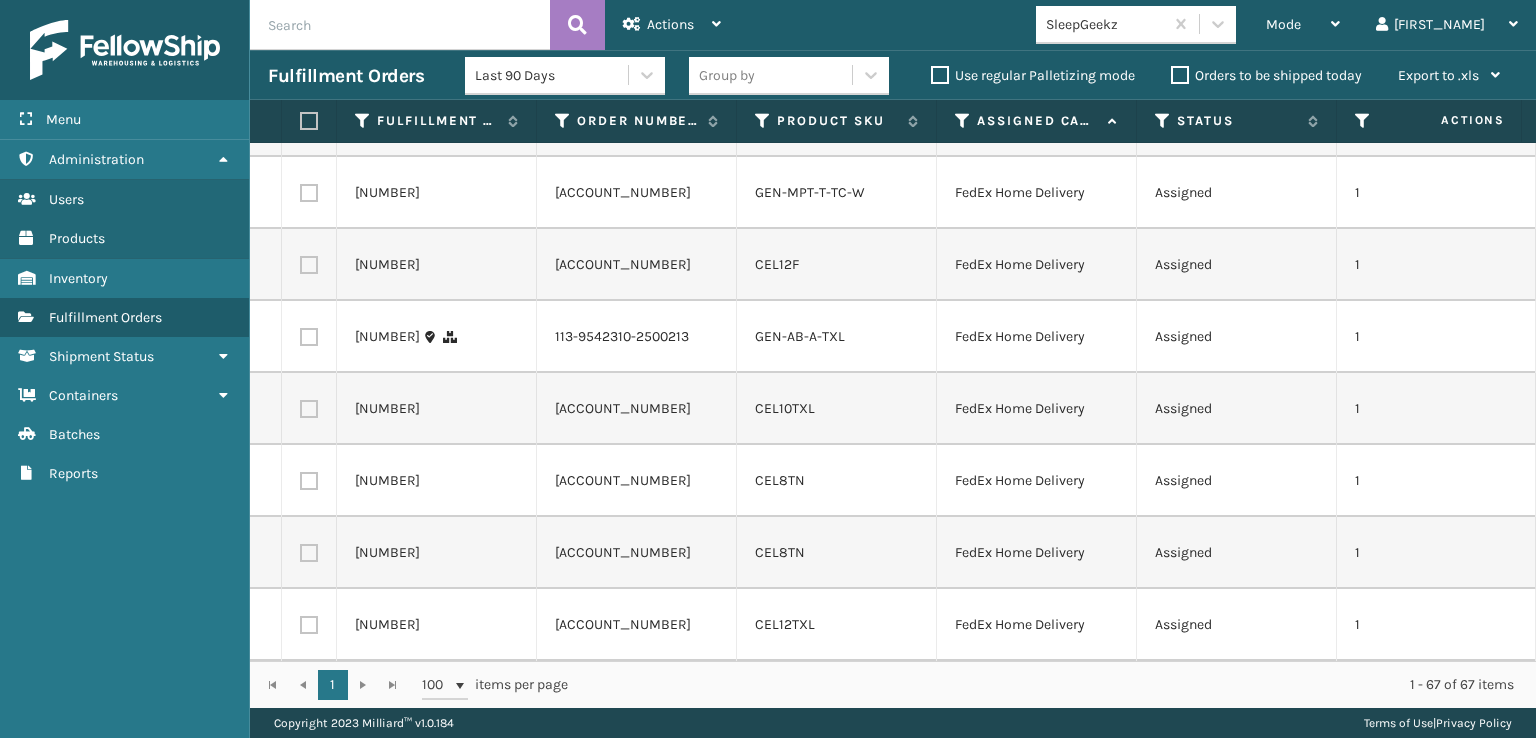 click at bounding box center [309, 265] 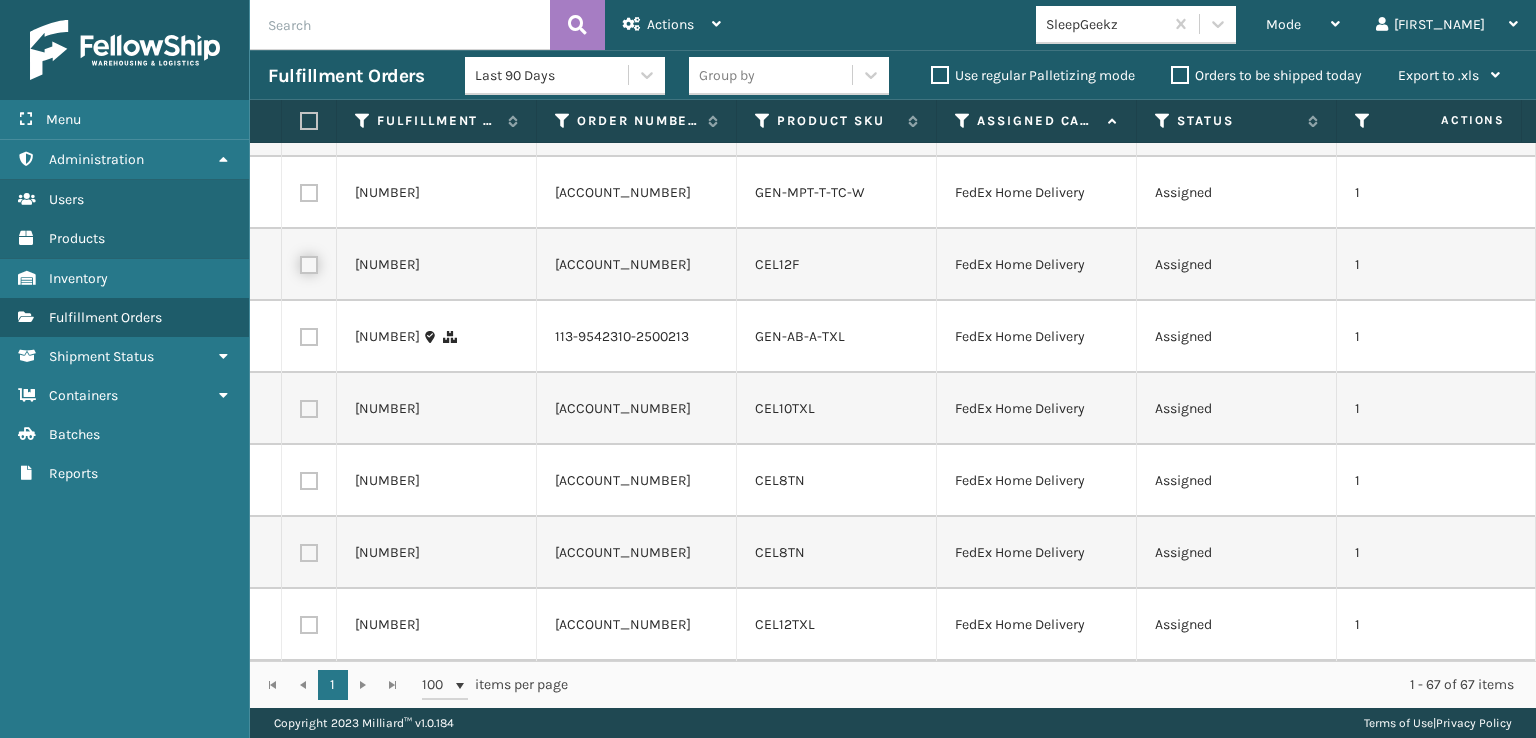click at bounding box center [300, 262] 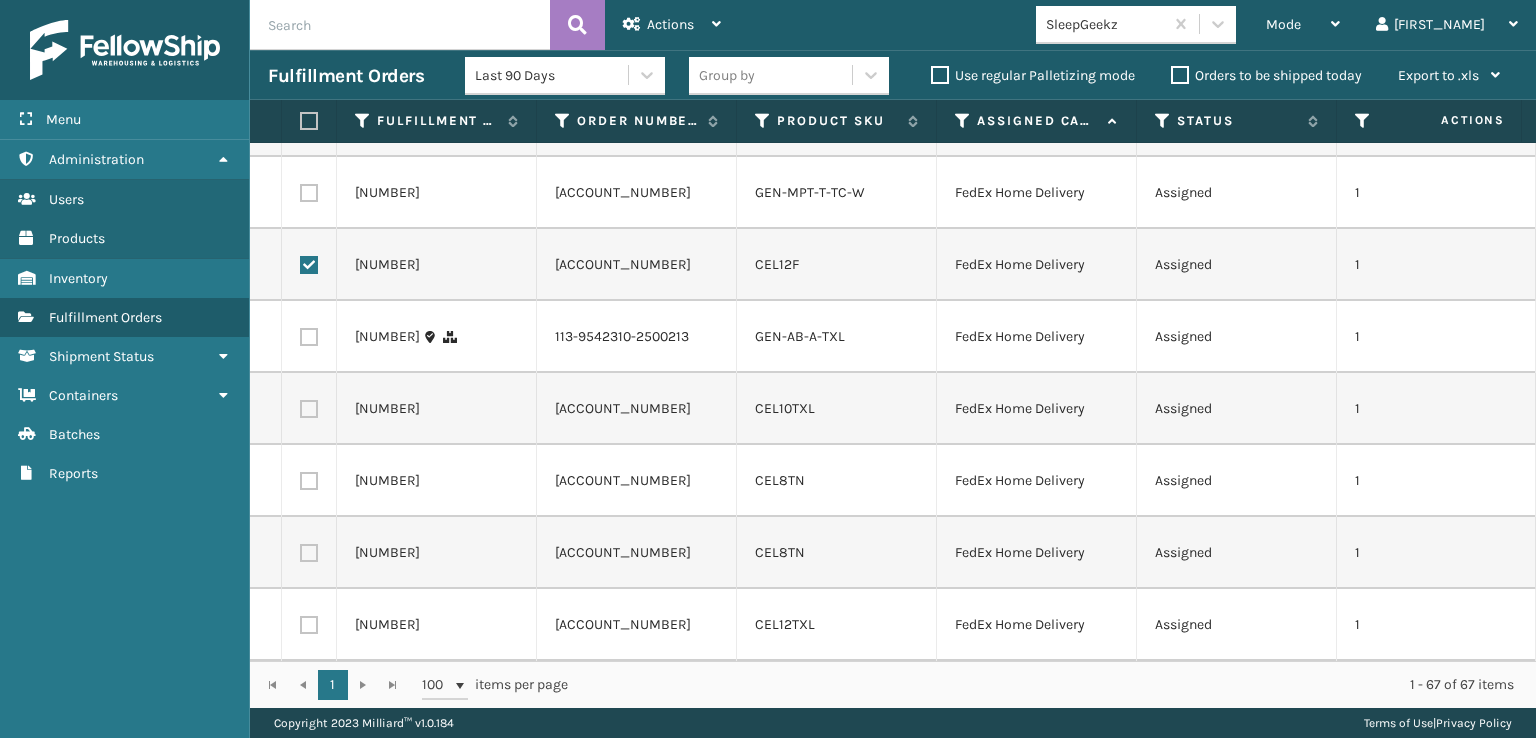click at bounding box center [309, 337] 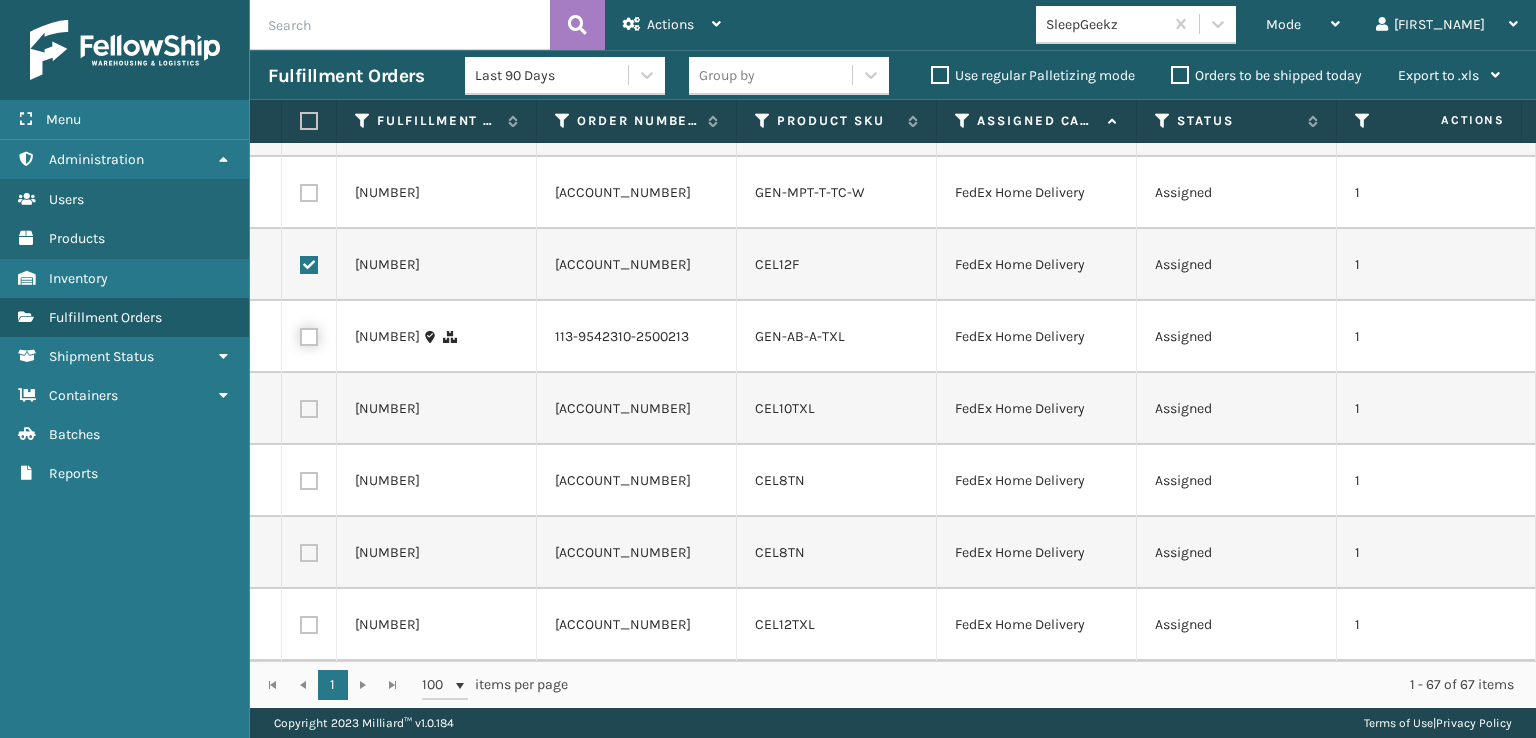 click at bounding box center (300, 334) 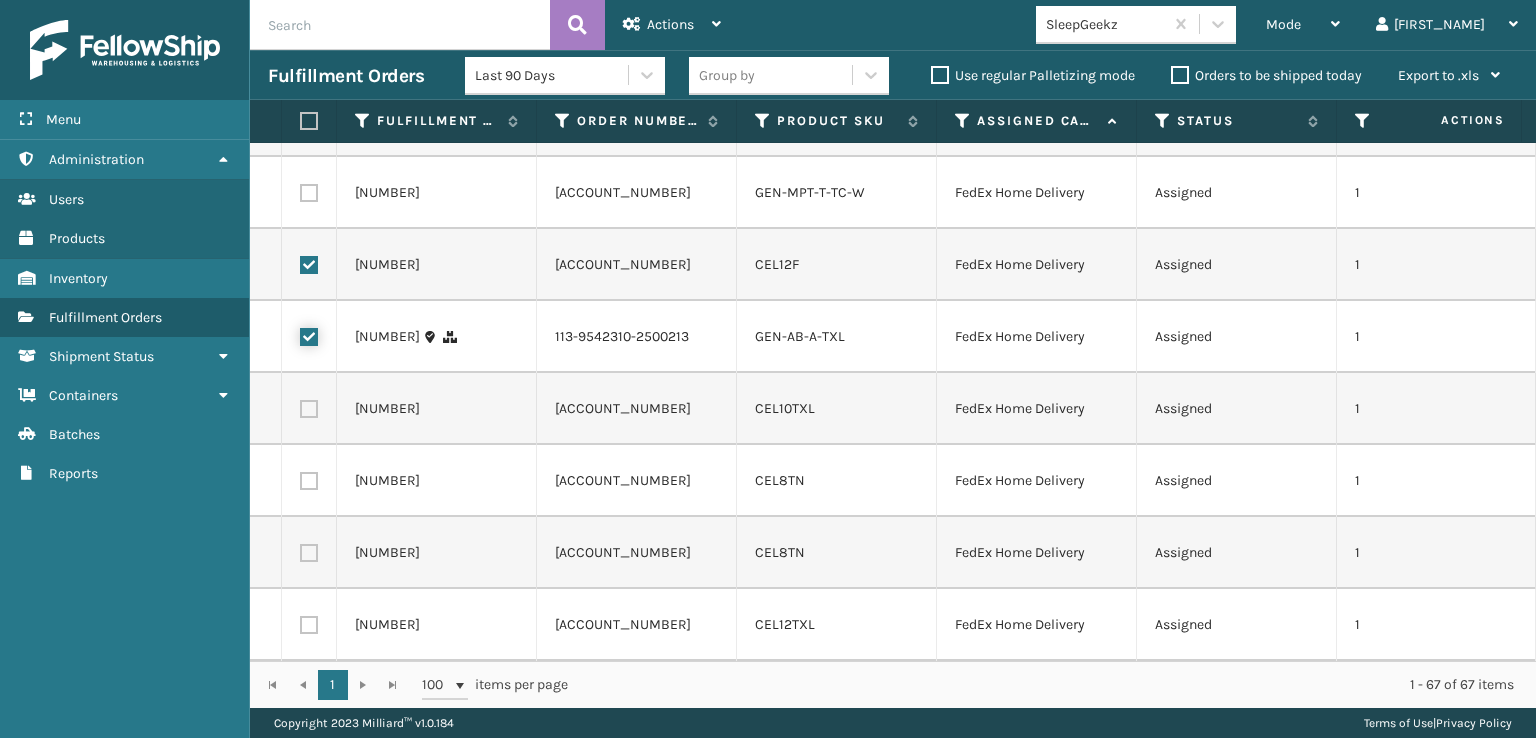 scroll, scrollTop: 4800, scrollLeft: 0, axis: vertical 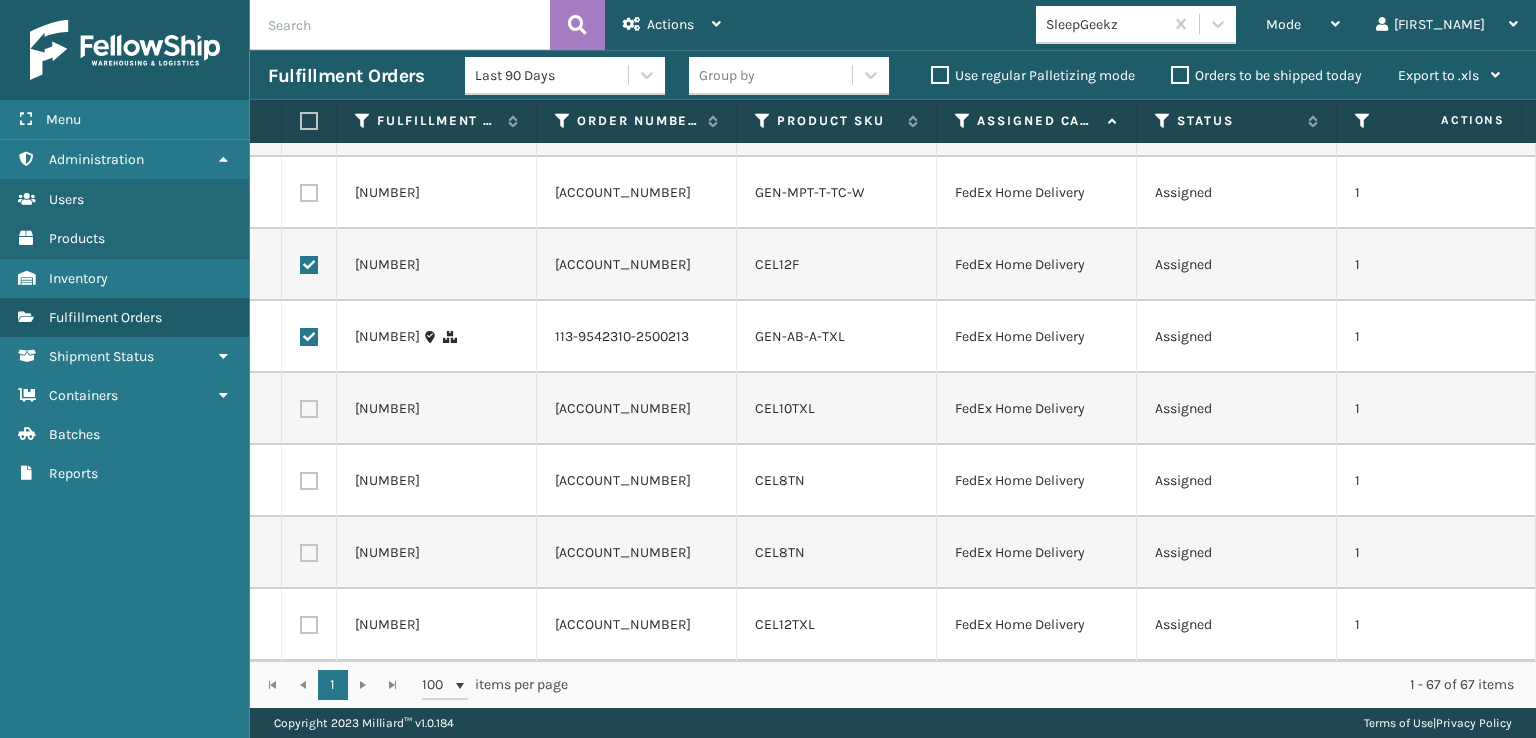 click at bounding box center (309, 409) 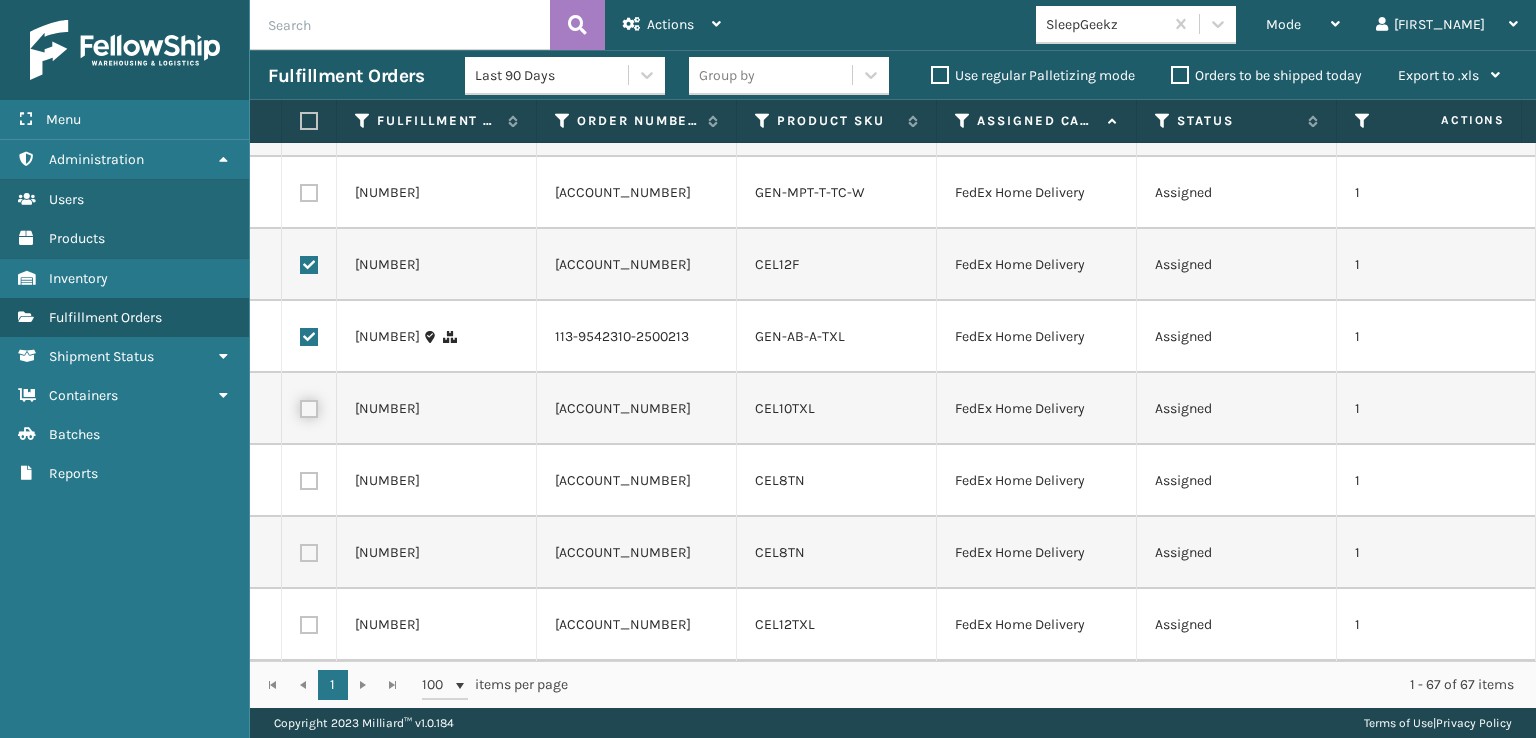 click at bounding box center (300, 406) 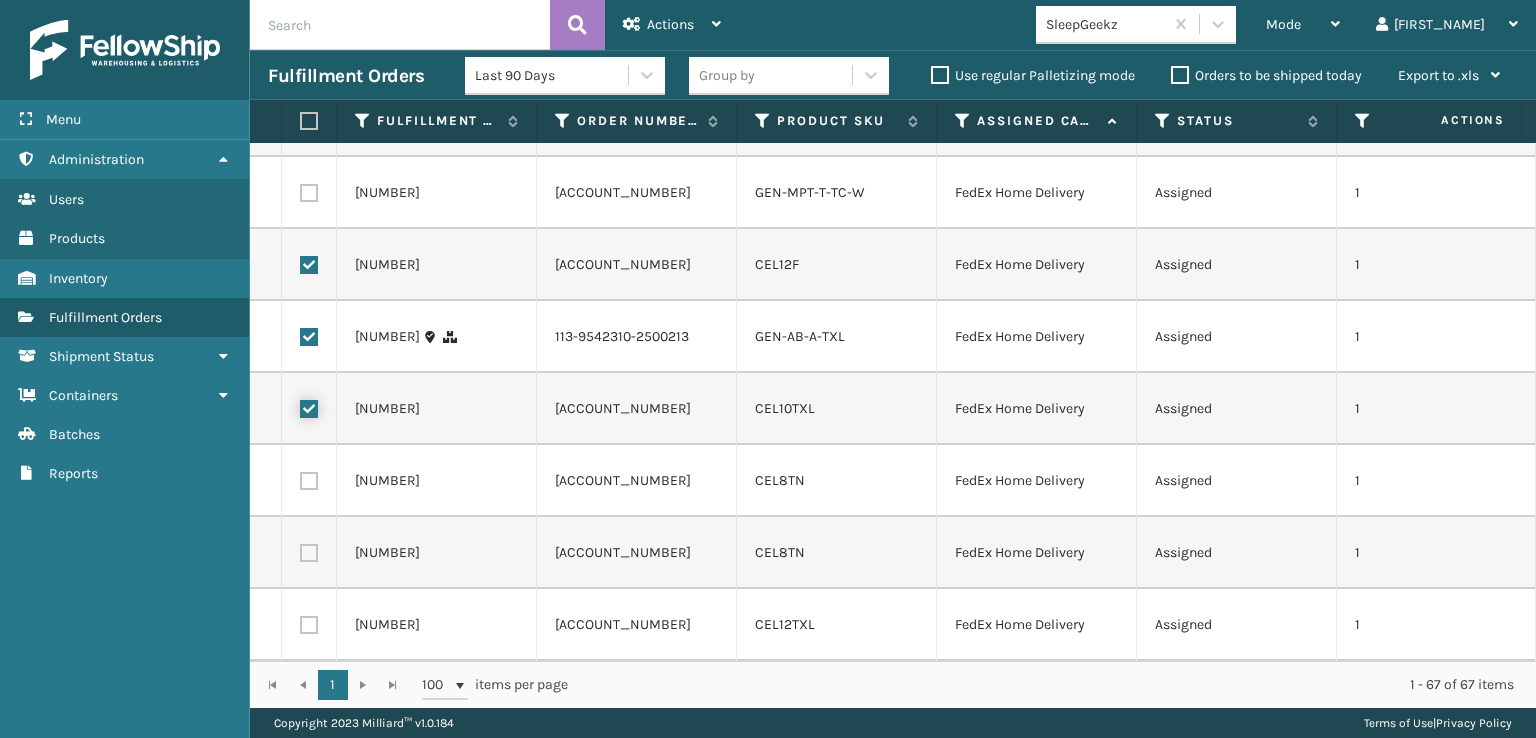scroll, scrollTop: 4900, scrollLeft: 0, axis: vertical 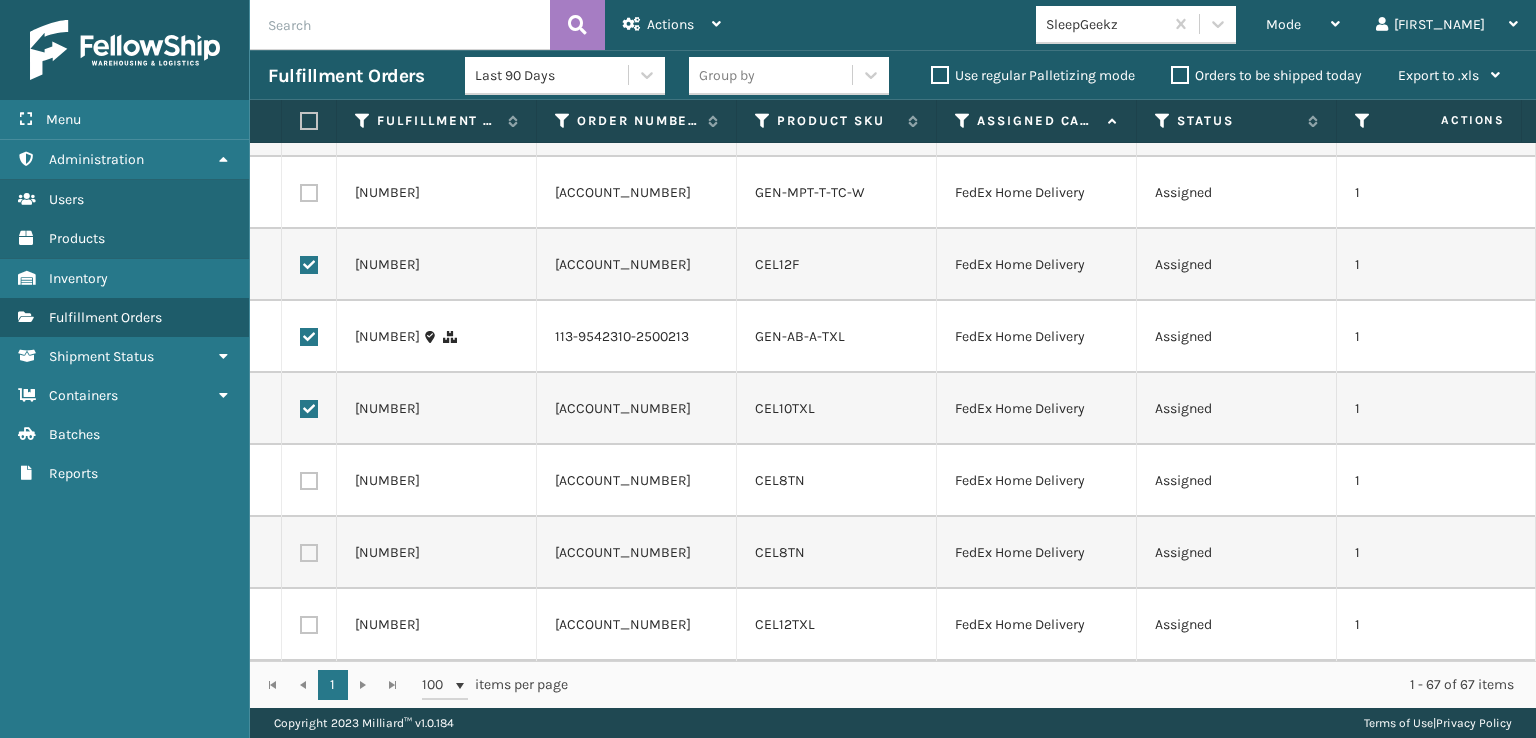 click at bounding box center [309, 481] 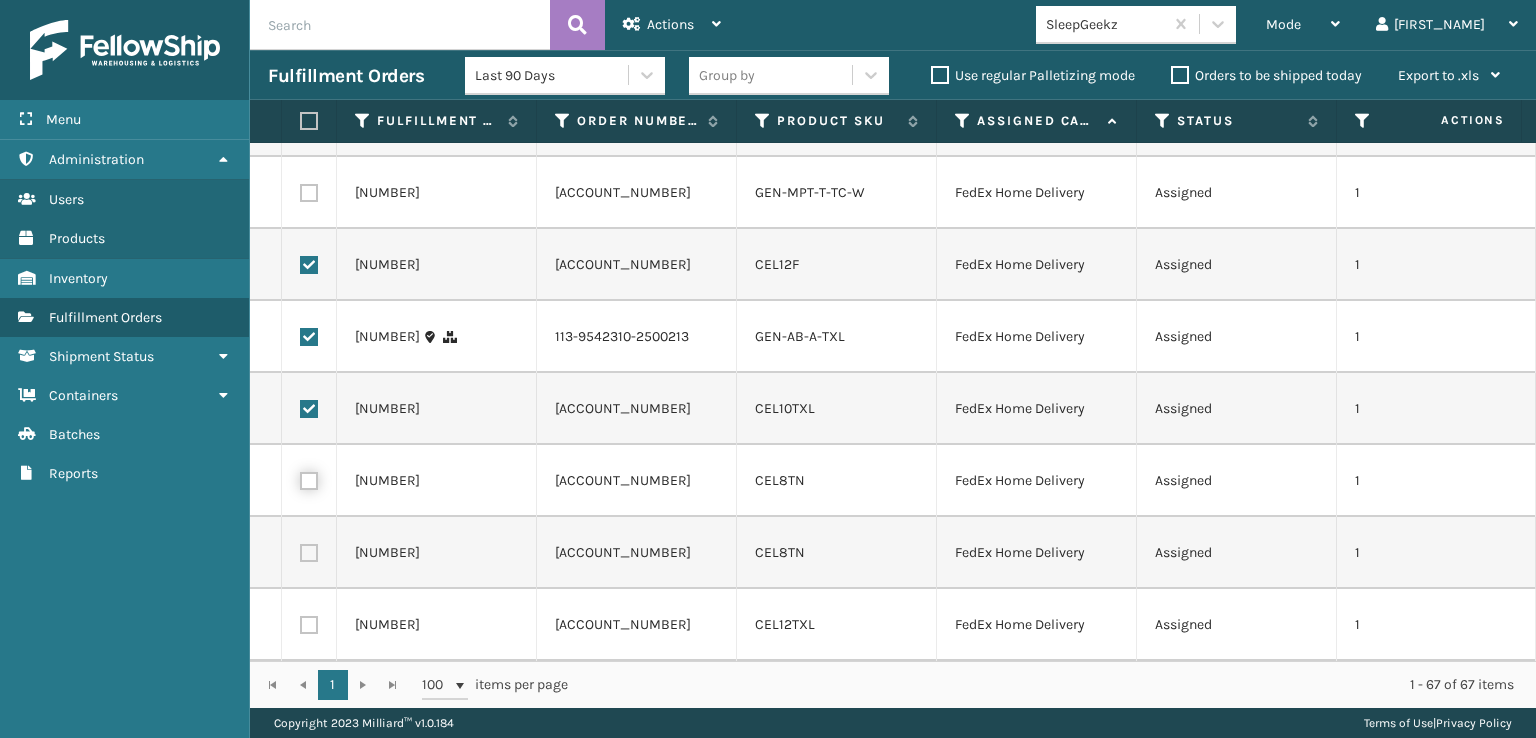 click at bounding box center (300, 478) 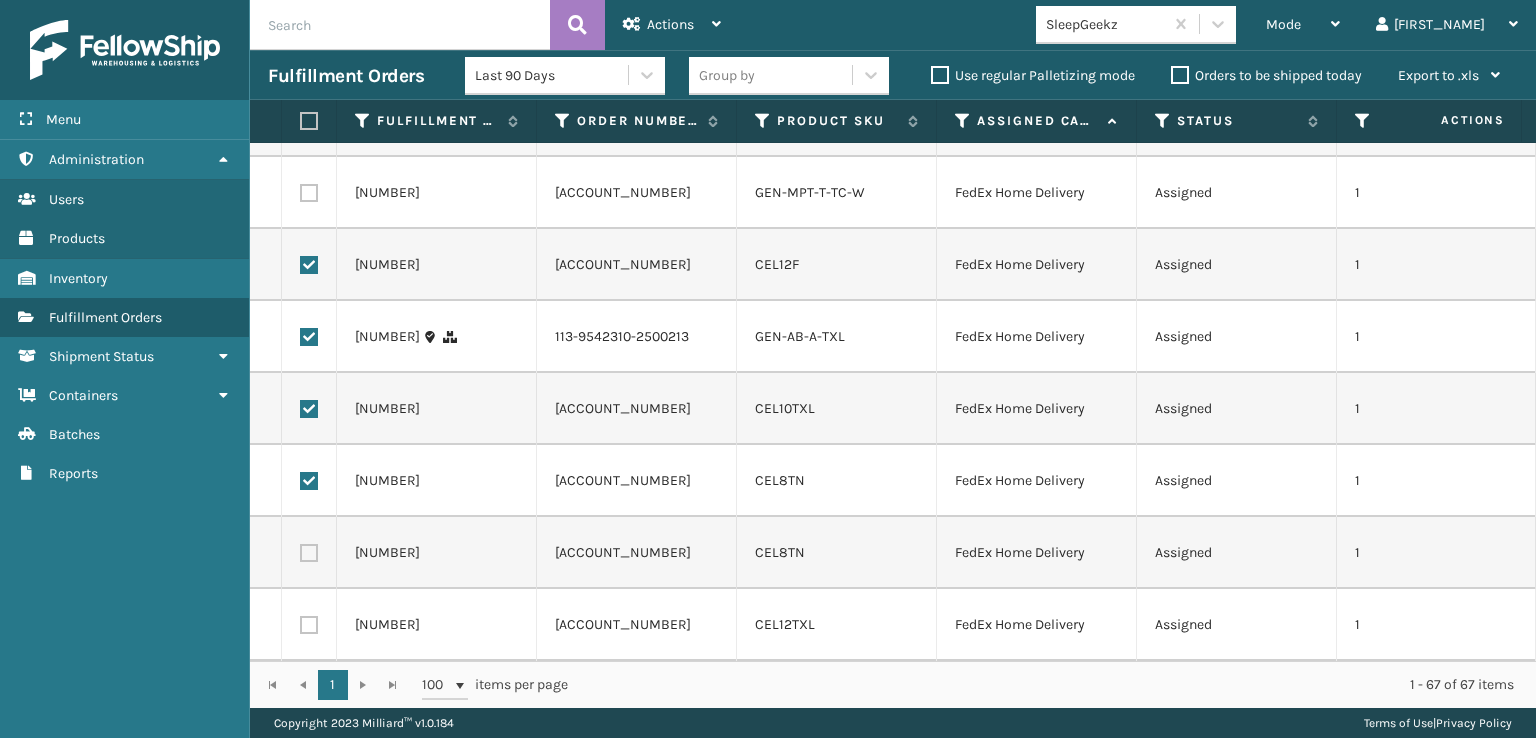 click at bounding box center (309, 553) 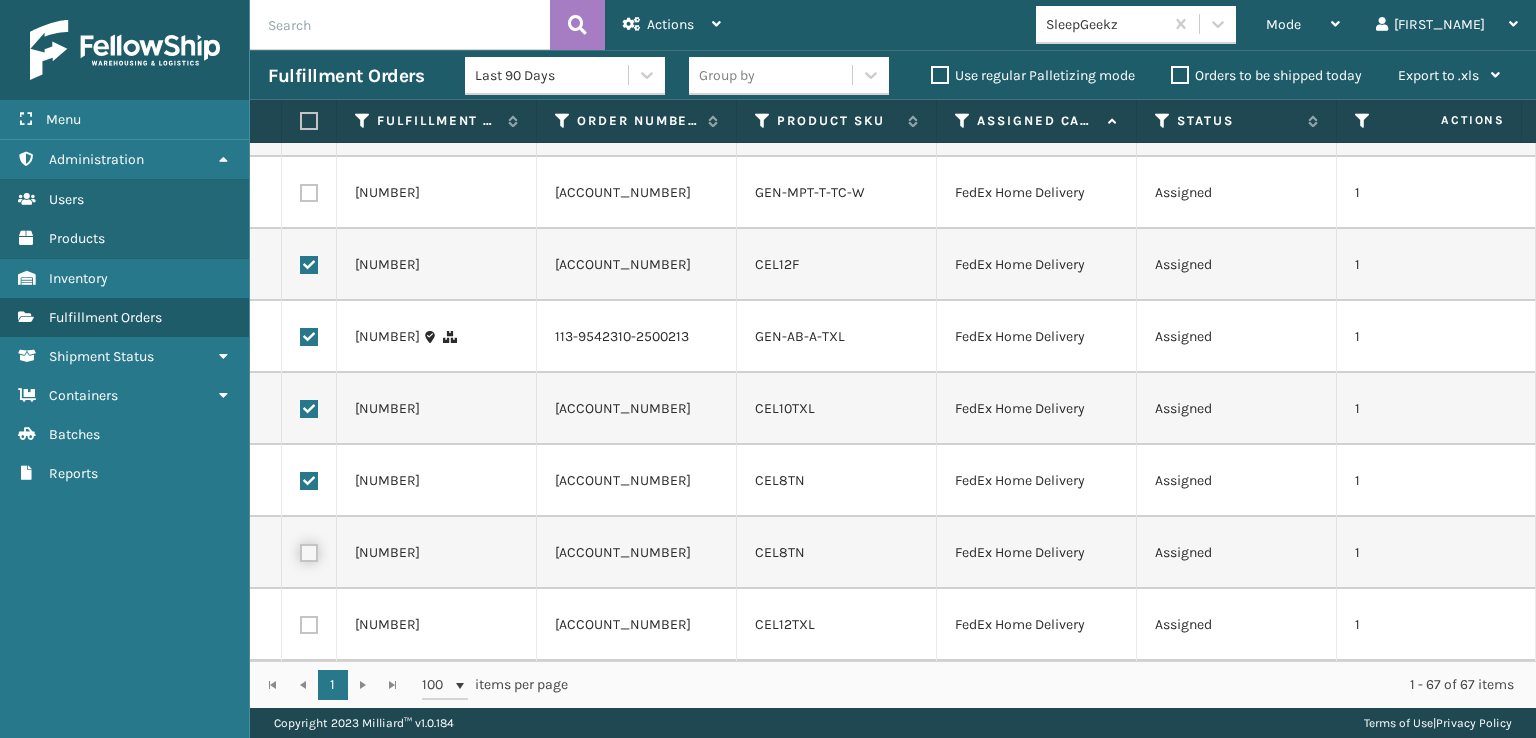 click at bounding box center [300, 550] 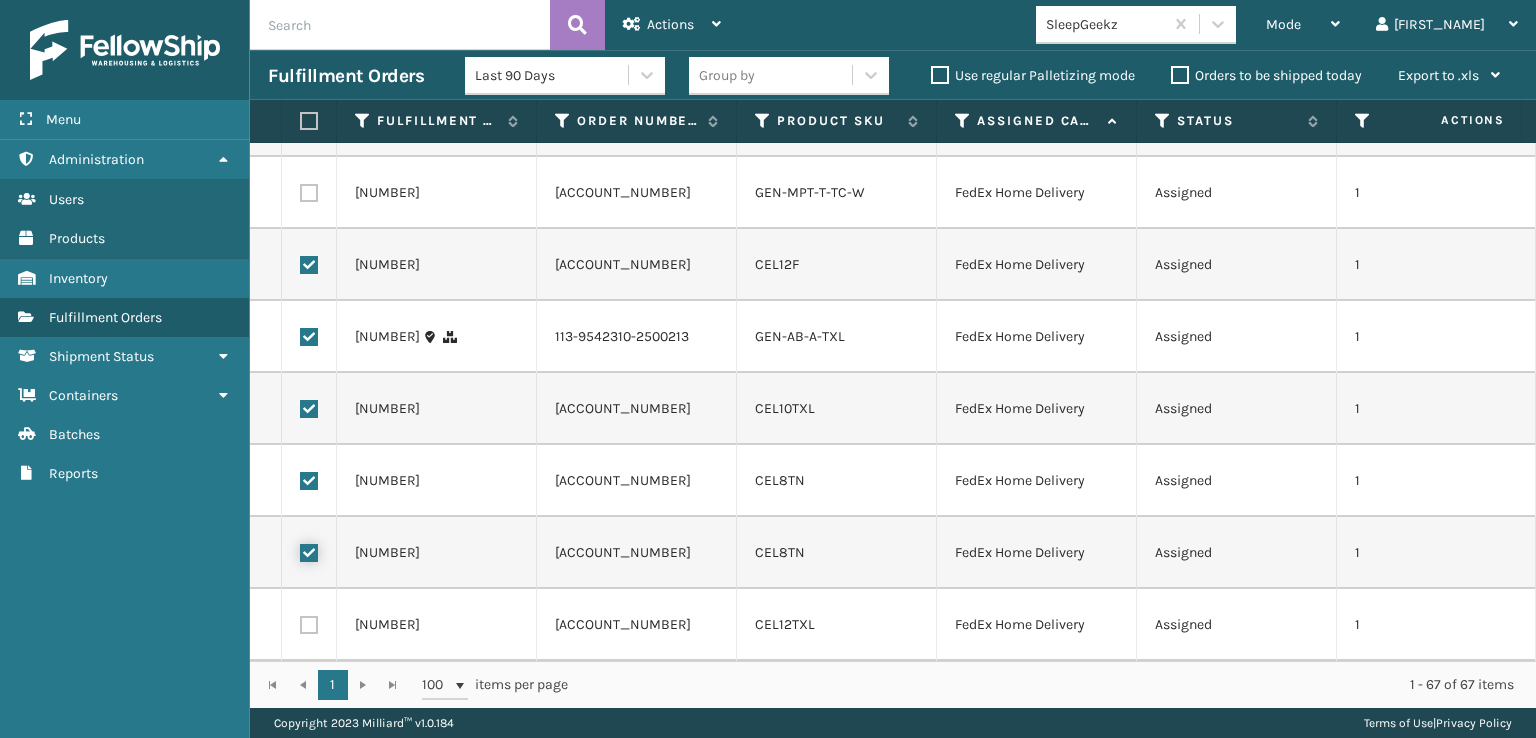 checkbox on "true" 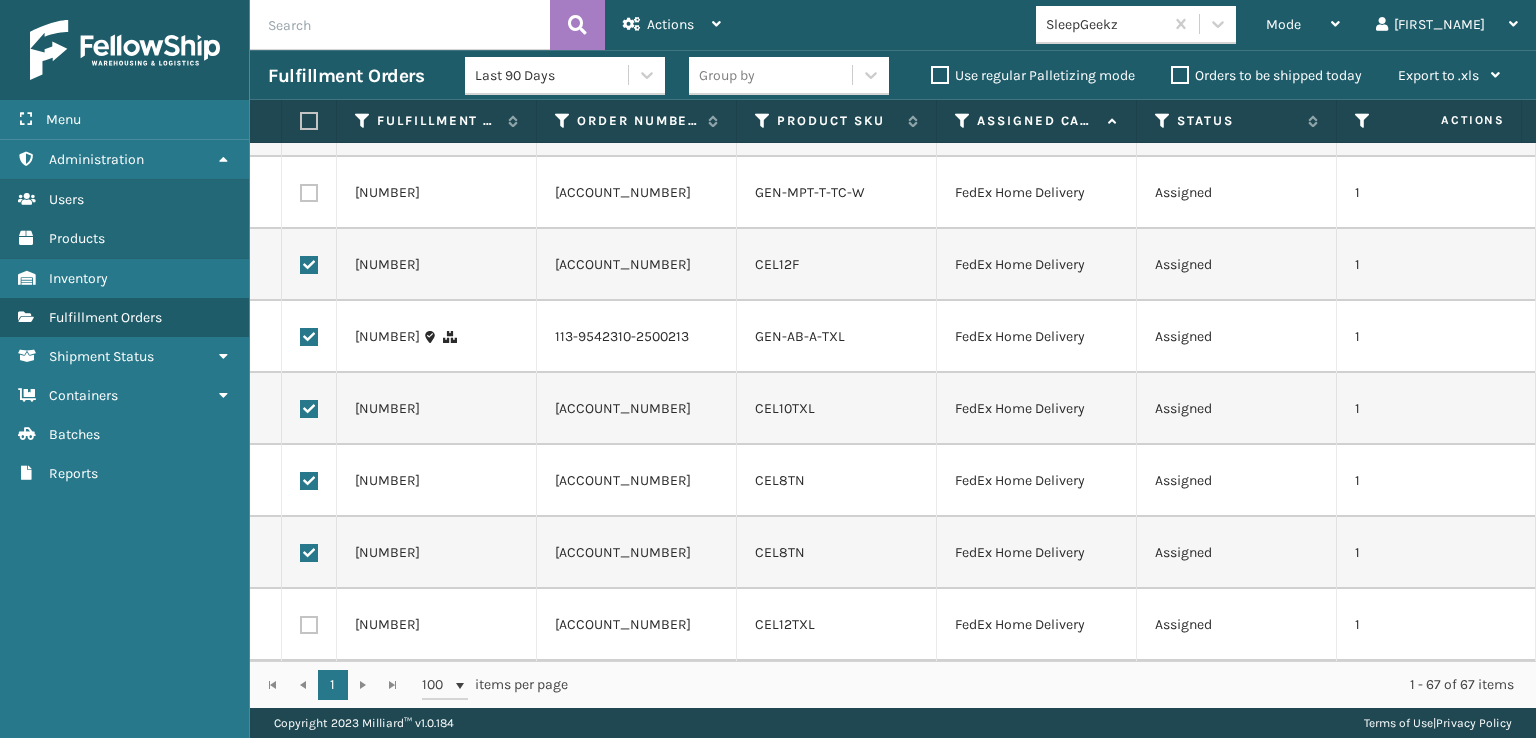 click at bounding box center [309, 625] 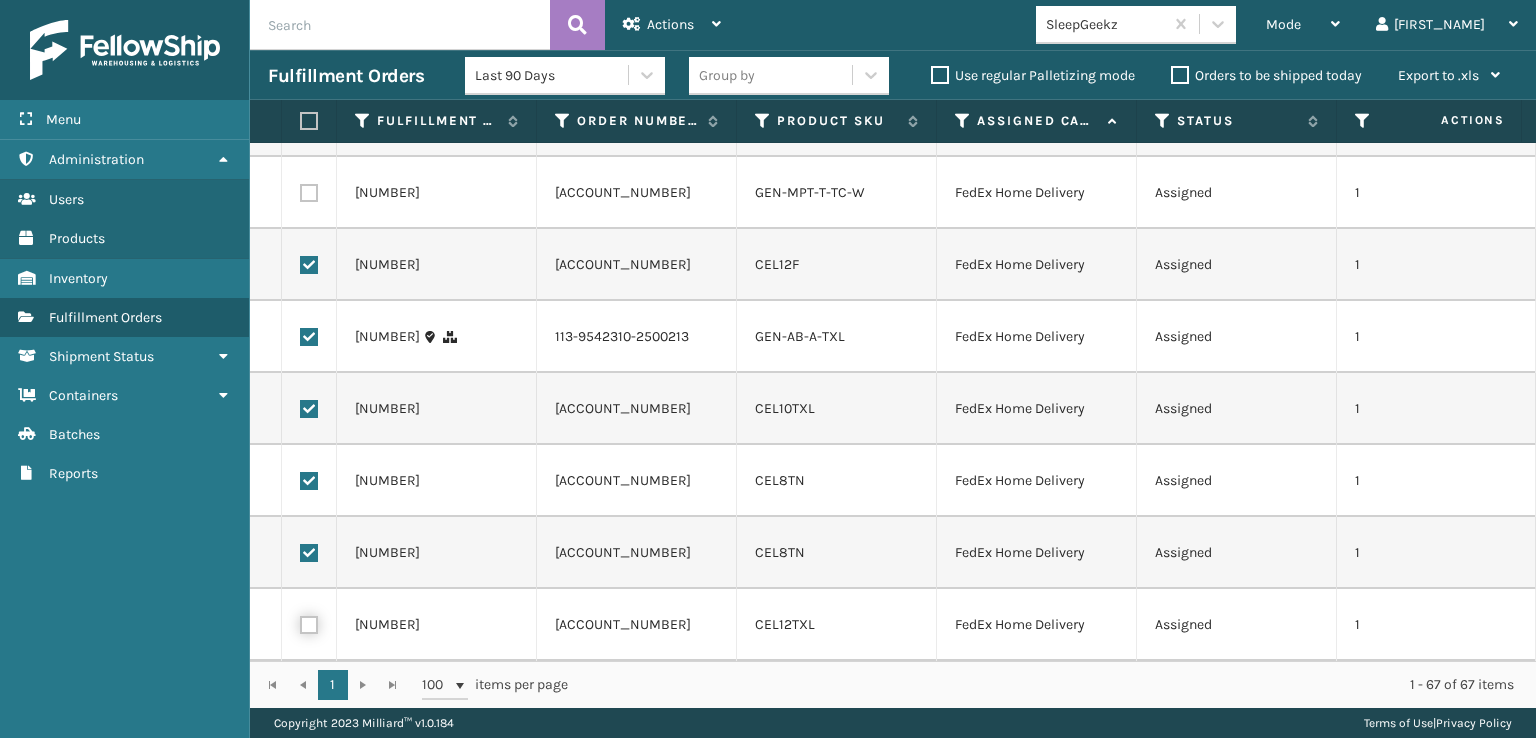 click at bounding box center [300, 622] 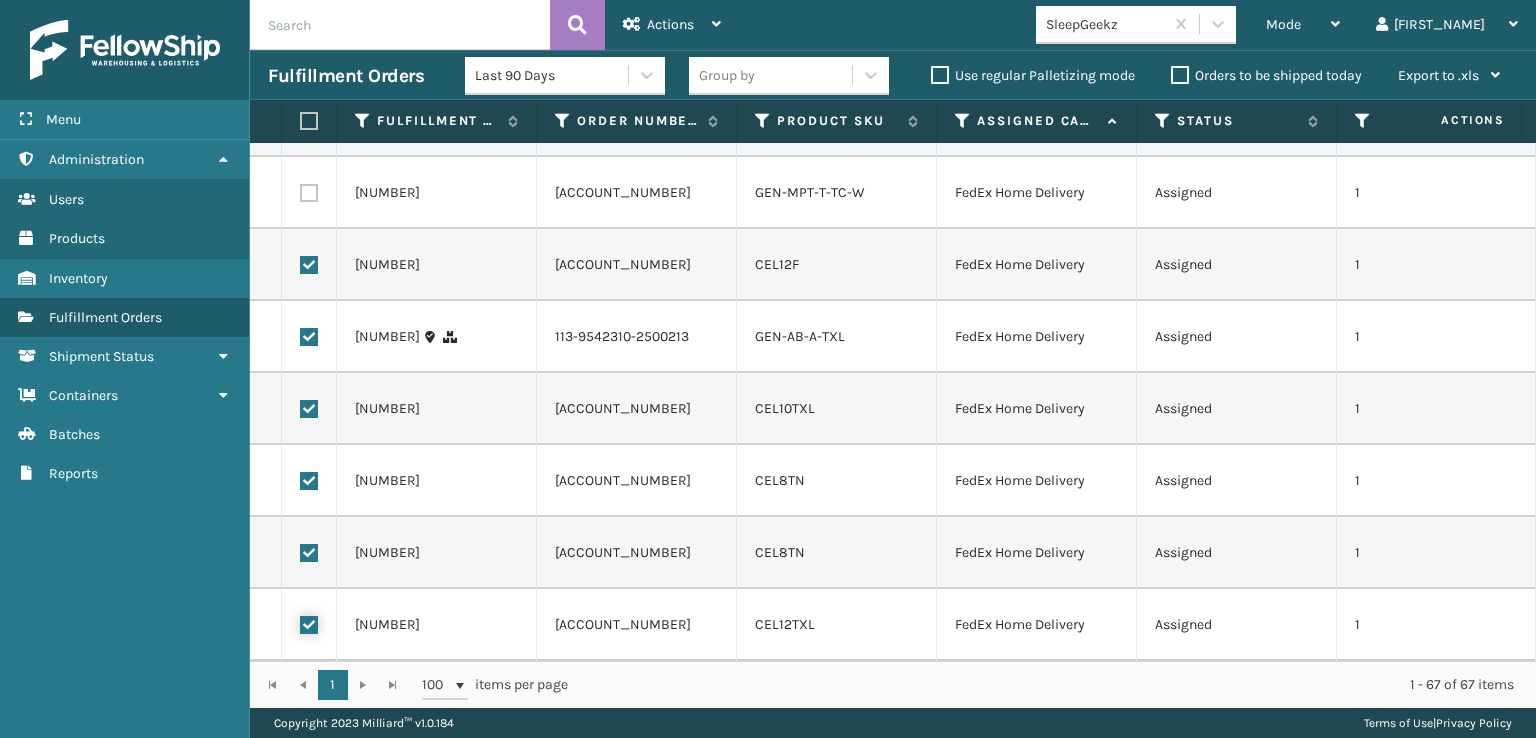 checkbox on "true" 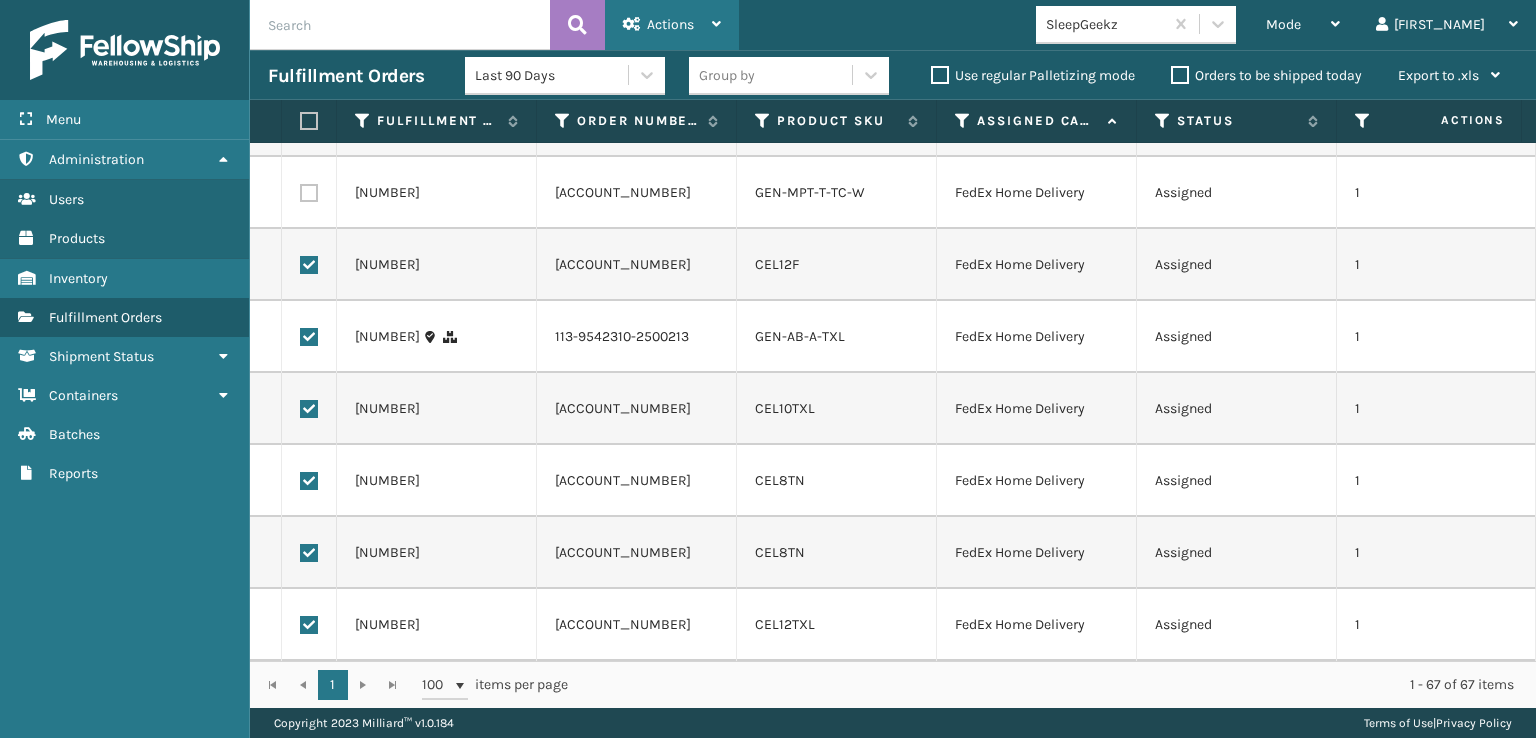 click on "Actions" at bounding box center [670, 24] 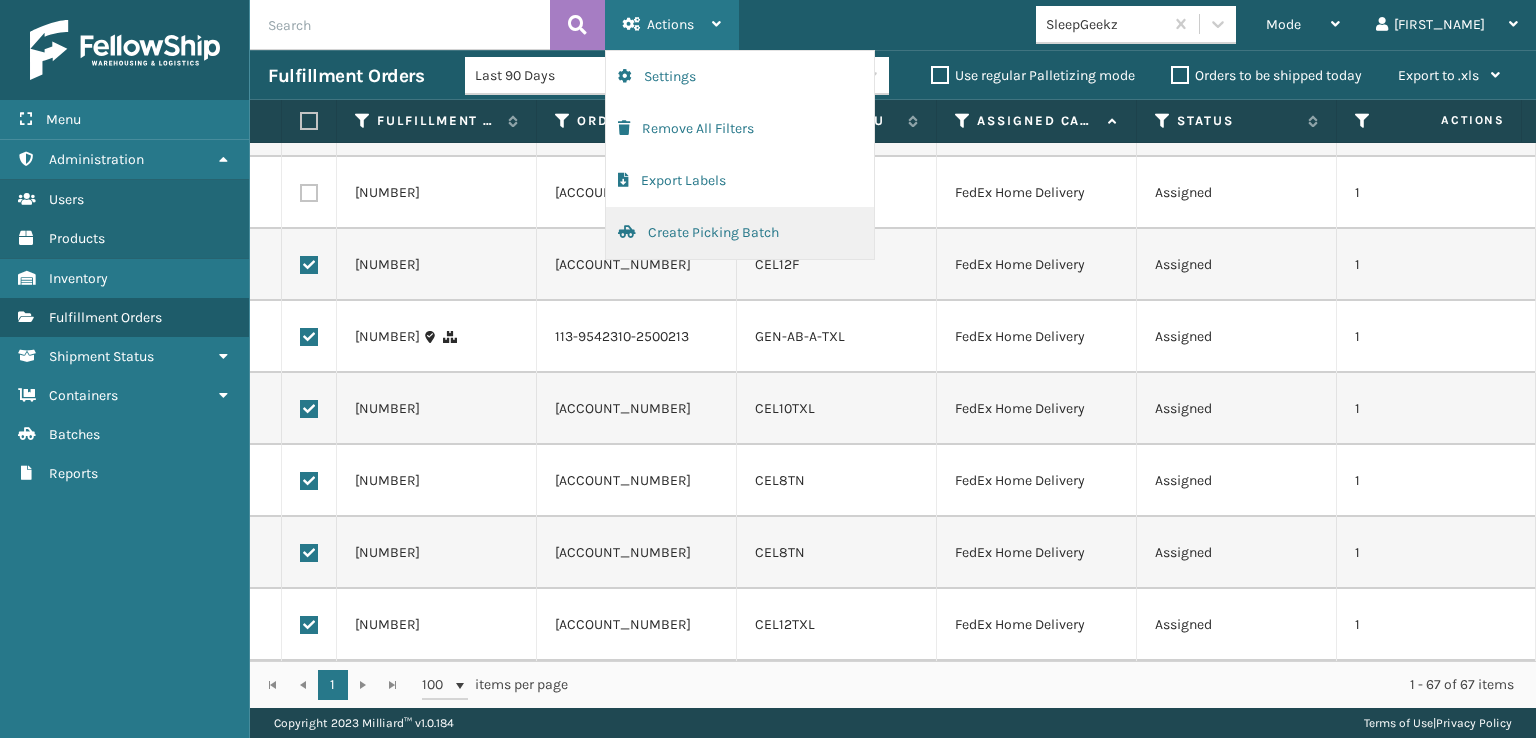 click on "Create Picking Batch" at bounding box center [740, 233] 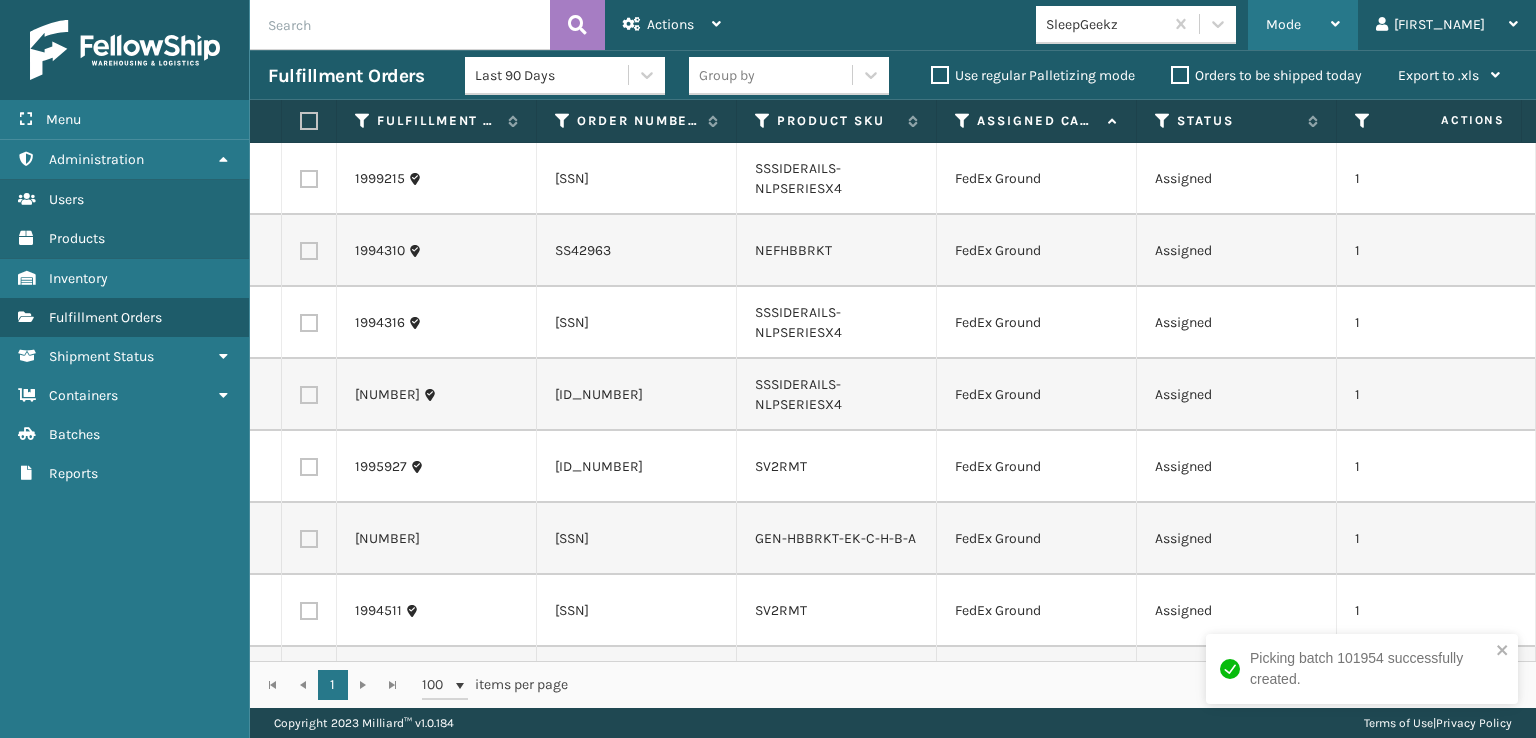 click on "Mode" at bounding box center [1303, 25] 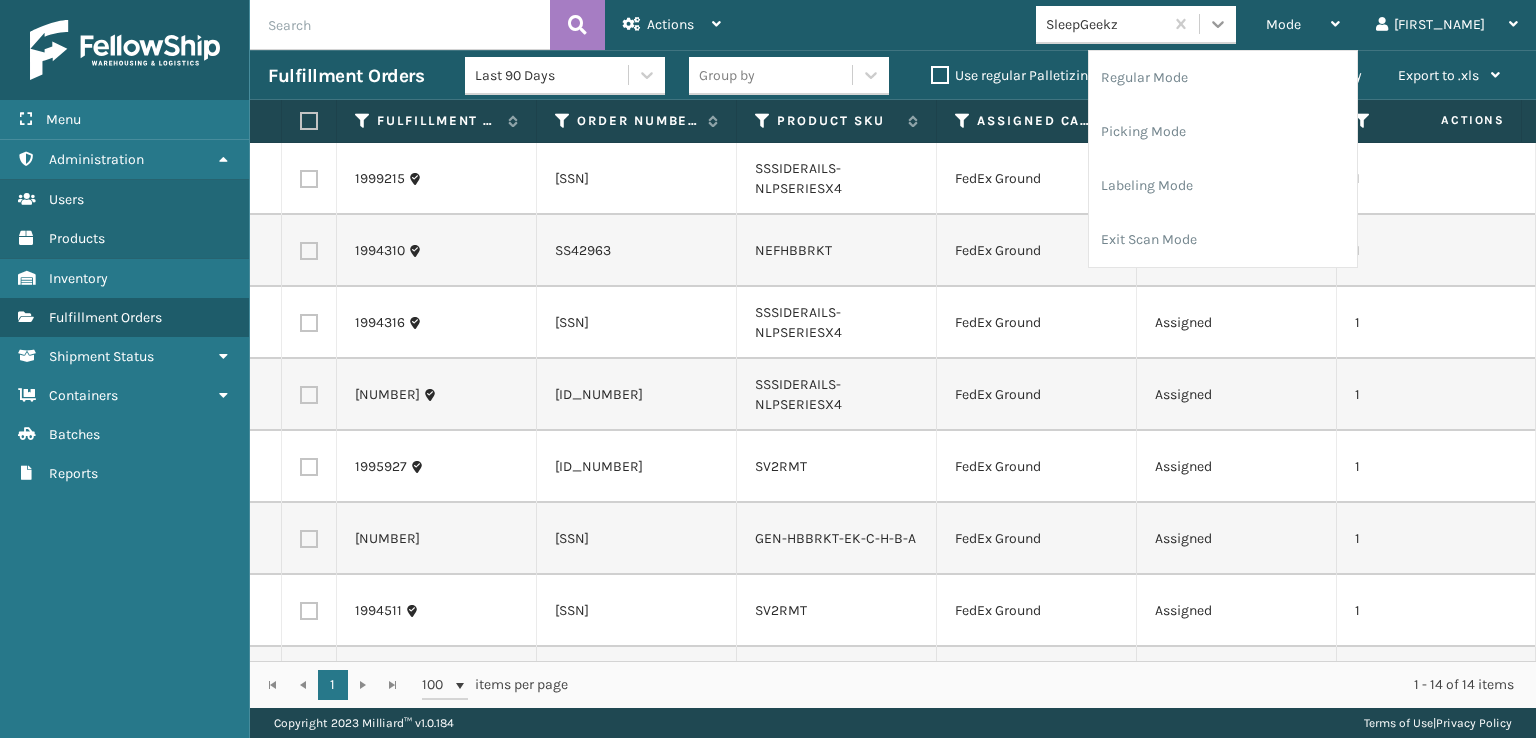 click 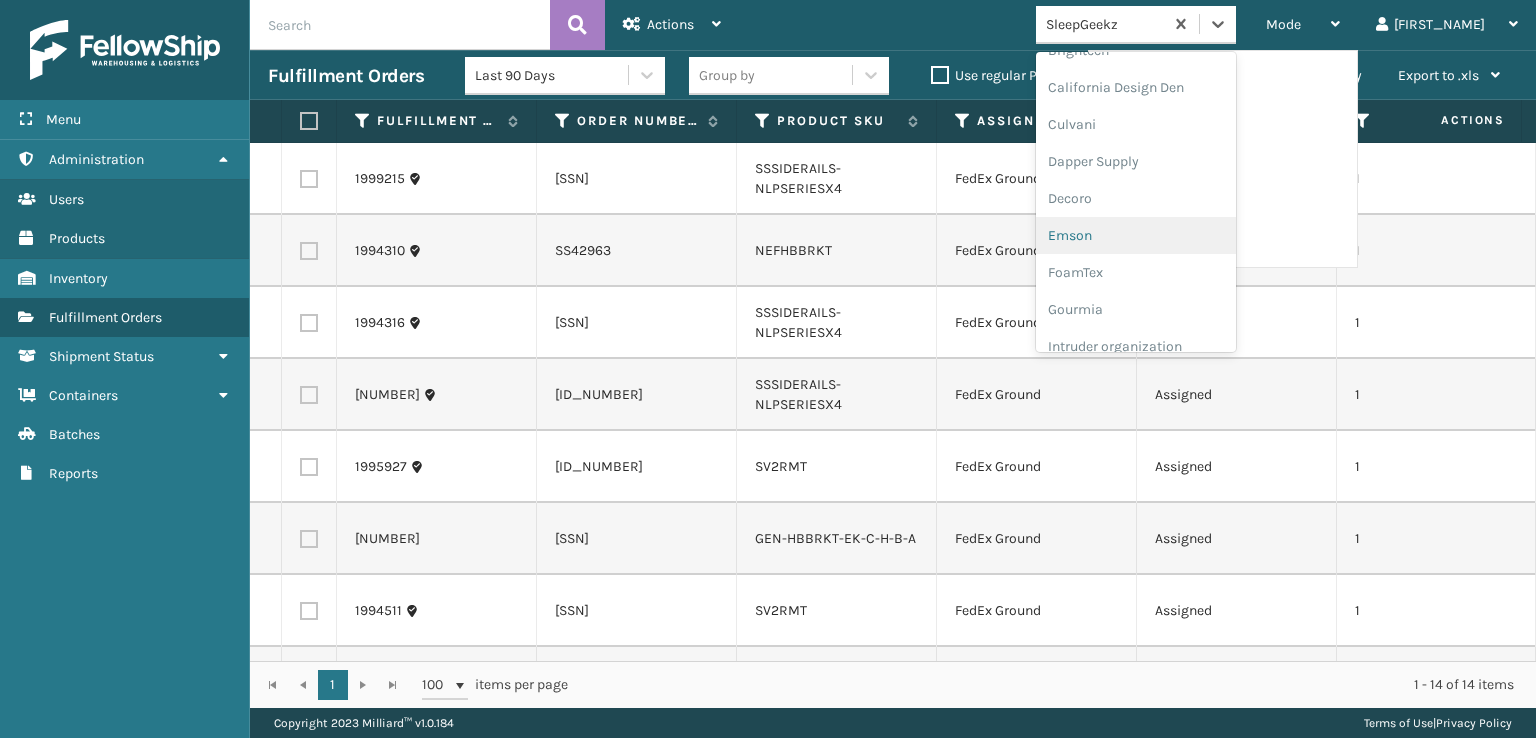 scroll, scrollTop: 300, scrollLeft: 0, axis: vertical 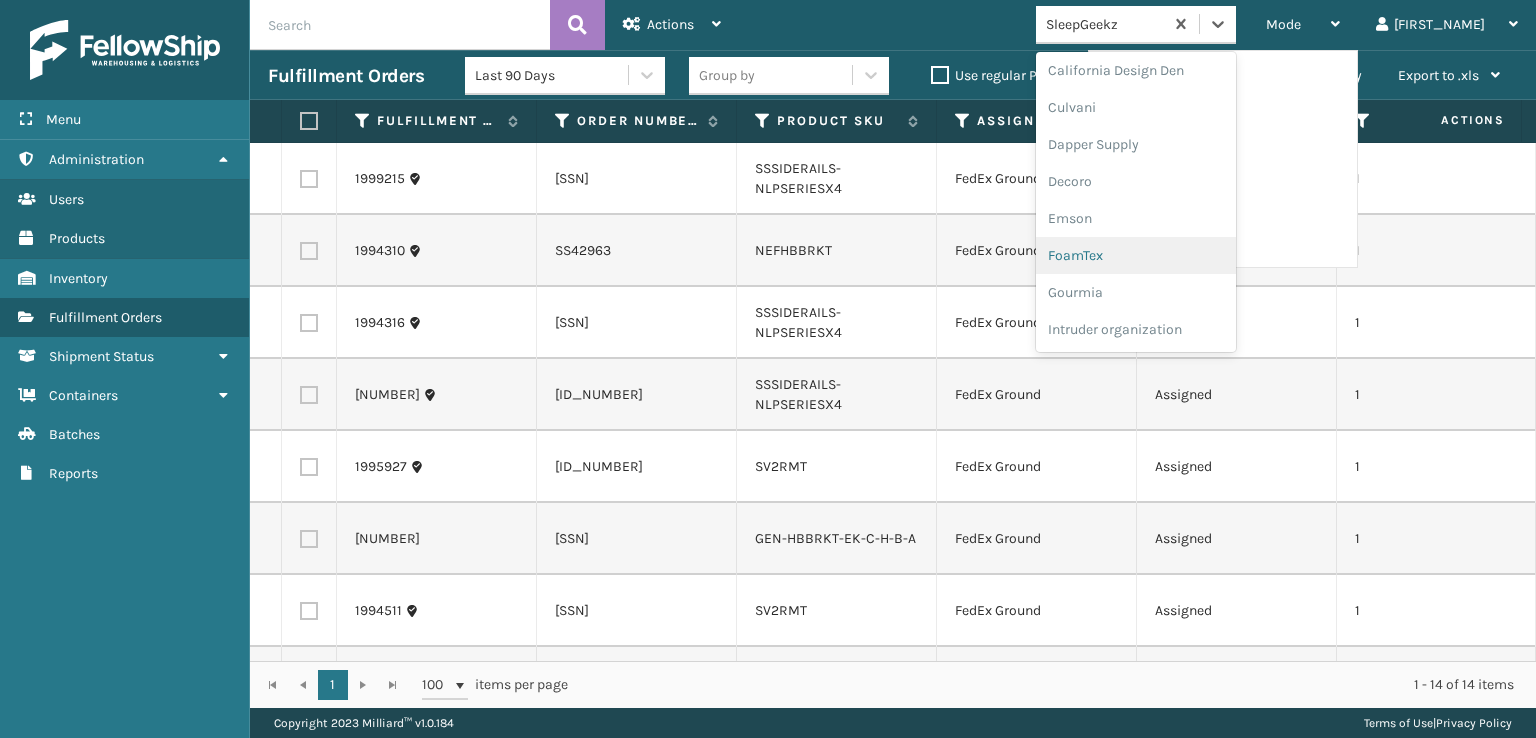 click on "FoamTex" at bounding box center (1136, 255) 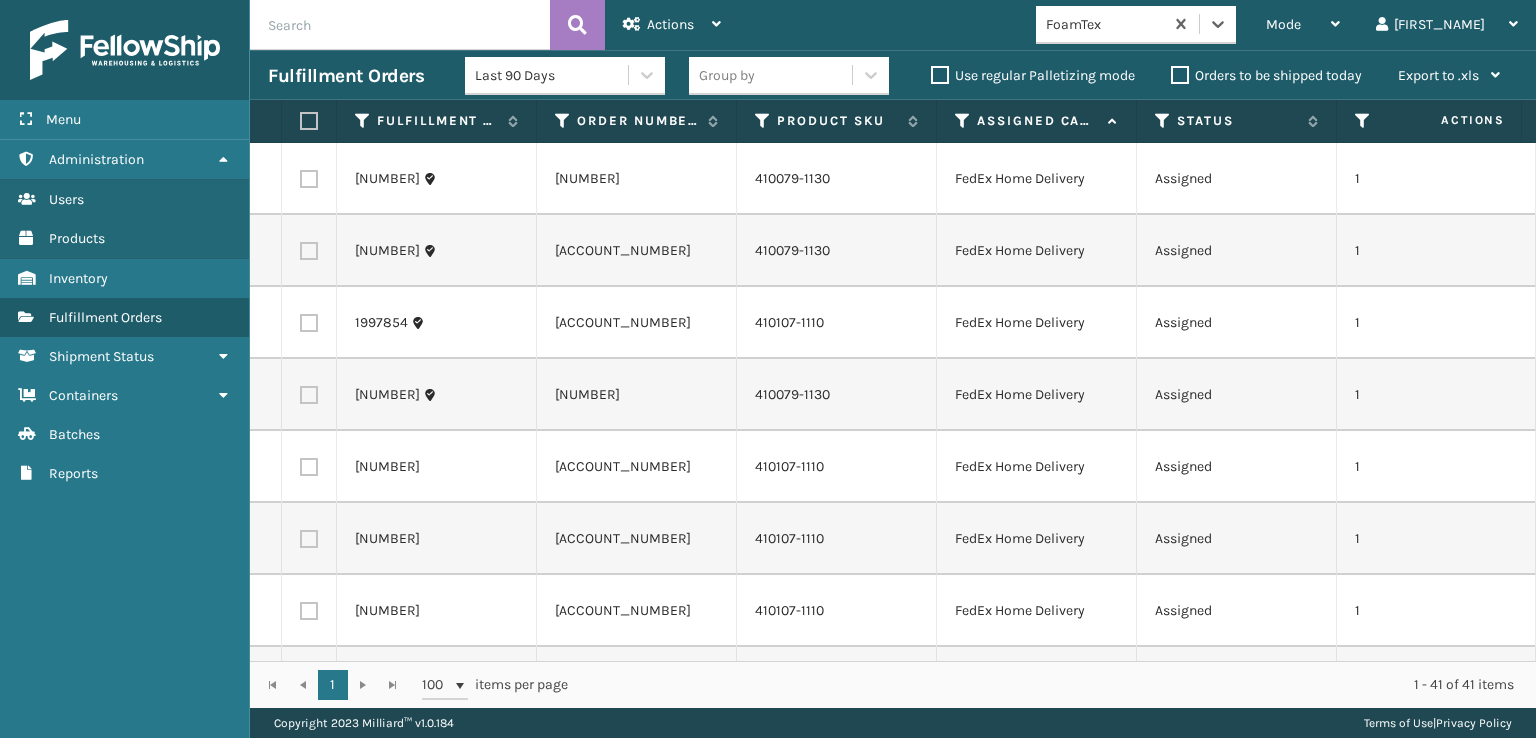 click at bounding box center [309, 179] 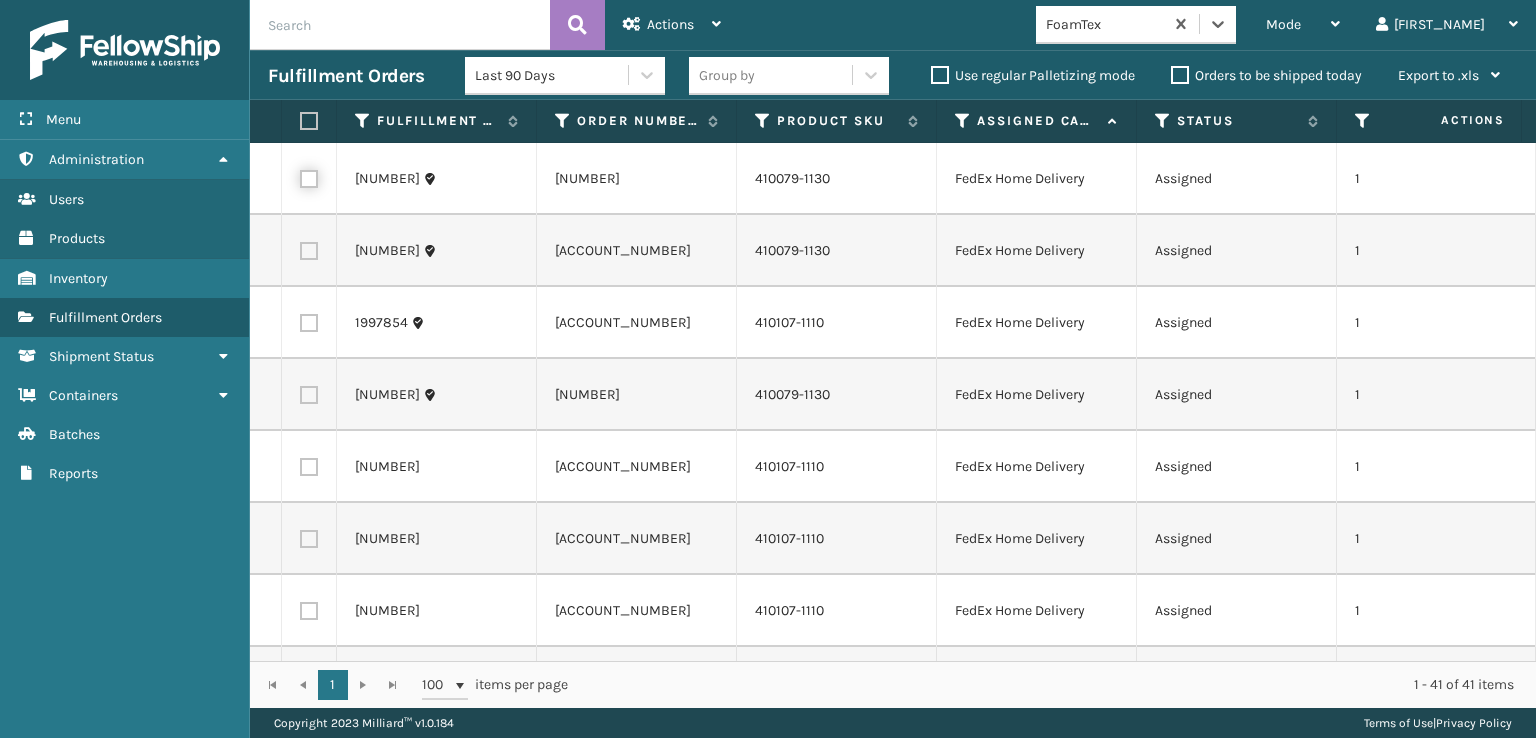 click at bounding box center (300, 176) 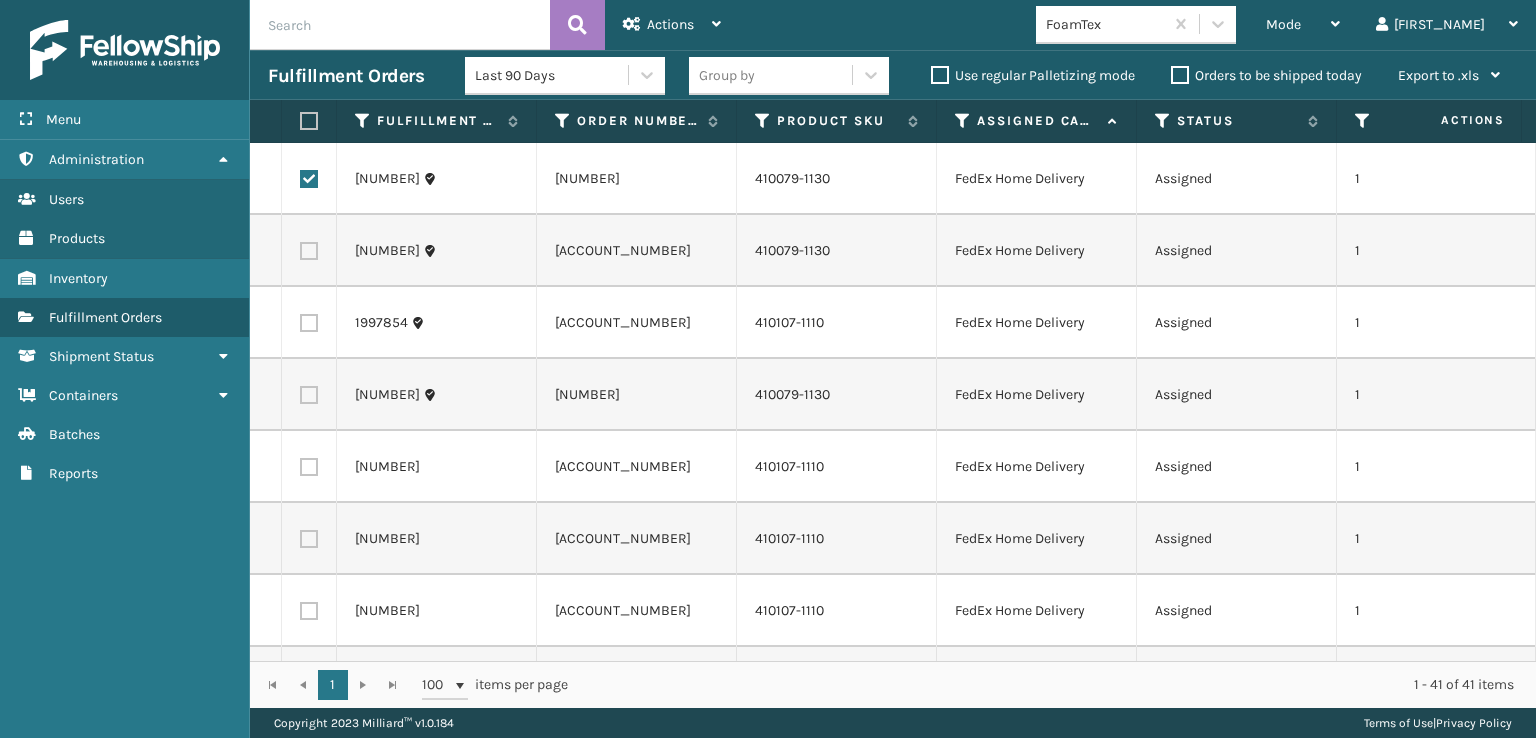 click at bounding box center [309, 251] 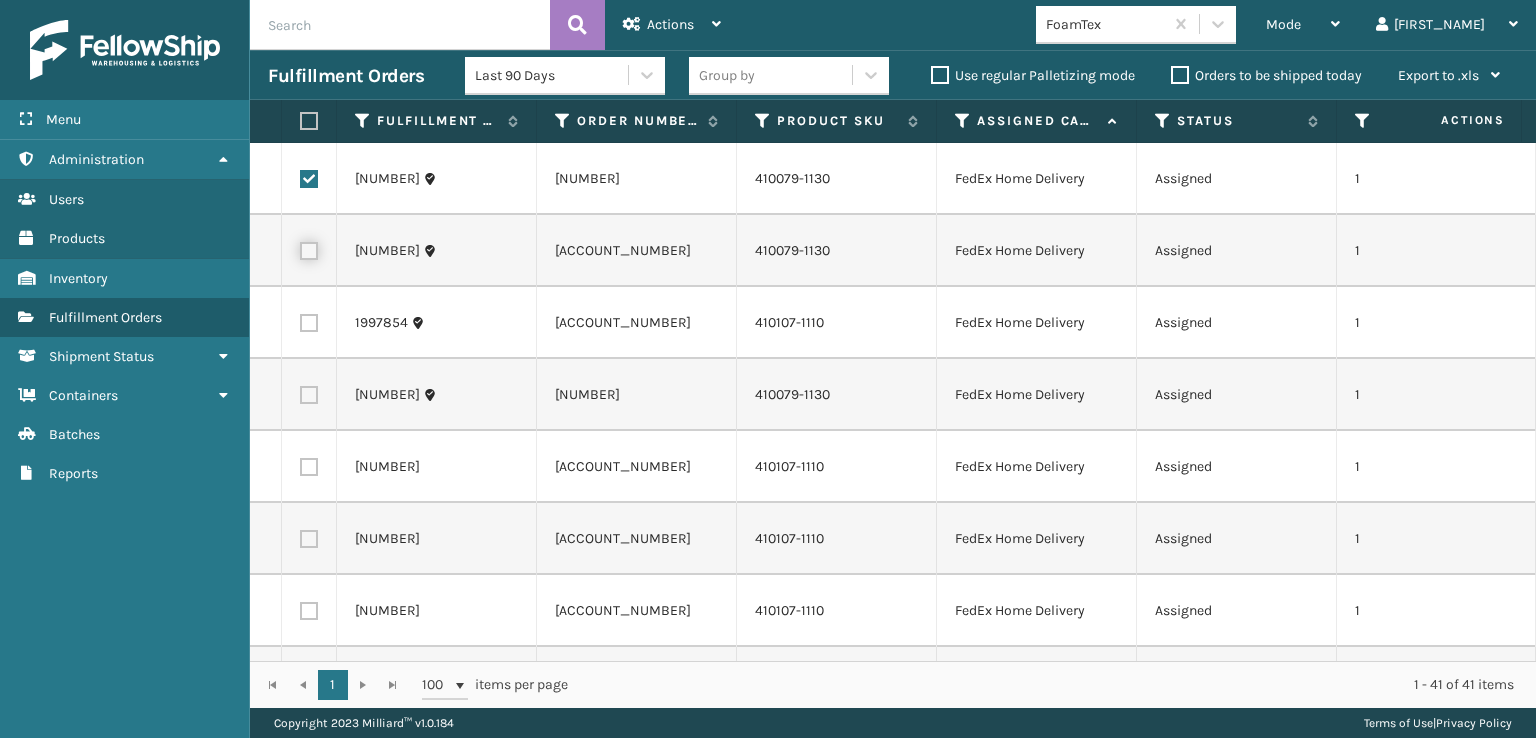 click at bounding box center [300, 248] 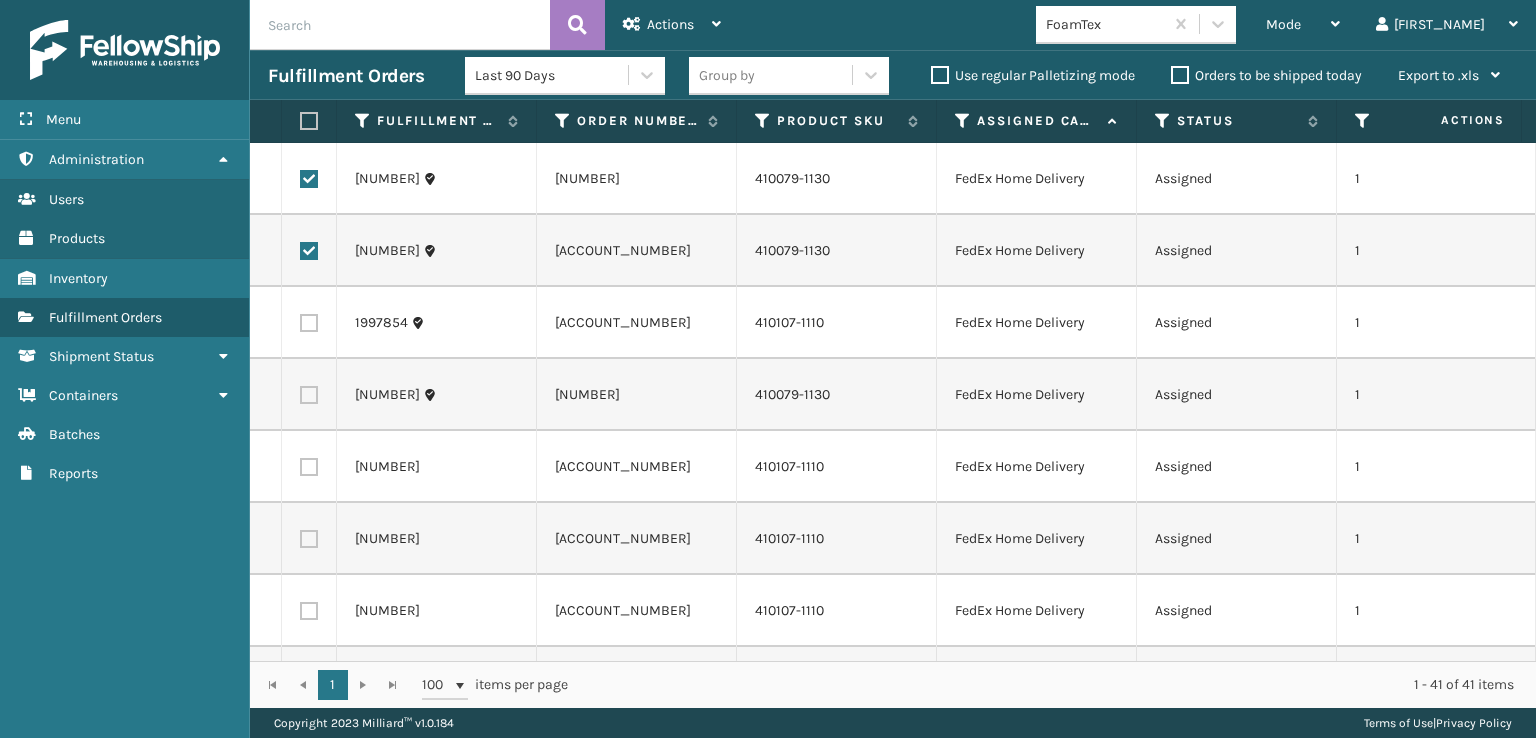 click at bounding box center (309, 323) 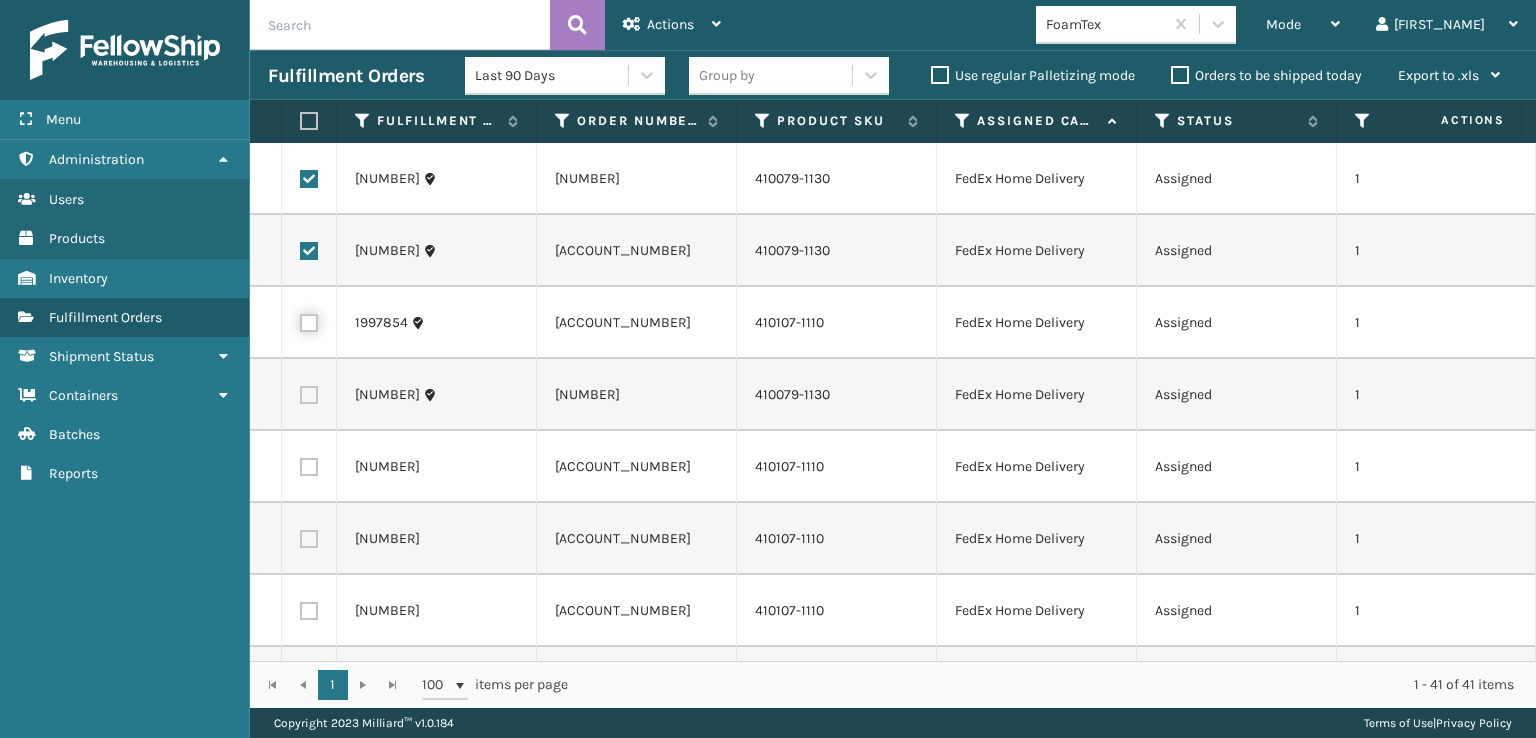 click at bounding box center [300, 320] 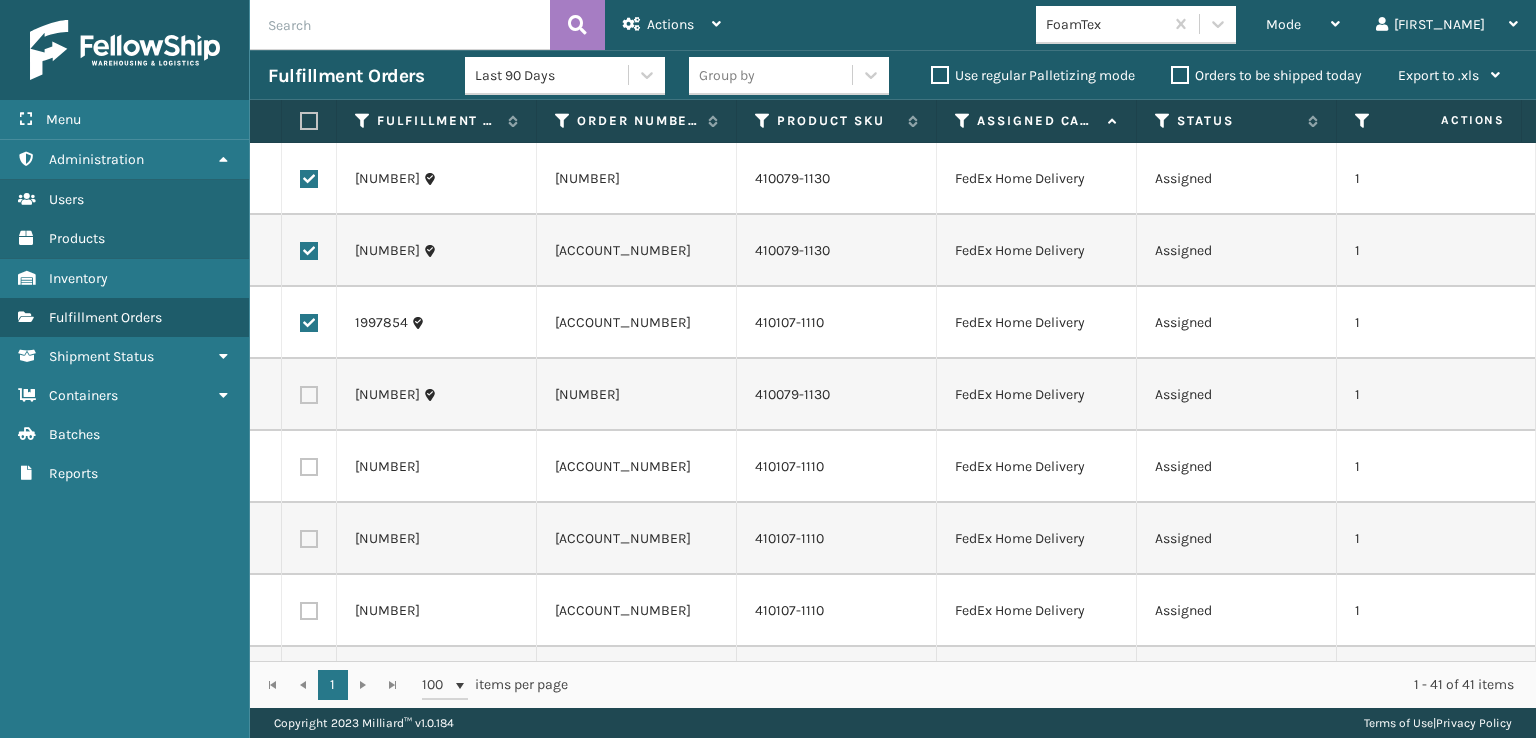 click at bounding box center [309, 395] 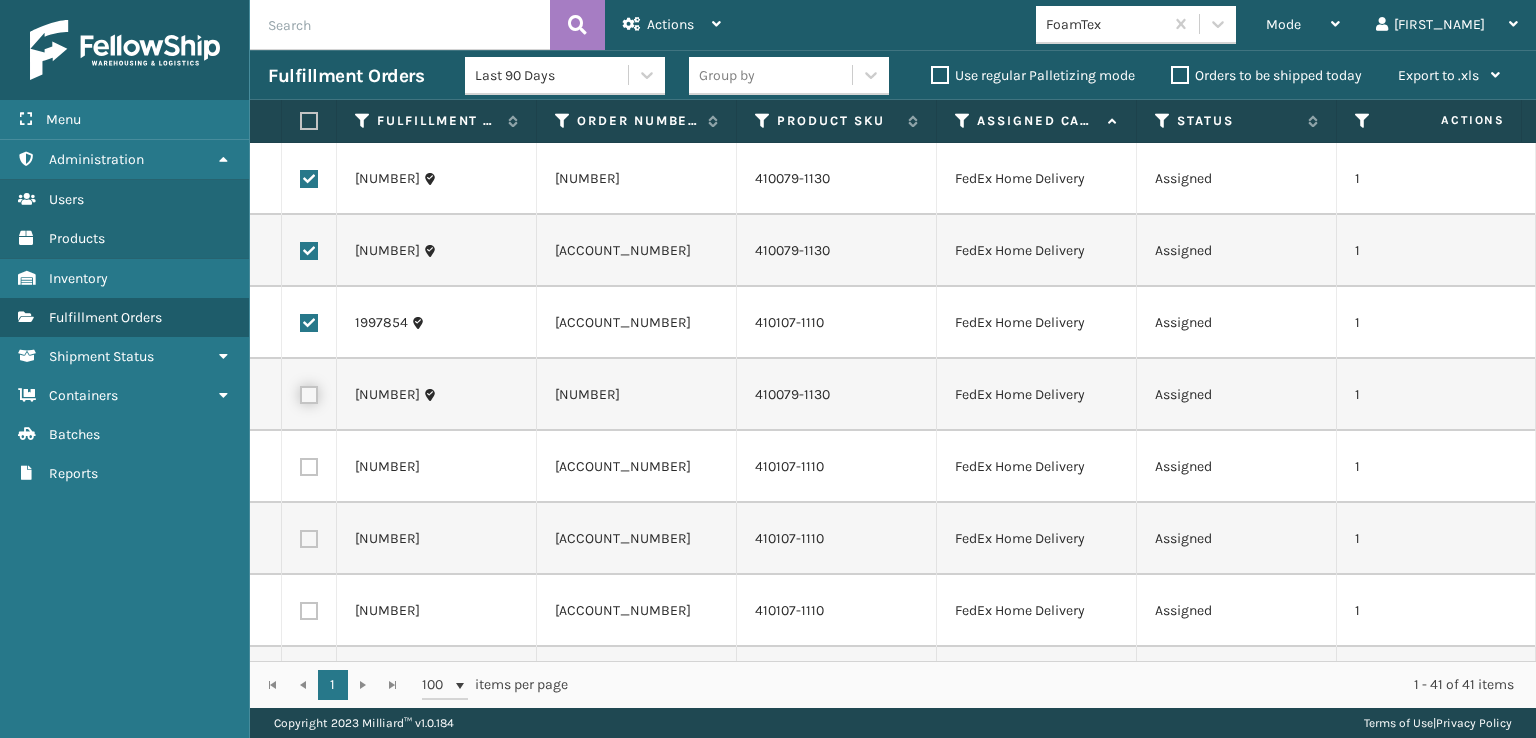 click at bounding box center [300, 392] 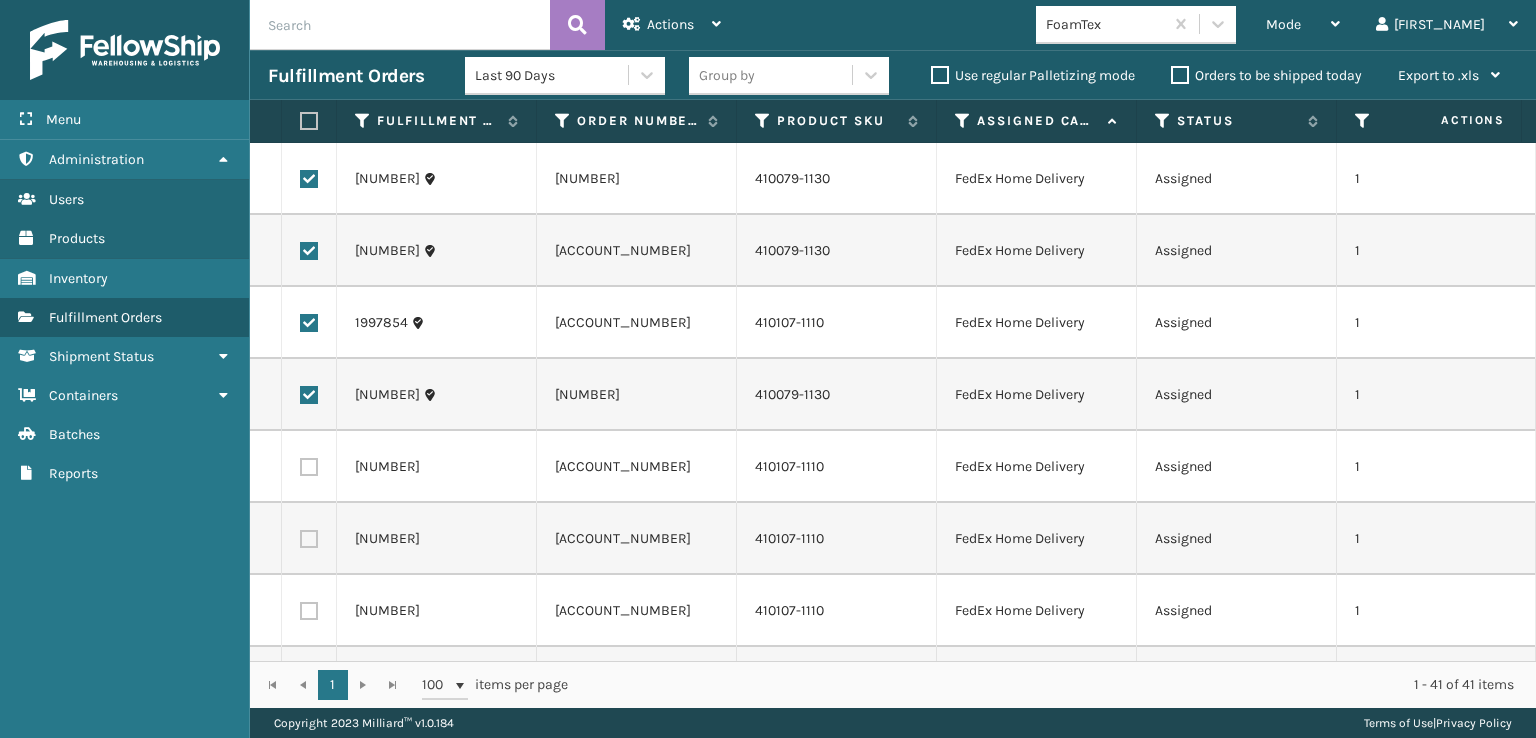 click at bounding box center [309, 467] 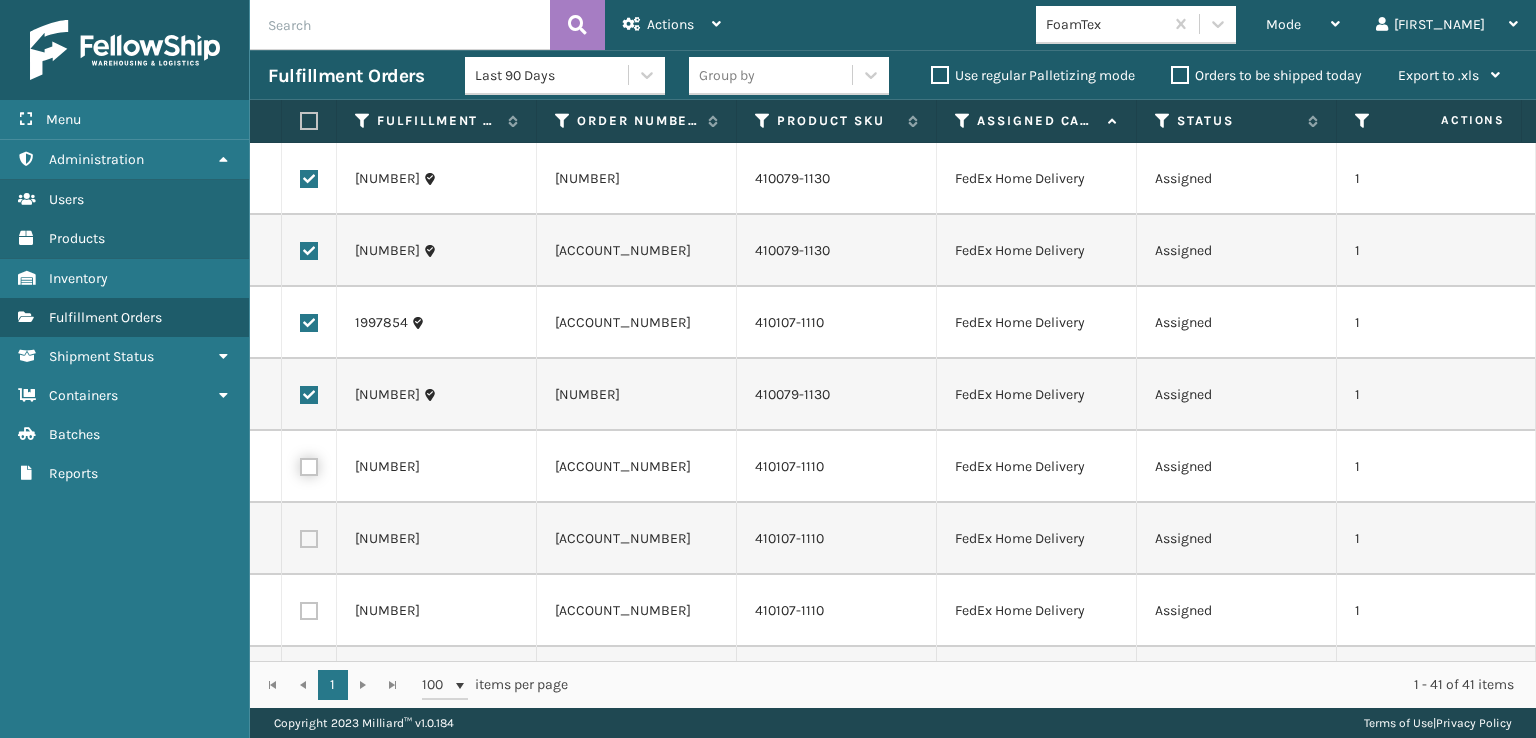 click at bounding box center [300, 464] 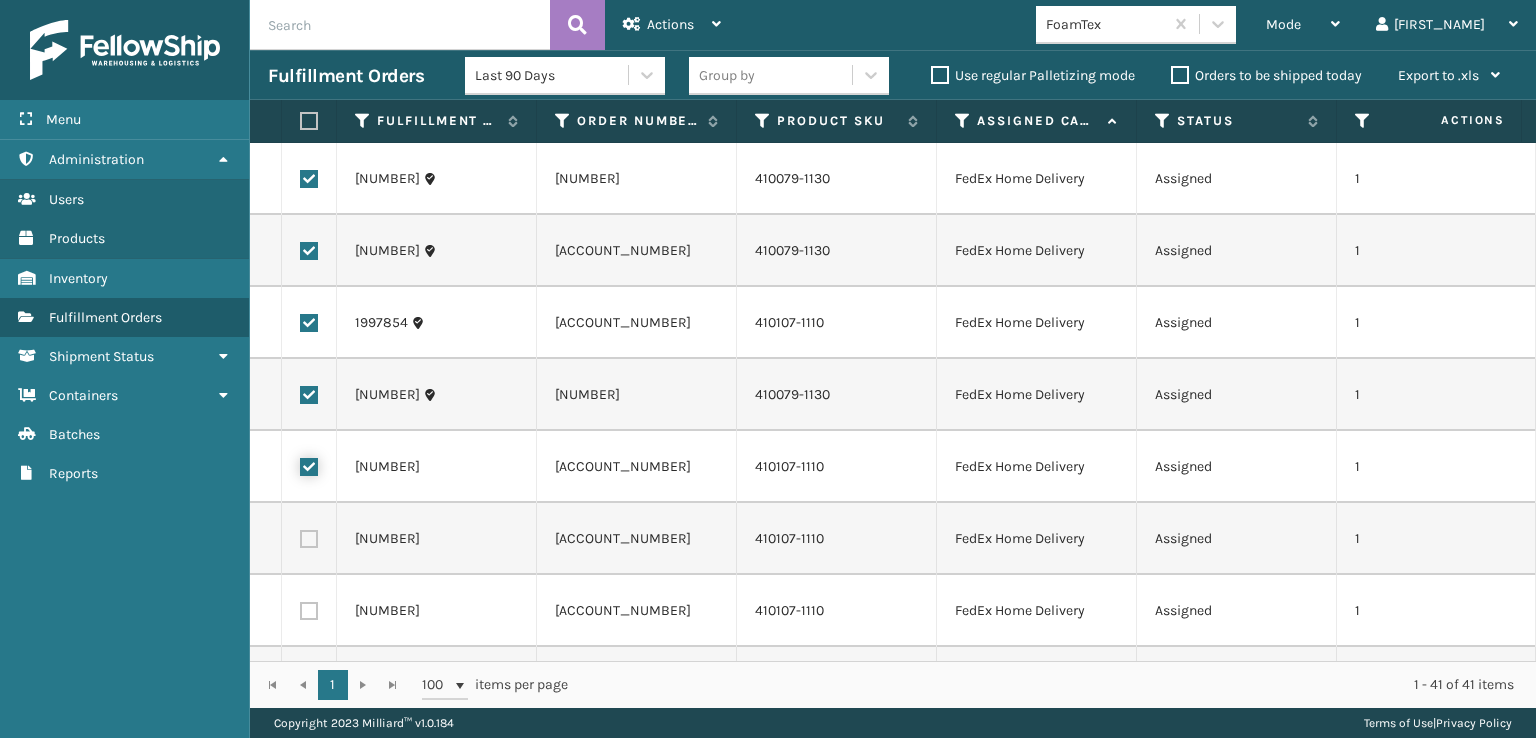 checkbox on "true" 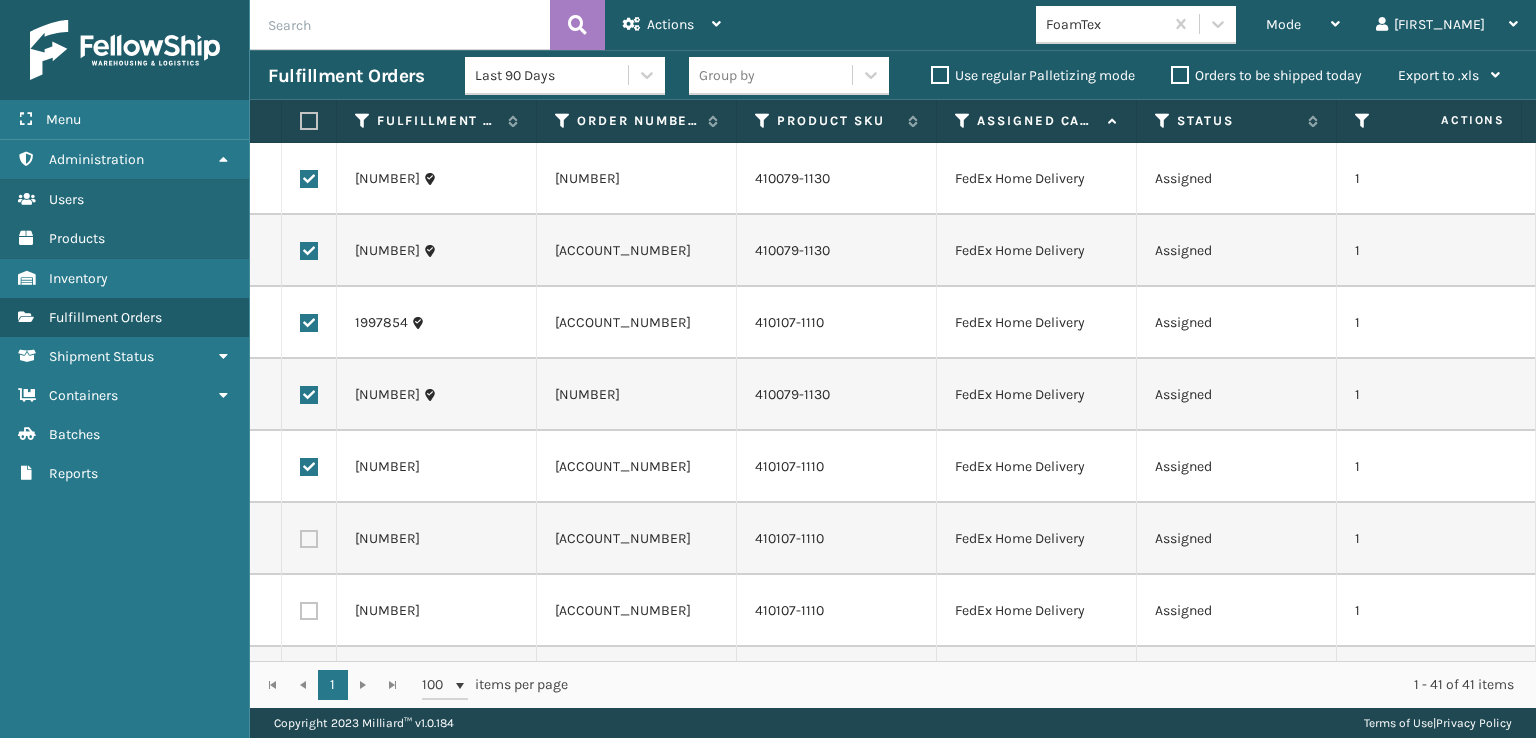 click at bounding box center [309, 539] 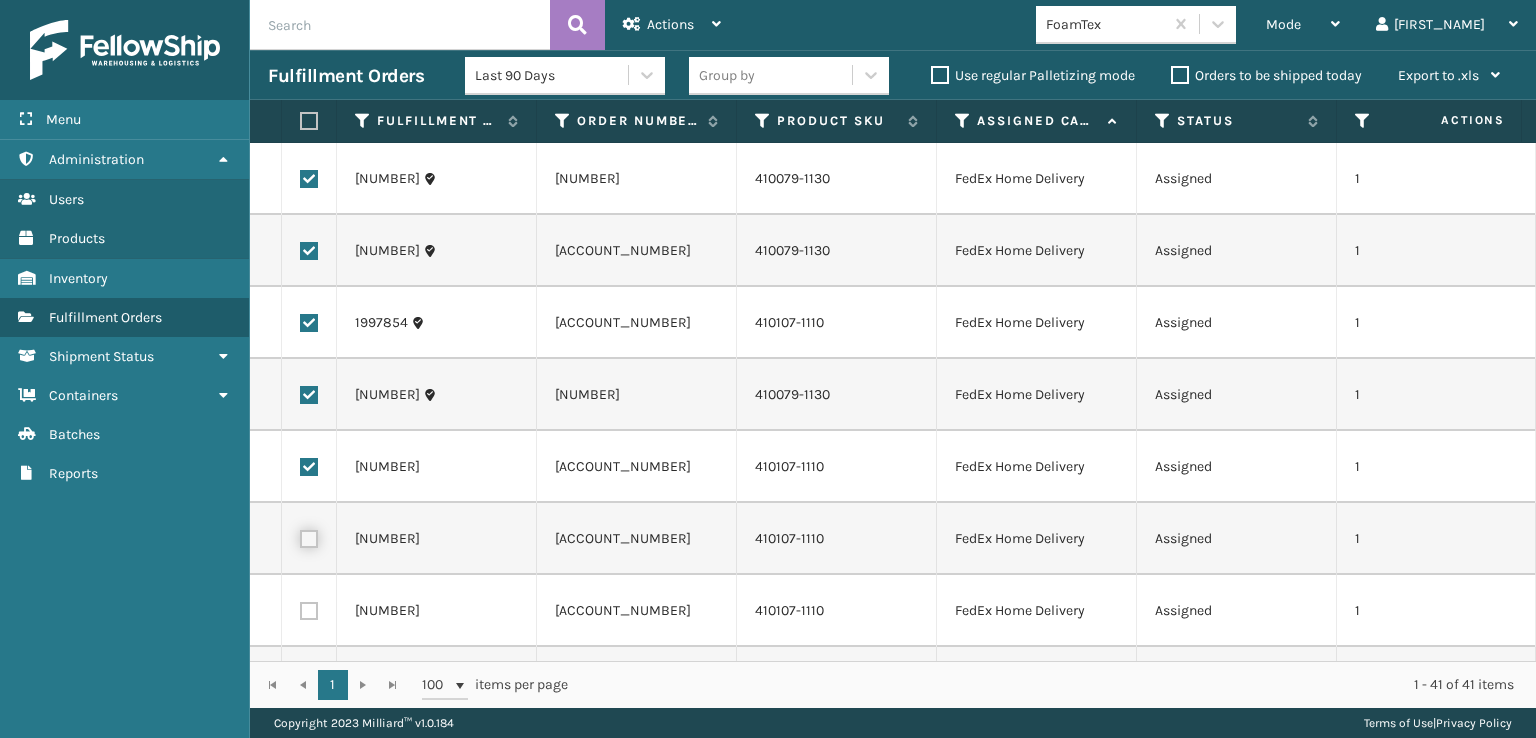 click at bounding box center [300, 536] 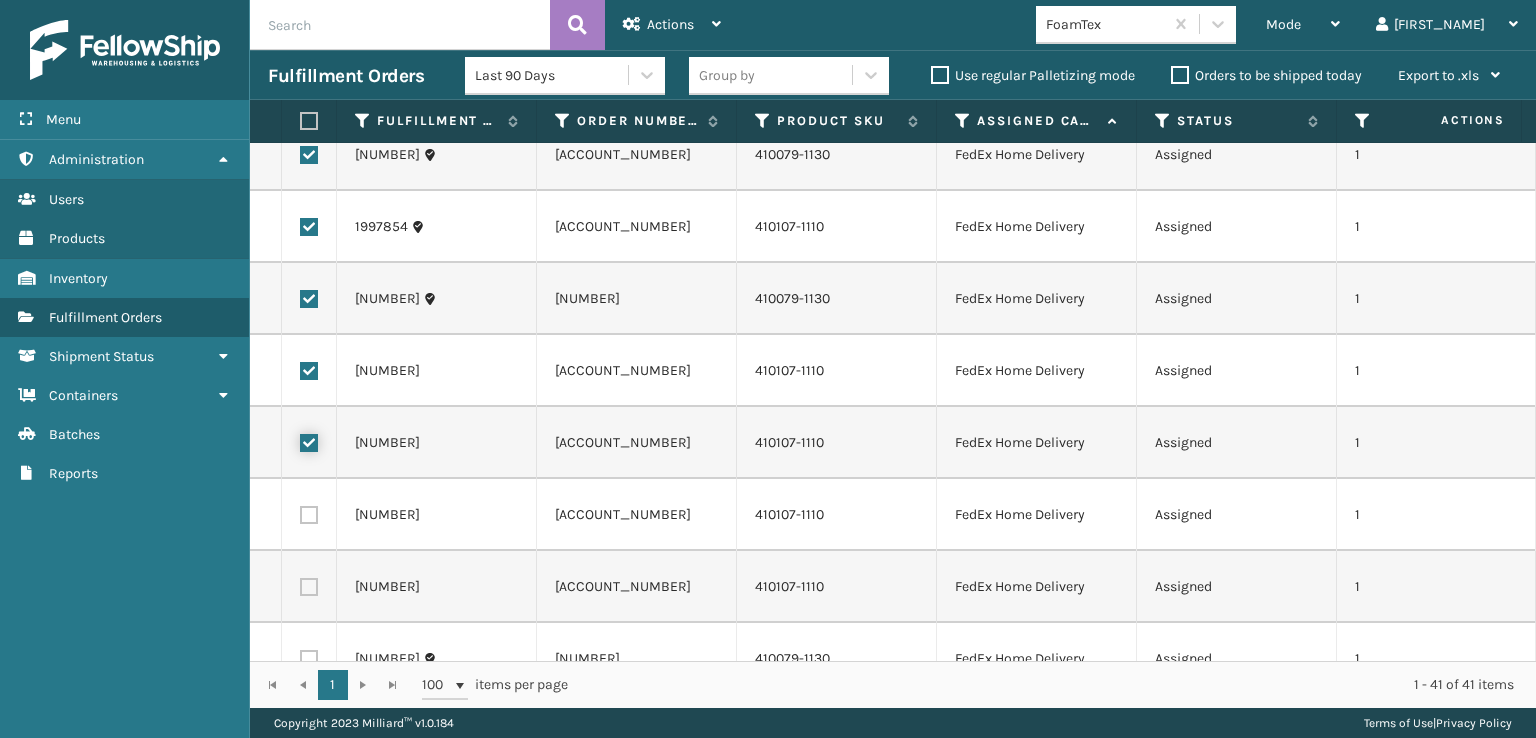 scroll, scrollTop: 200, scrollLeft: 0, axis: vertical 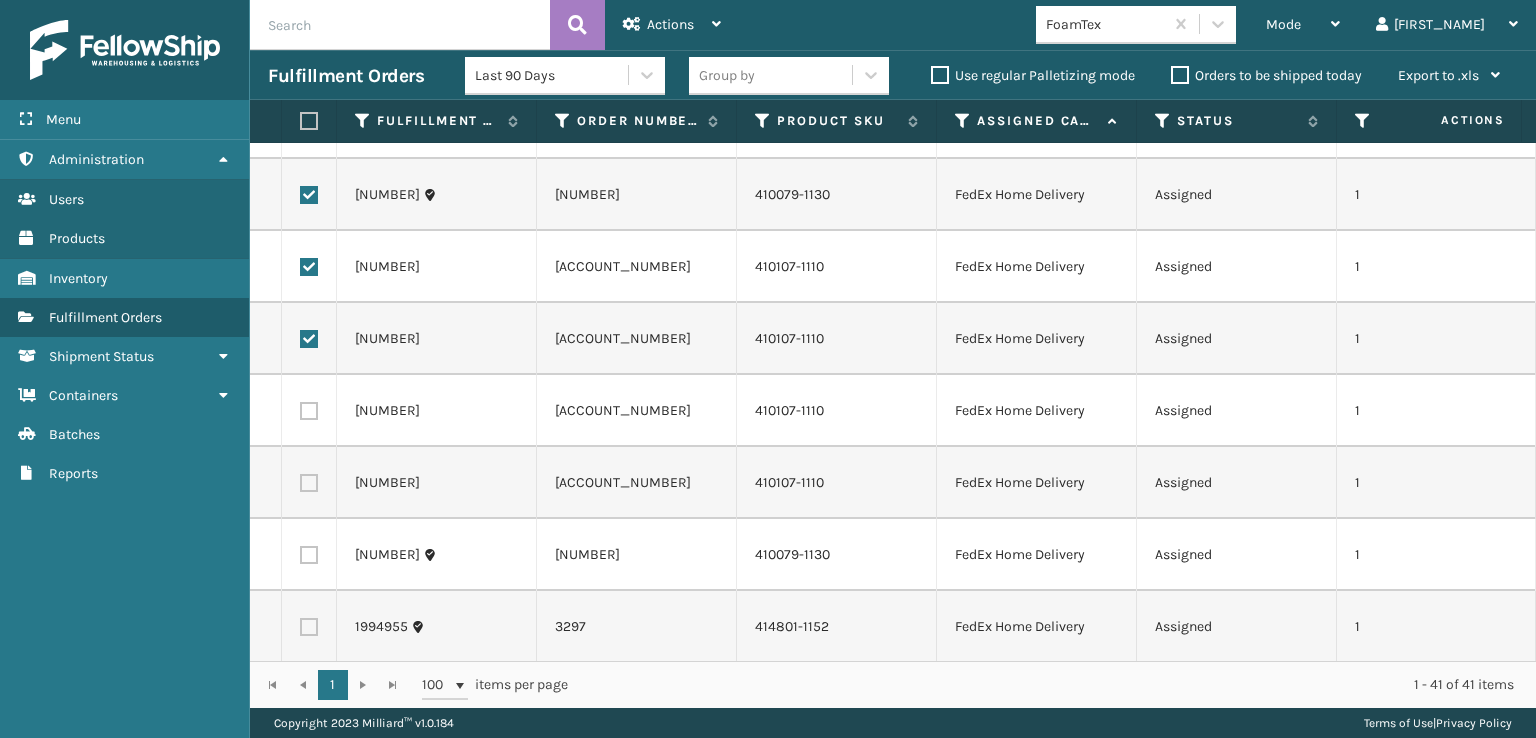 click at bounding box center (309, 411) 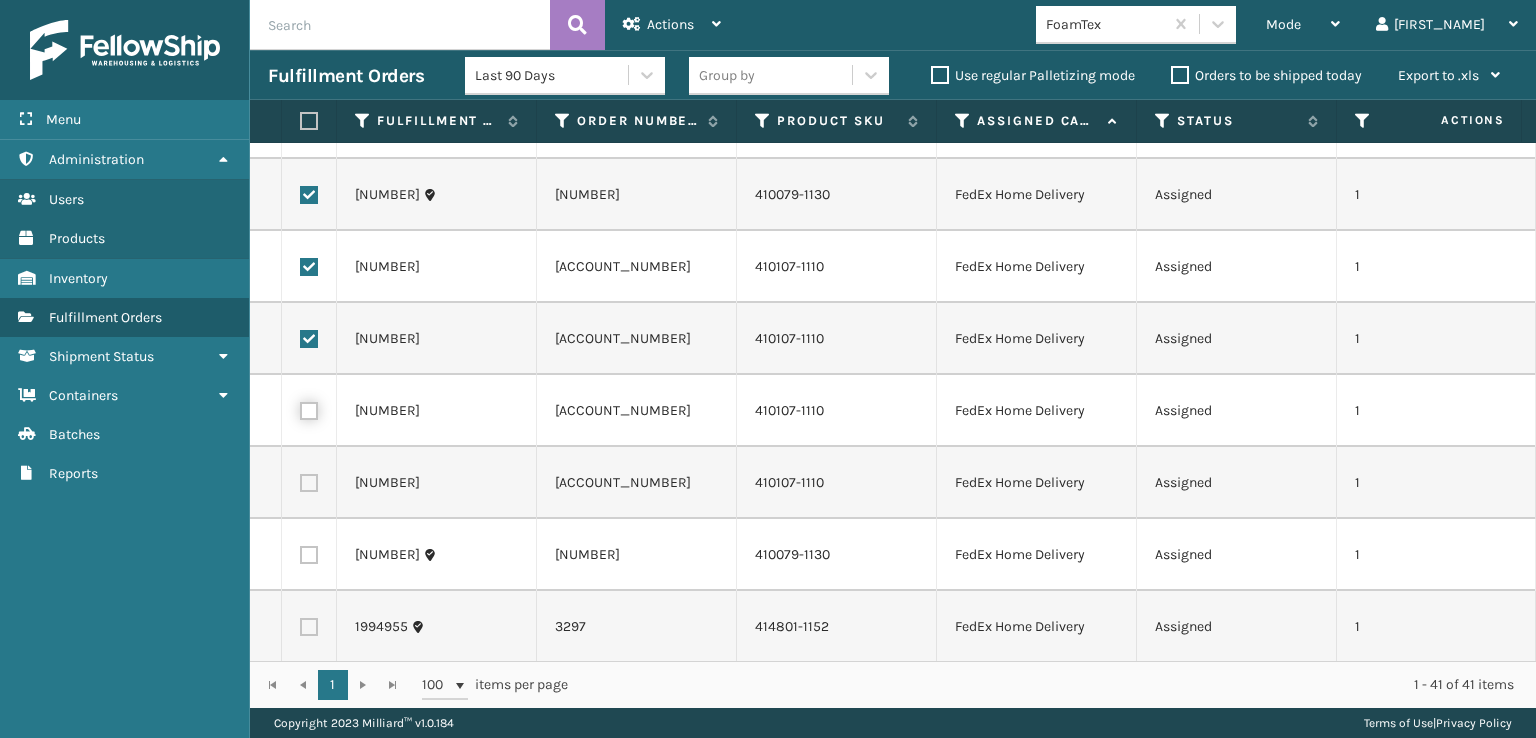 click at bounding box center [300, 408] 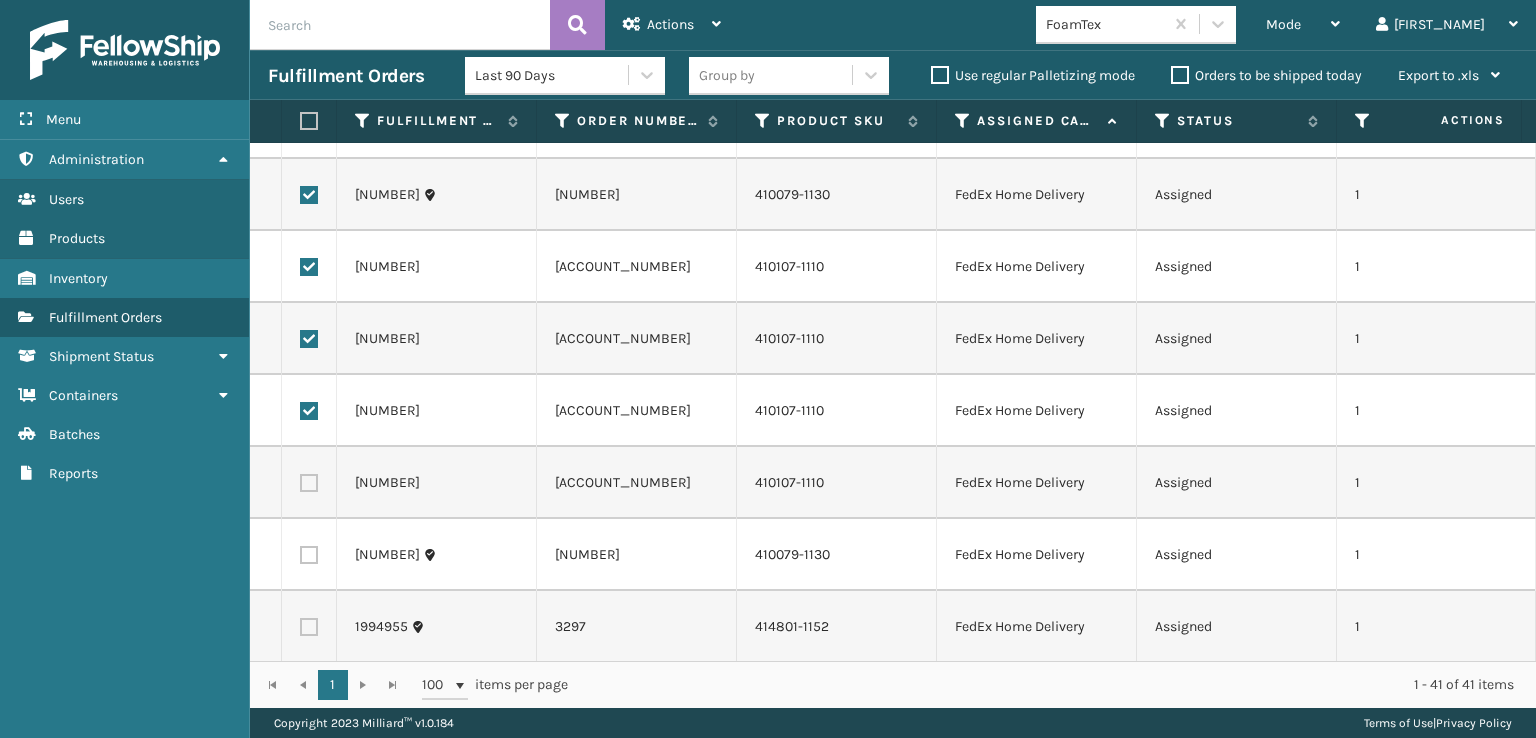 click at bounding box center (309, 483) 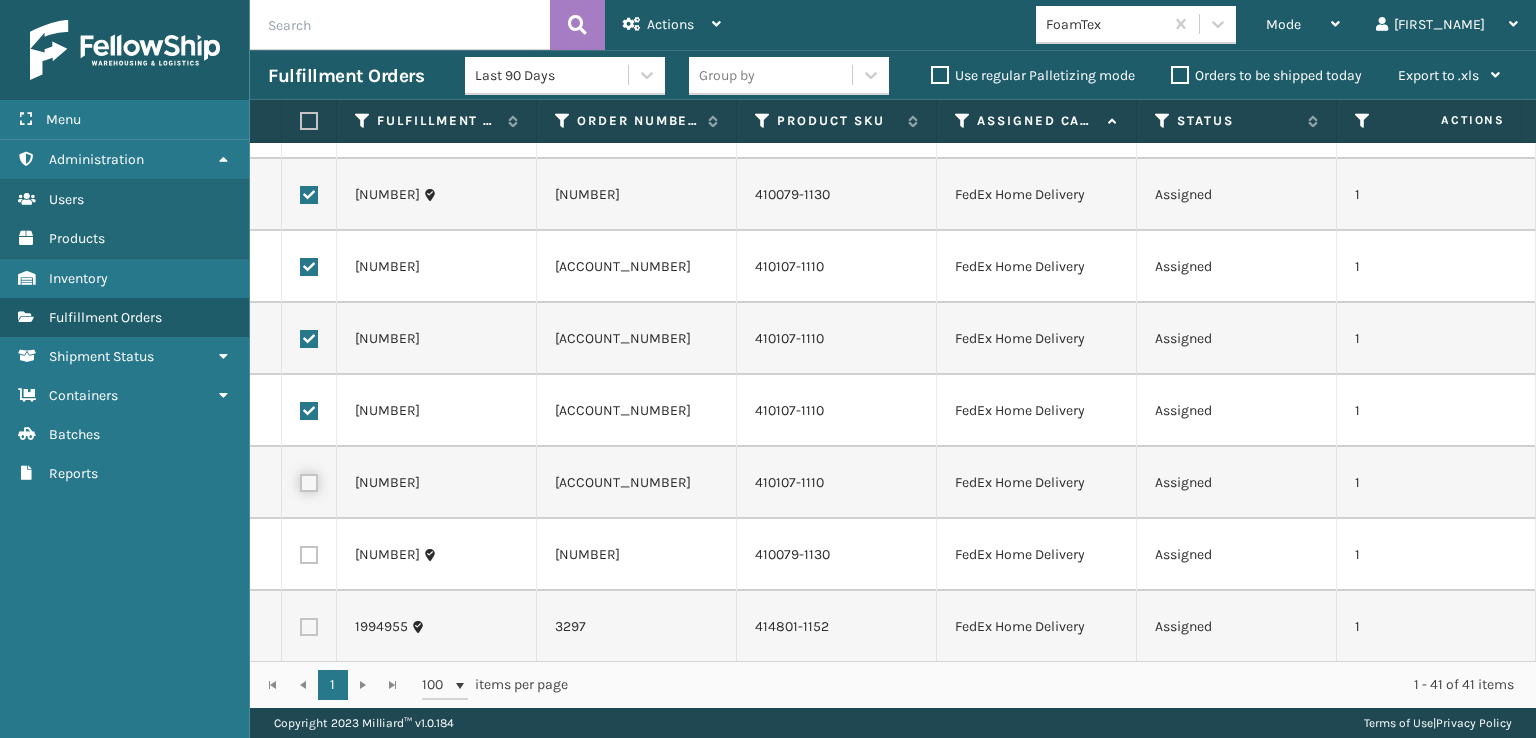 click at bounding box center (300, 480) 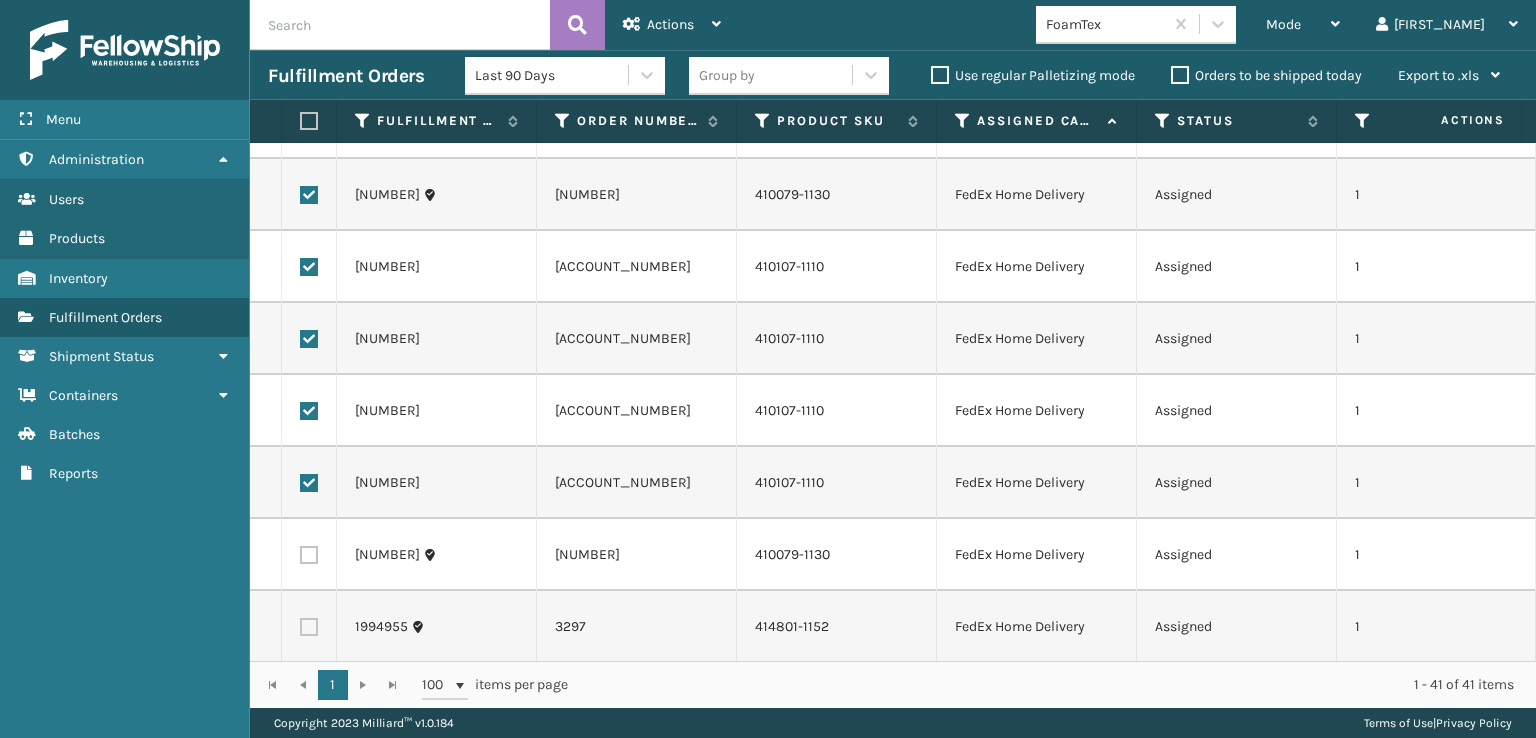 click at bounding box center (309, 555) 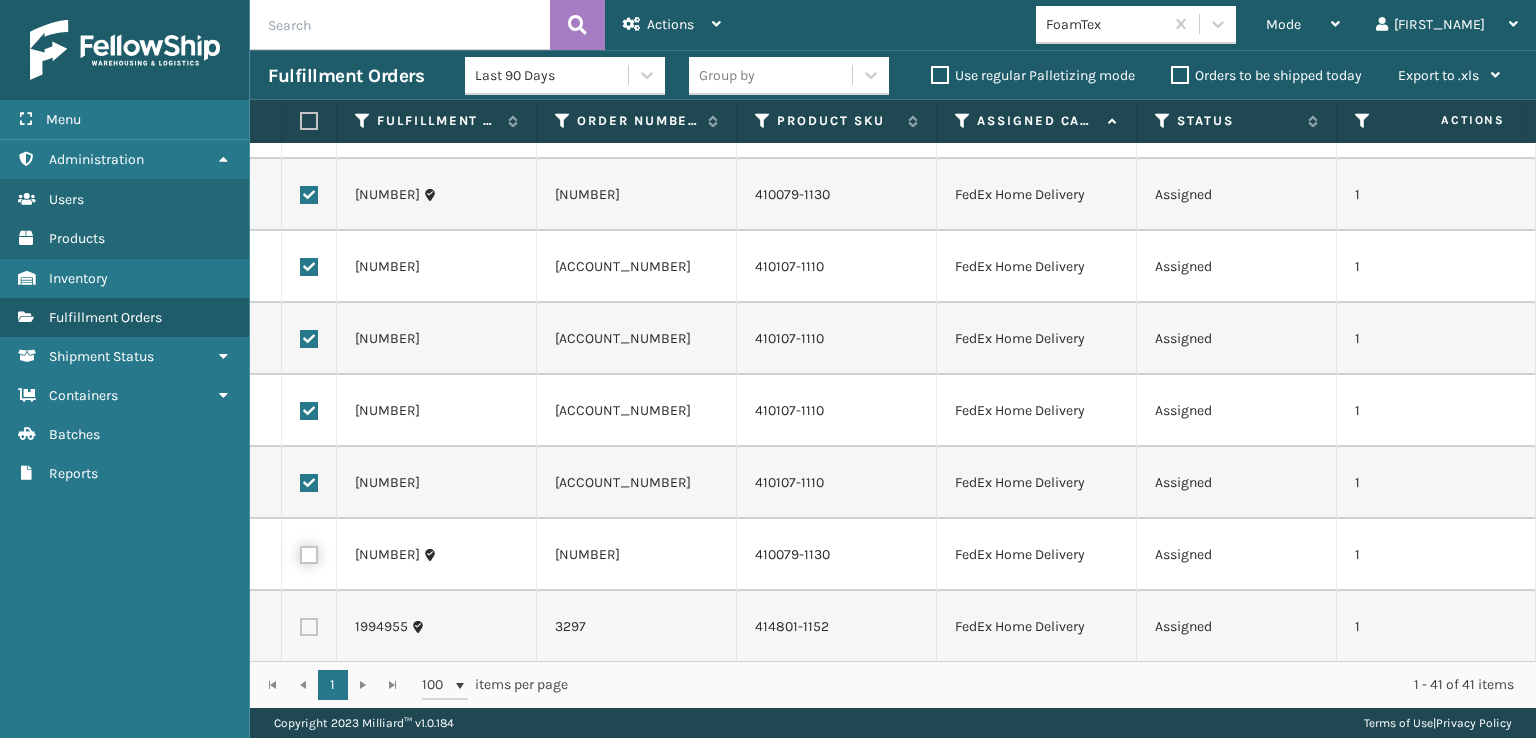 click at bounding box center (300, 552) 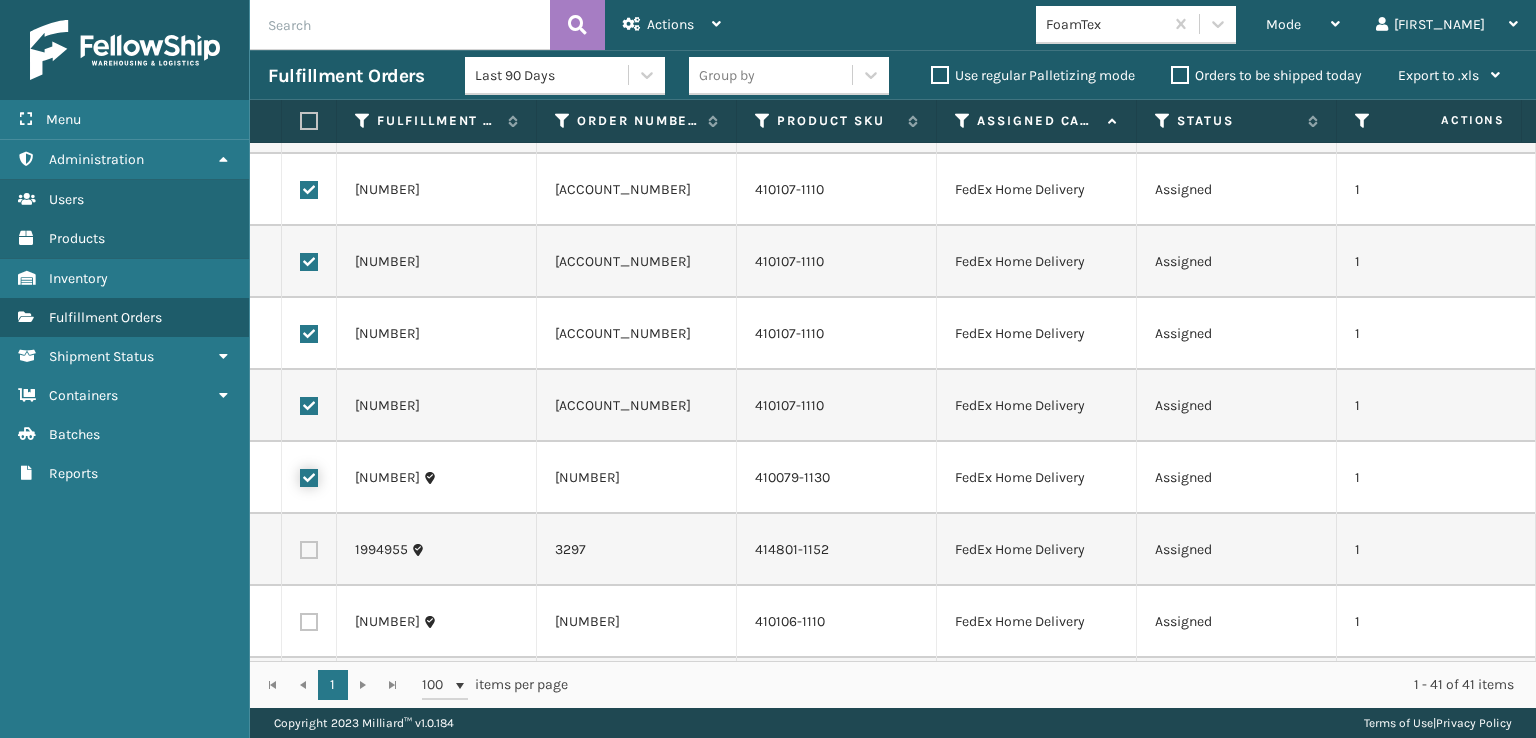 scroll, scrollTop: 500, scrollLeft: 0, axis: vertical 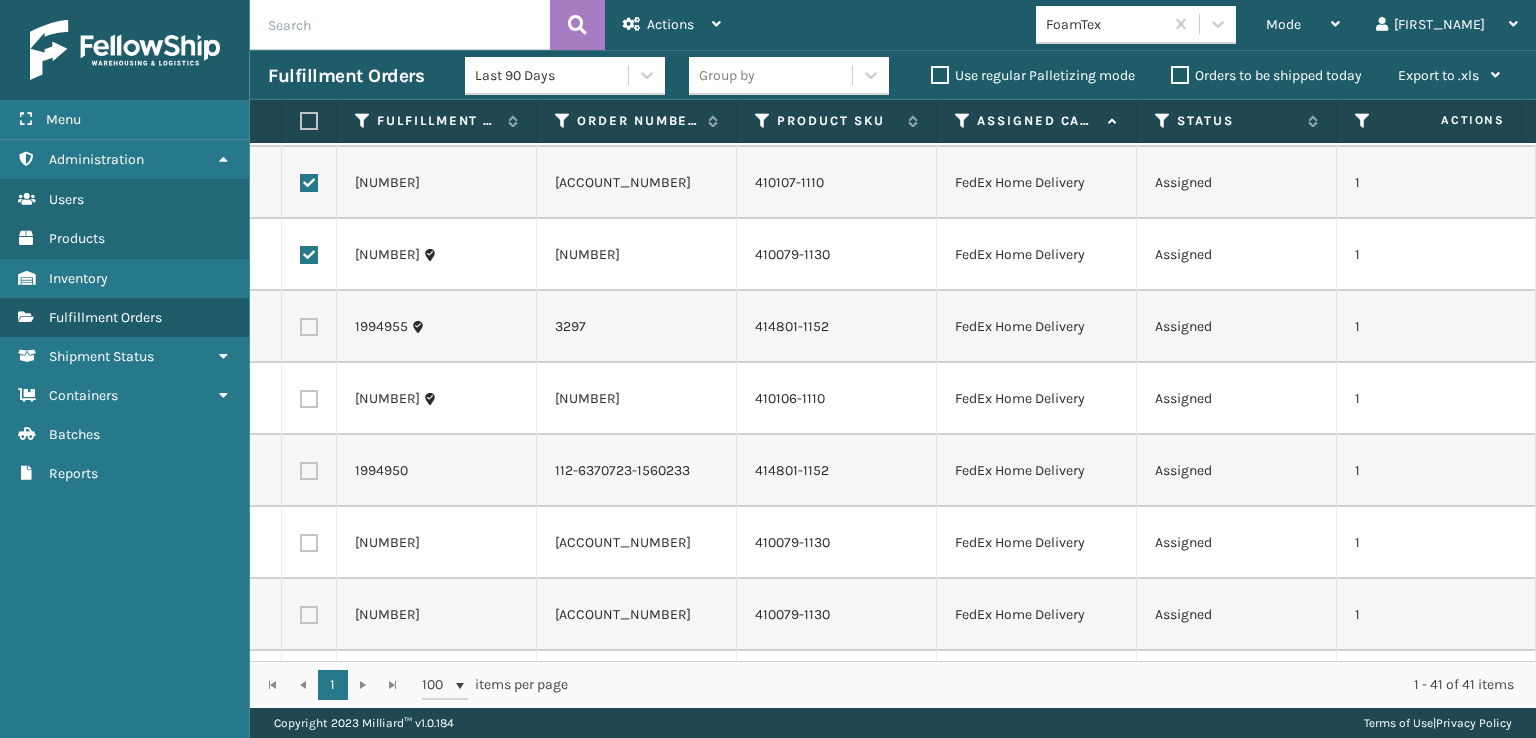 click at bounding box center (309, 327) 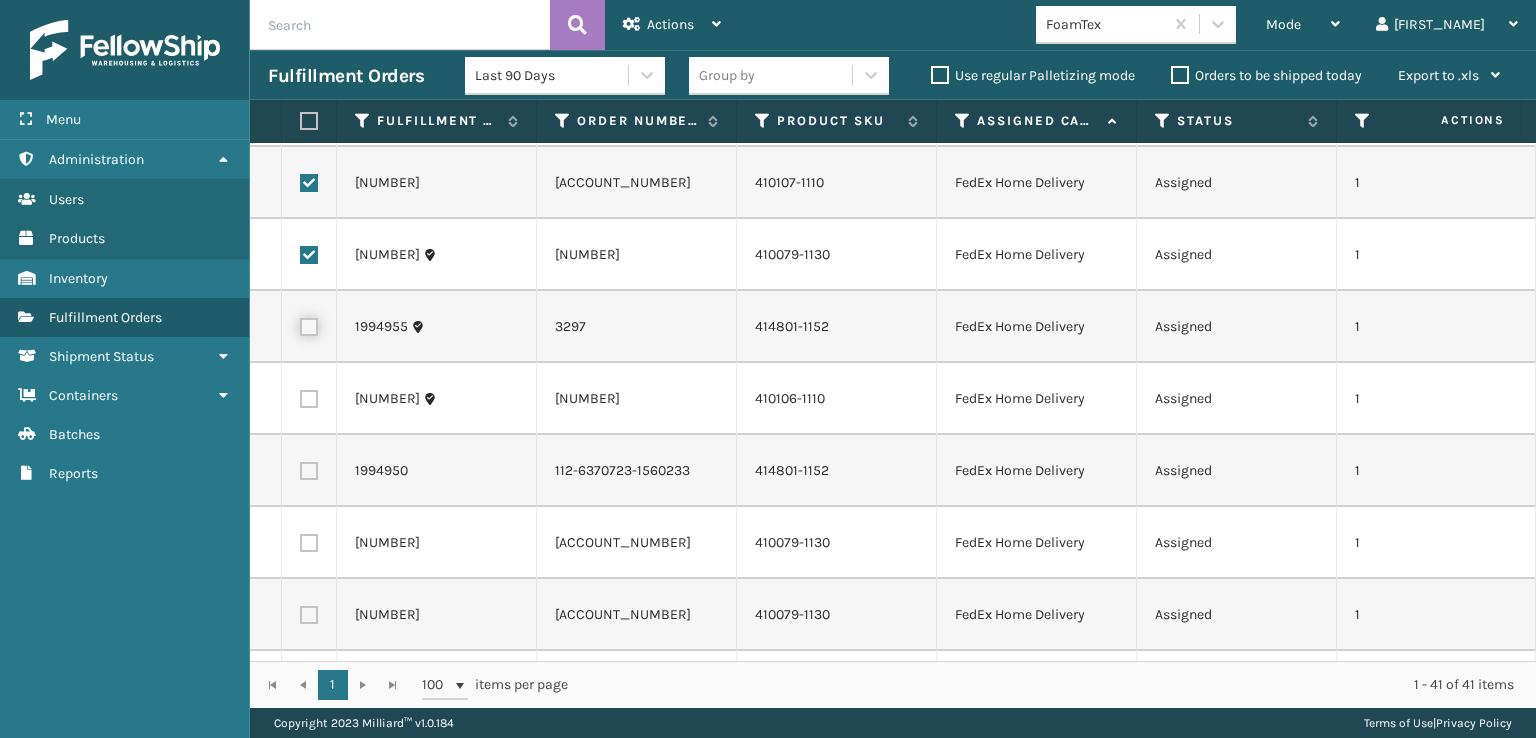 click at bounding box center (300, 324) 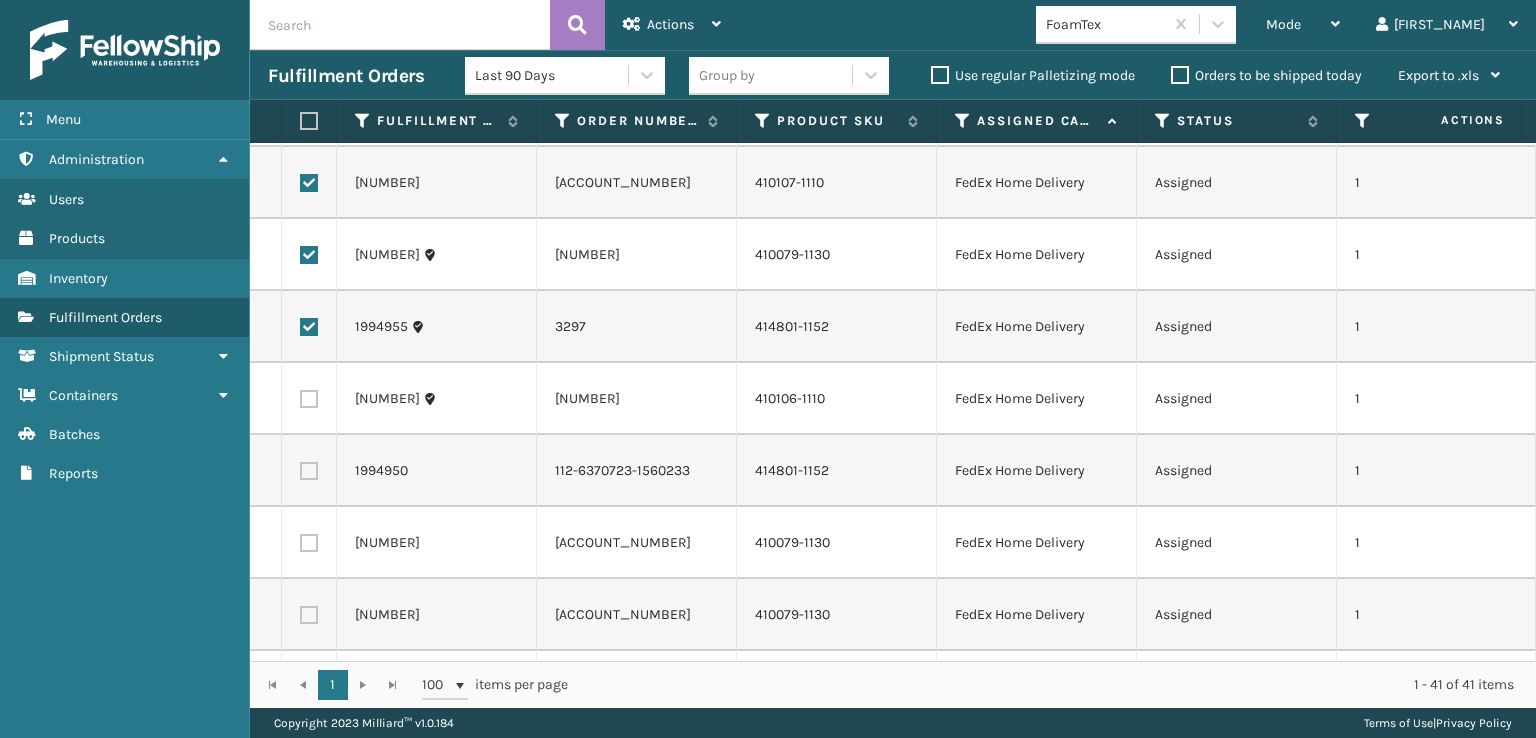 click at bounding box center (309, 399) 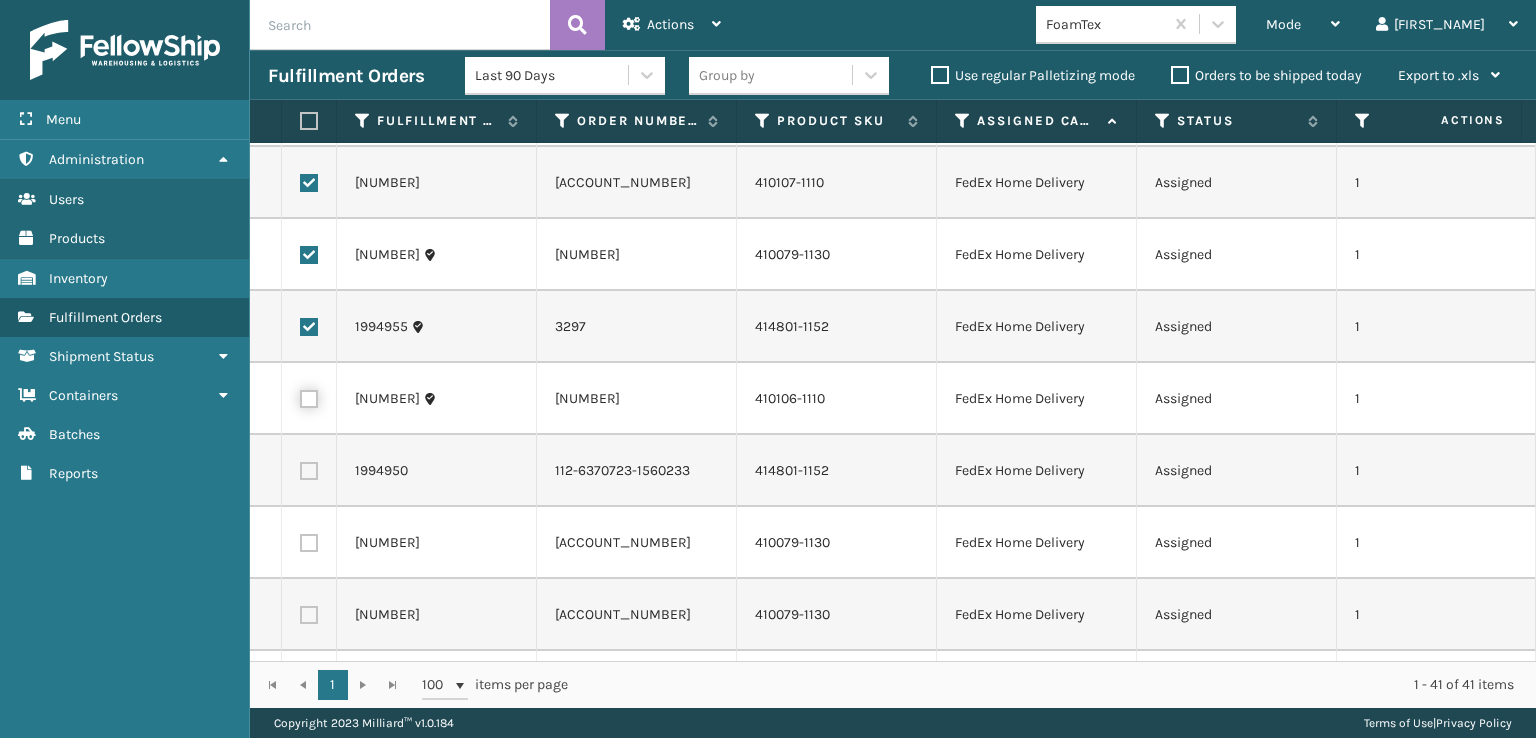 click at bounding box center (300, 396) 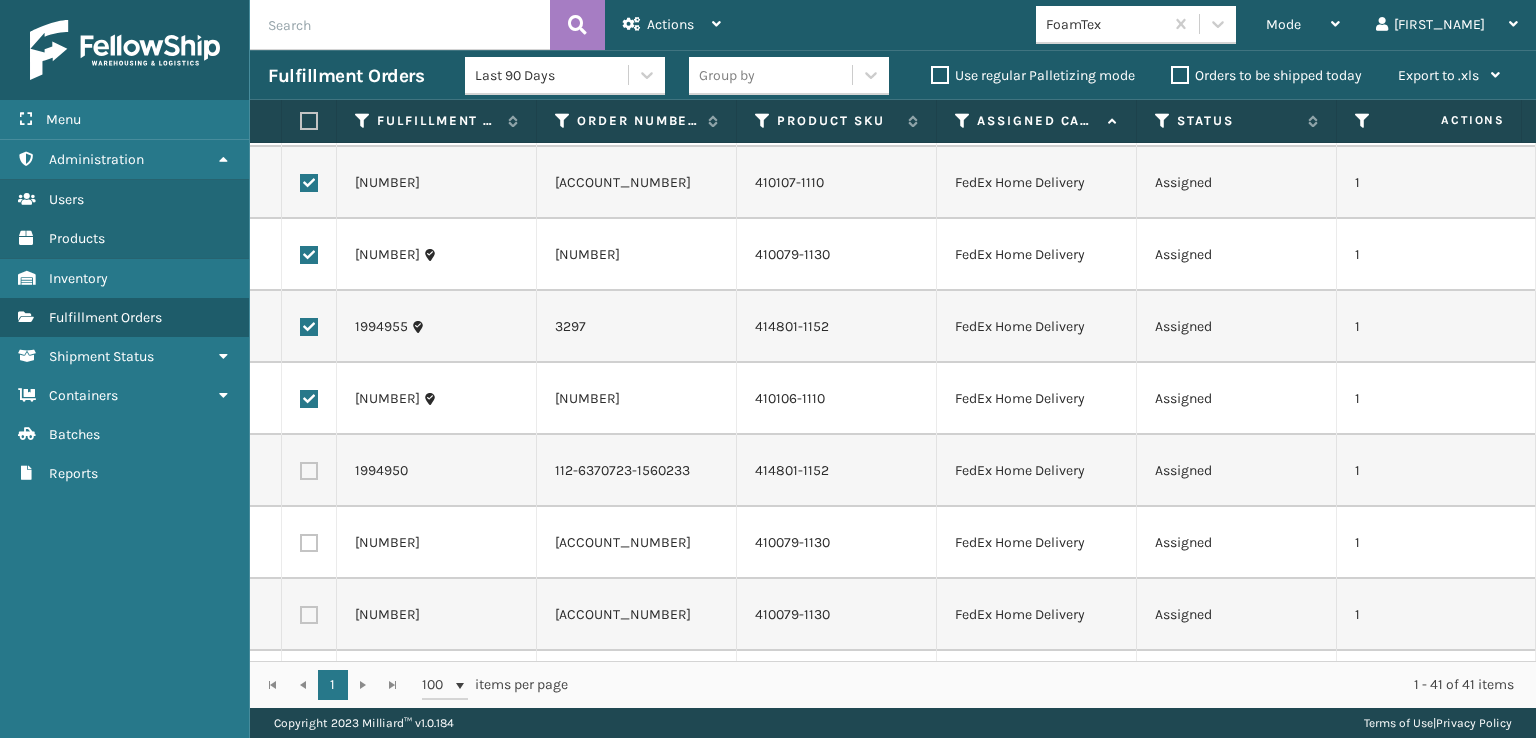 click at bounding box center [309, 471] 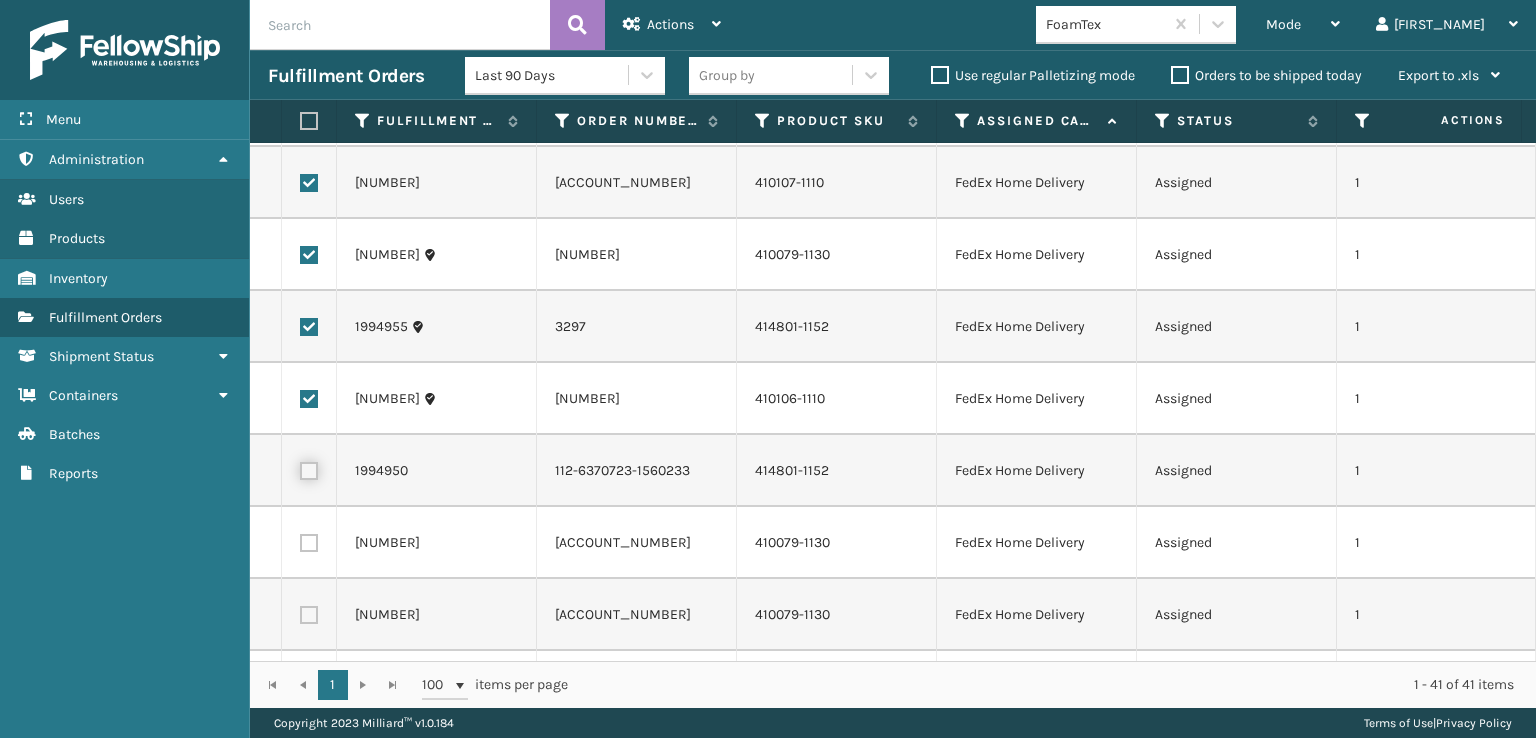click at bounding box center [300, 468] 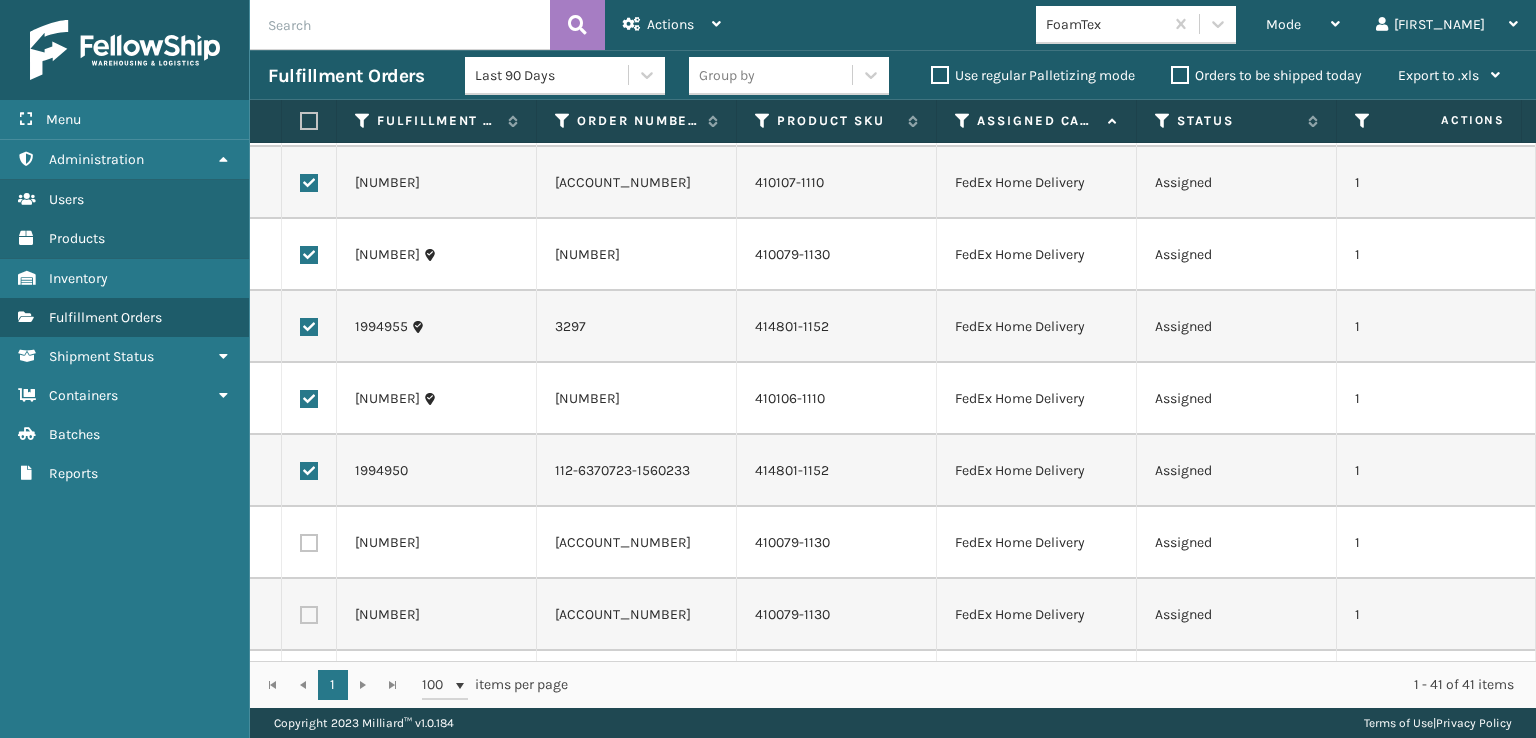 click at bounding box center [309, 543] 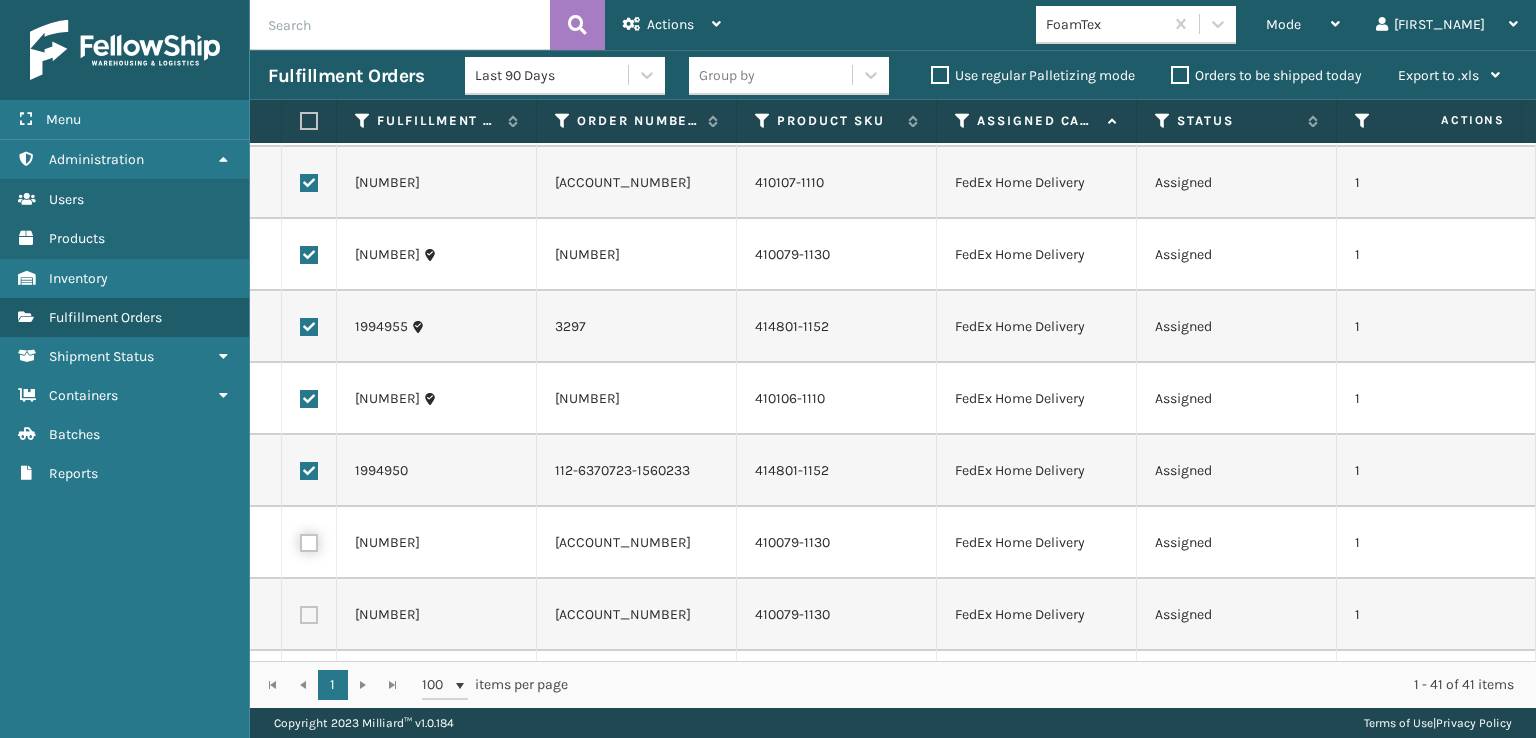 click at bounding box center [300, 540] 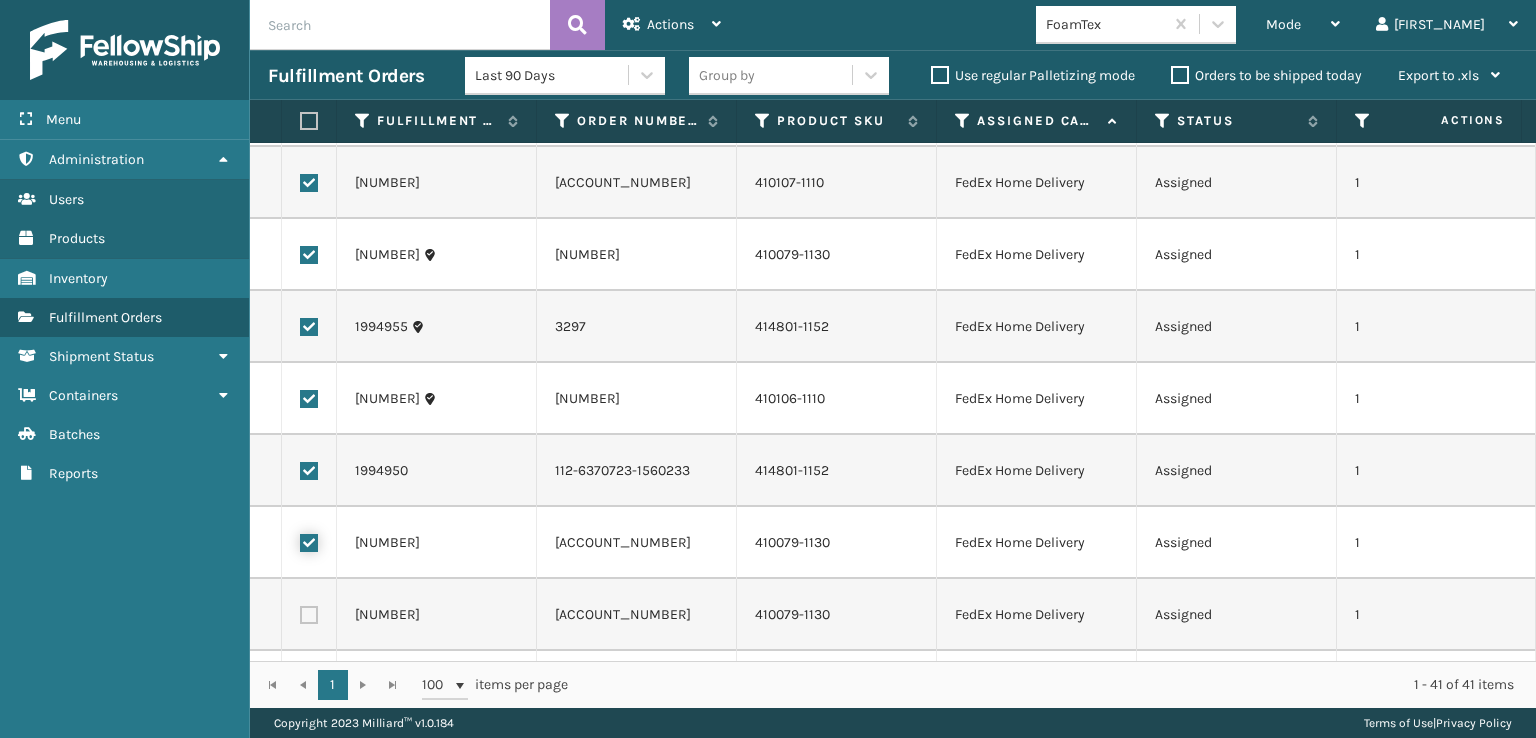 checkbox on "true" 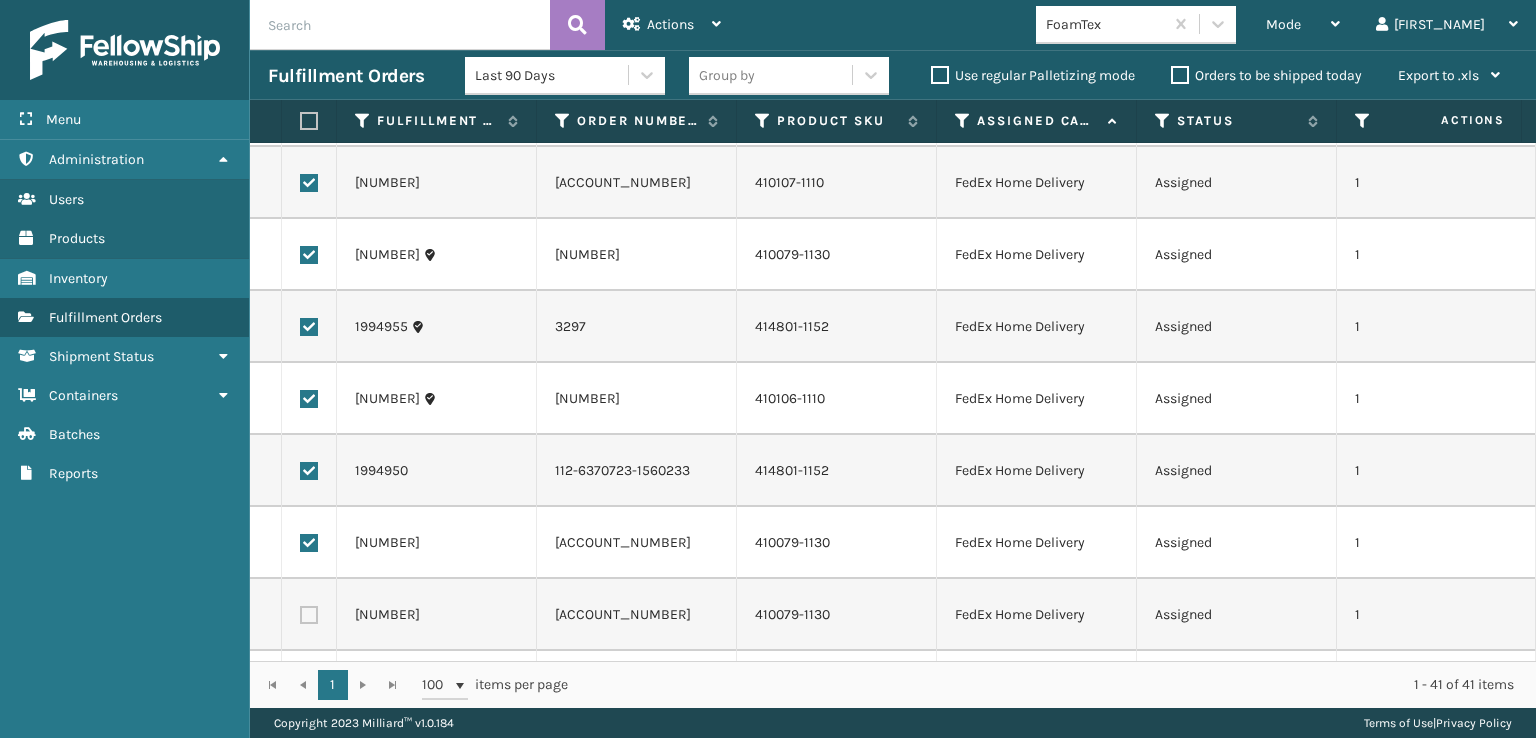 click at bounding box center (309, 615) 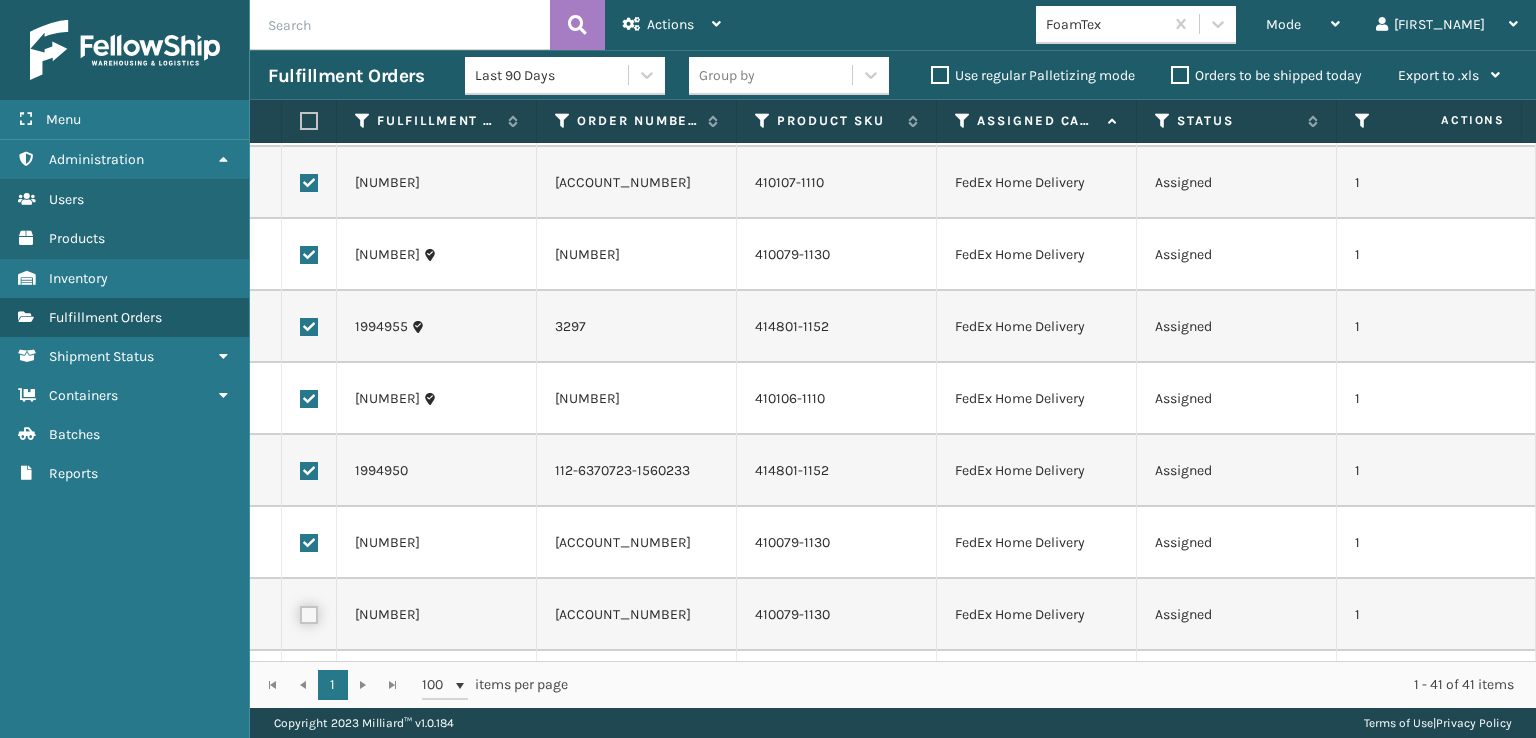 click at bounding box center (300, 612) 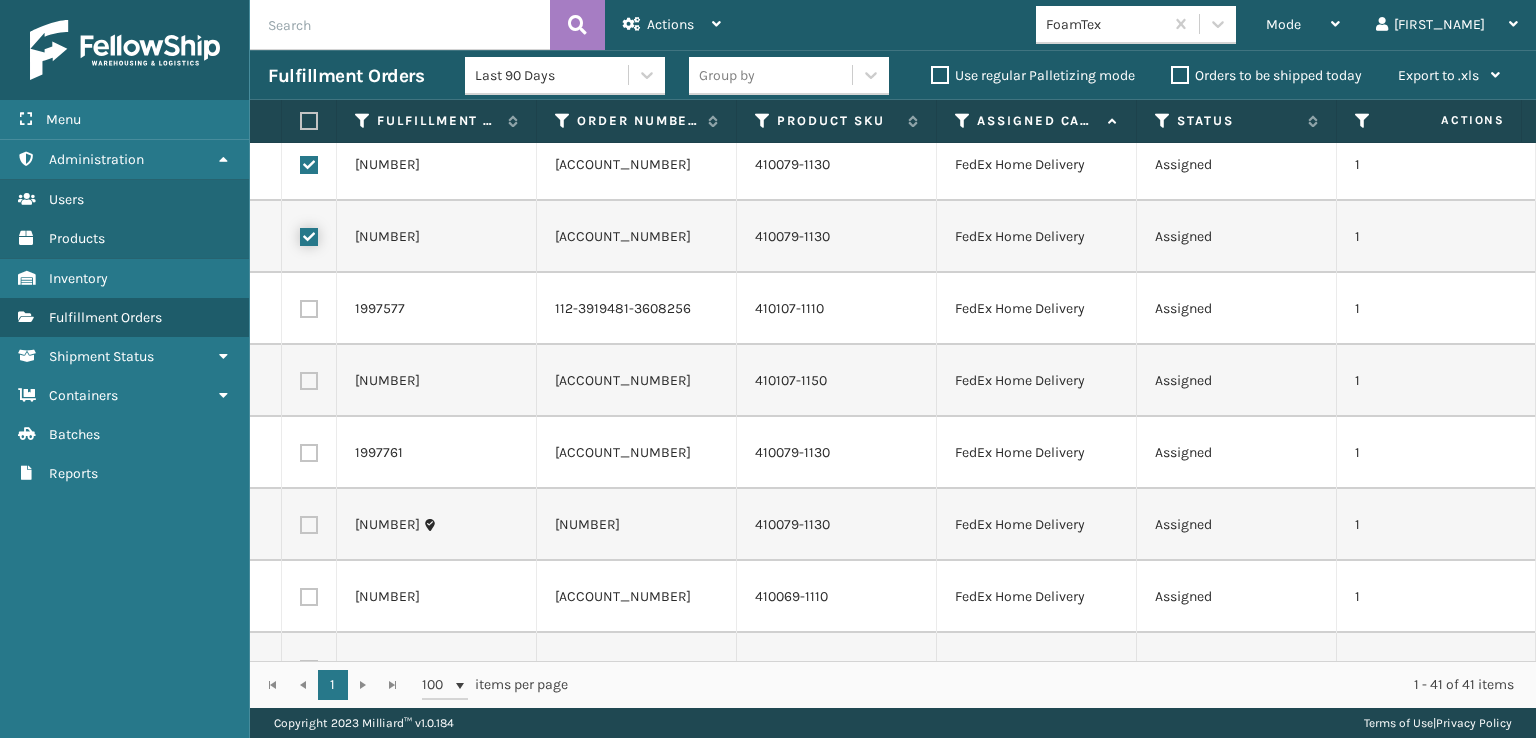 scroll, scrollTop: 900, scrollLeft: 0, axis: vertical 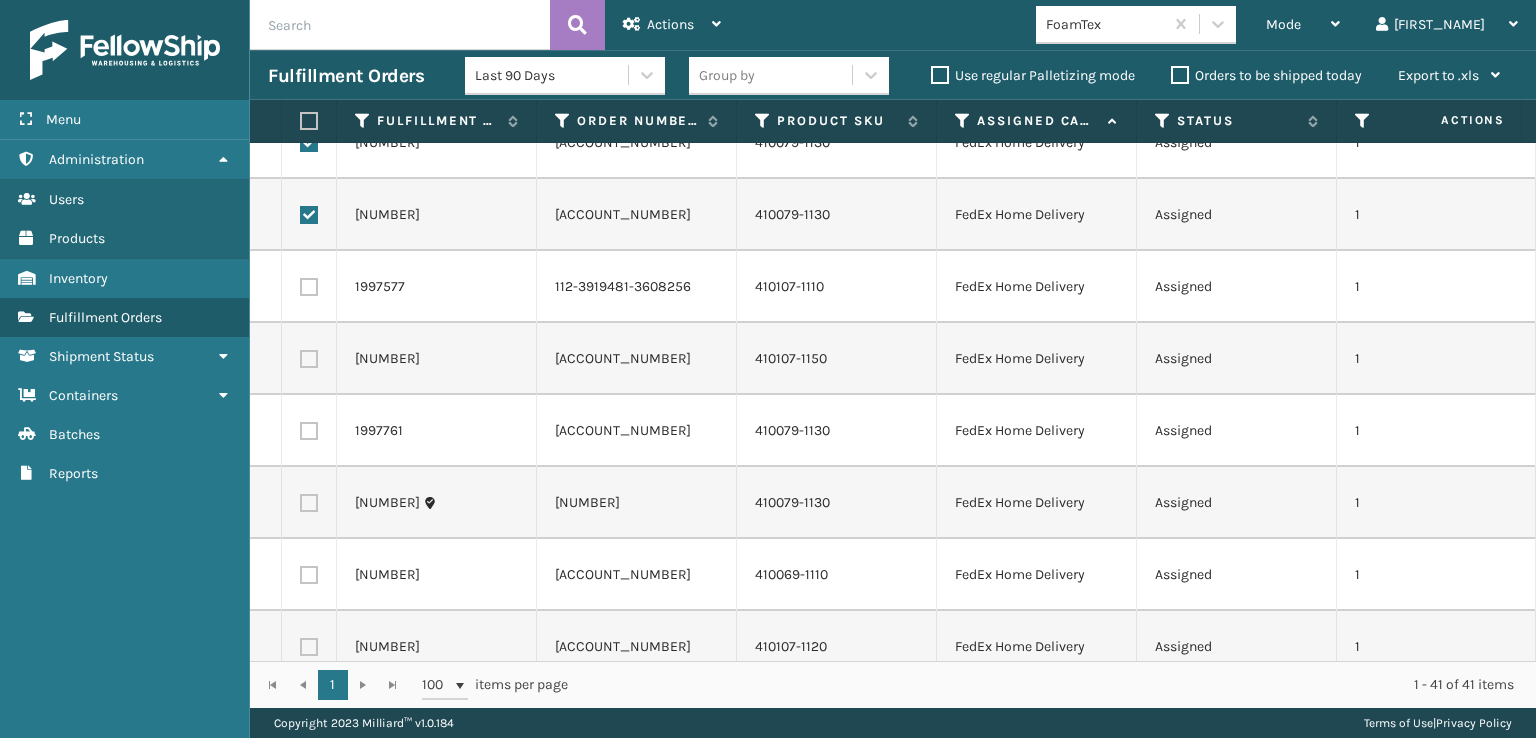 click at bounding box center [309, 287] 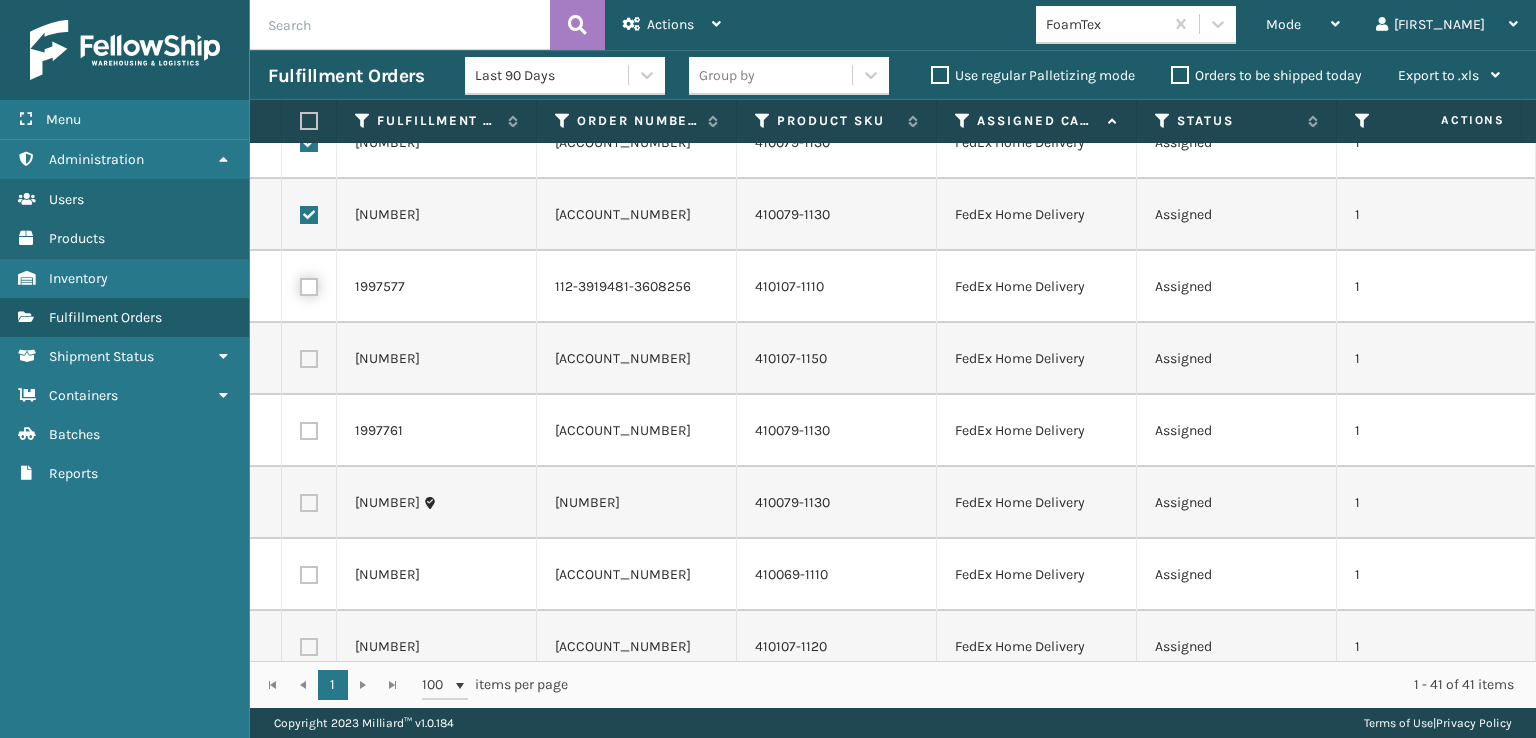 click at bounding box center [300, 284] 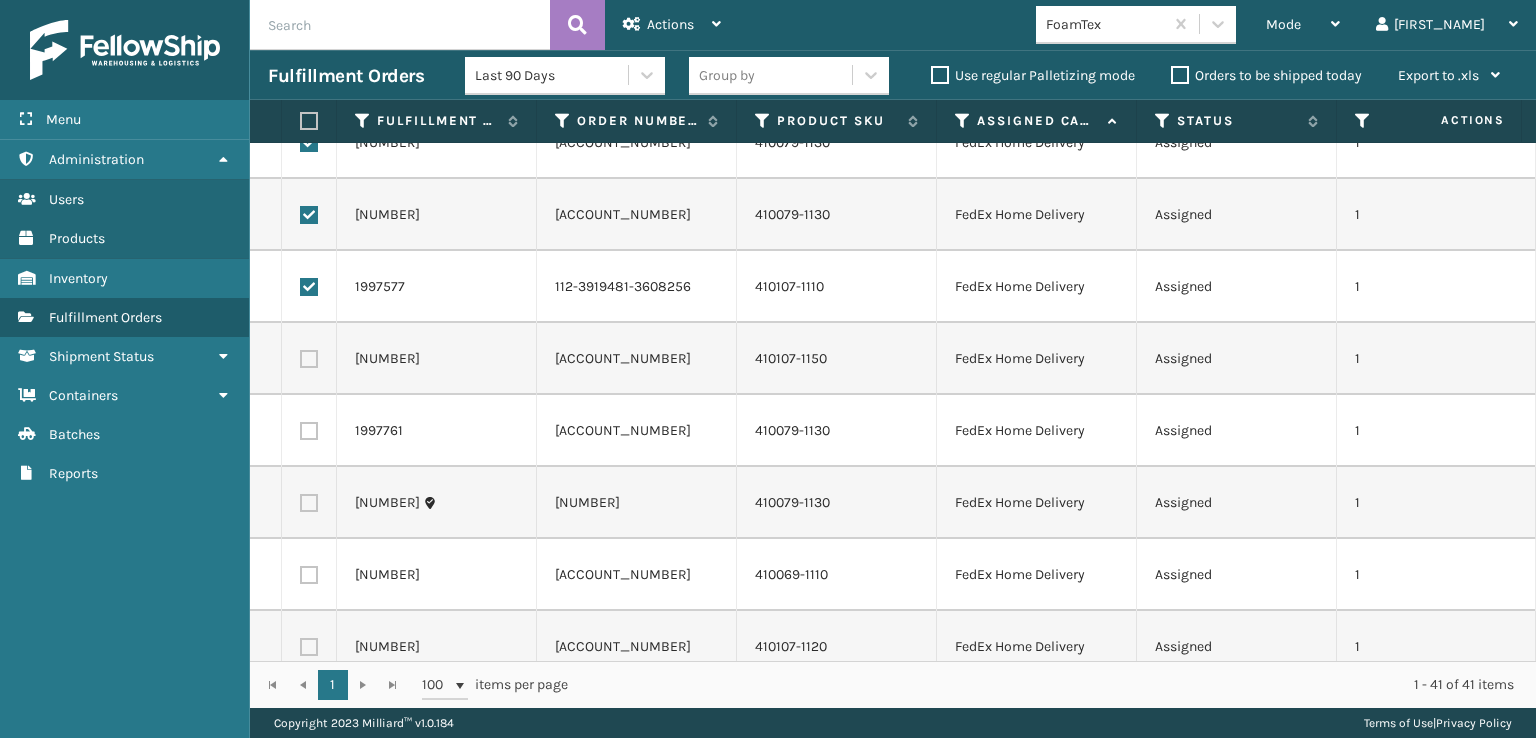 click at bounding box center (309, 359) 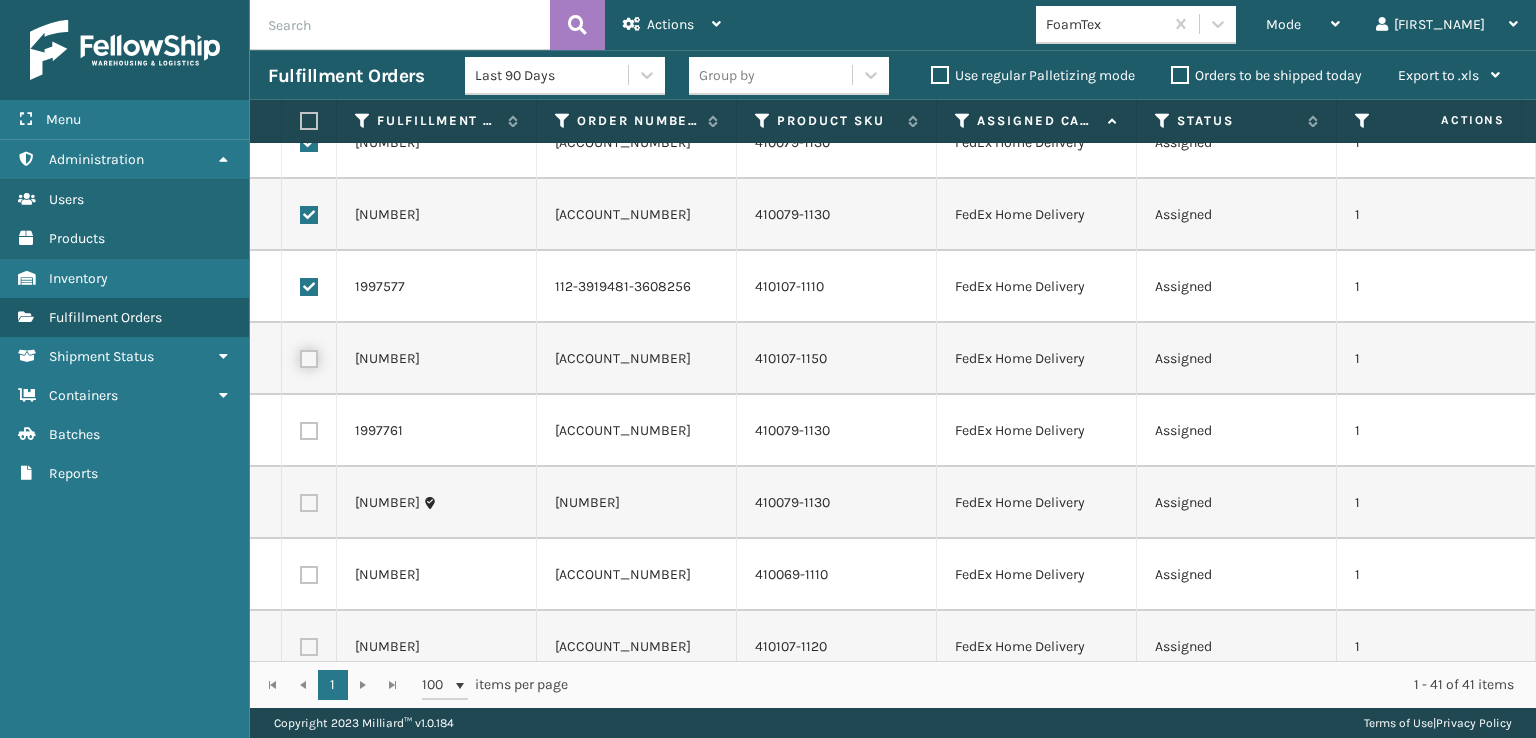 click at bounding box center (300, 356) 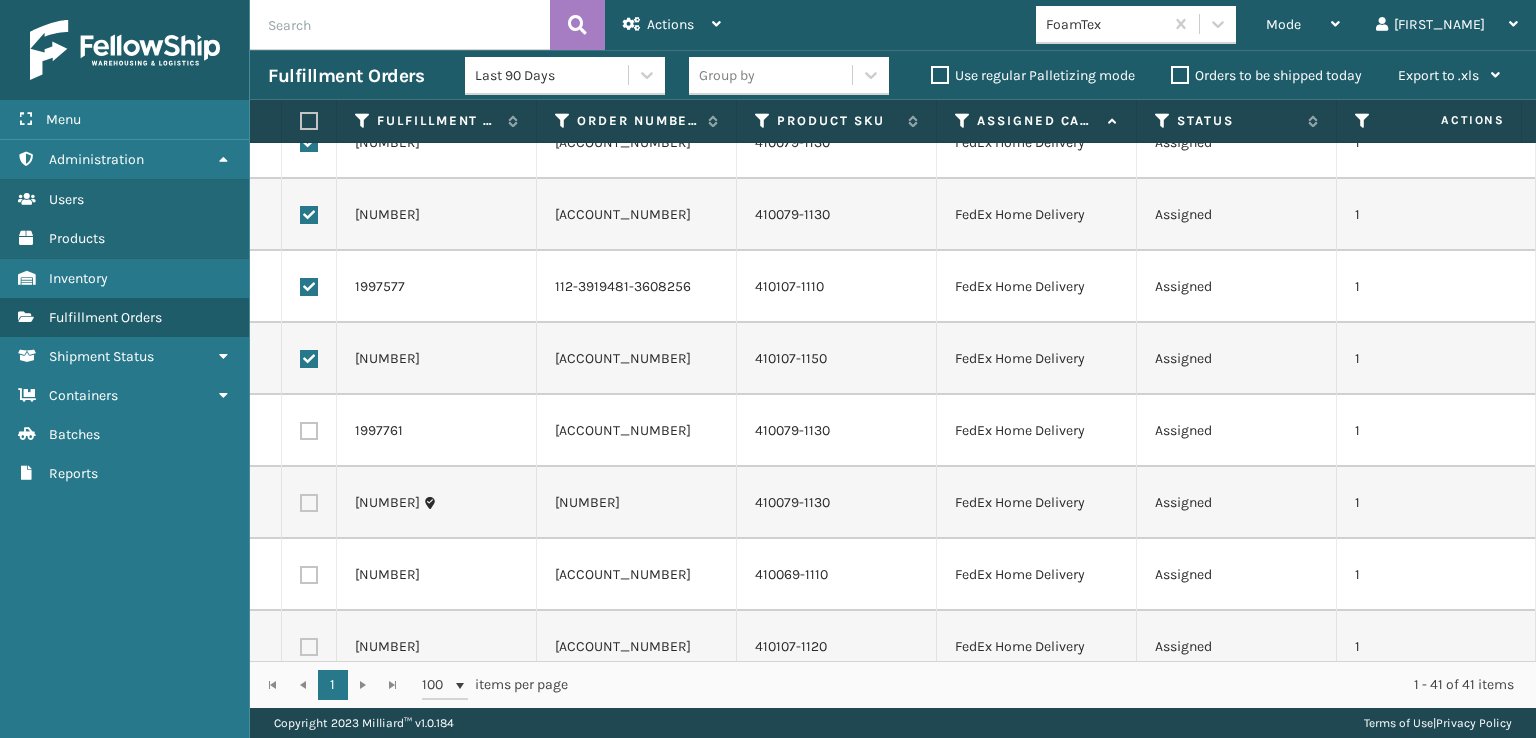 click at bounding box center (309, 431) 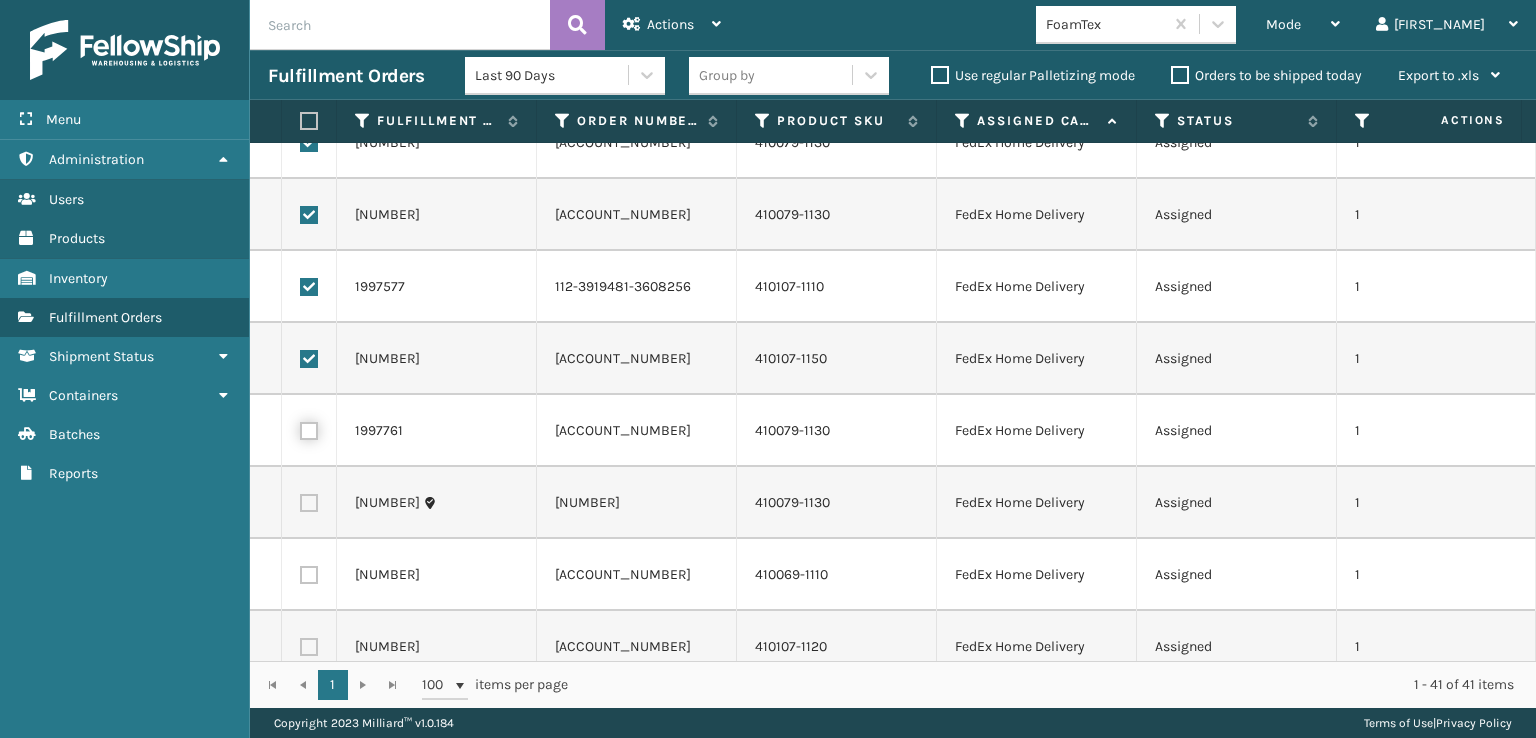 click at bounding box center (300, 428) 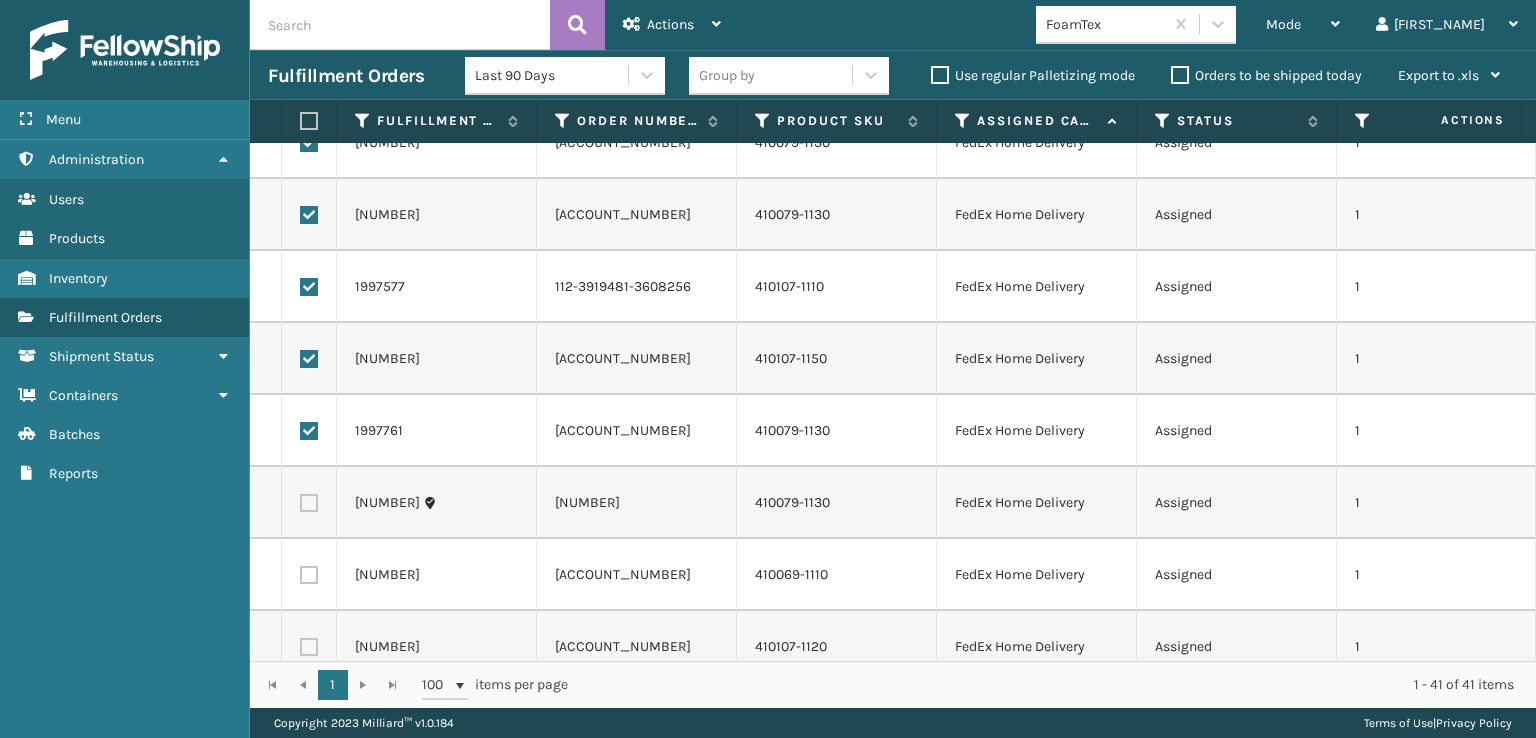 click at bounding box center [309, 503] 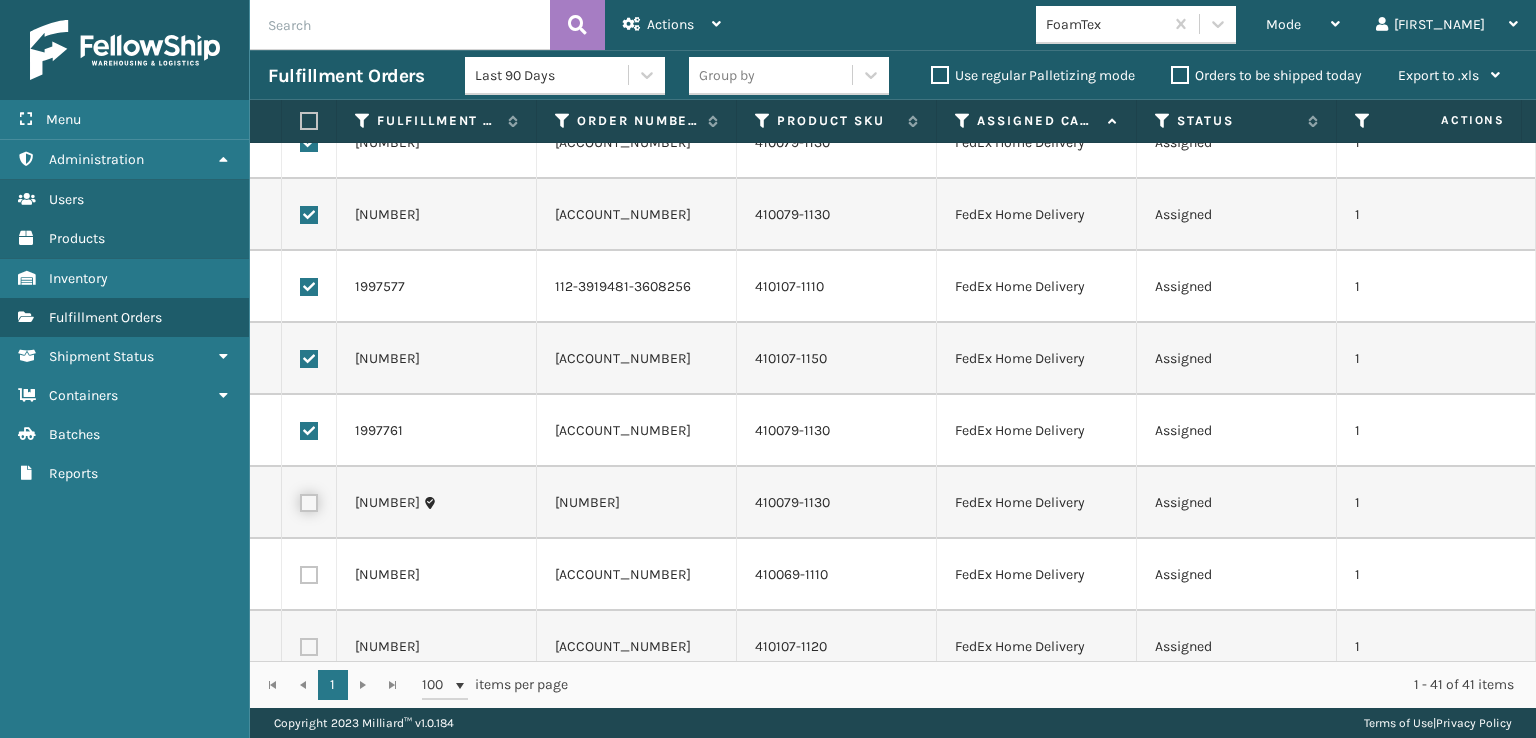 click at bounding box center (300, 500) 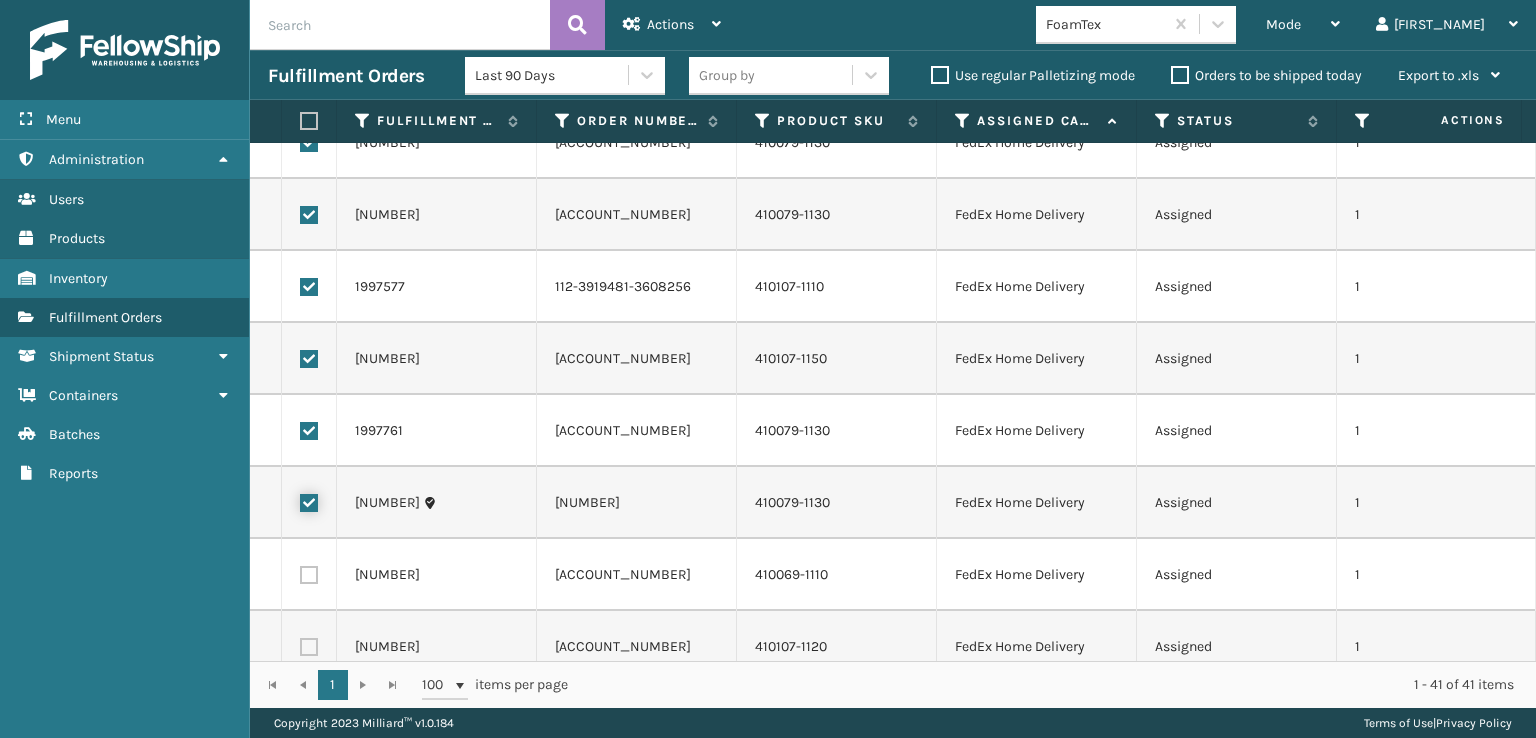 checkbox on "true" 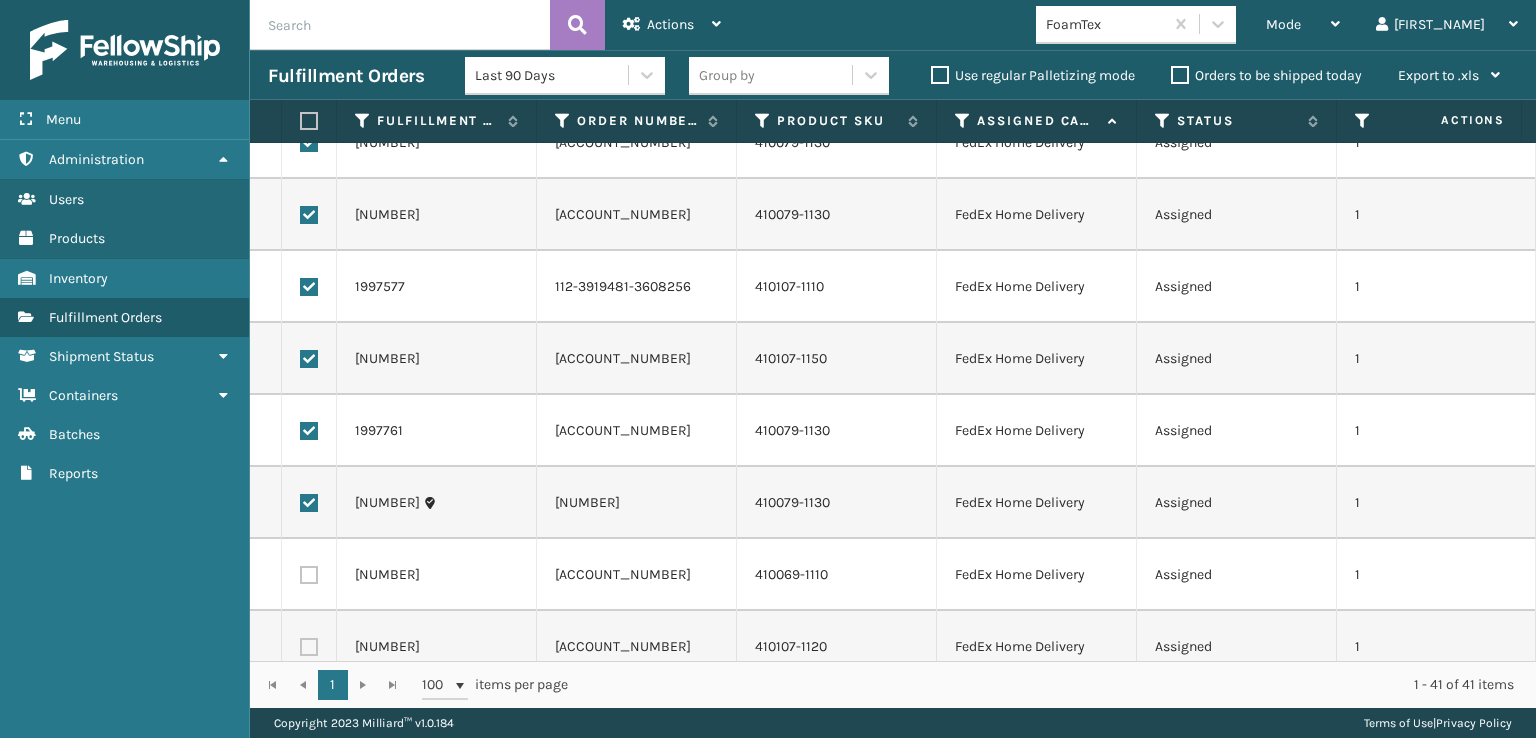 click at bounding box center (309, 575) 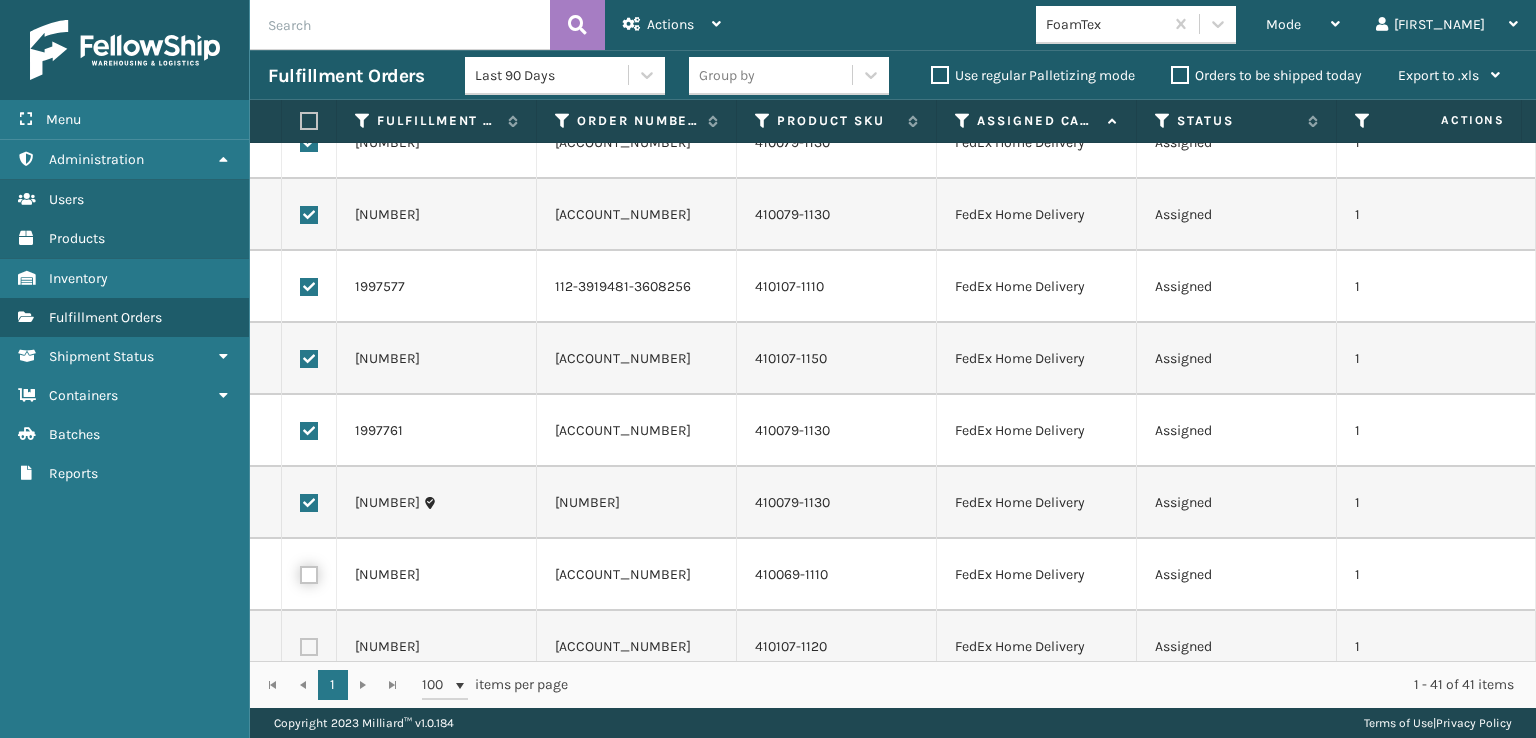 click at bounding box center (300, 572) 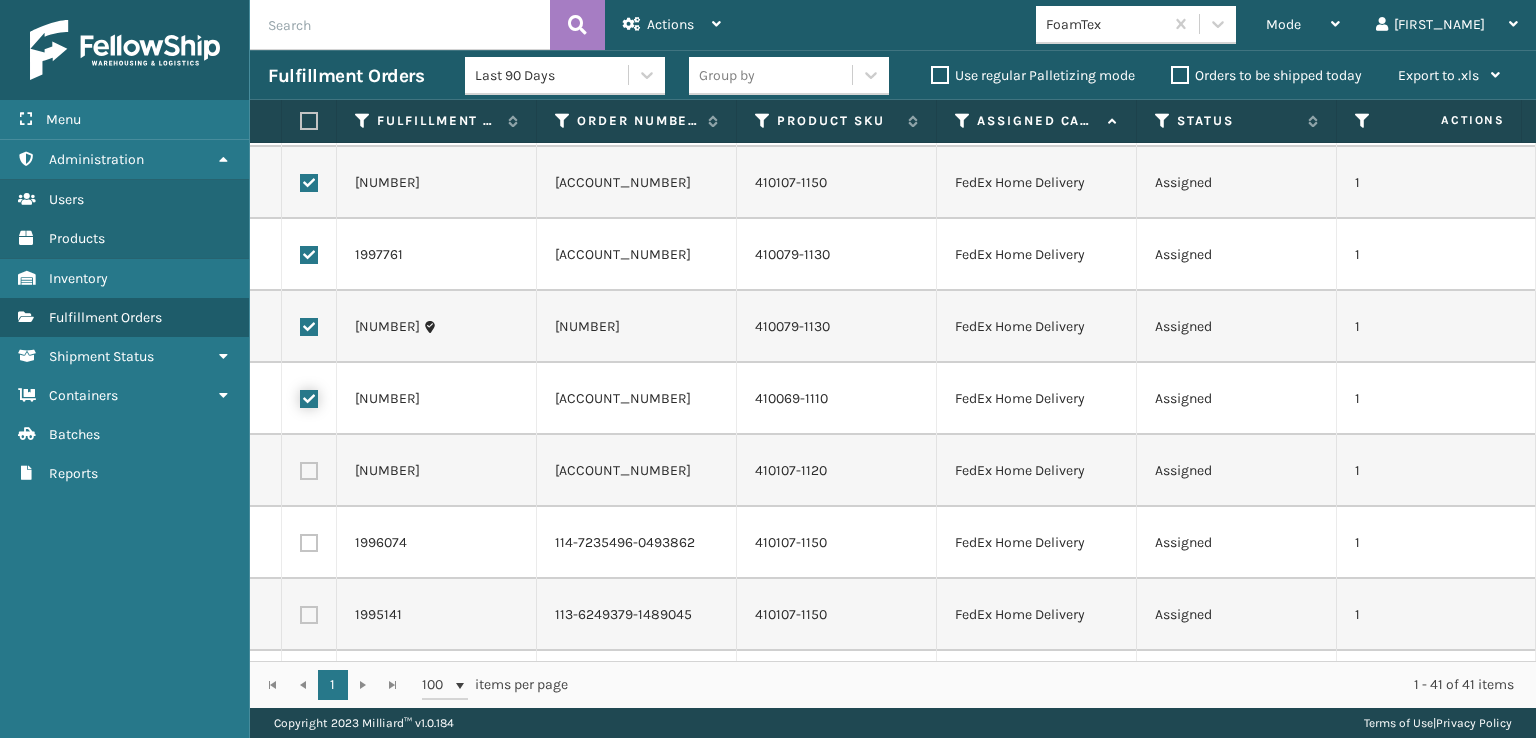 scroll, scrollTop: 1100, scrollLeft: 0, axis: vertical 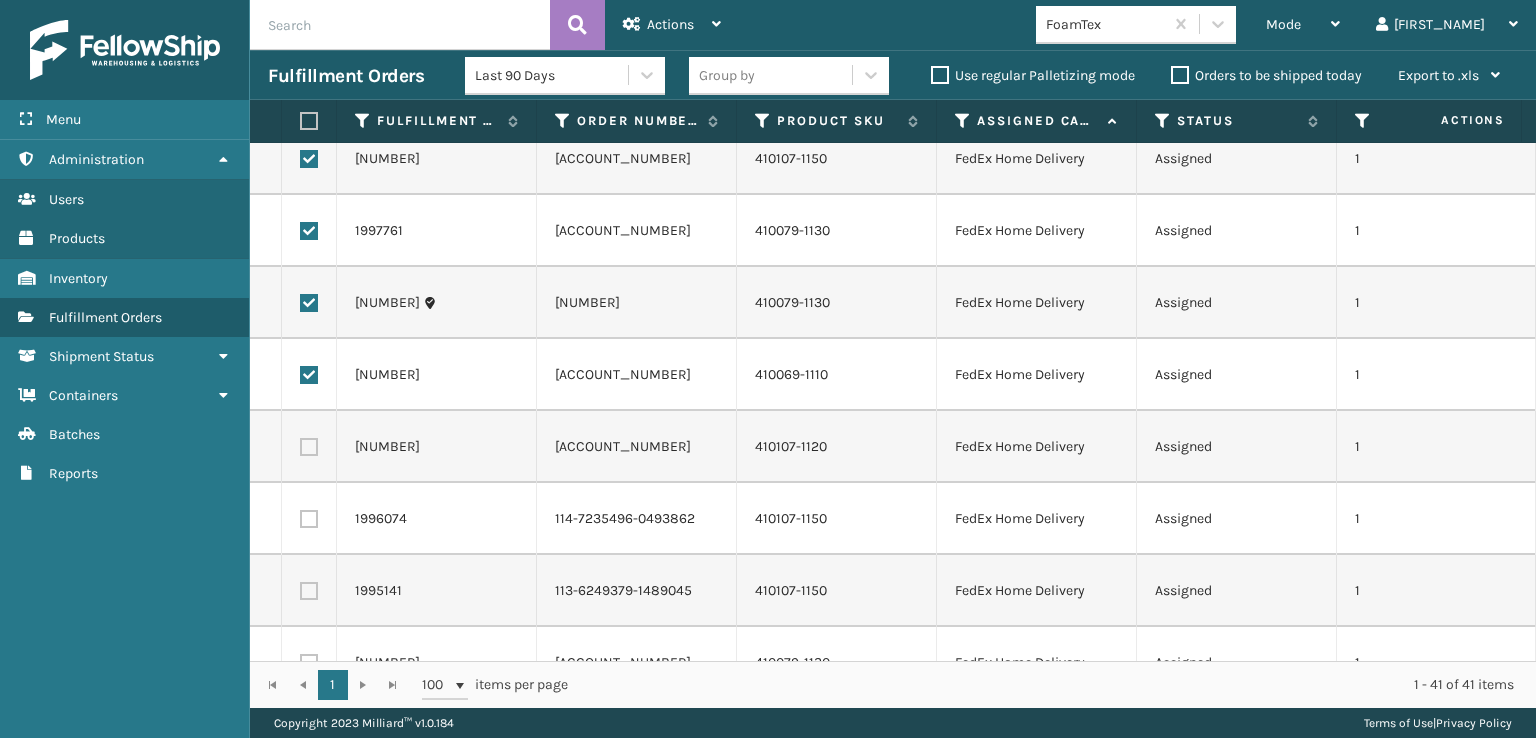 click at bounding box center [309, 447] 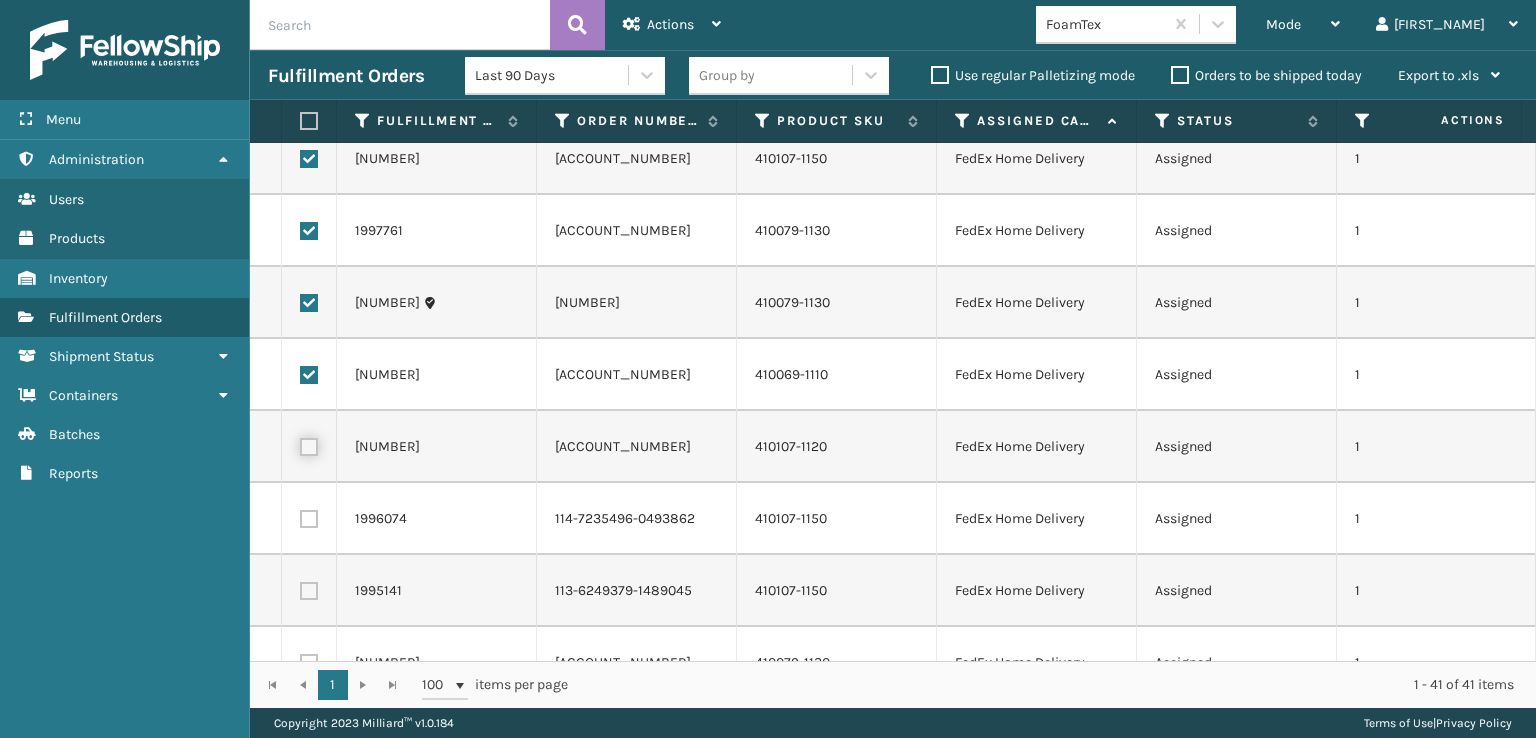 click at bounding box center [300, 444] 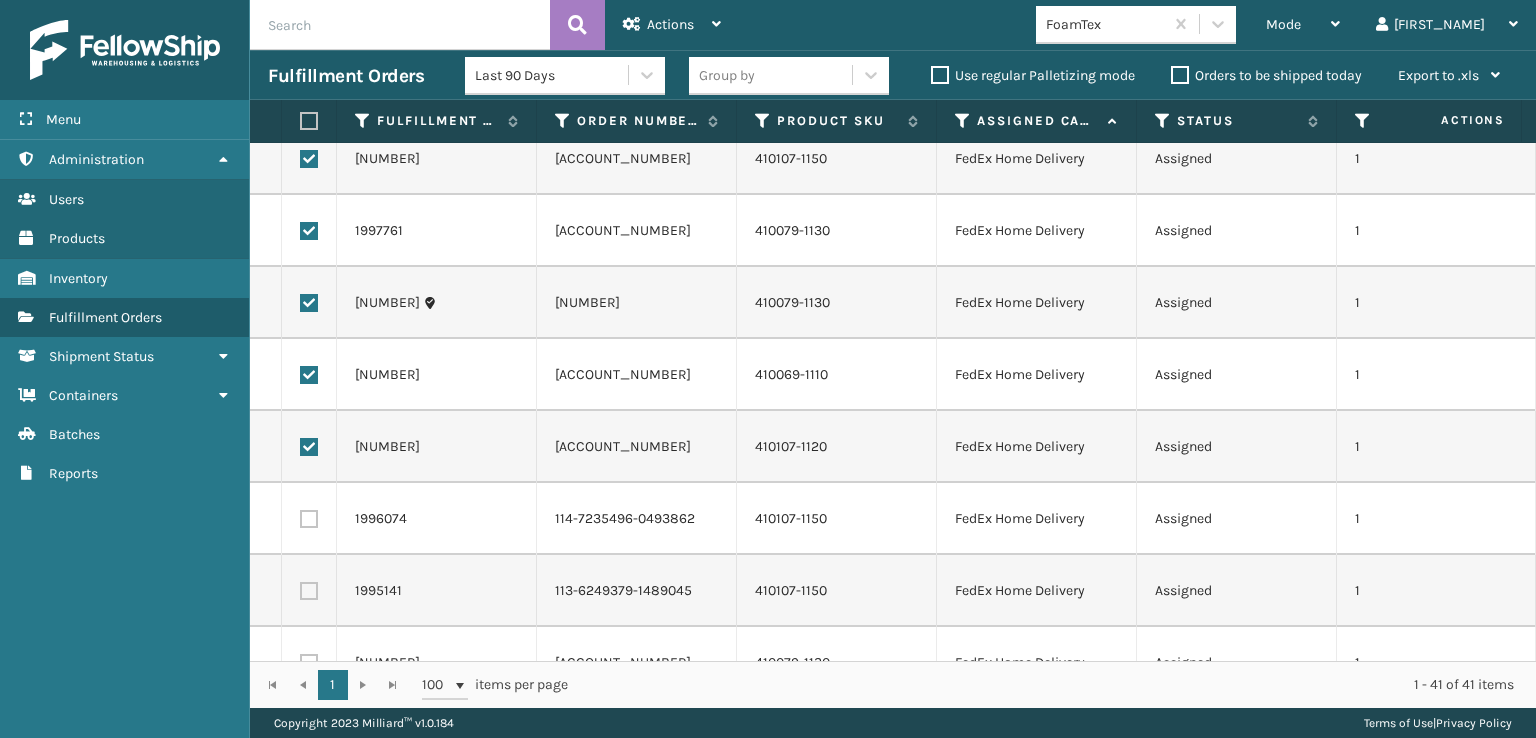 click at bounding box center (309, 519) 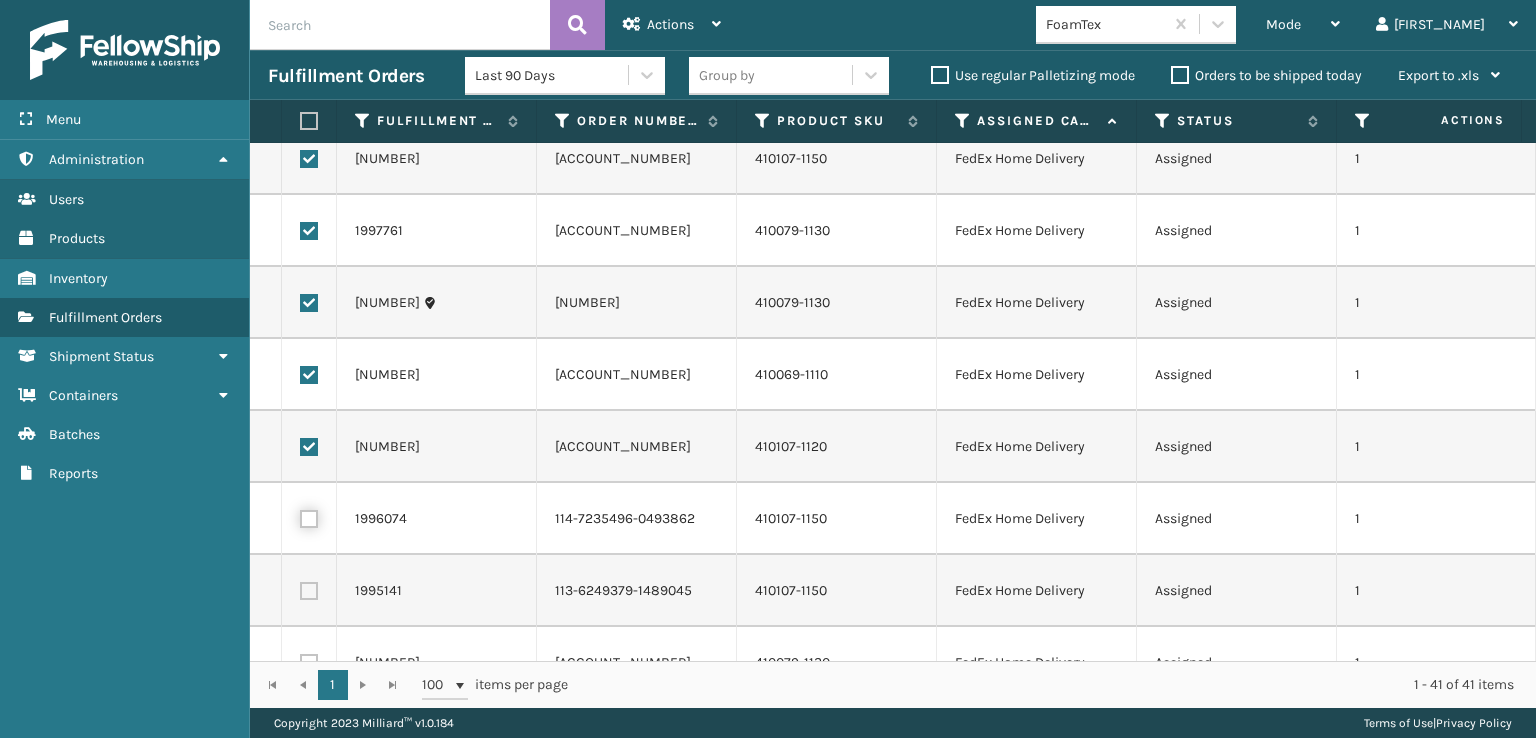 click at bounding box center [300, 516] 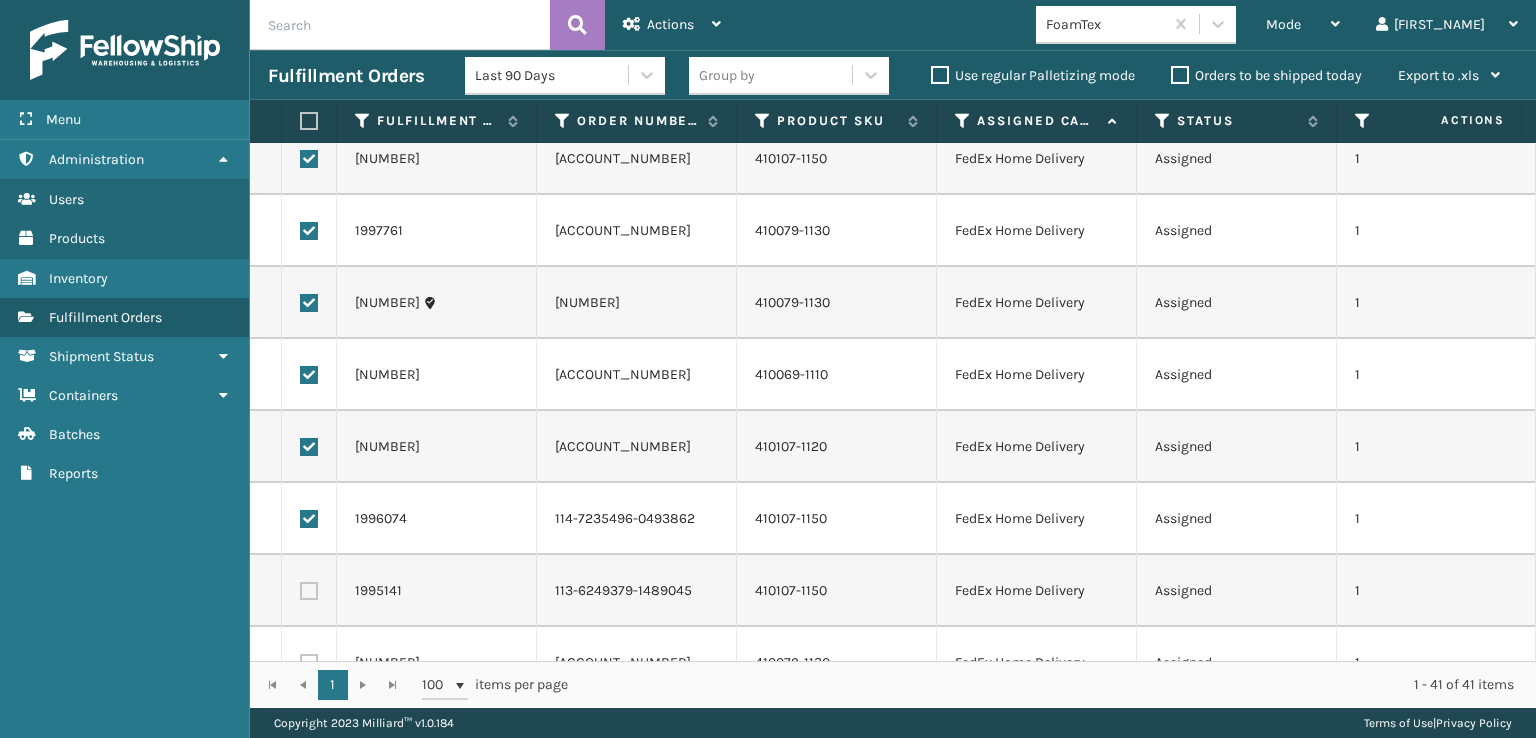 click at bounding box center (309, 591) 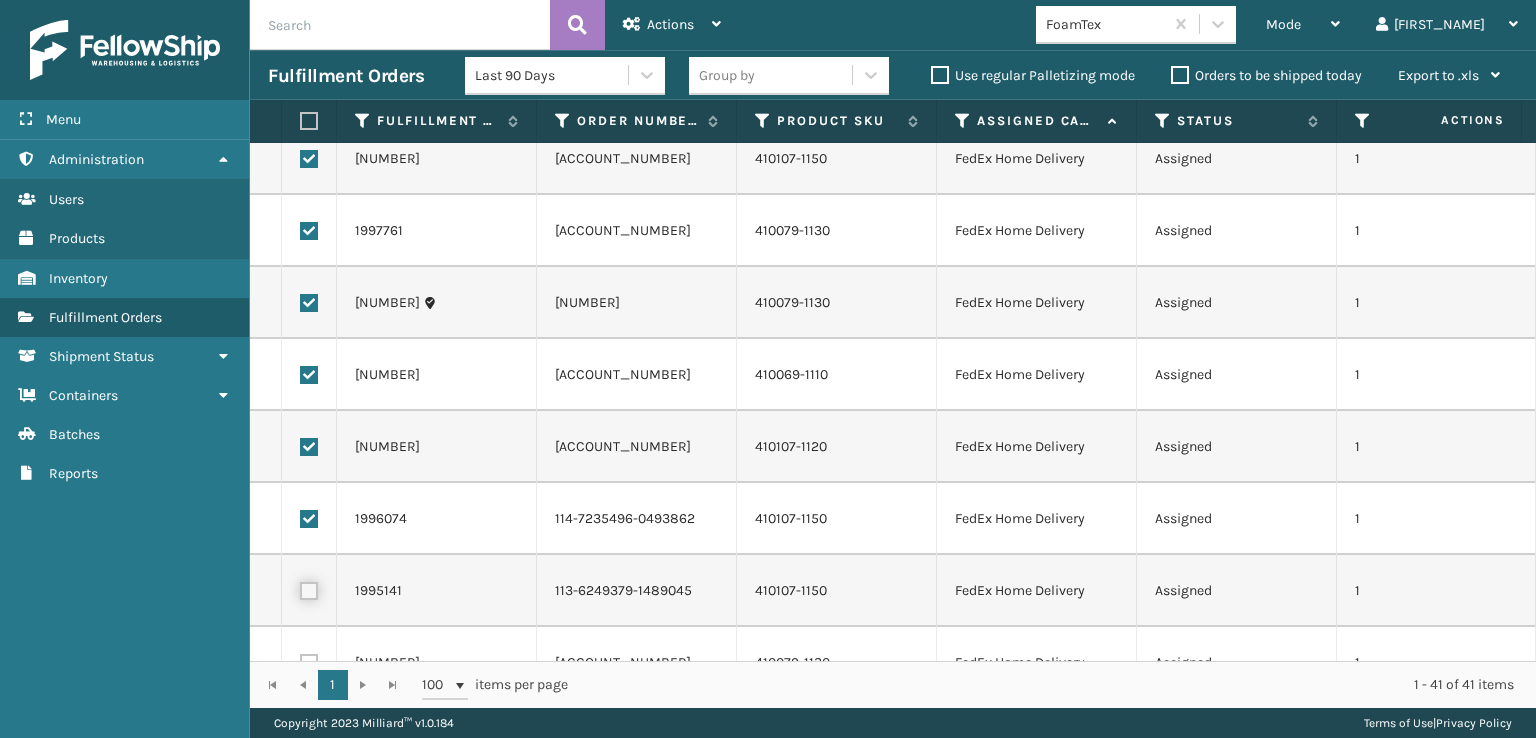 click at bounding box center [300, 588] 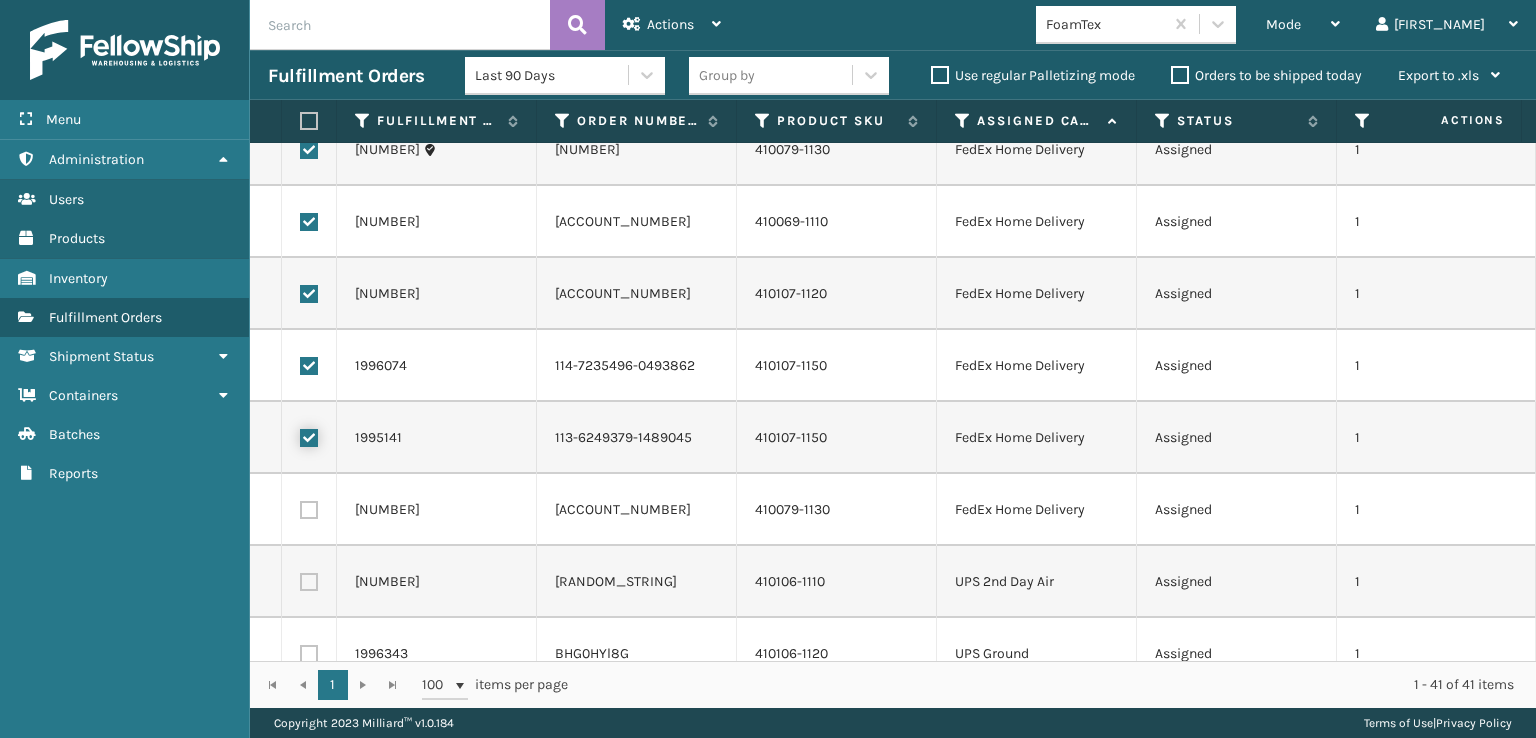 scroll, scrollTop: 1500, scrollLeft: 0, axis: vertical 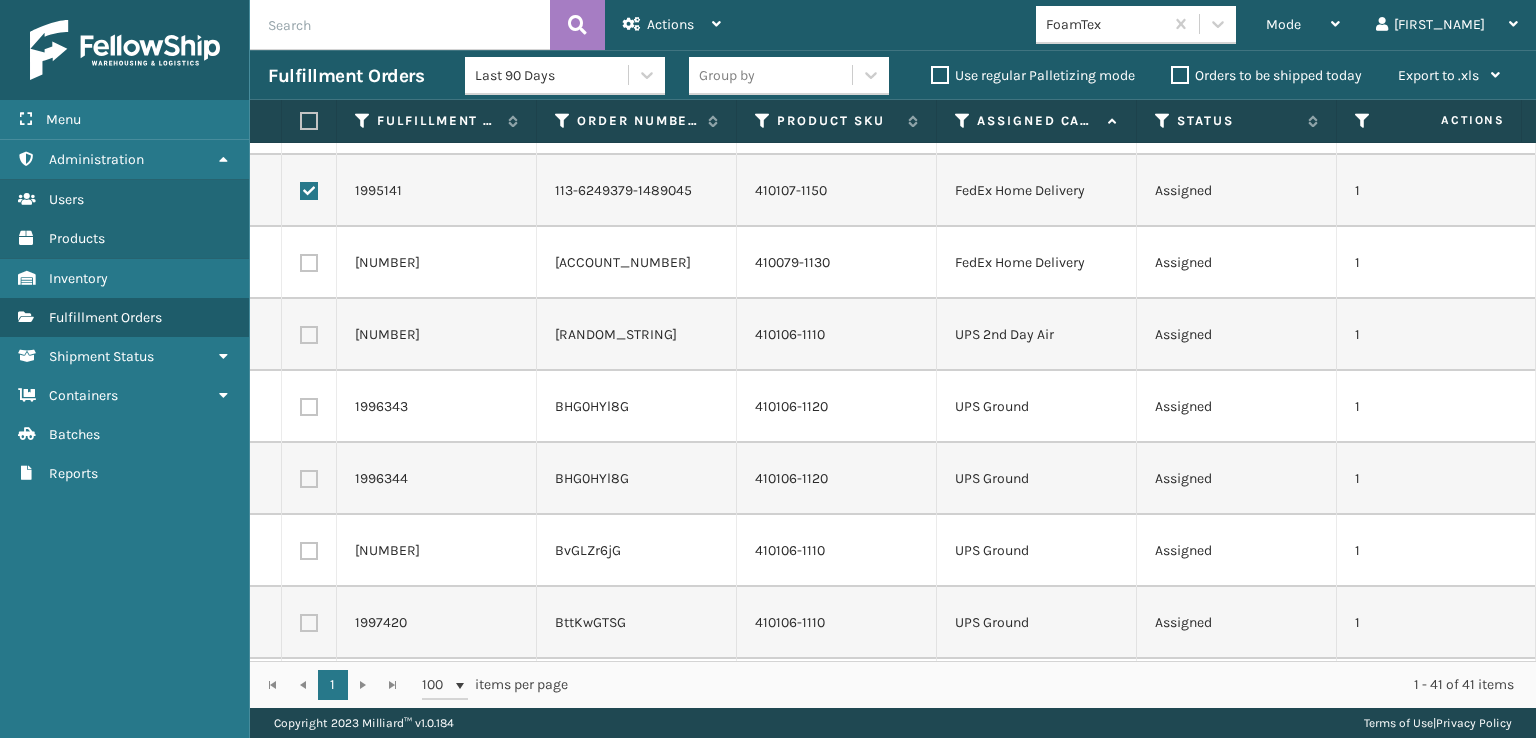 click at bounding box center (309, 263) 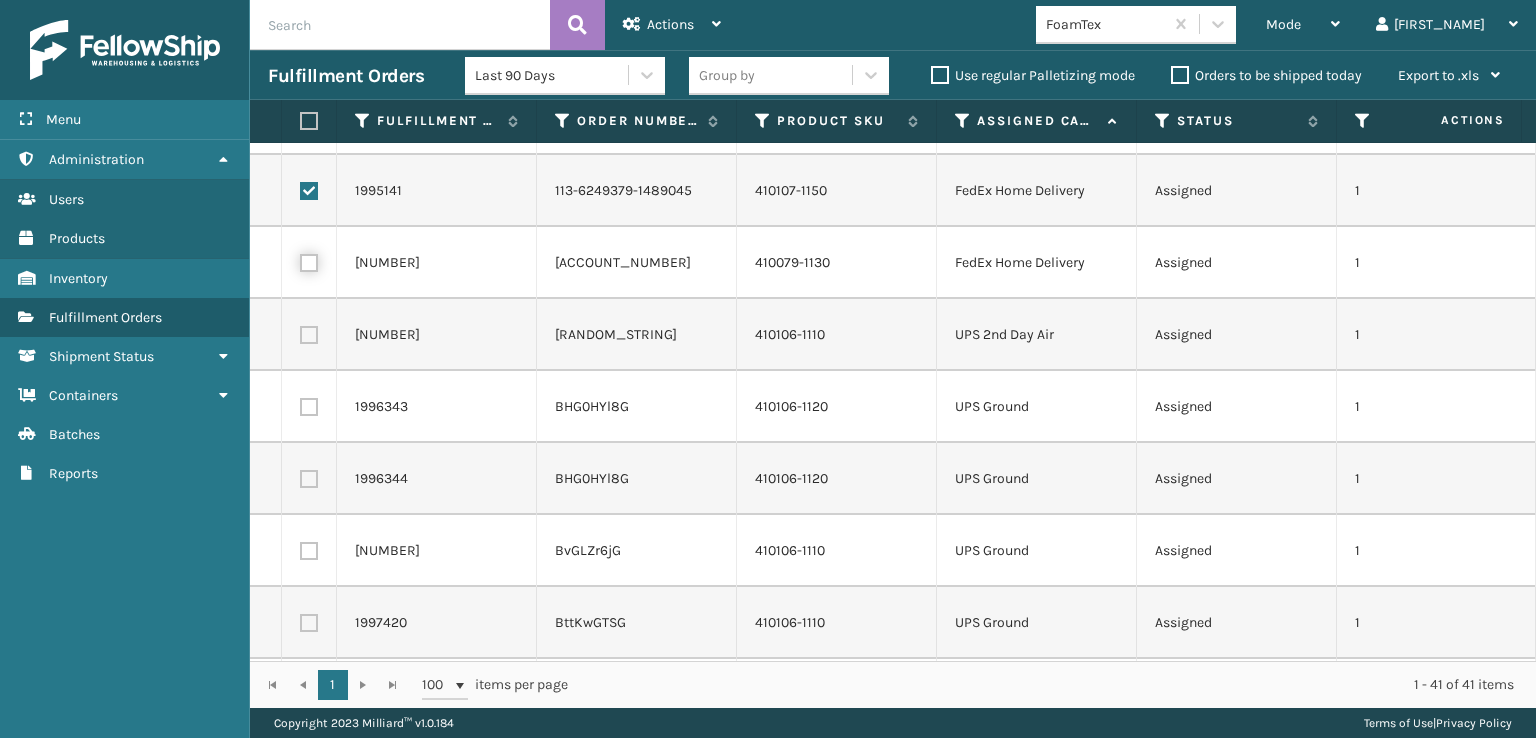 click at bounding box center [300, 260] 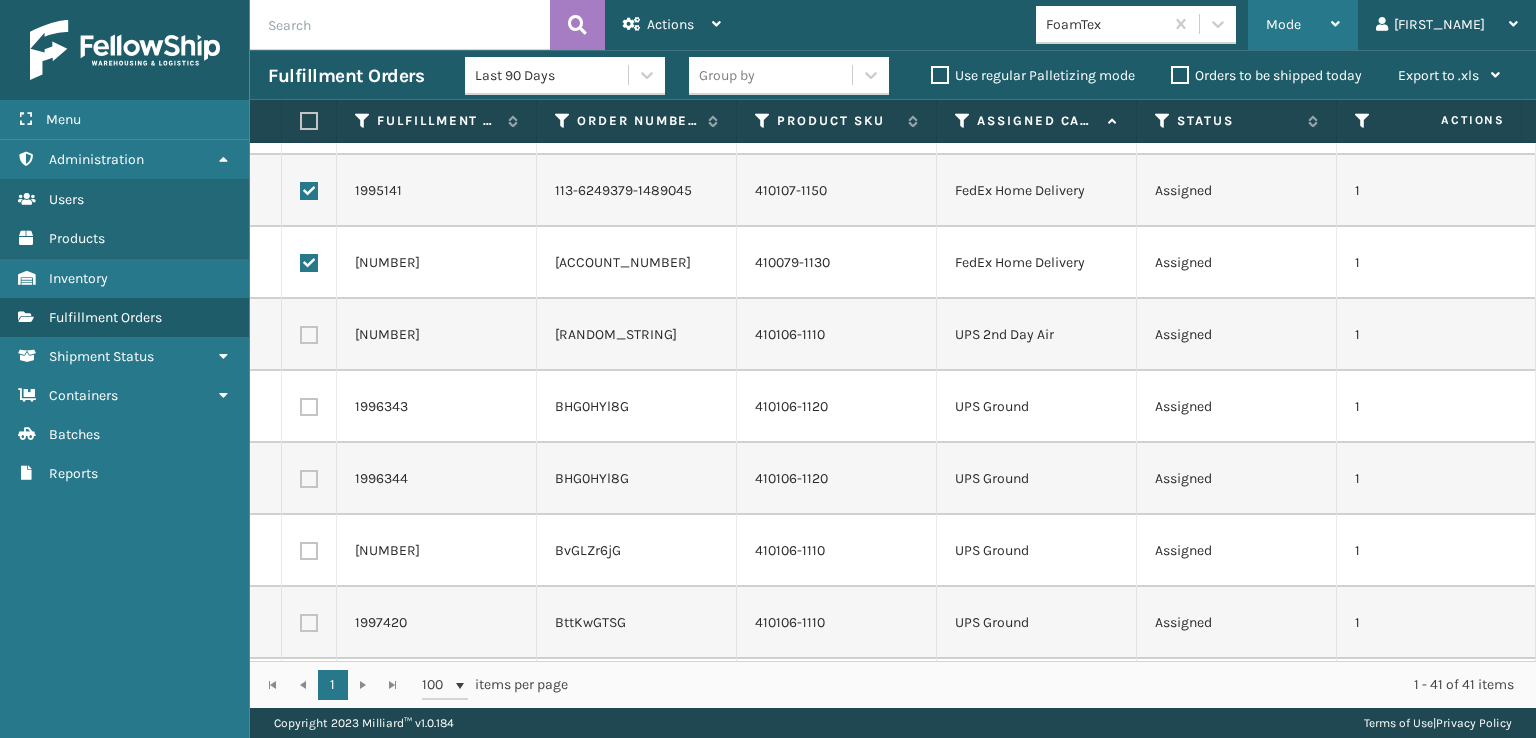 click on "Mode" at bounding box center [1303, 25] 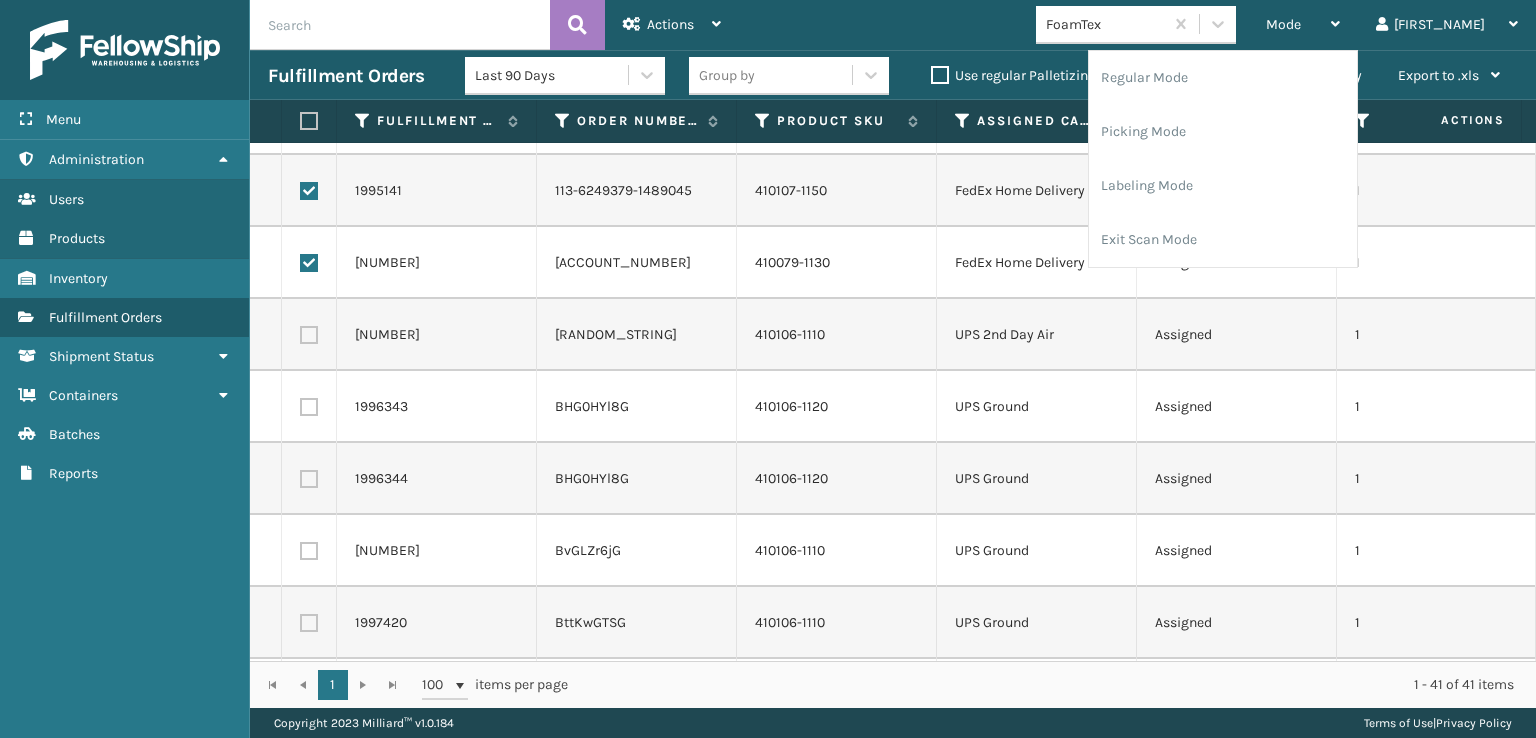 click on "410079-1130" at bounding box center [837, 263] 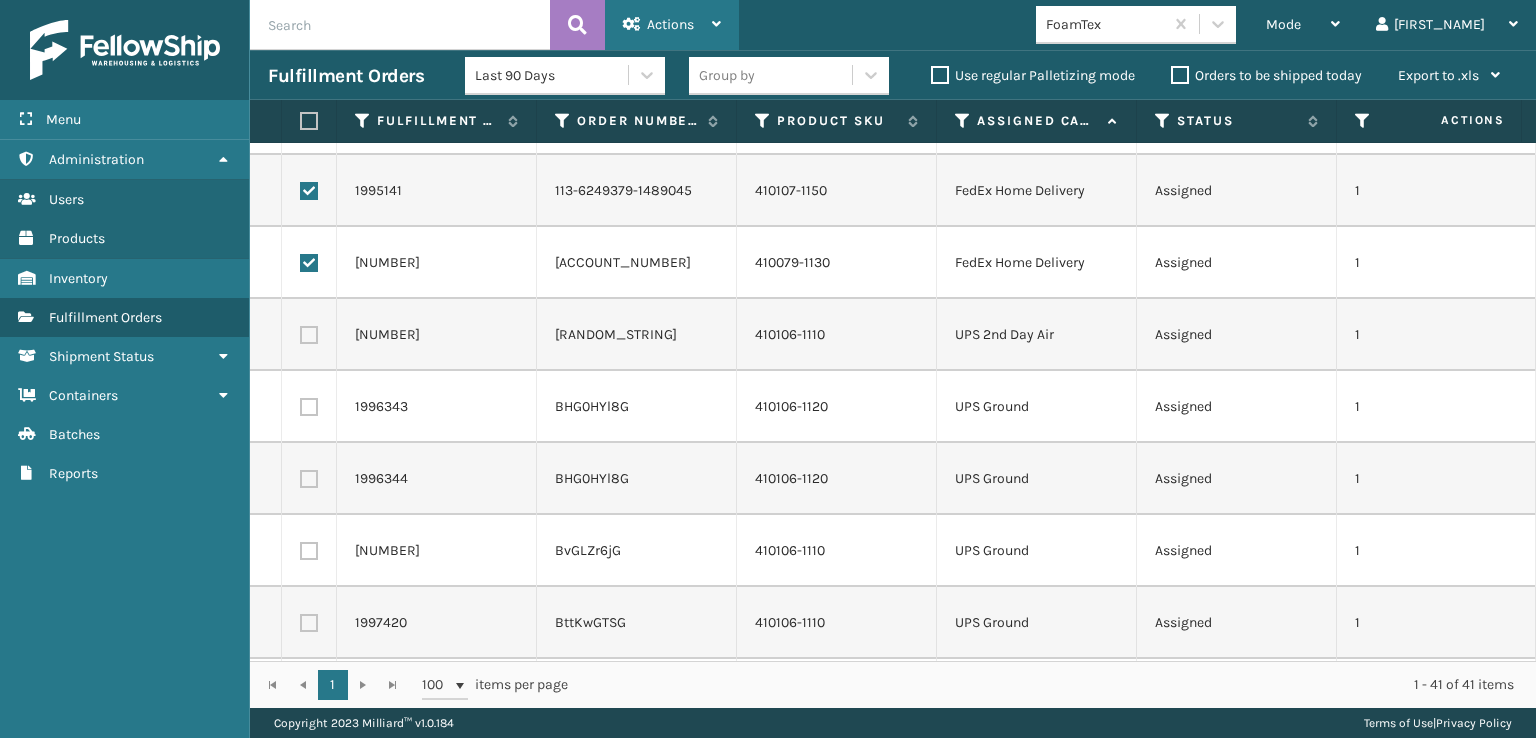 click on "Actions" at bounding box center (672, 25) 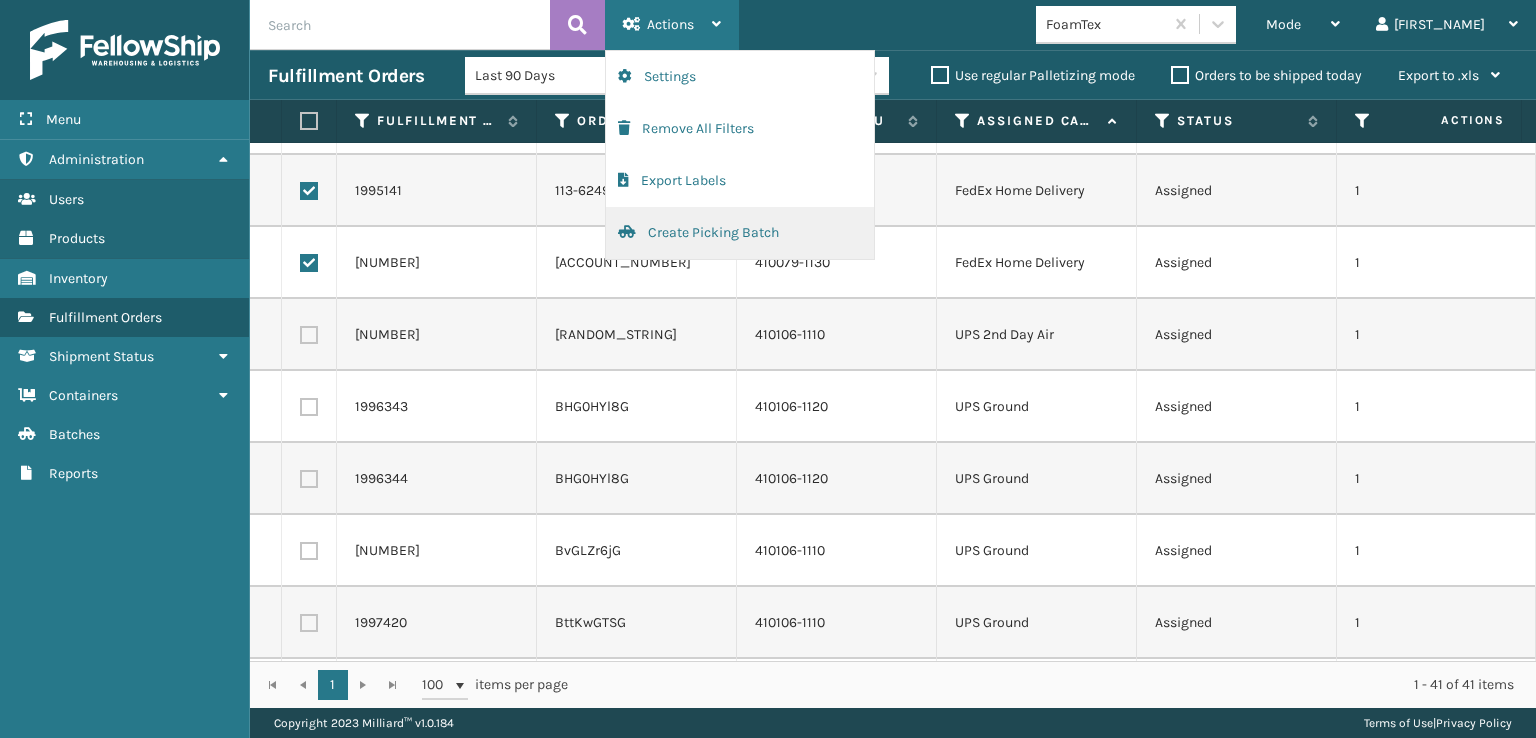 click on "Create Picking Batch" at bounding box center [740, 233] 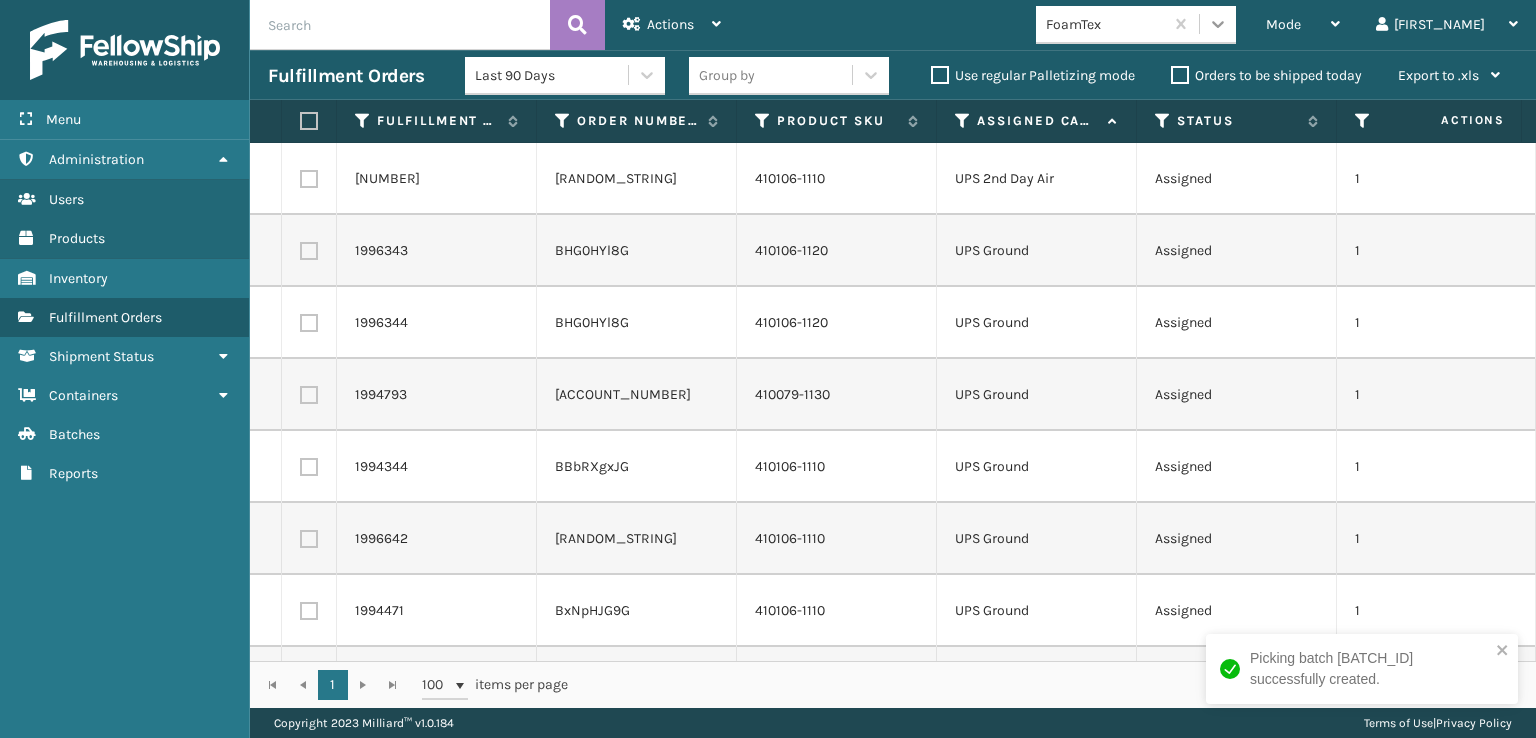 click 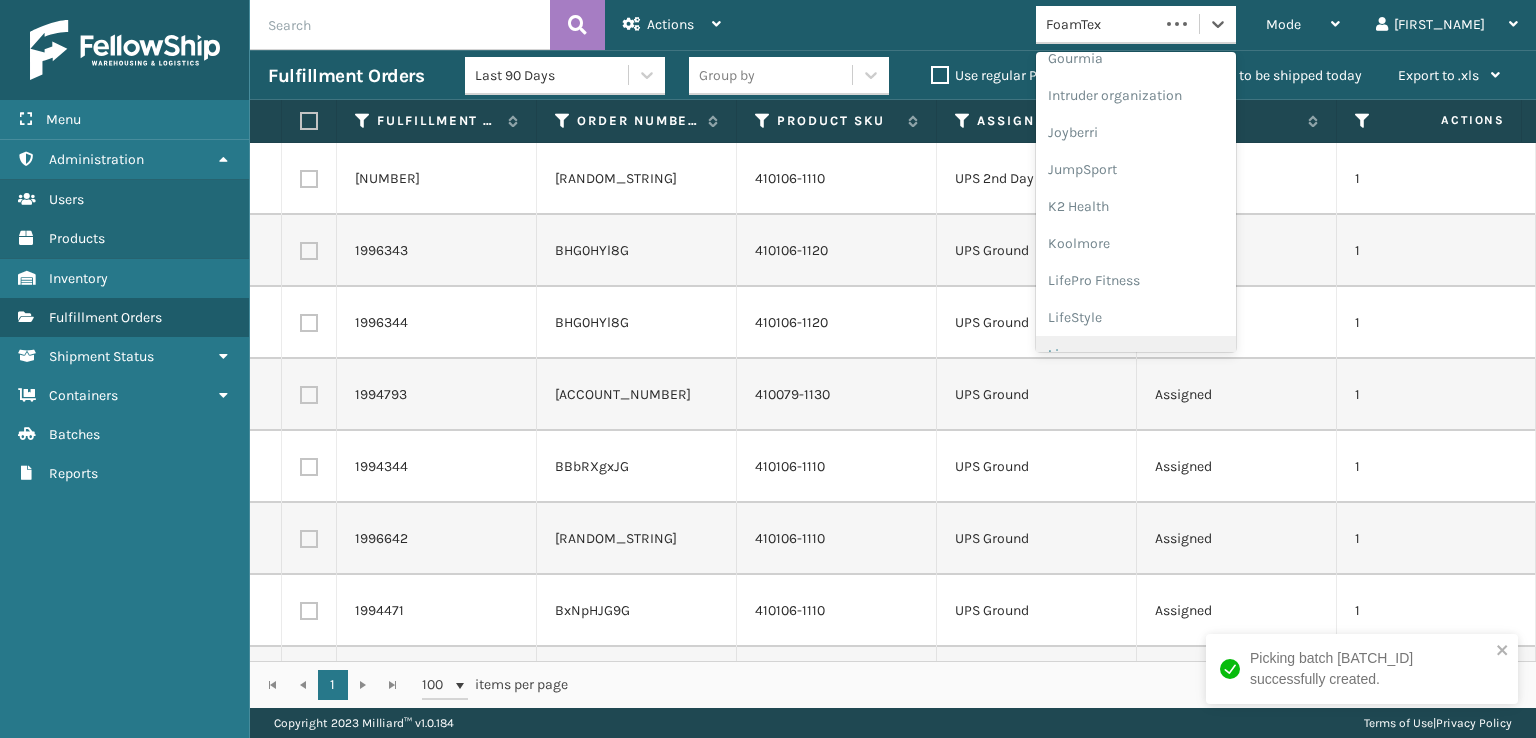 scroll, scrollTop: 632, scrollLeft: 0, axis: vertical 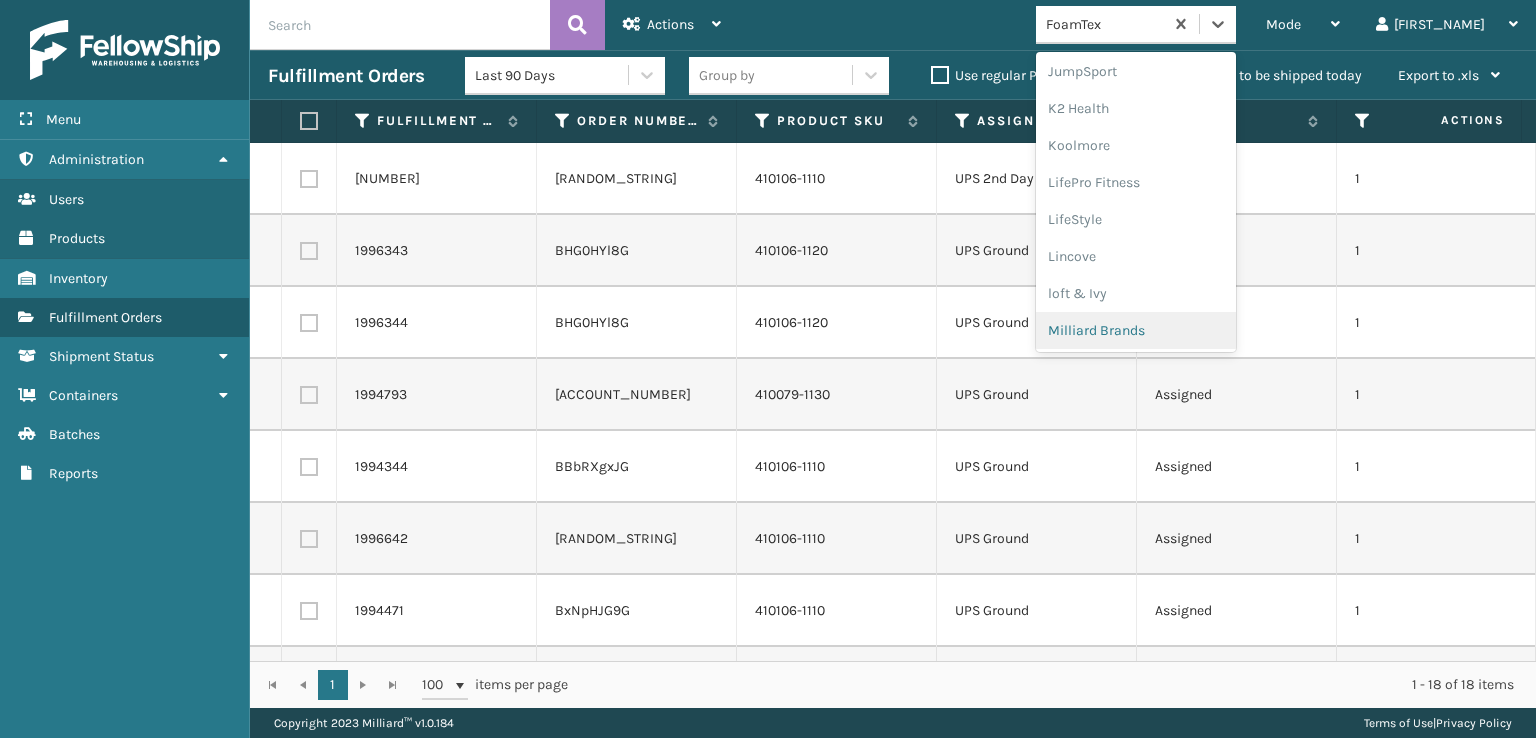 click on "Milliard Brands" at bounding box center (1136, 330) 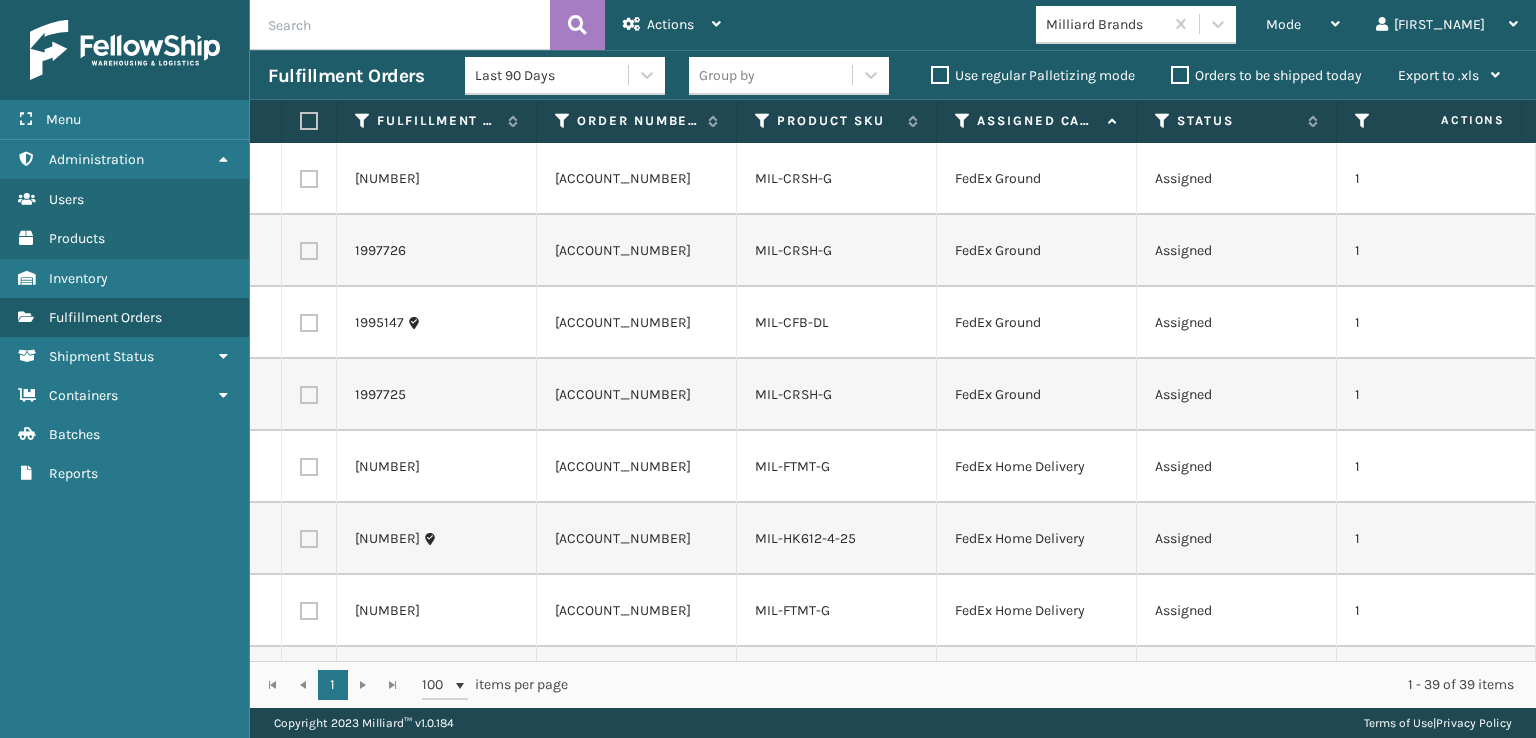 click at bounding box center [309, 179] 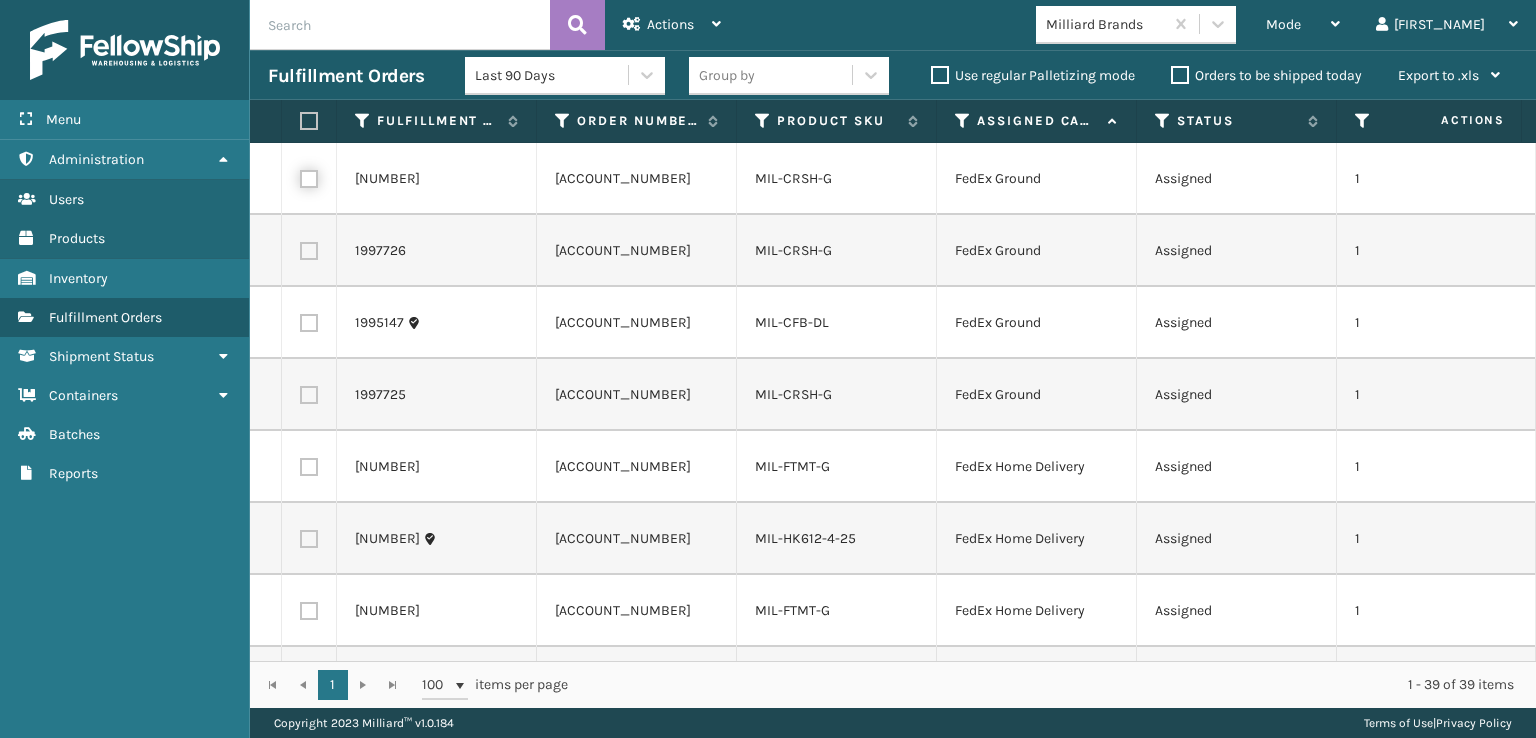 click at bounding box center [300, 176] 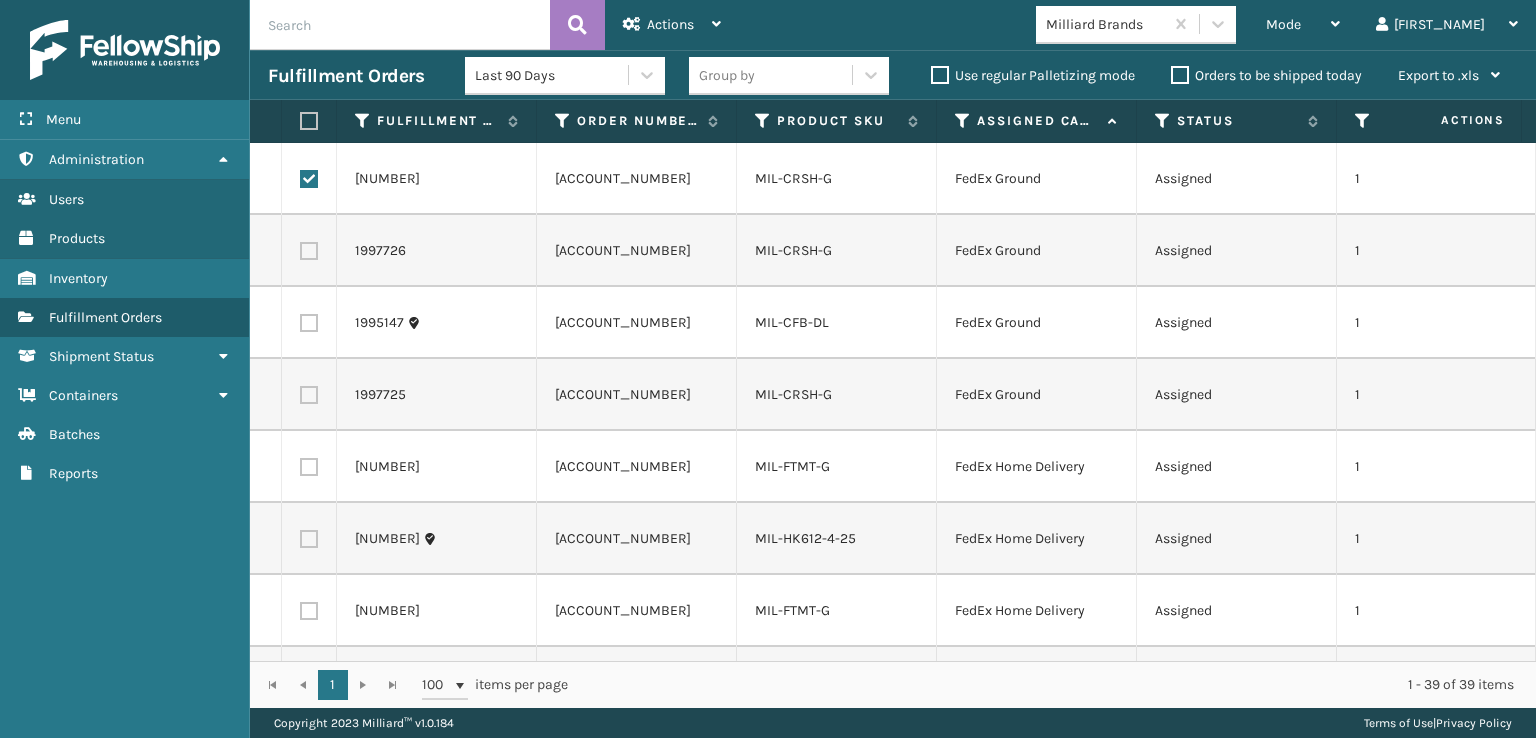 click at bounding box center (309, 251) 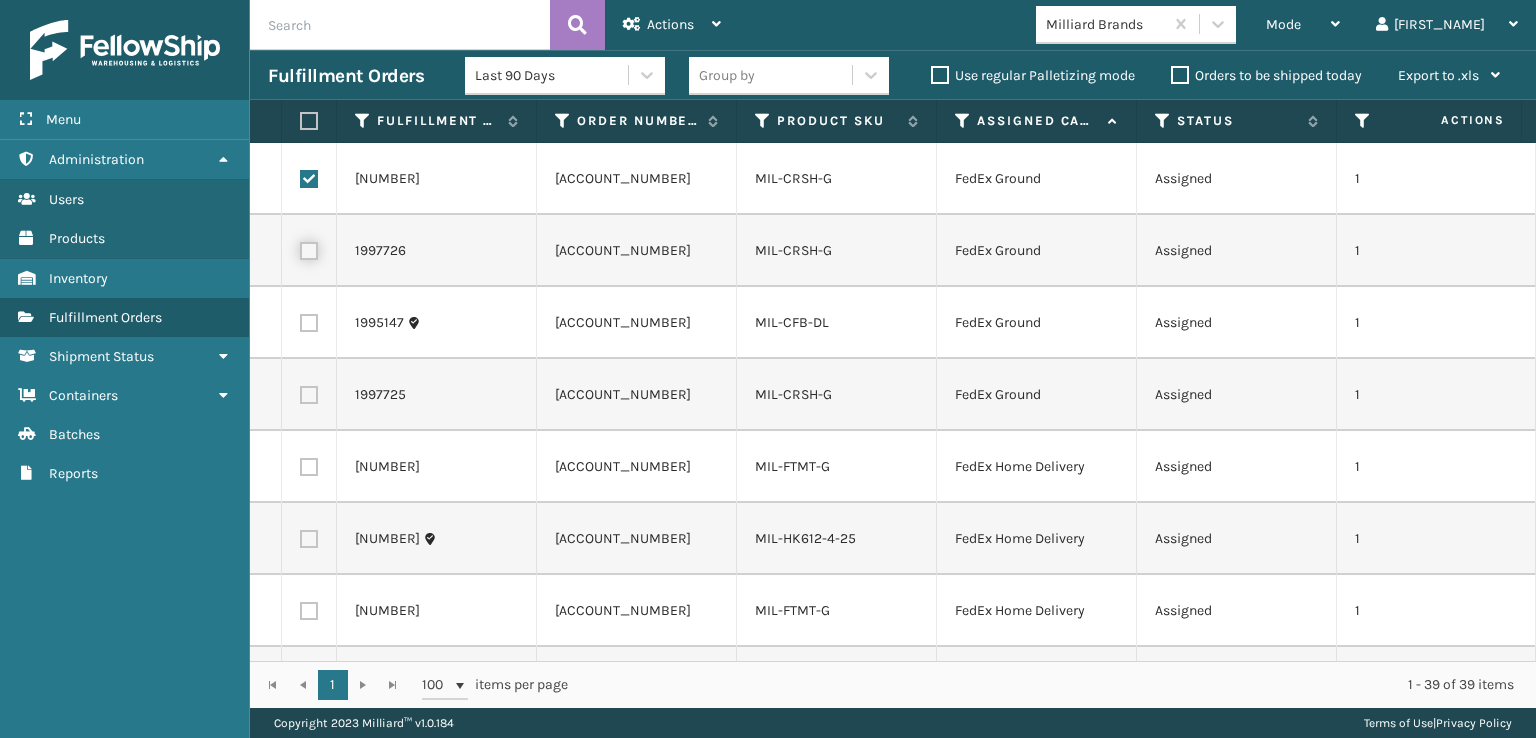 click at bounding box center (300, 248) 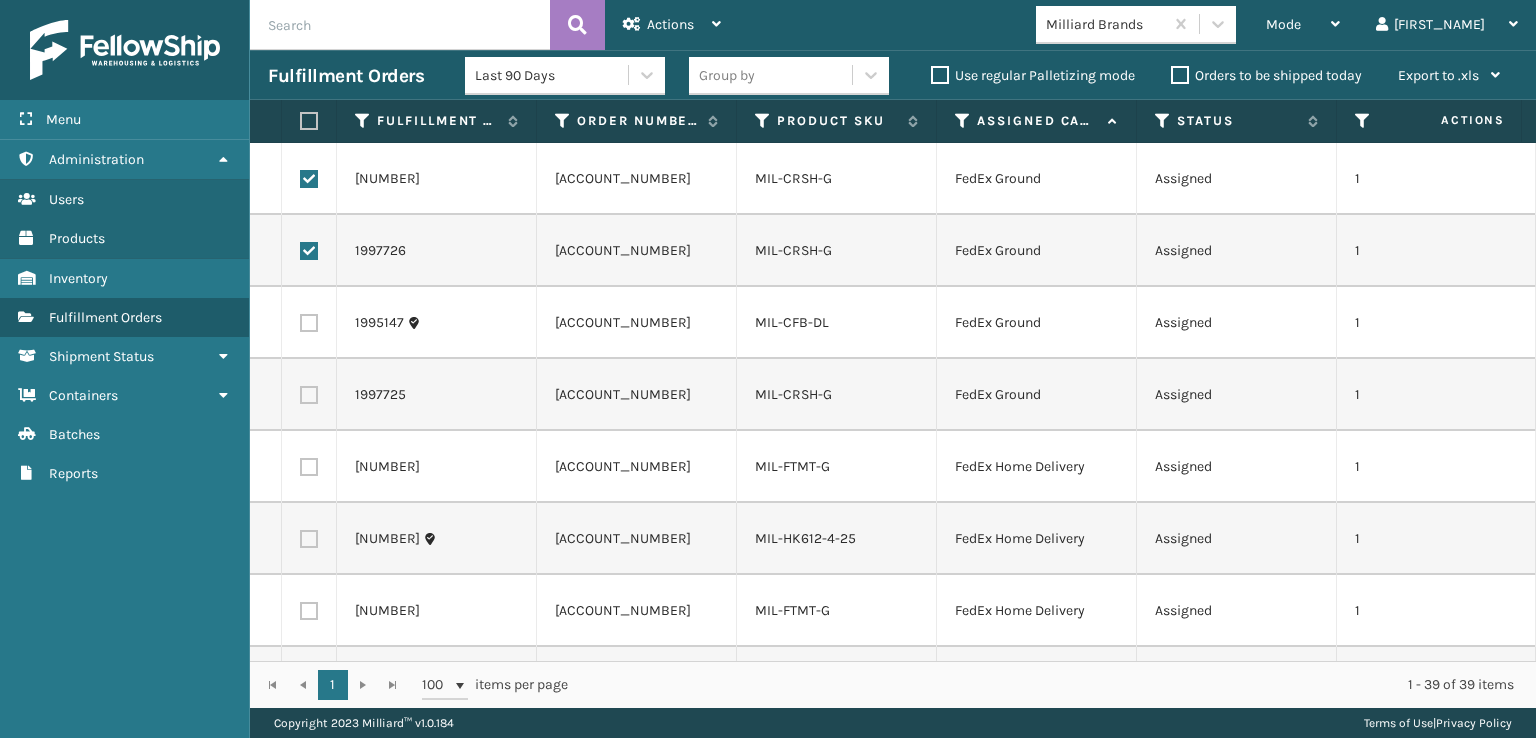 click at bounding box center [309, 323] 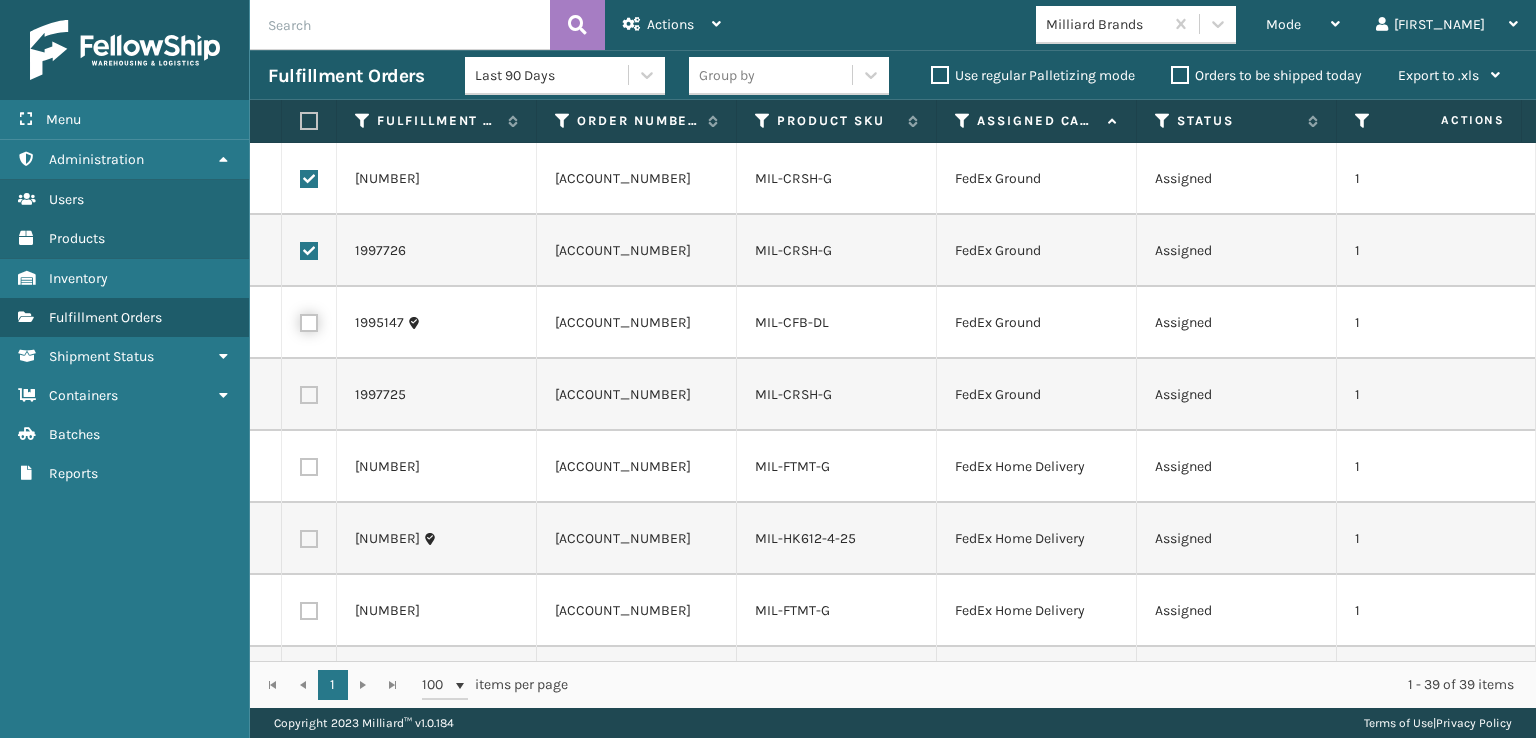 click at bounding box center (300, 320) 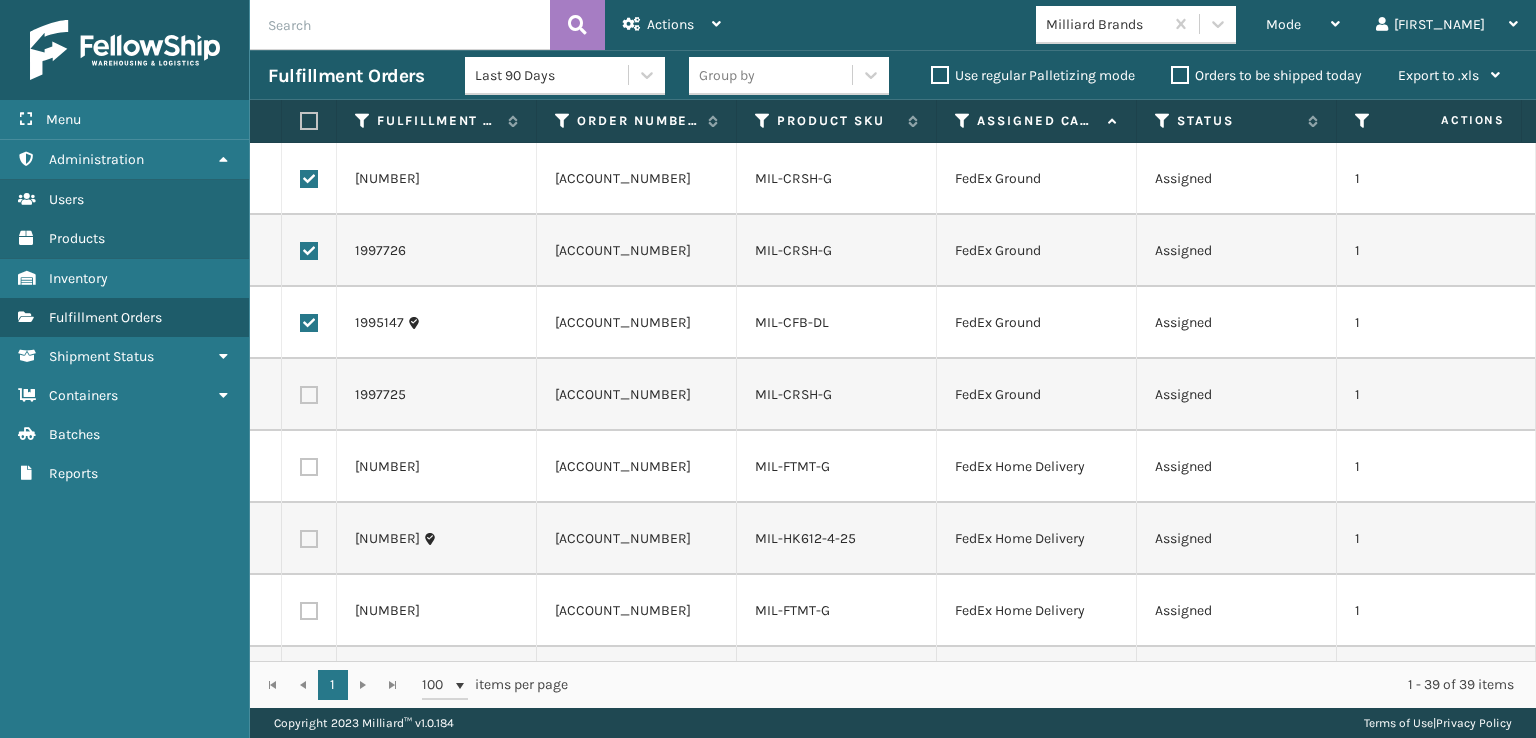 click at bounding box center [309, 395] 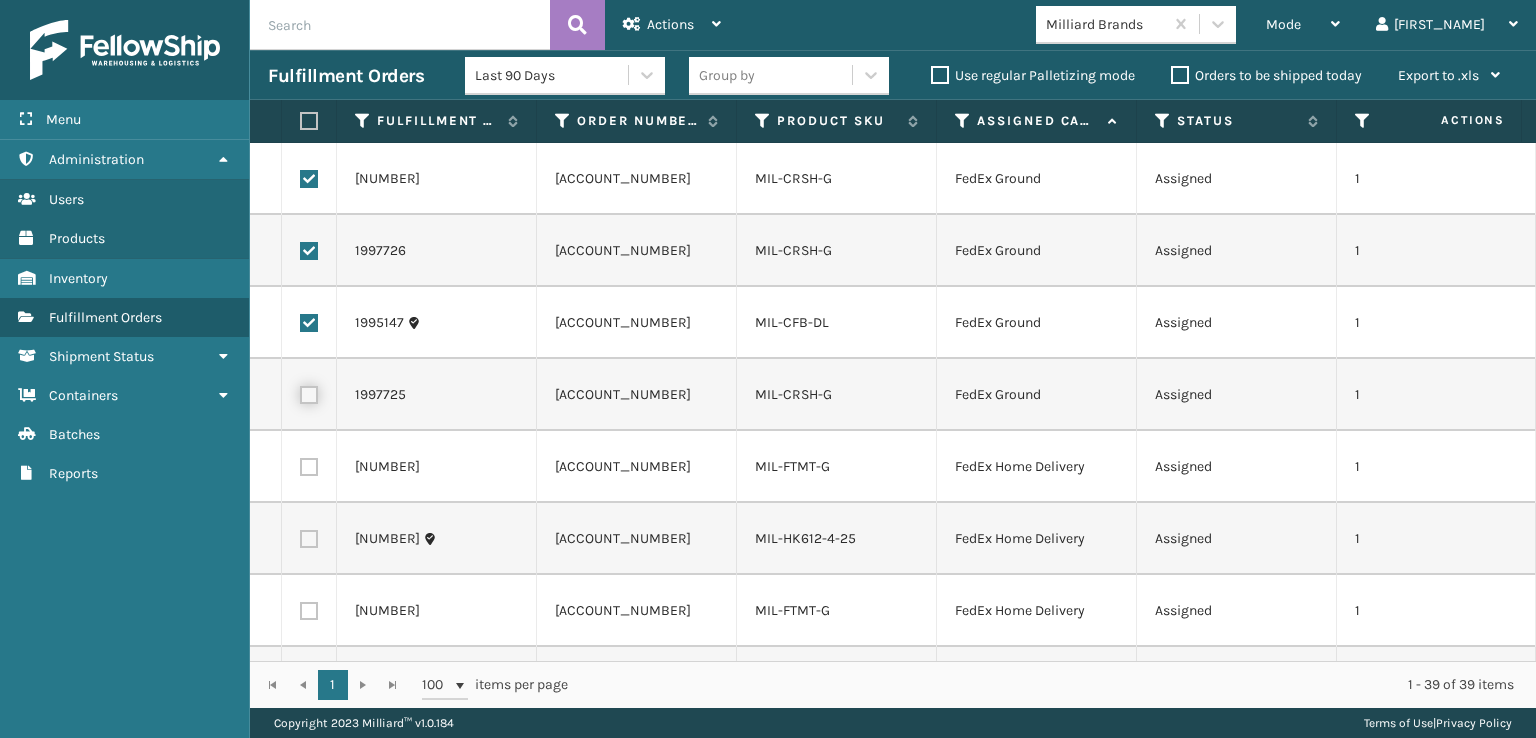 click at bounding box center [300, 392] 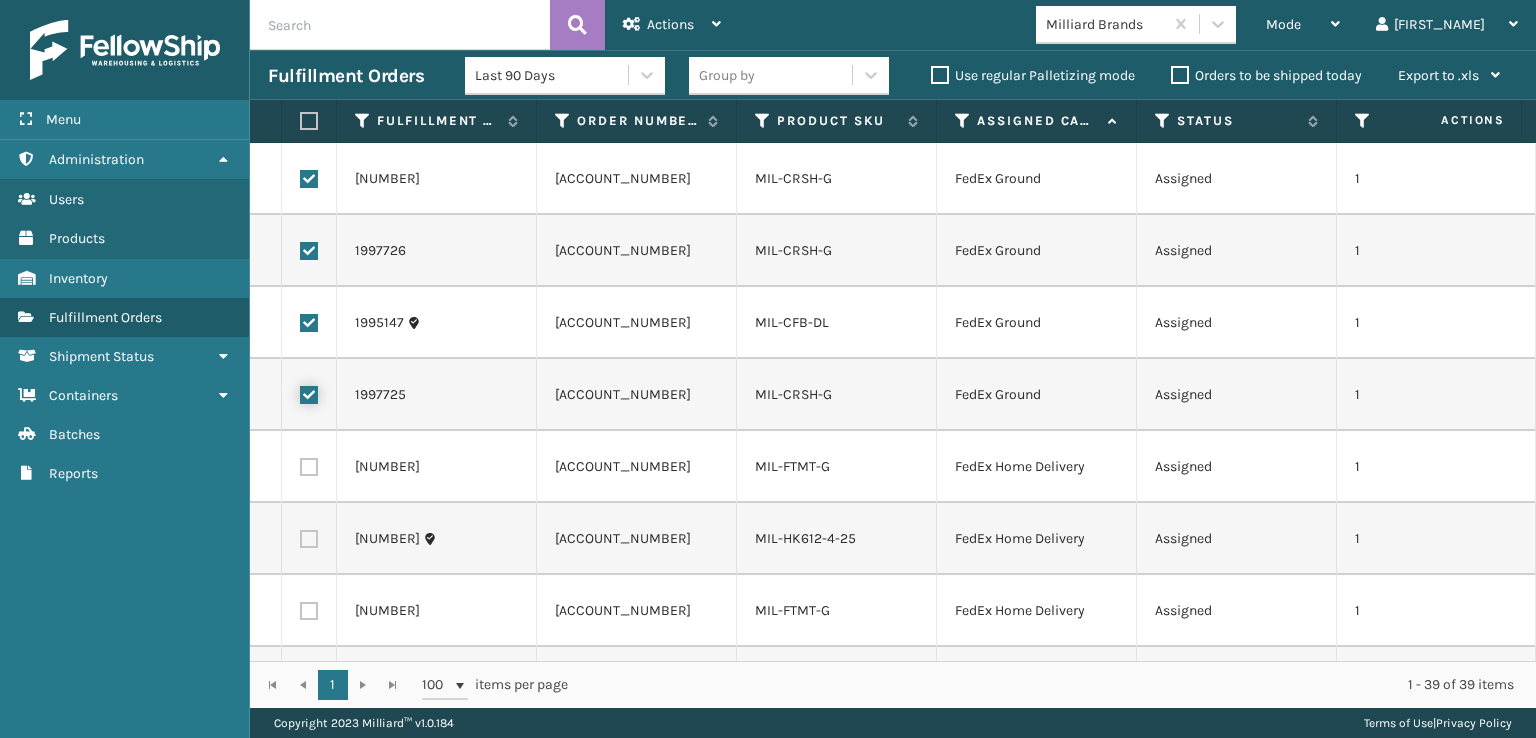 checkbox on "true" 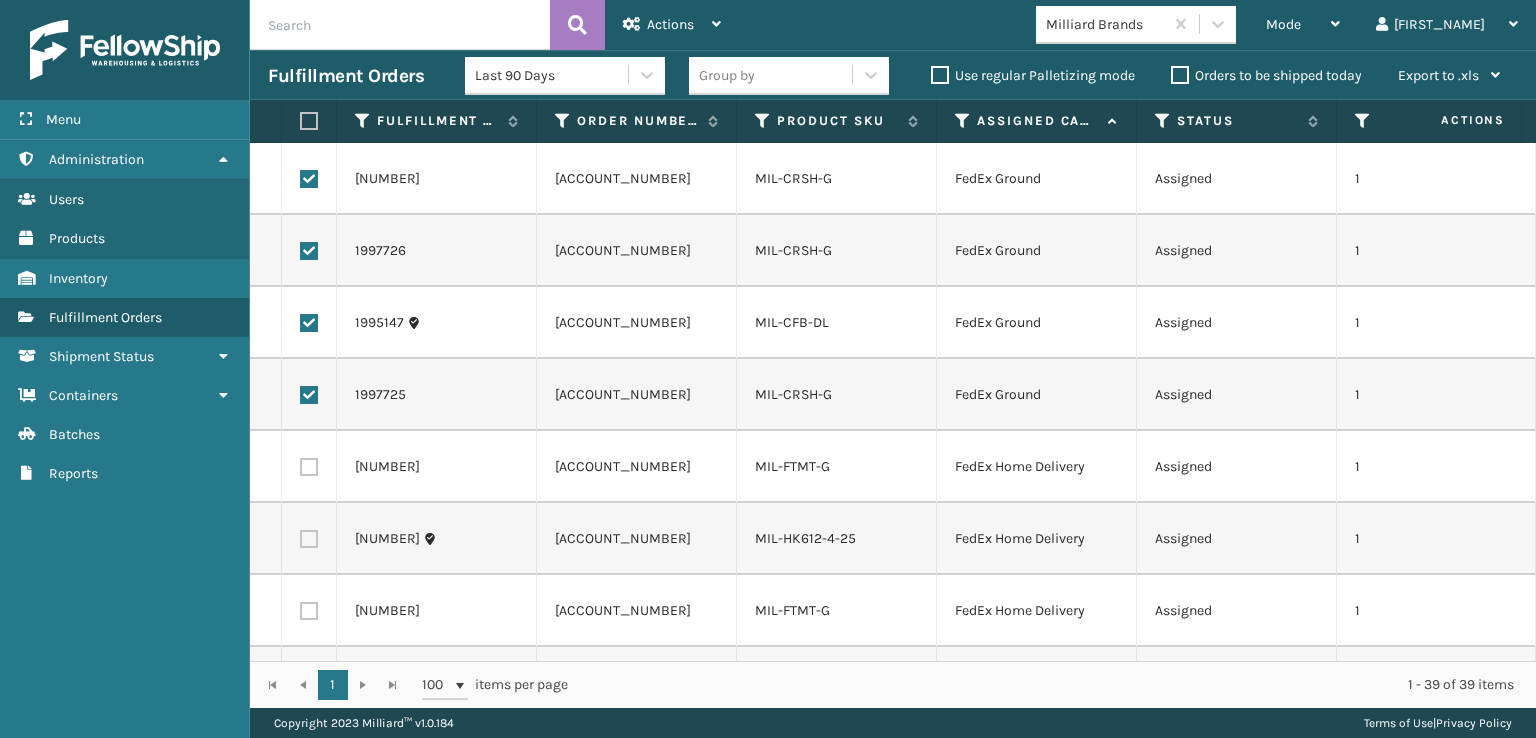 click at bounding box center (309, 467) 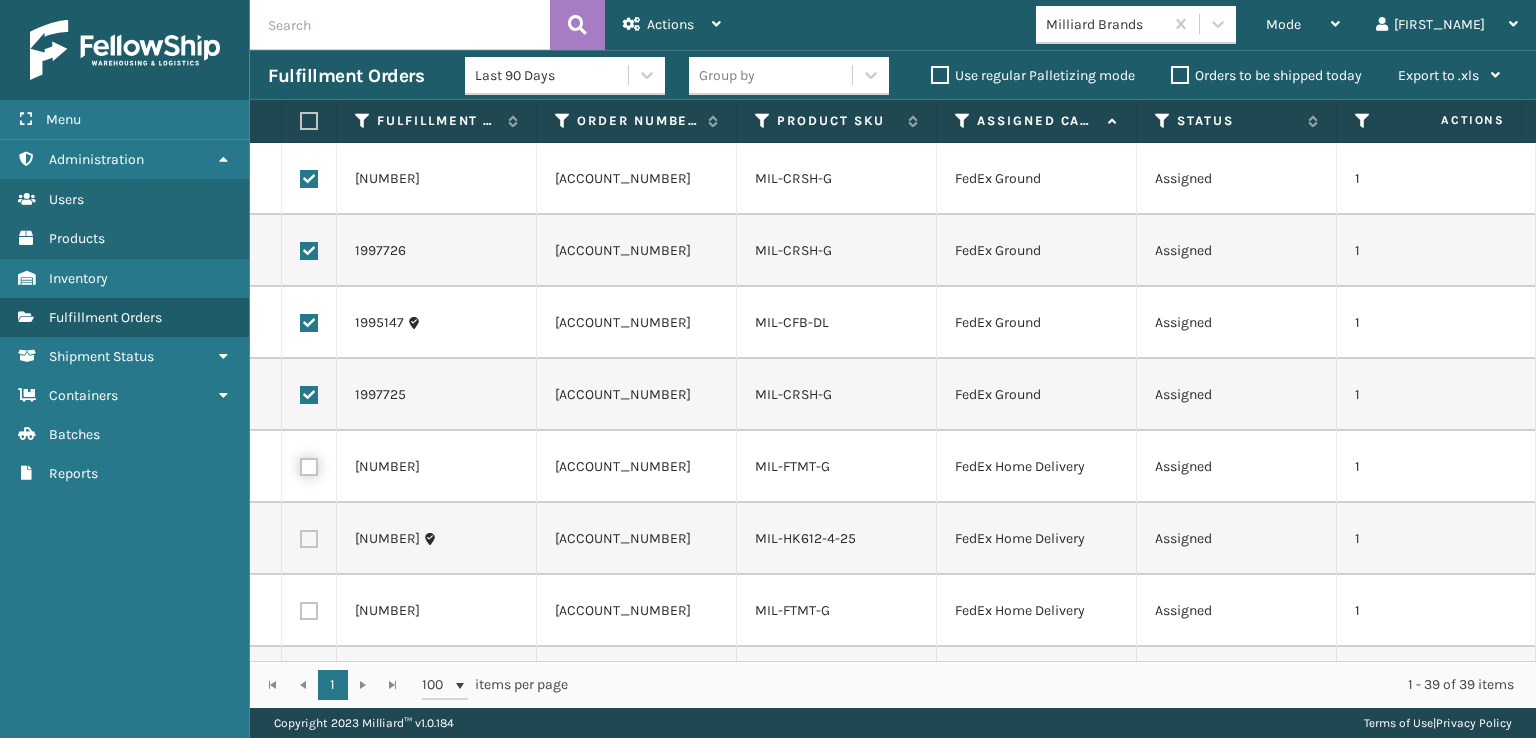 click at bounding box center [300, 464] 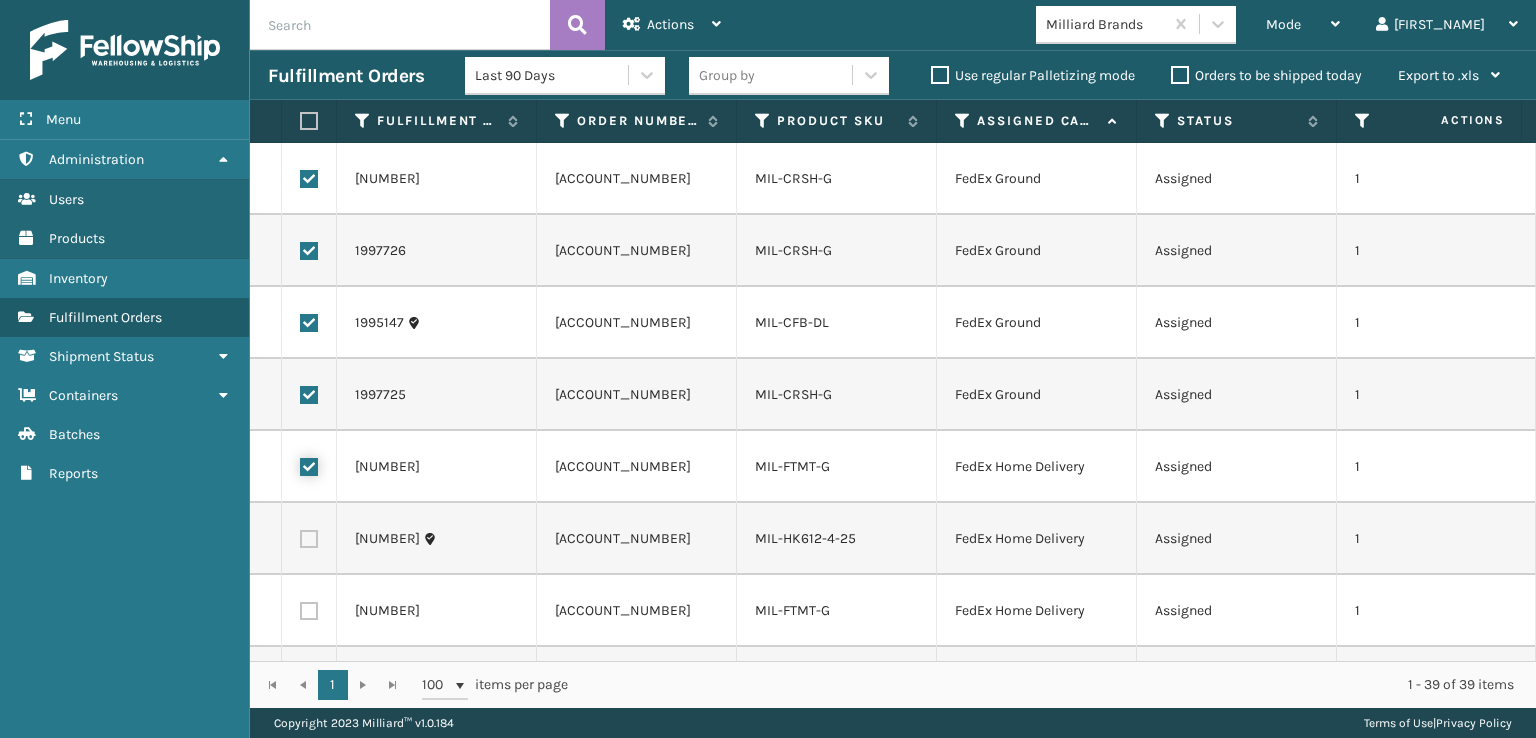 checkbox on "true" 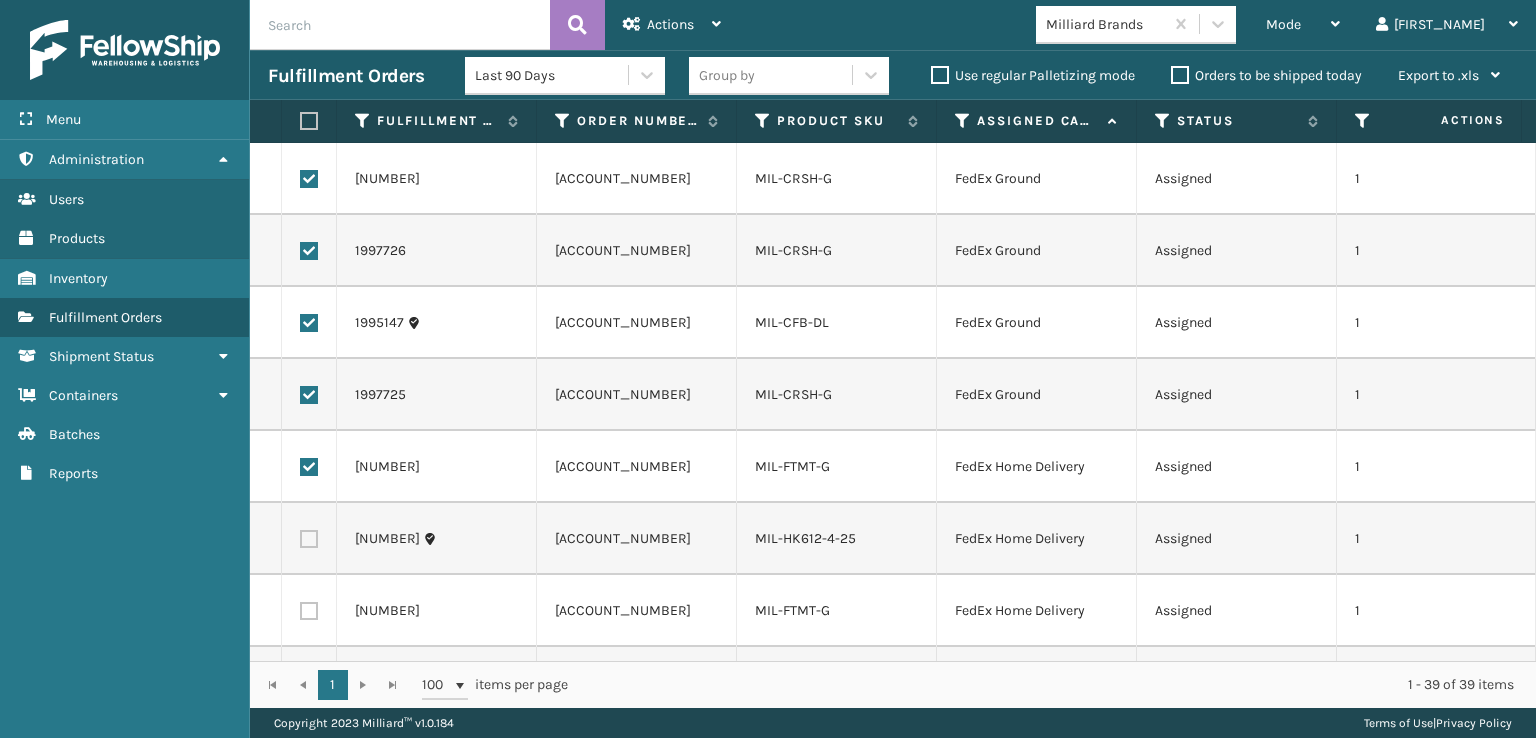 click at bounding box center [309, 539] 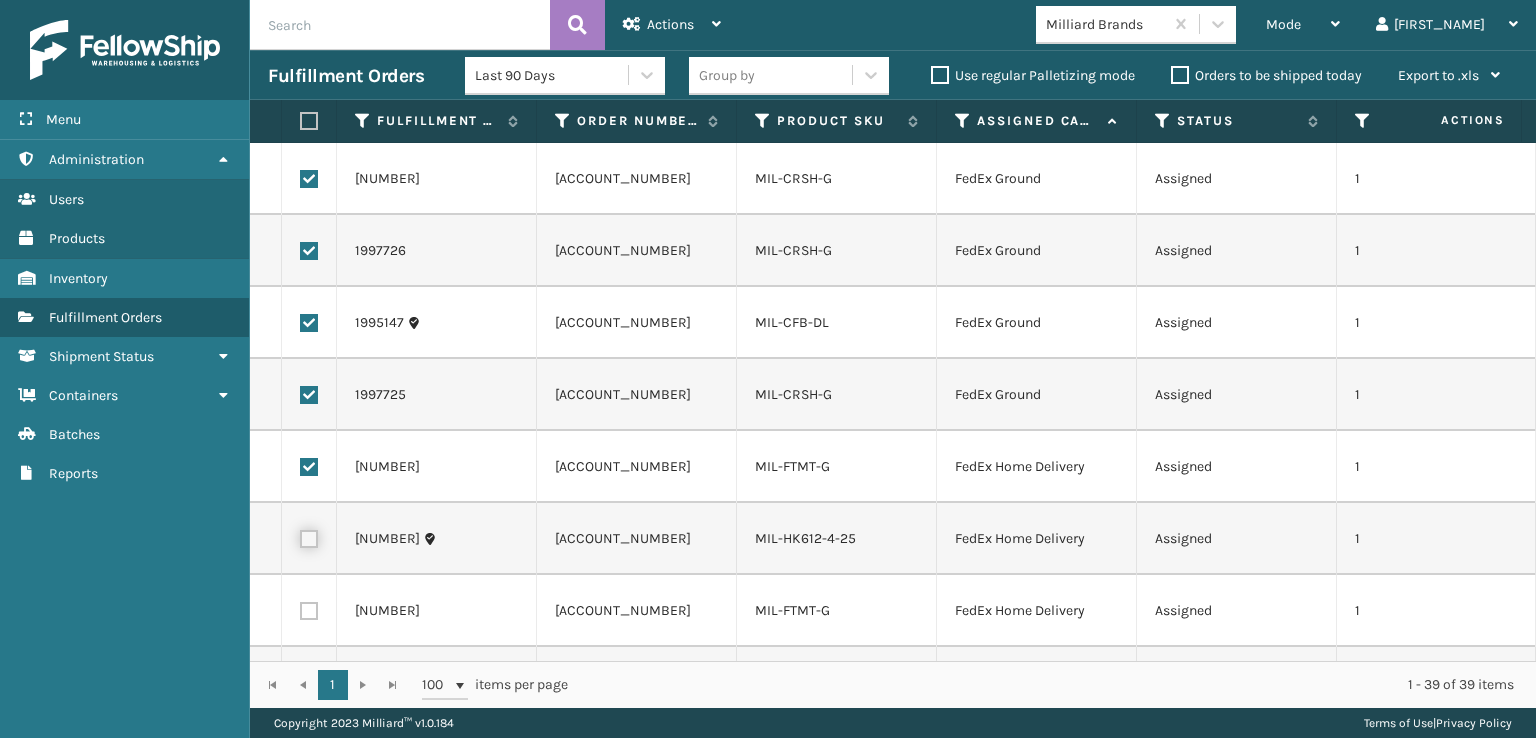 click at bounding box center [300, 536] 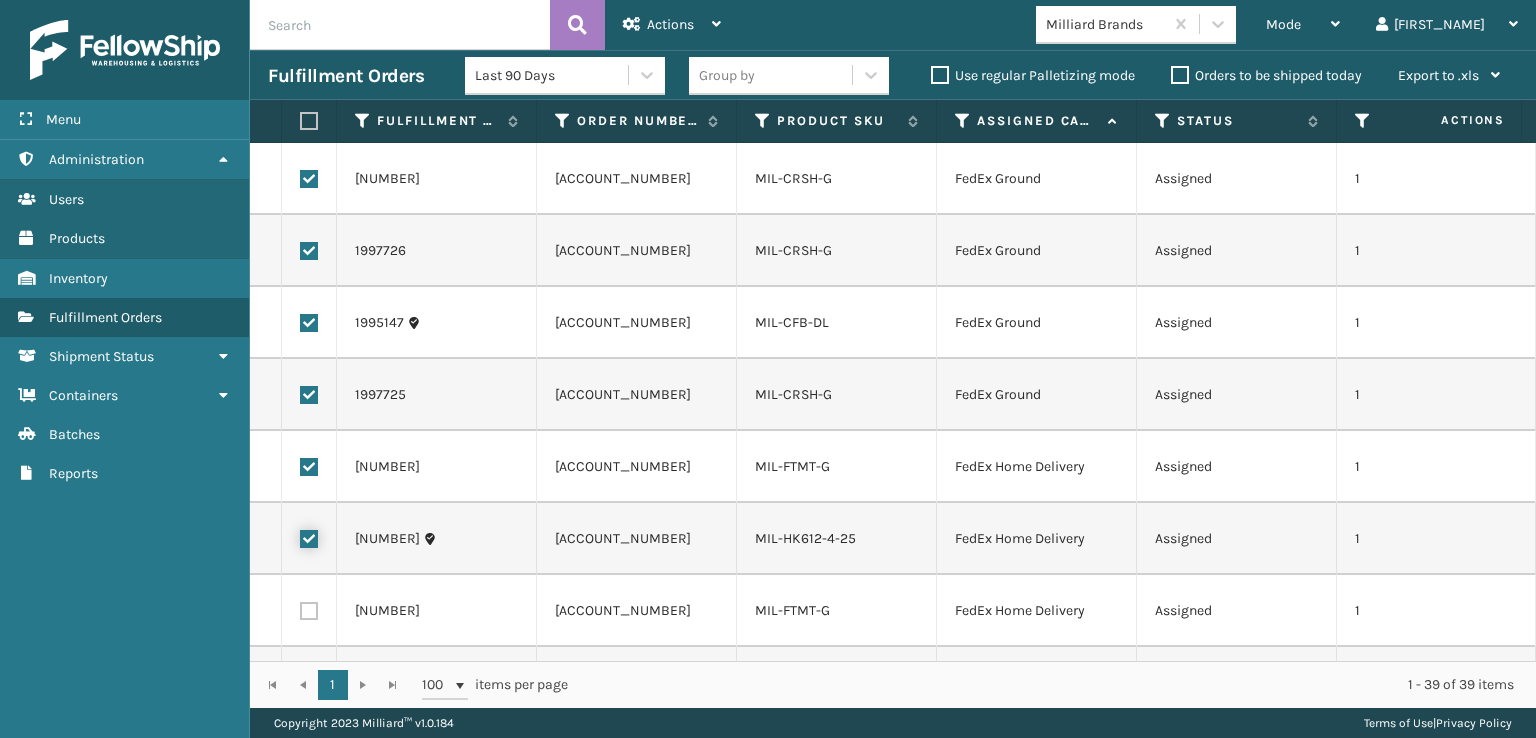 checkbox on "true" 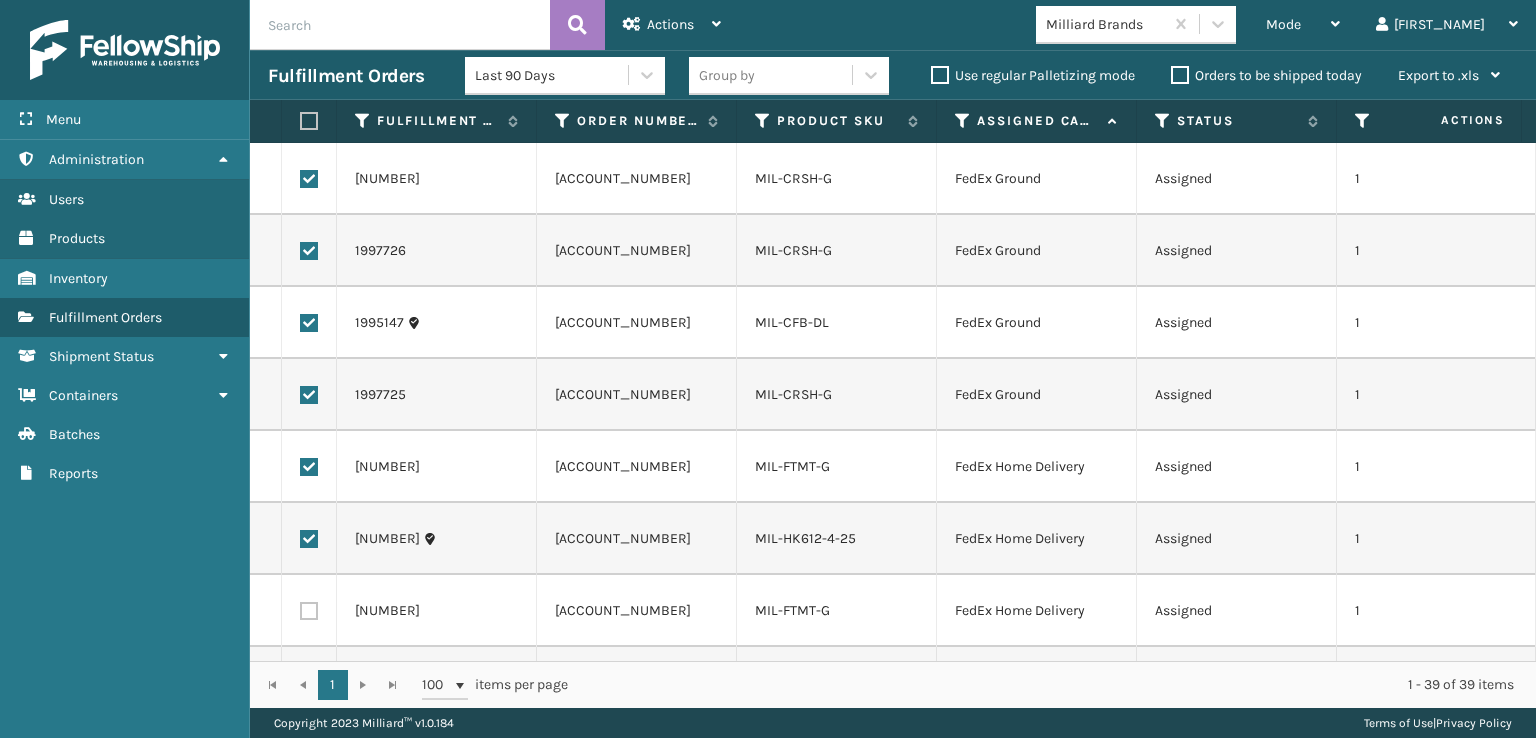 click at bounding box center [309, 611] 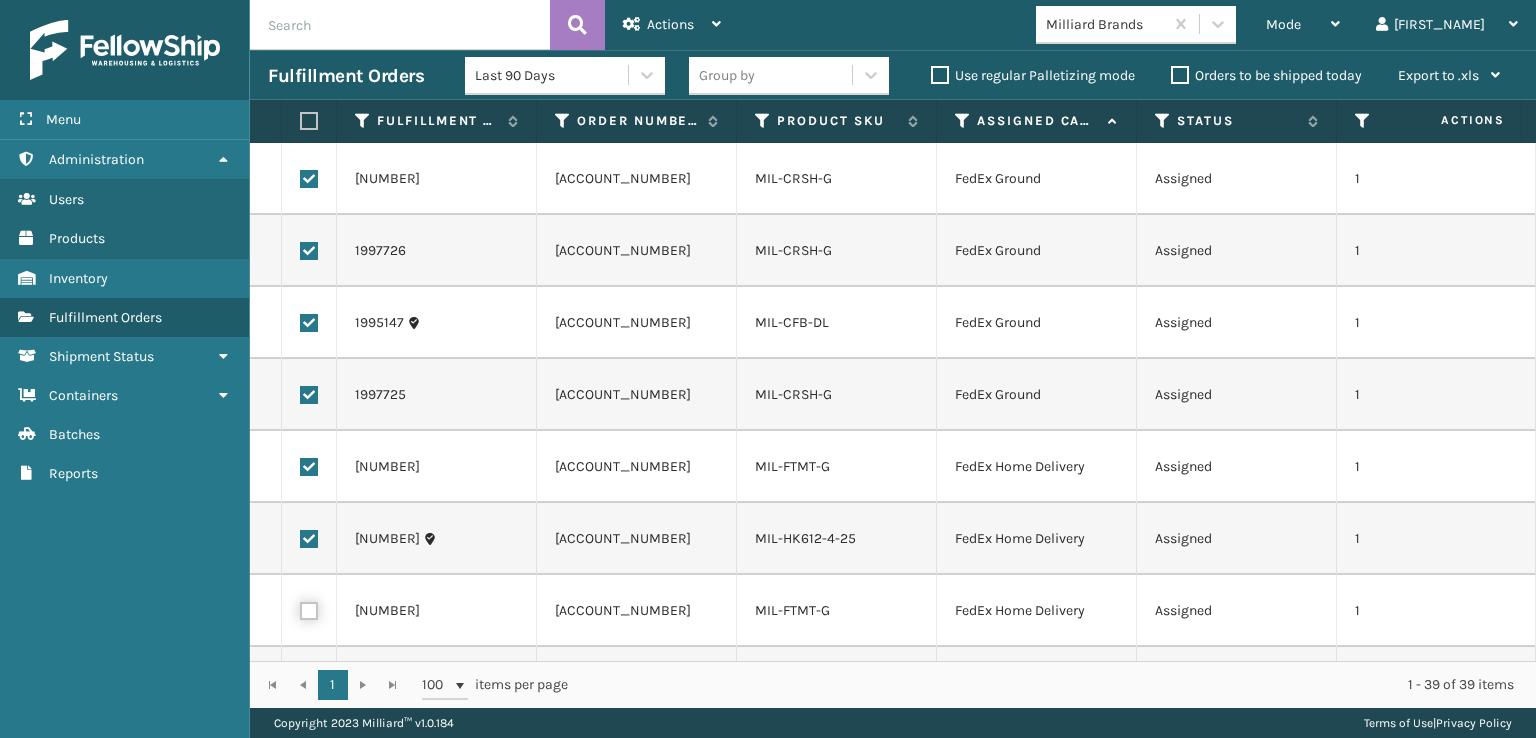 click at bounding box center [300, 608] 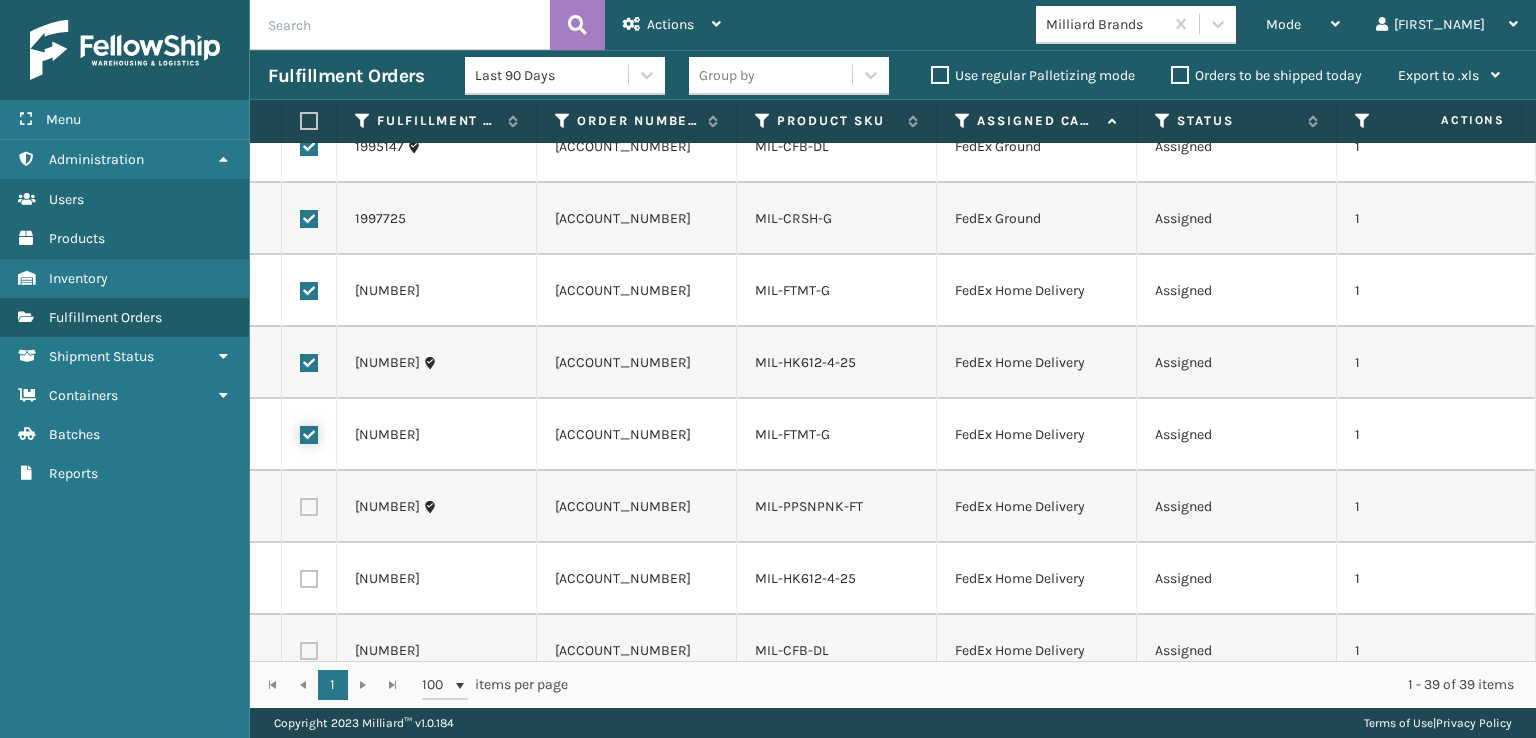 scroll, scrollTop: 300, scrollLeft: 0, axis: vertical 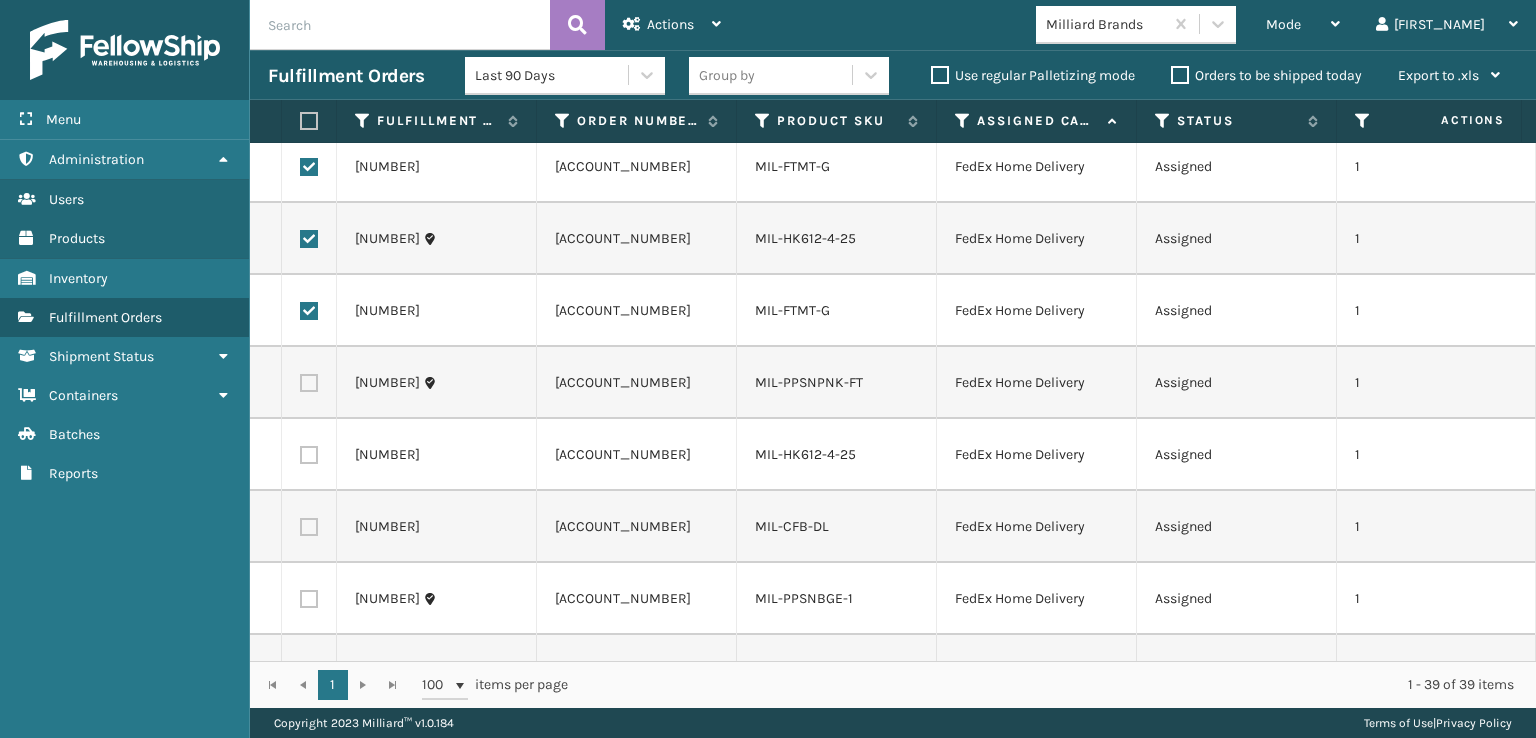 click at bounding box center (309, 383) 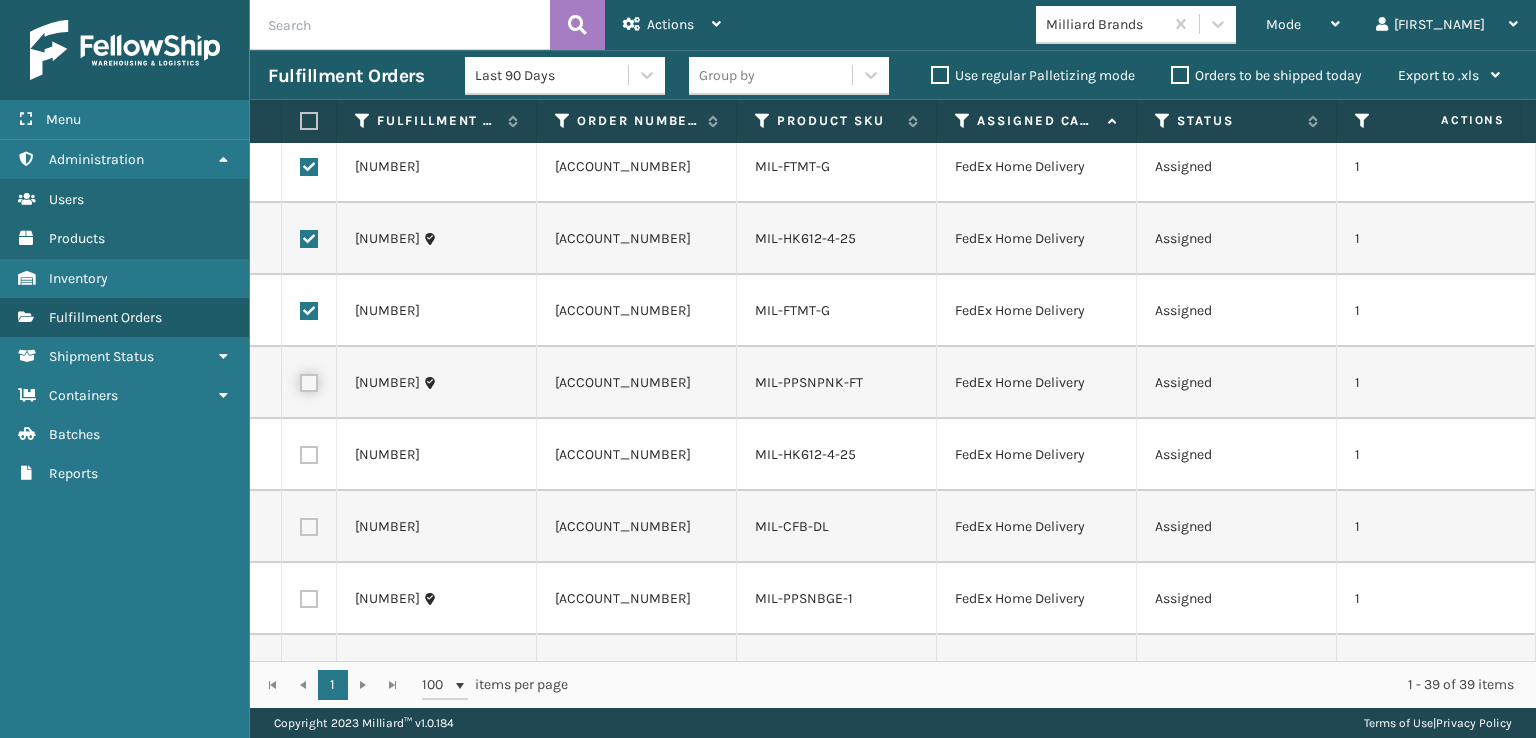 click at bounding box center [300, 380] 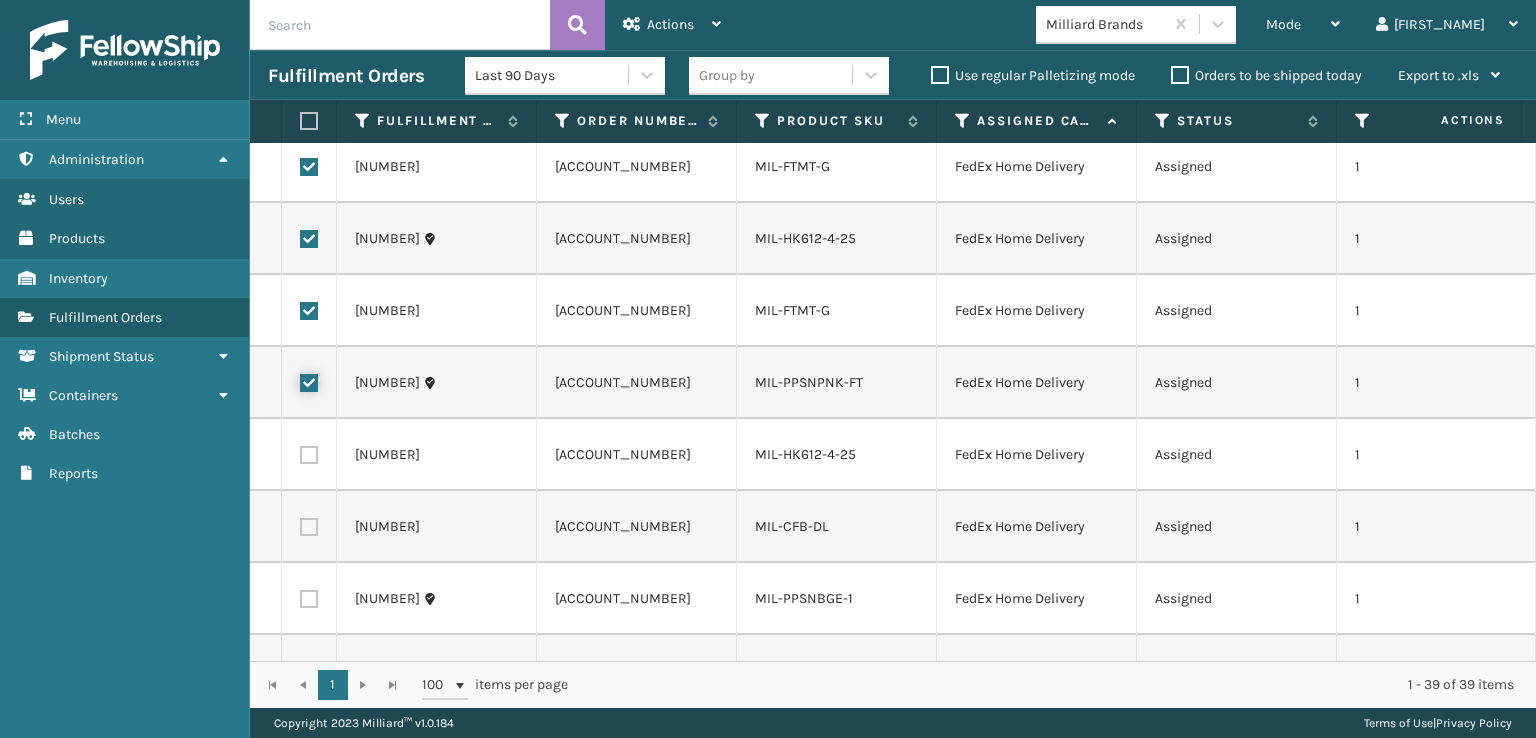 checkbox on "true" 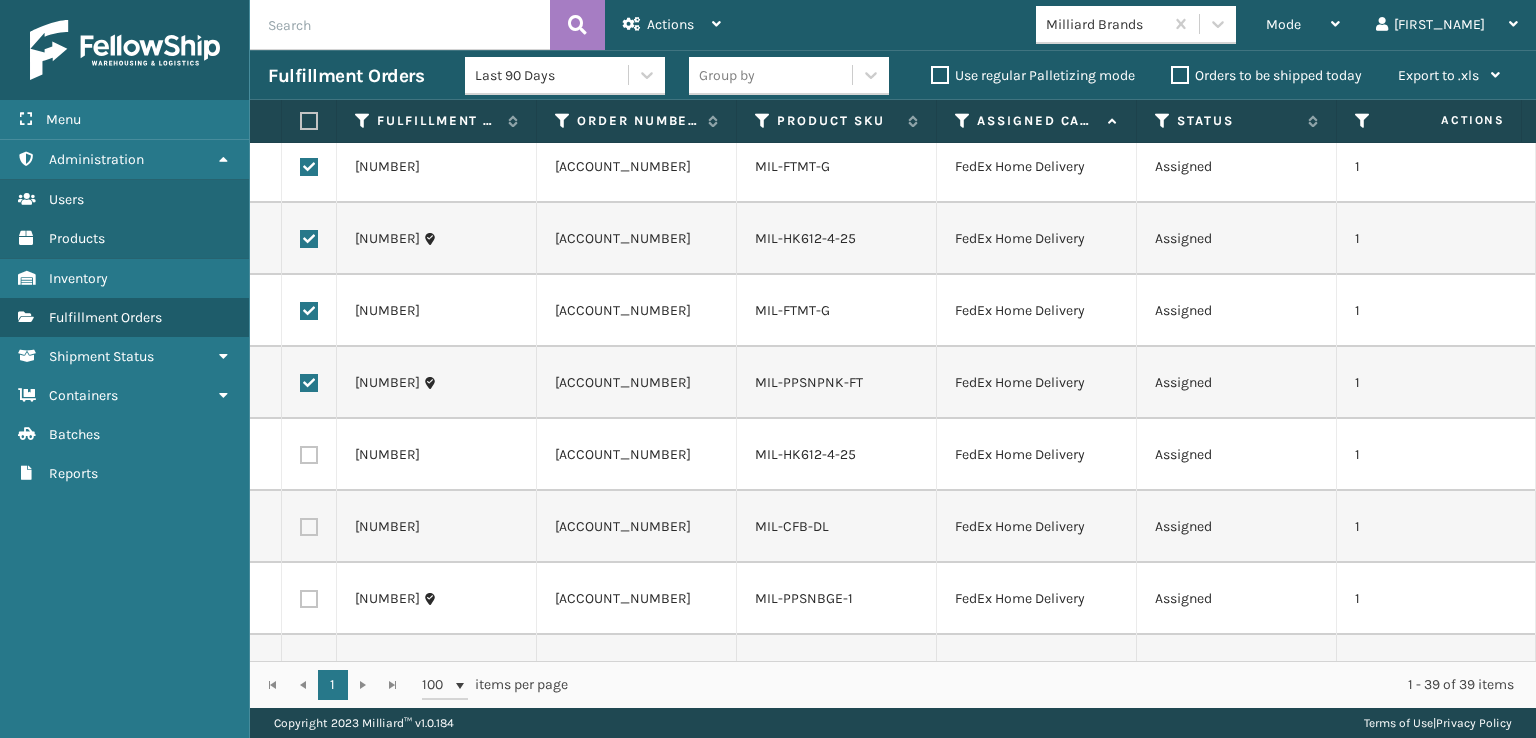 click at bounding box center [309, 455] 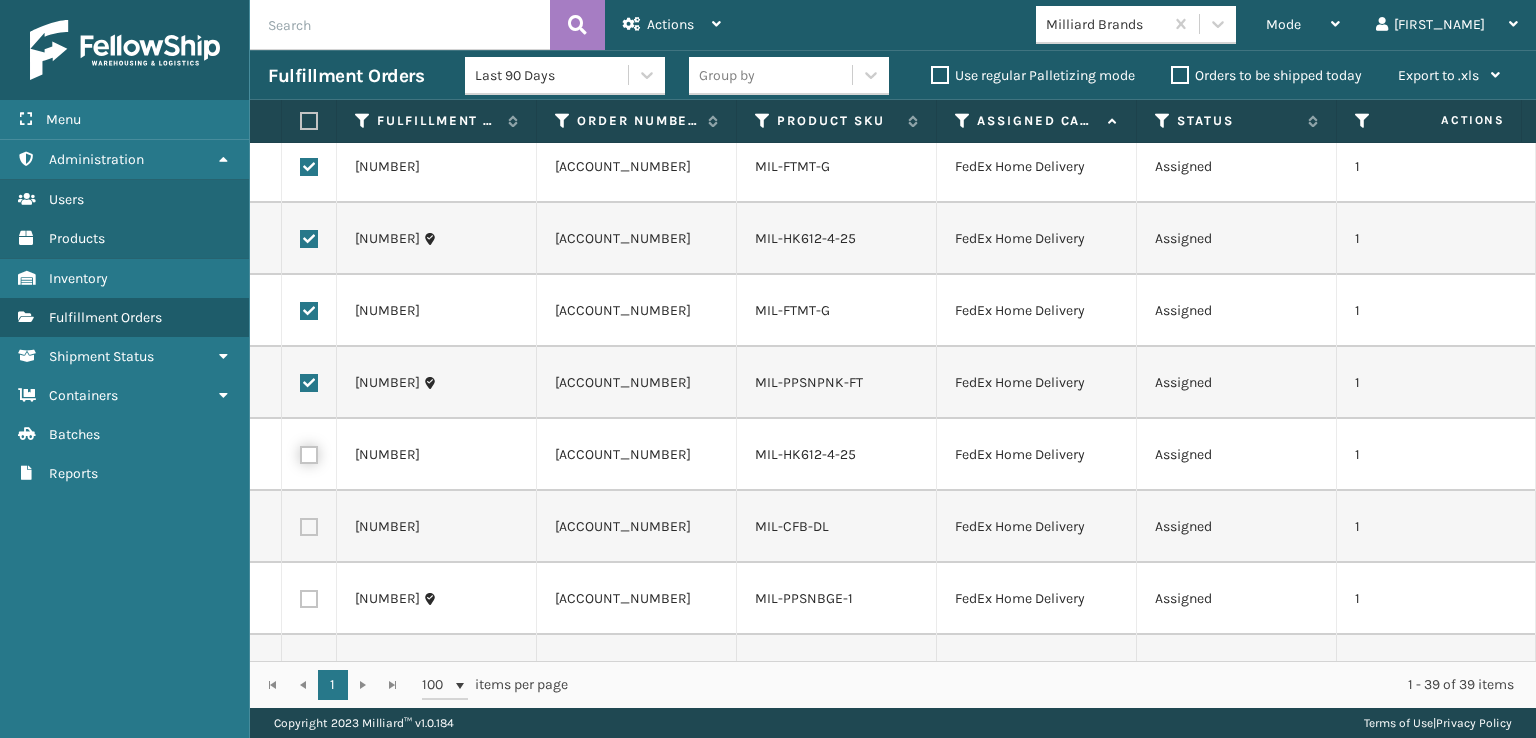 click at bounding box center [300, 452] 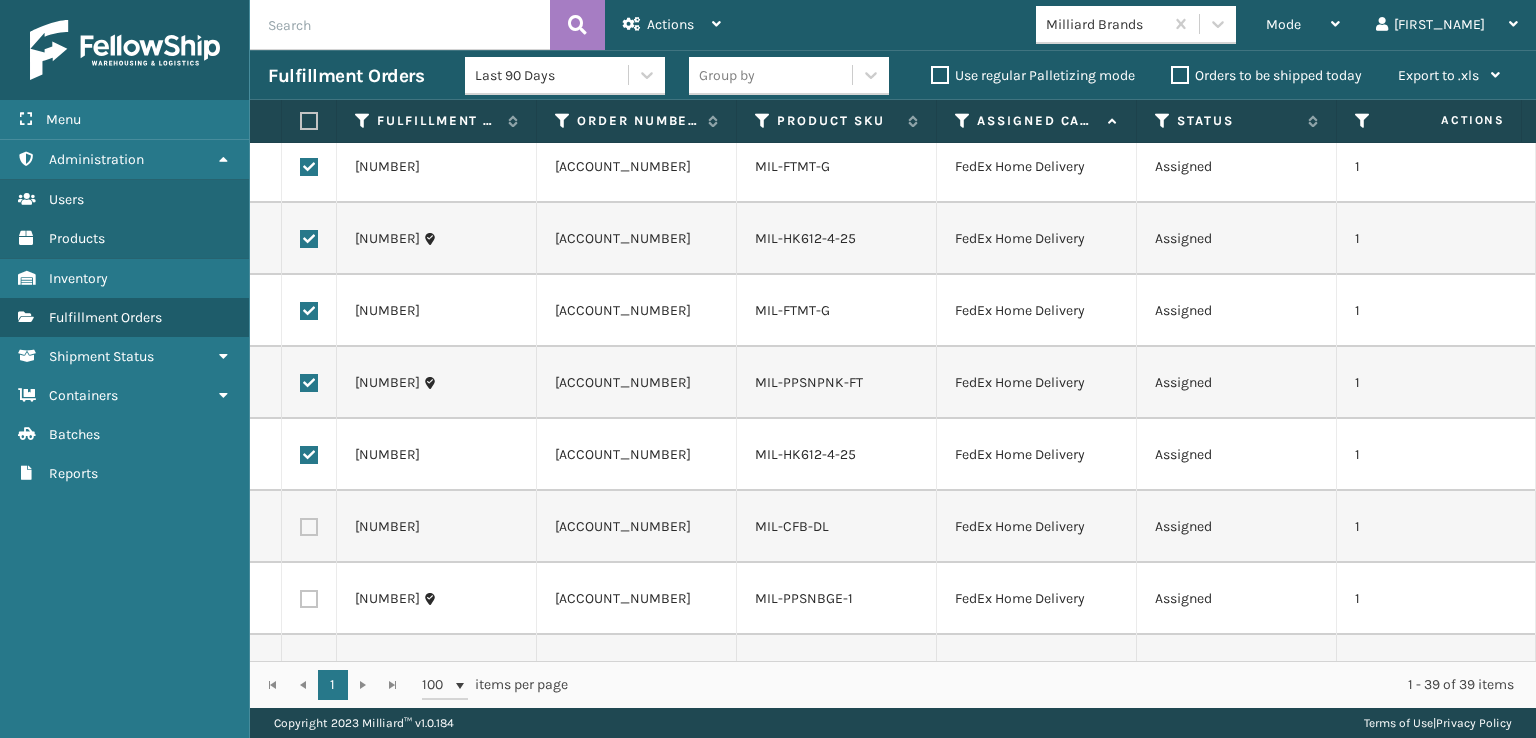 click at bounding box center [309, 527] 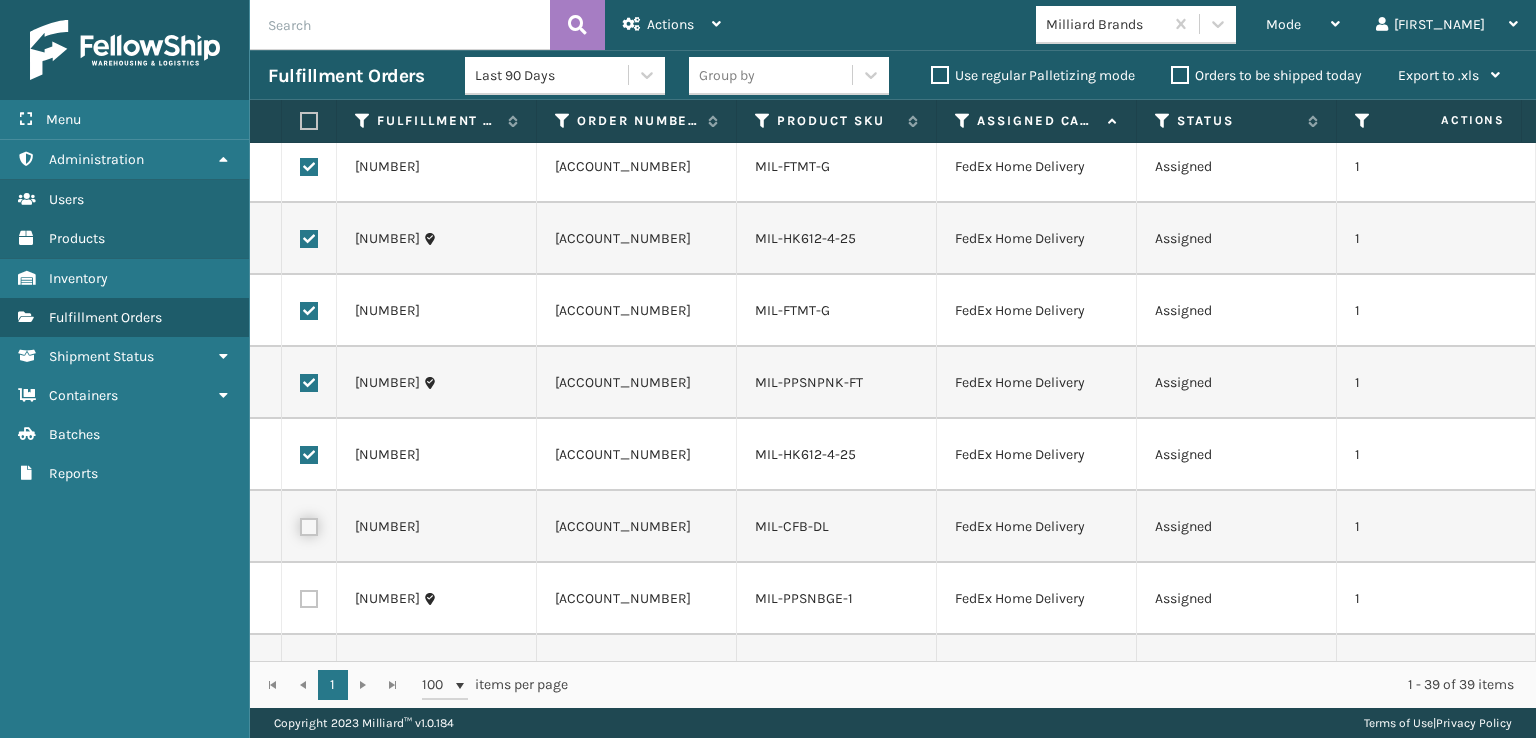click at bounding box center [300, 524] 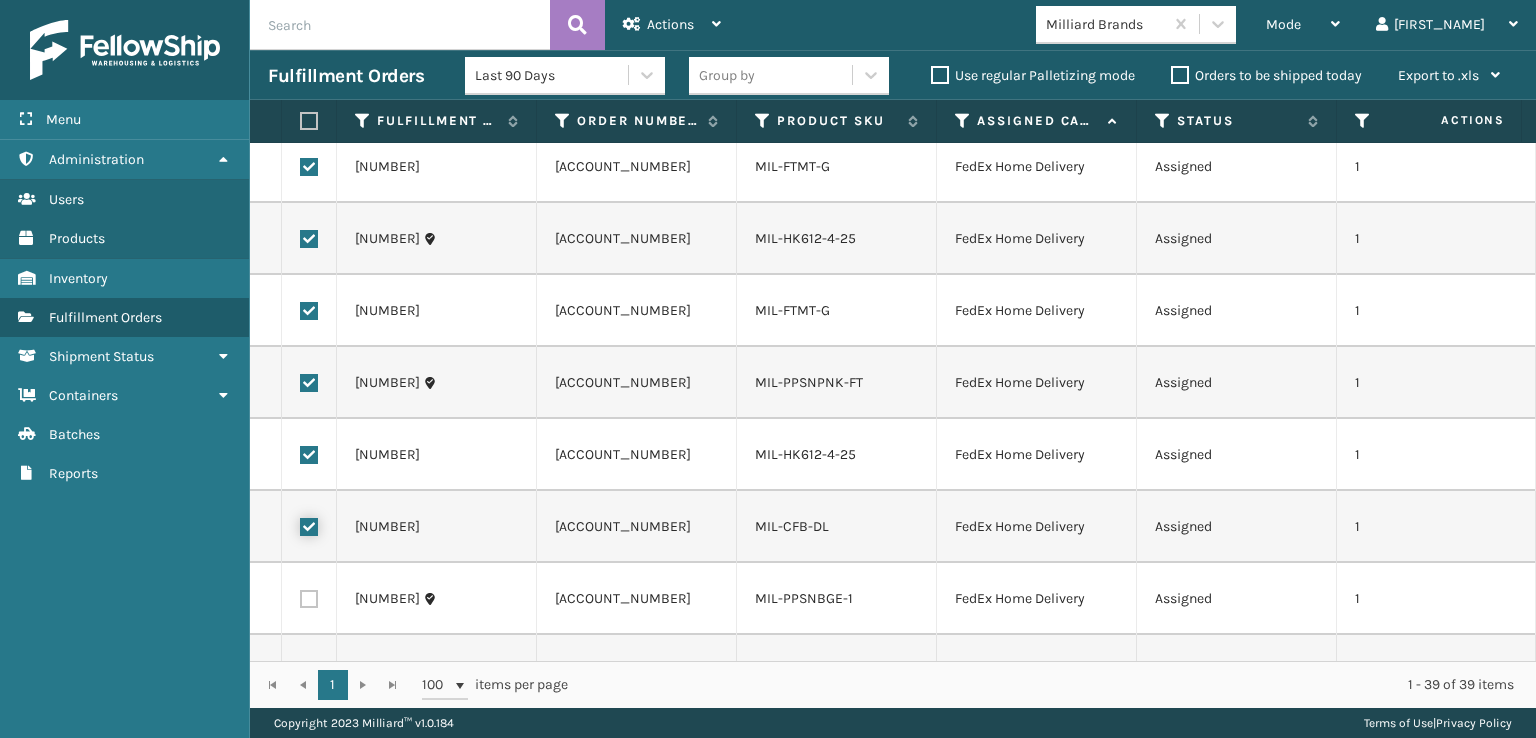 checkbox on "true" 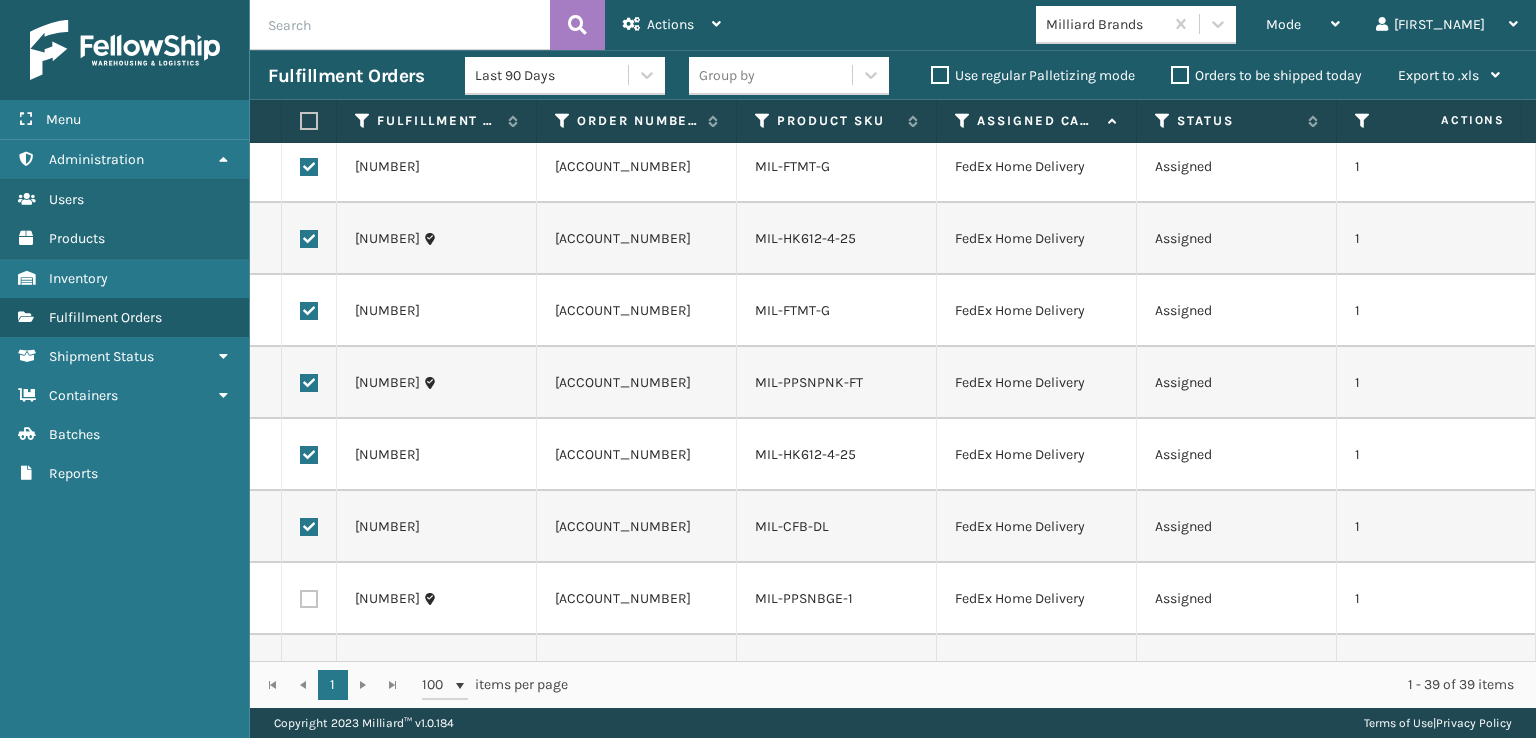 click at bounding box center (309, 599) 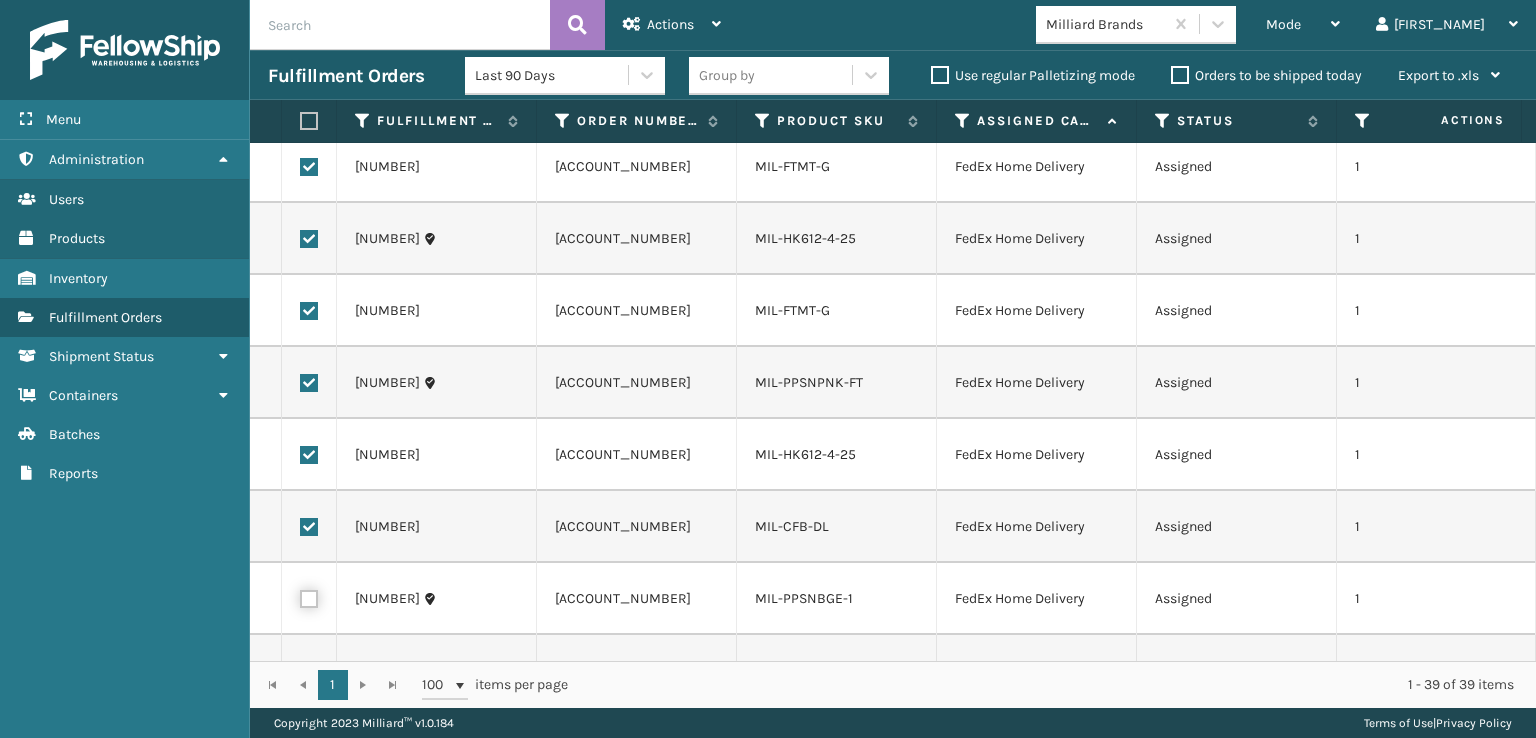 click at bounding box center [300, 596] 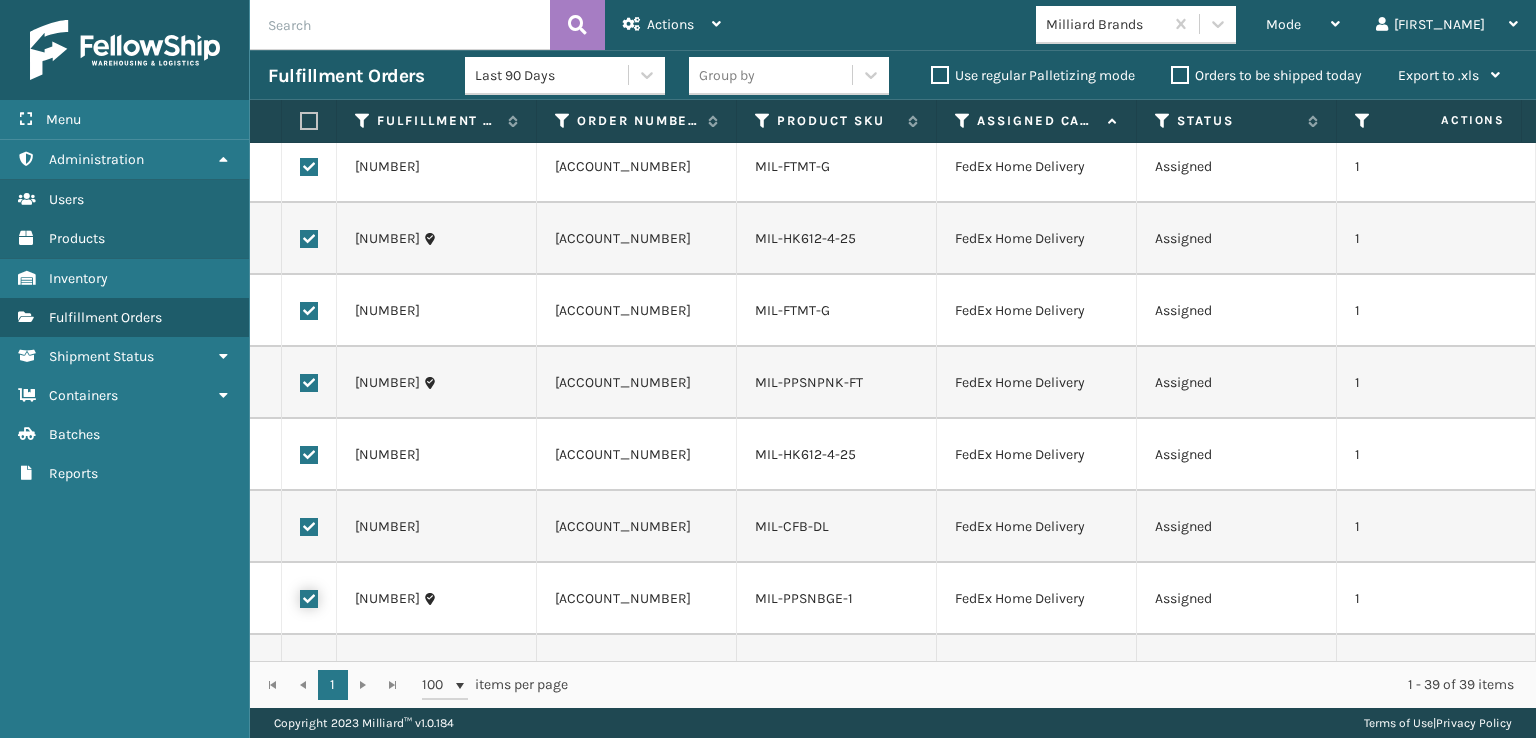 scroll, scrollTop: 500, scrollLeft: 0, axis: vertical 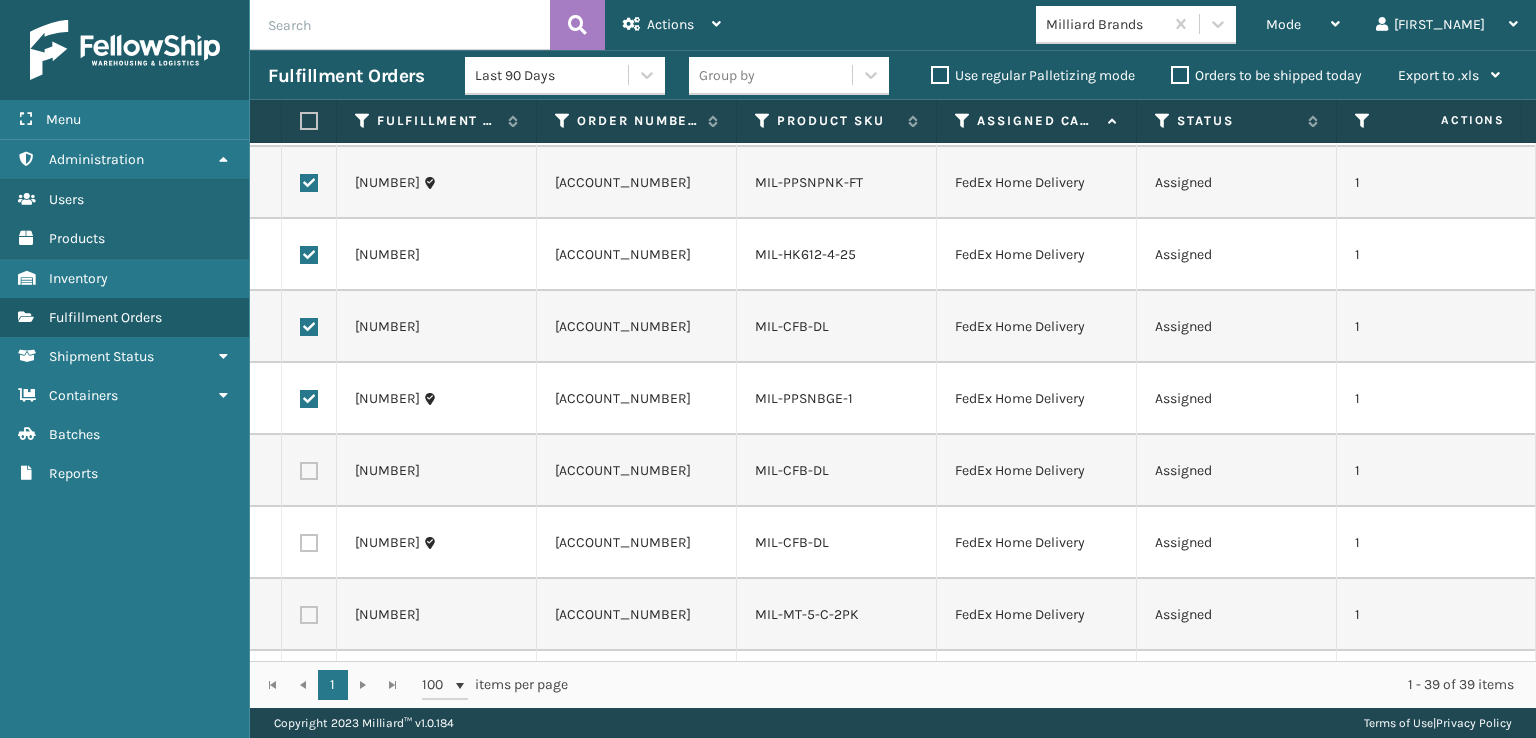 click at bounding box center (309, 471) 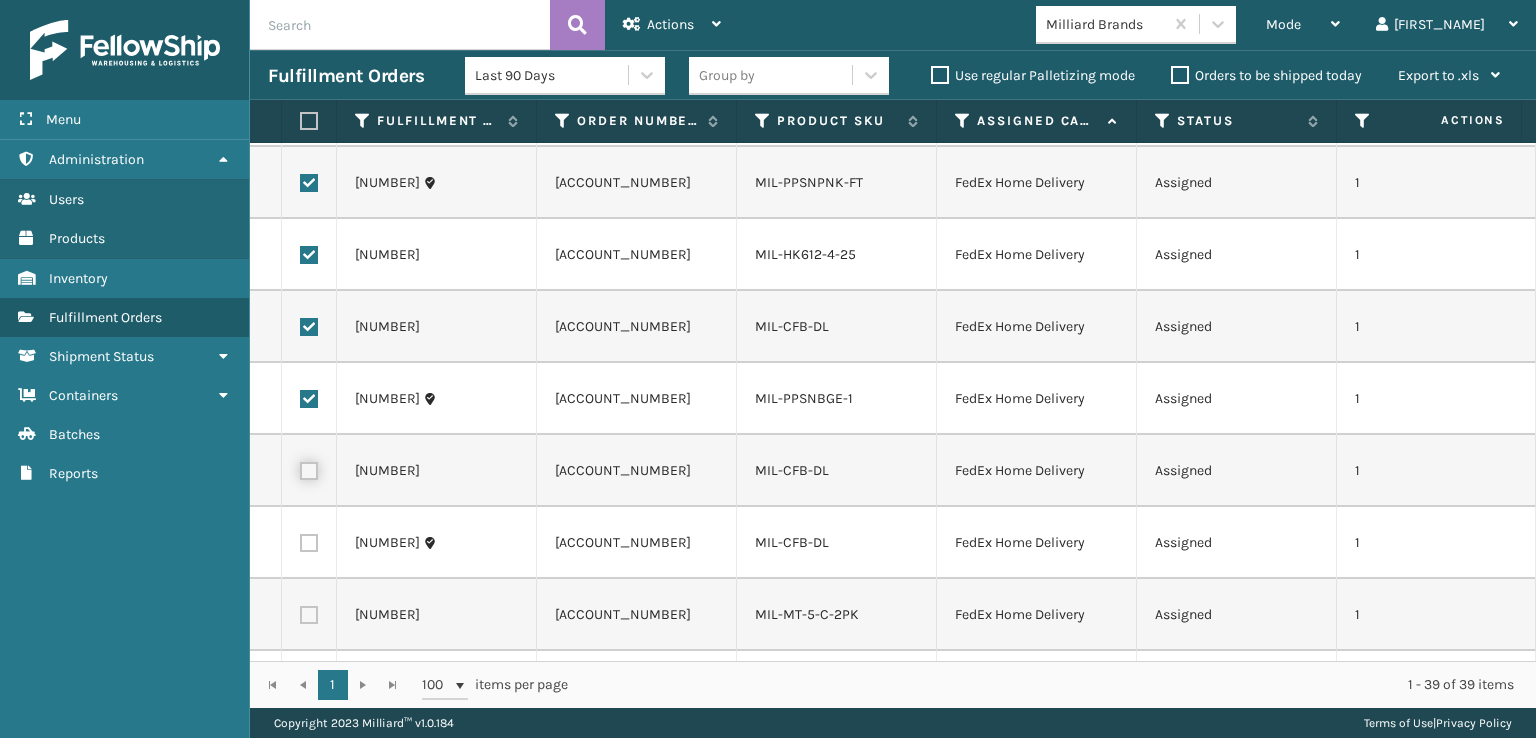 click at bounding box center [300, 468] 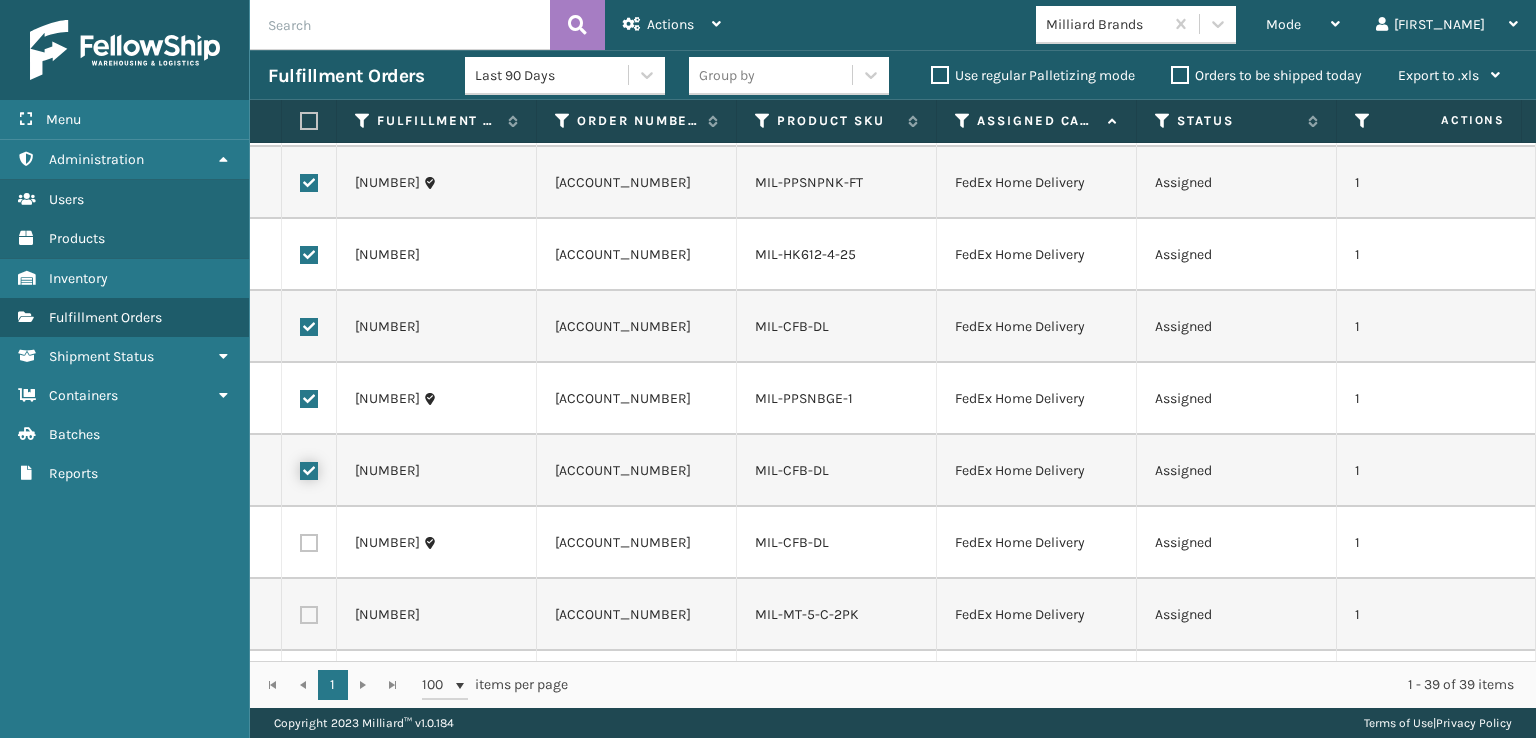 checkbox on "true" 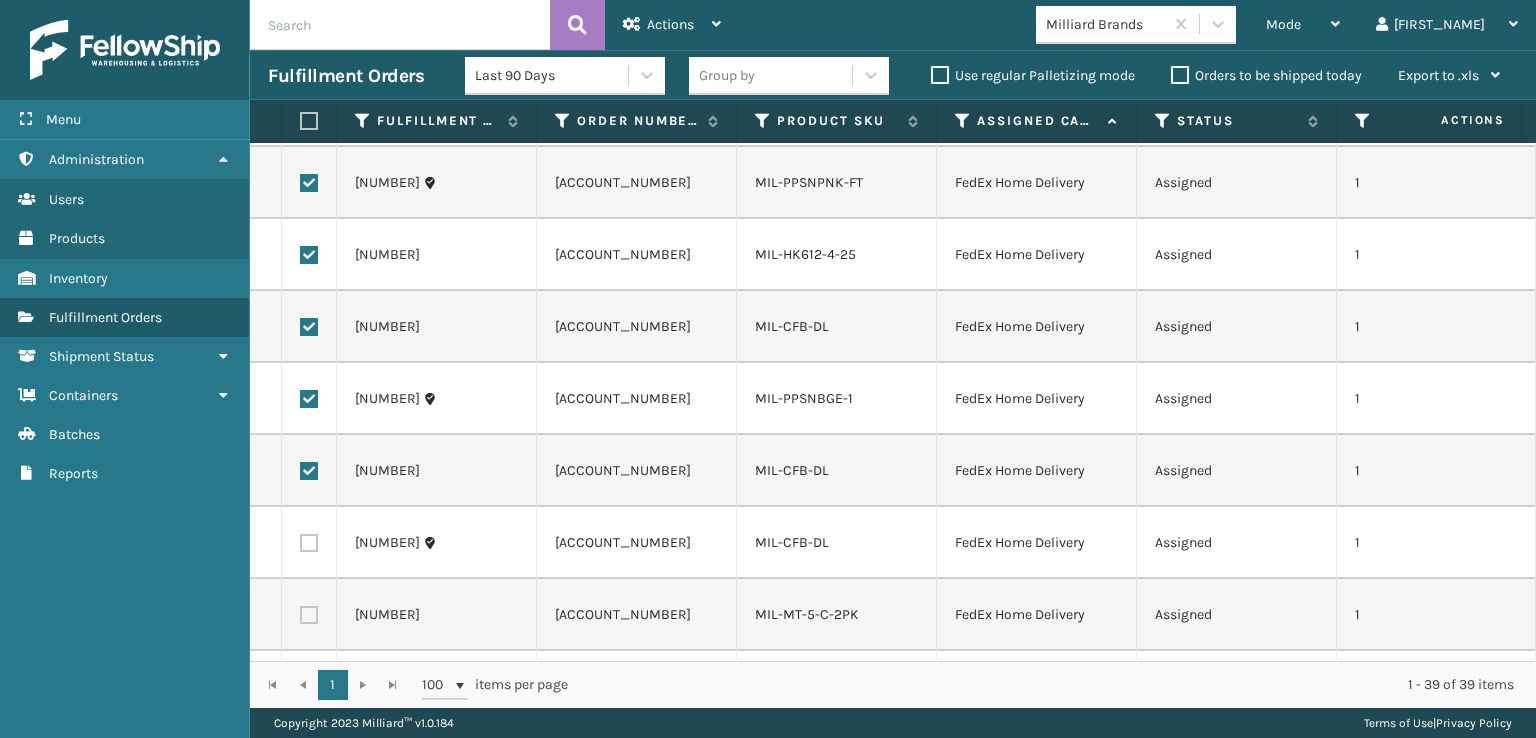 click at bounding box center (309, 543) 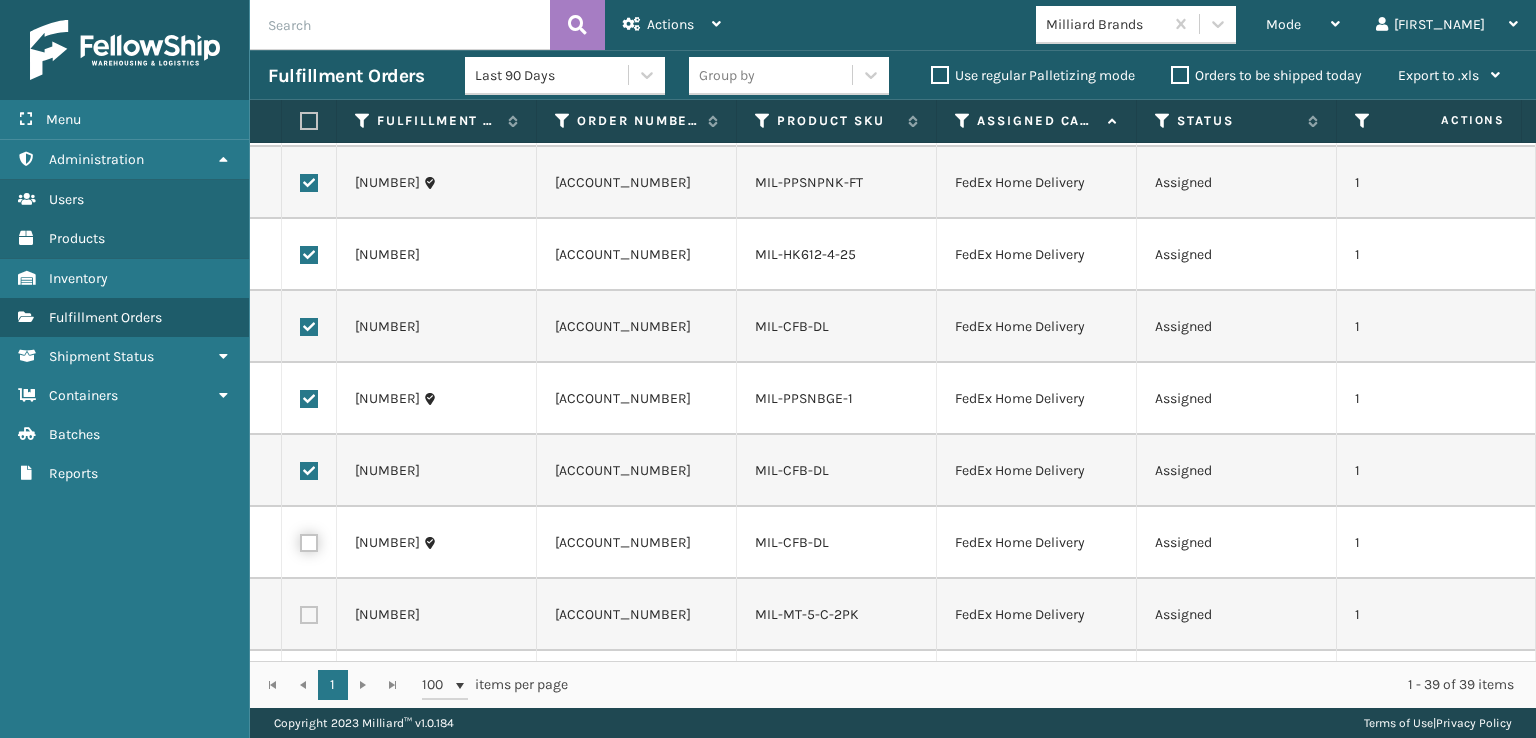 click at bounding box center (300, 540) 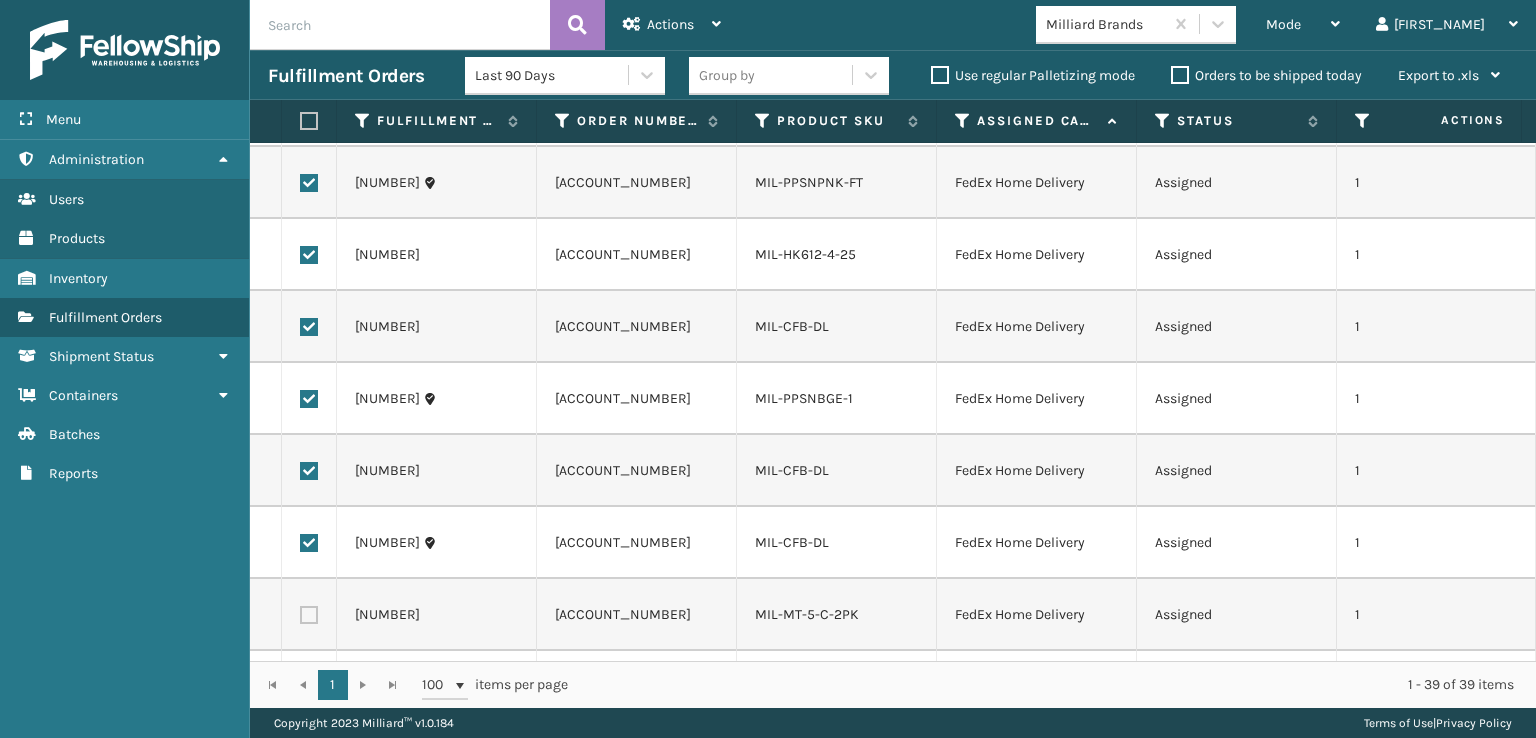 click at bounding box center [309, 615] 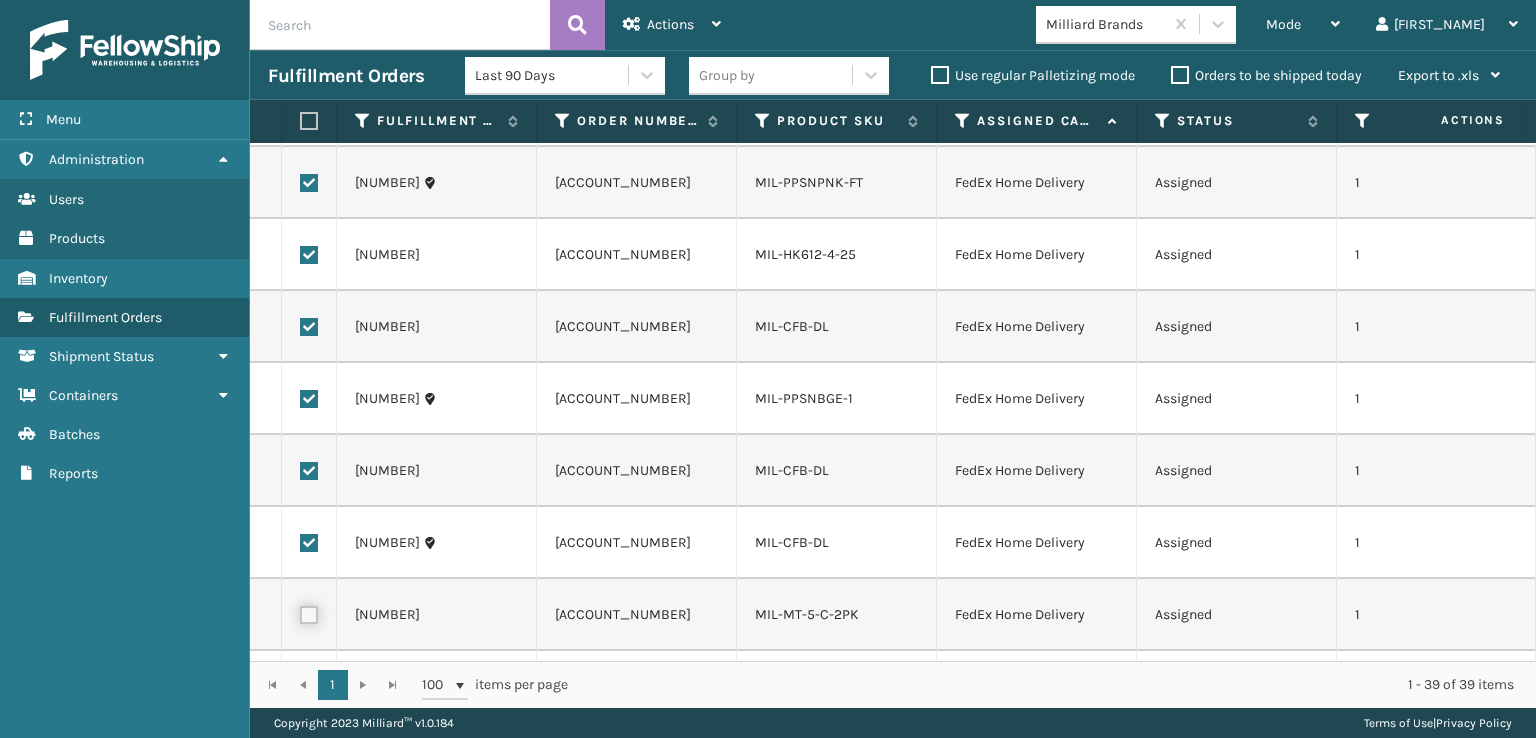click at bounding box center (300, 612) 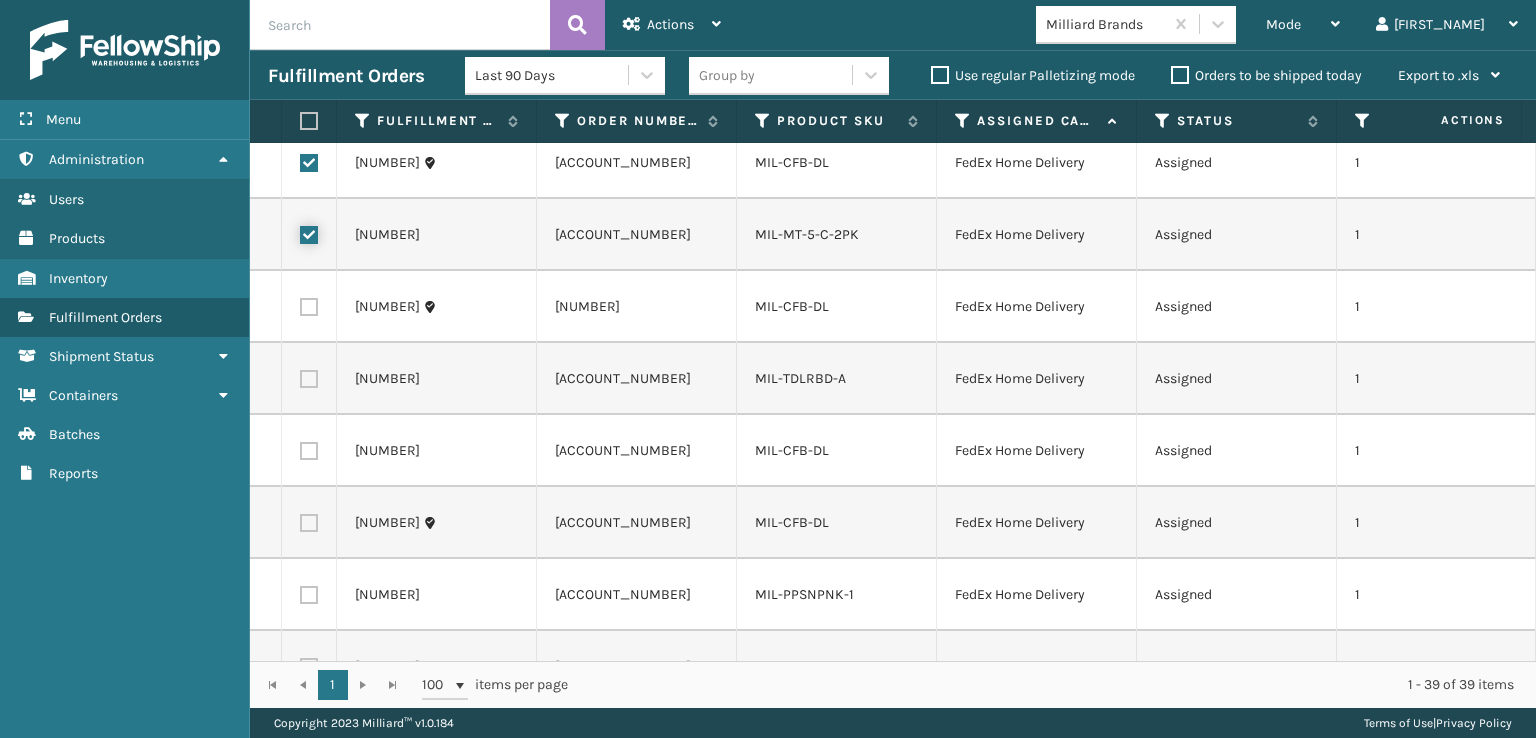 scroll, scrollTop: 900, scrollLeft: 0, axis: vertical 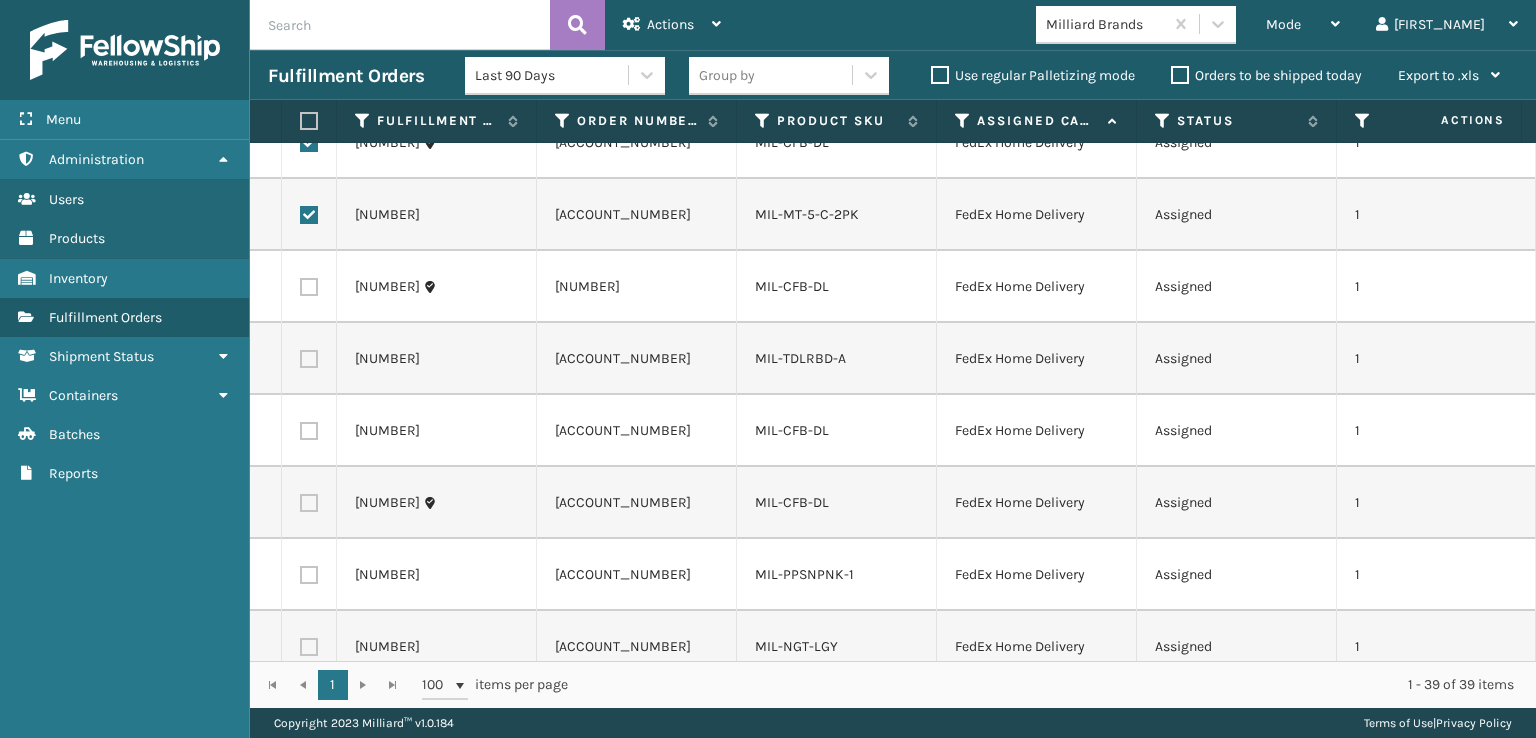 click at bounding box center [309, 287] 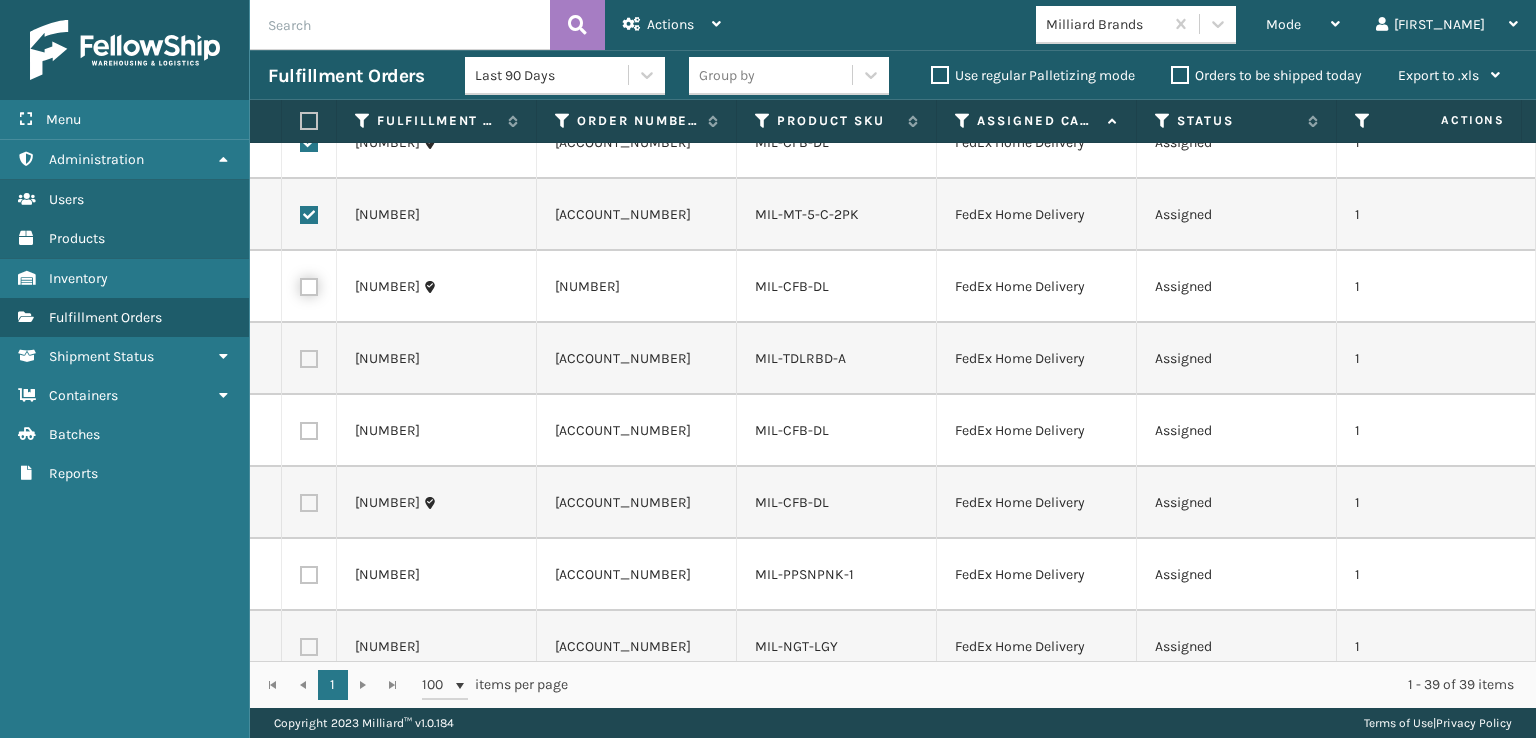 click at bounding box center [300, 284] 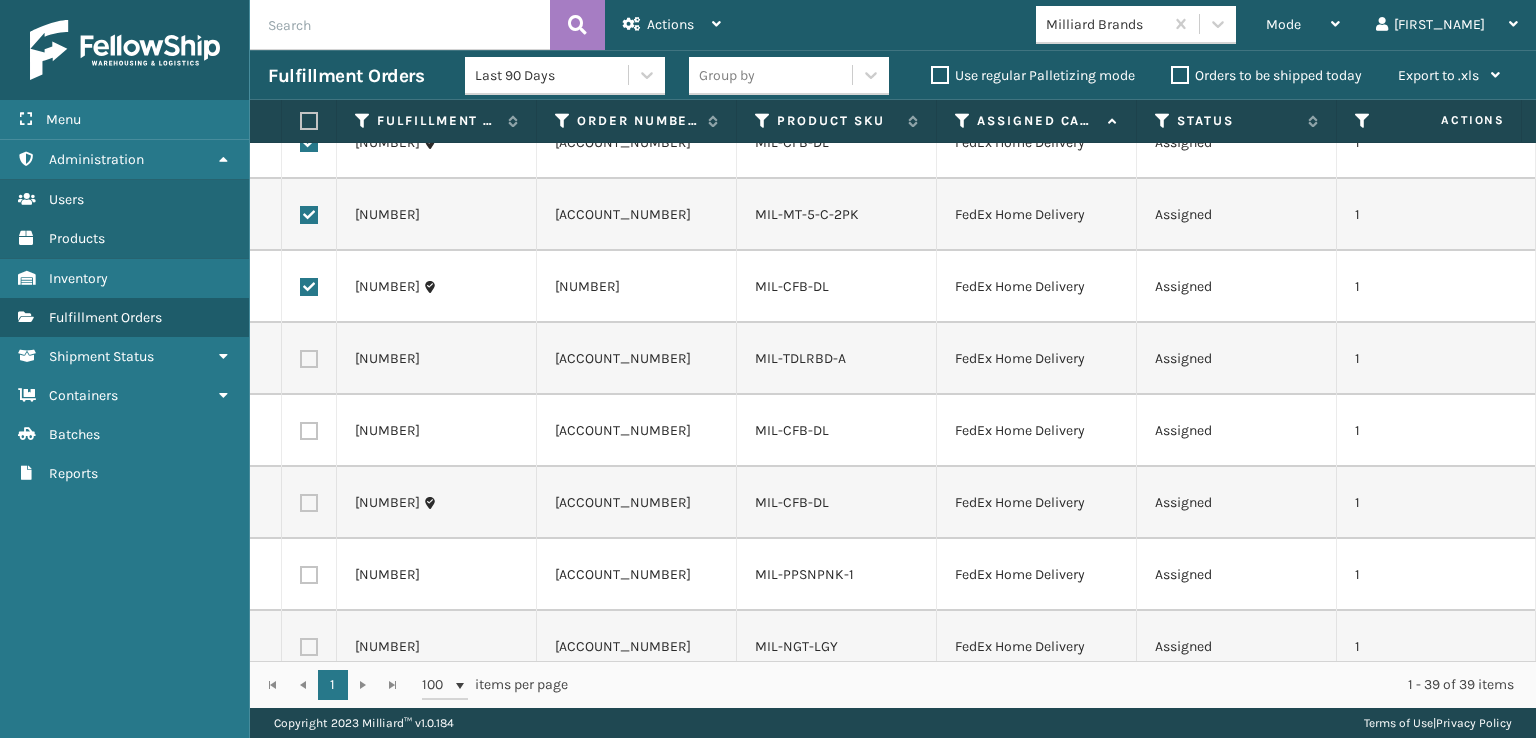 click at bounding box center (309, 359) 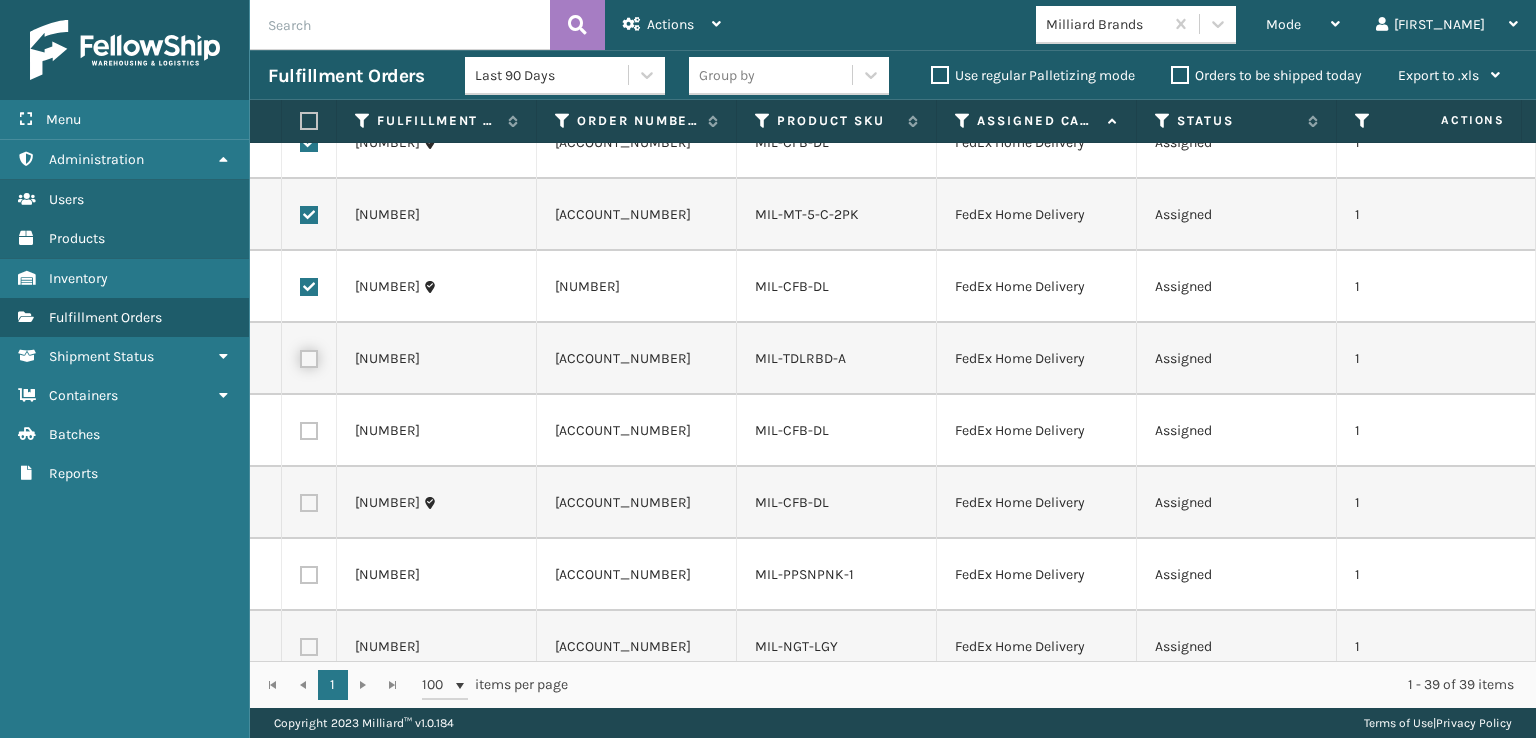 click at bounding box center [300, 356] 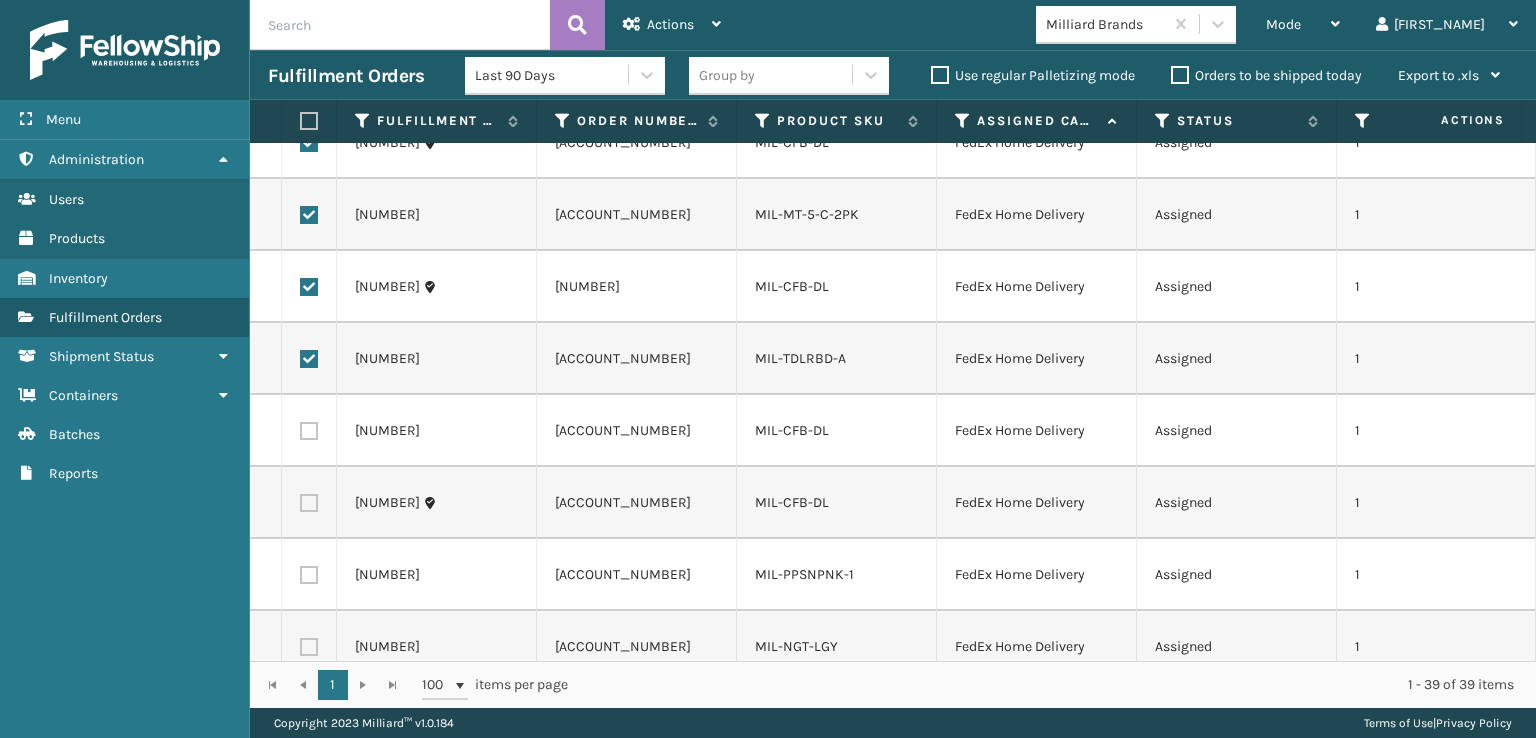 click at bounding box center (309, 431) 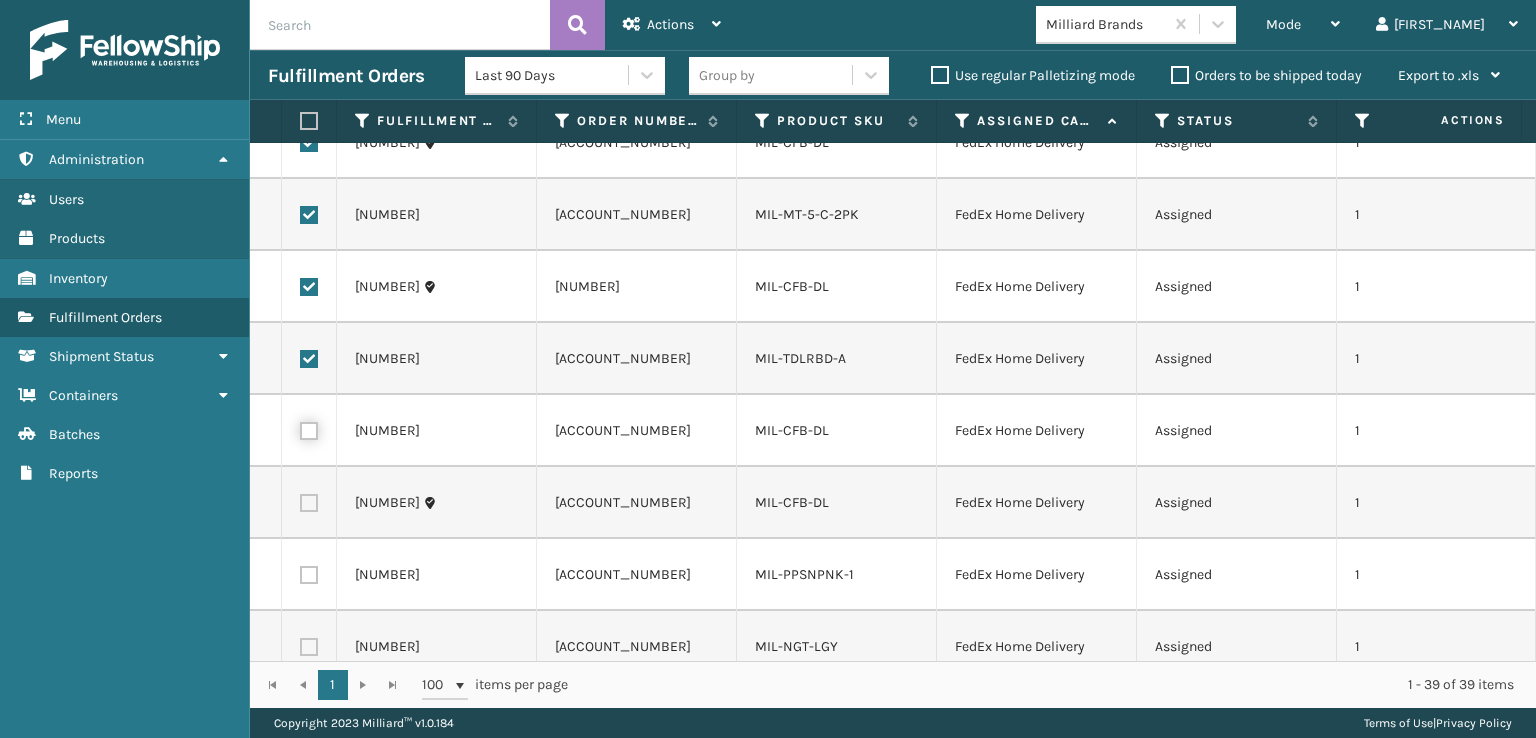 click at bounding box center [300, 428] 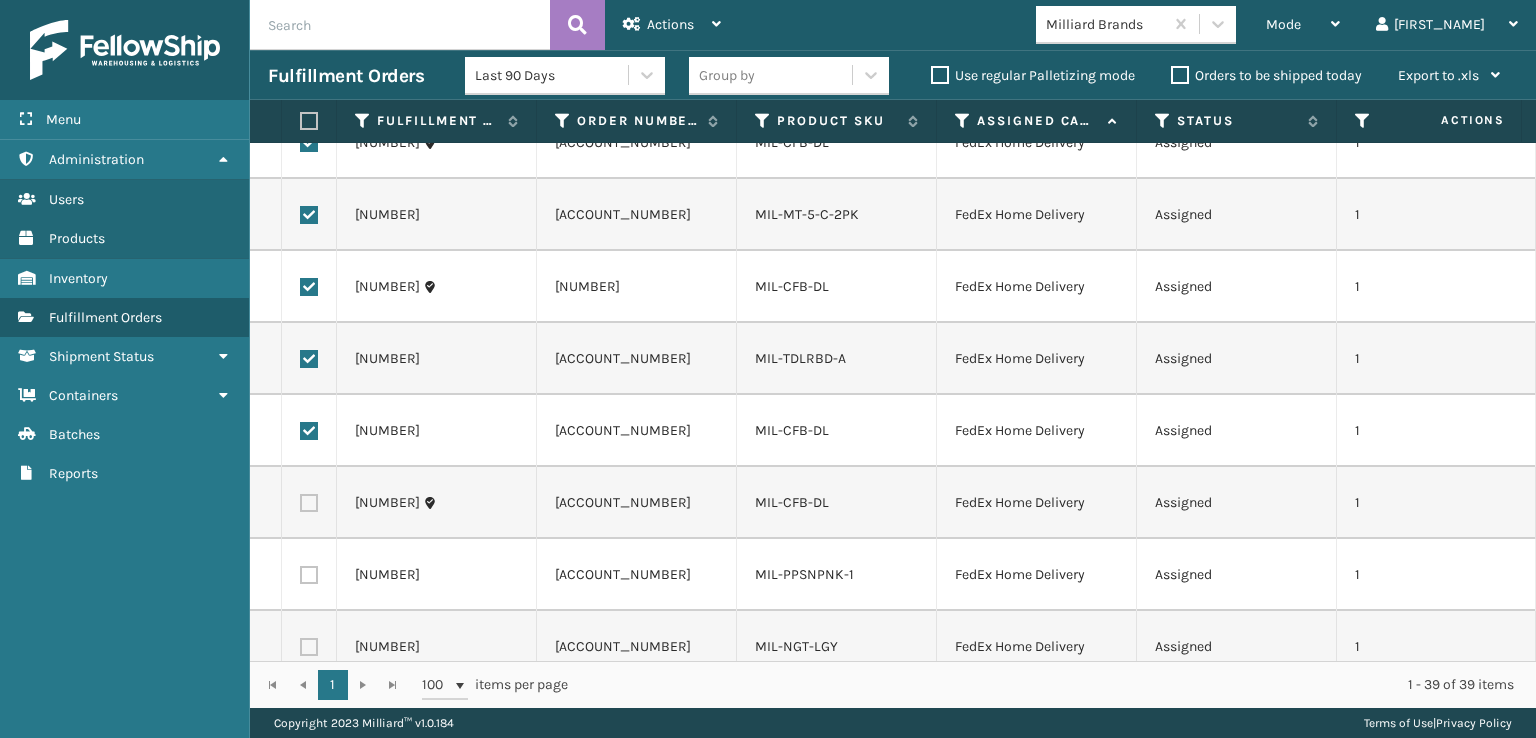 click at bounding box center [309, 503] 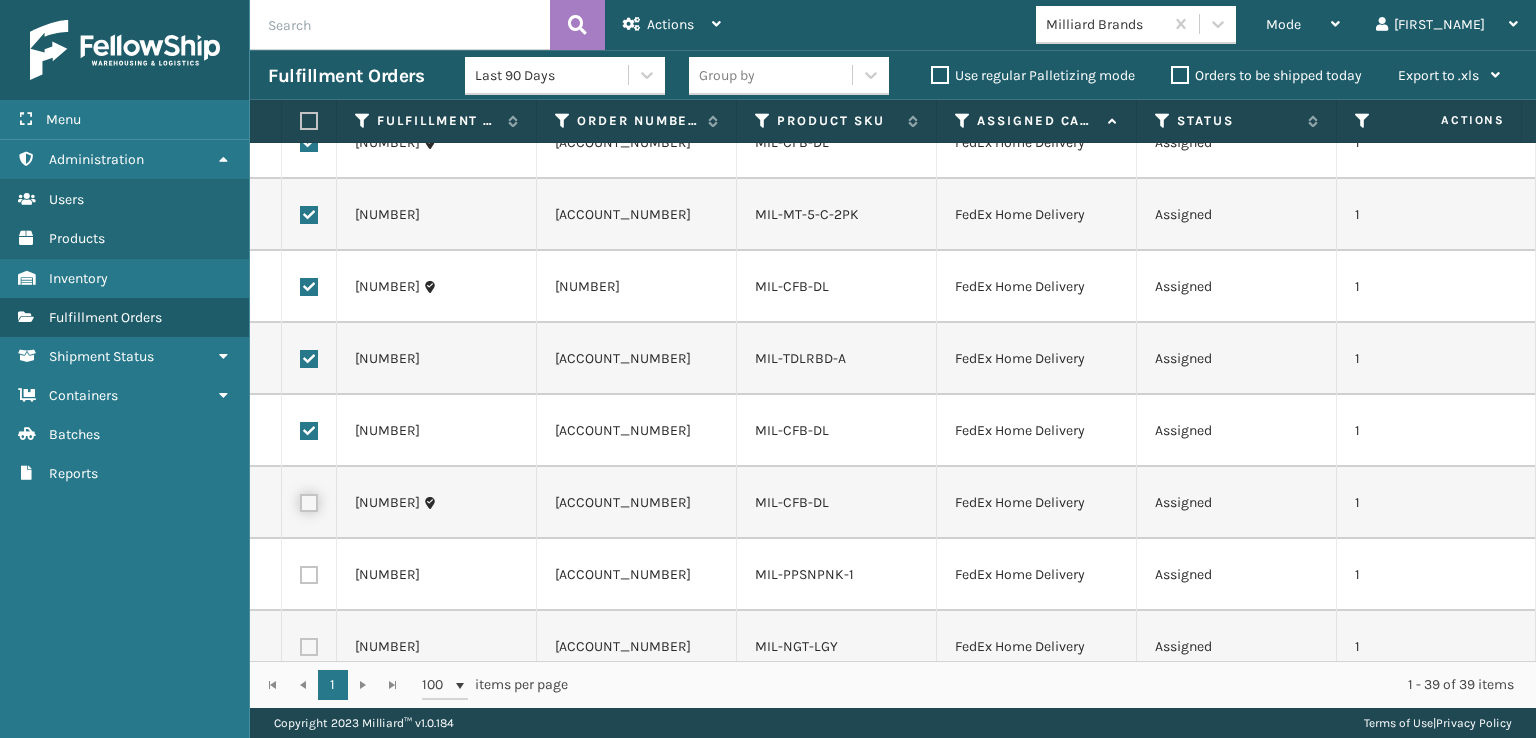 click at bounding box center (300, 500) 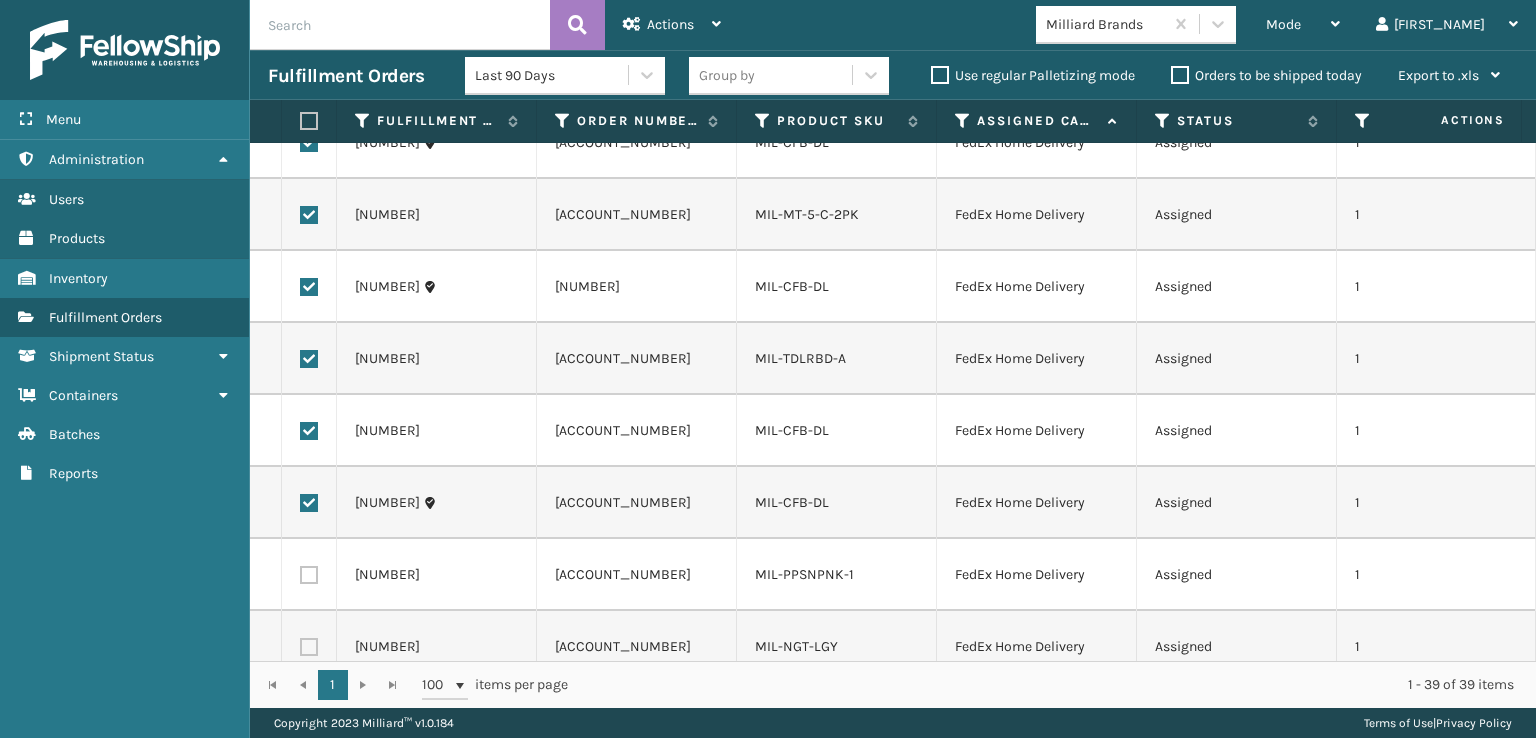 click at bounding box center [309, 575] 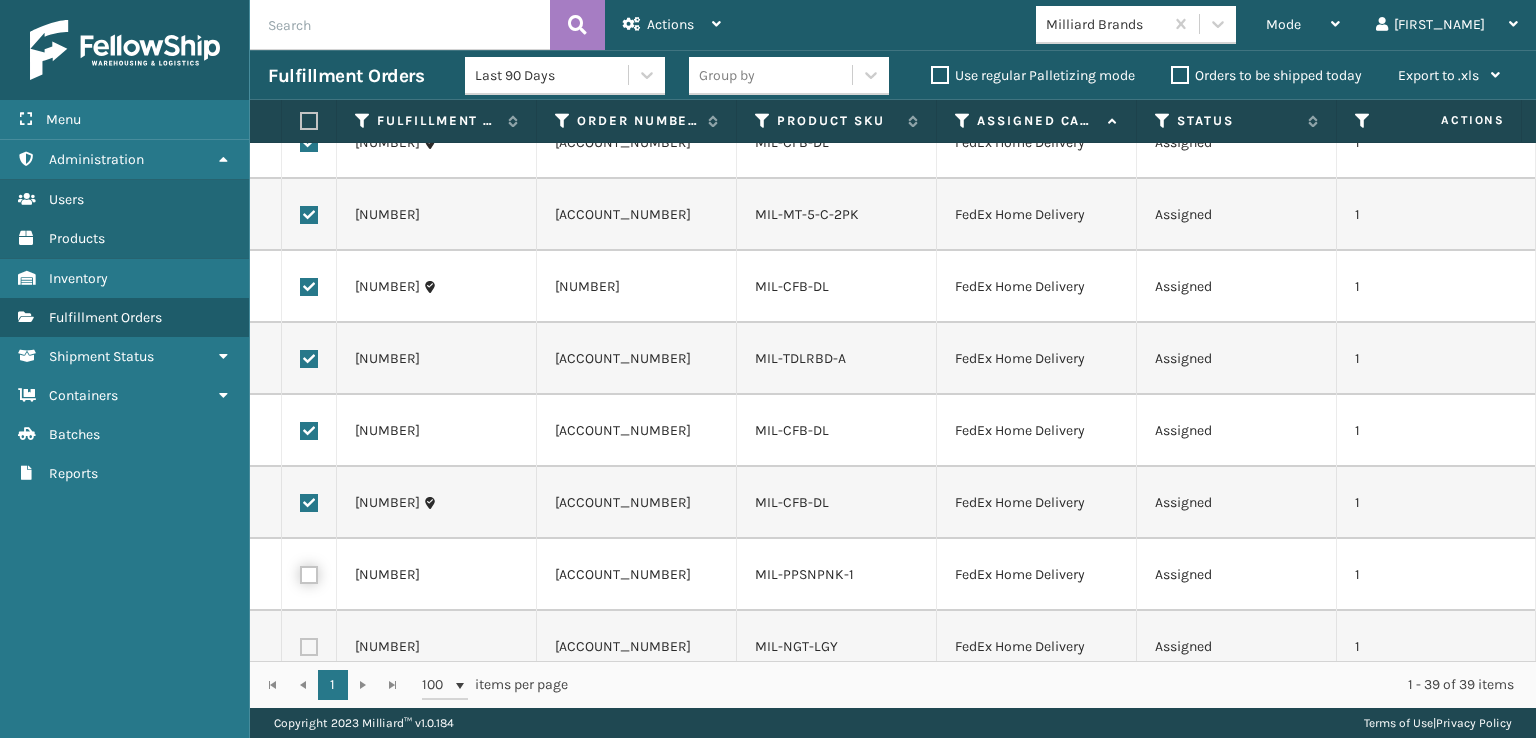 click at bounding box center [300, 572] 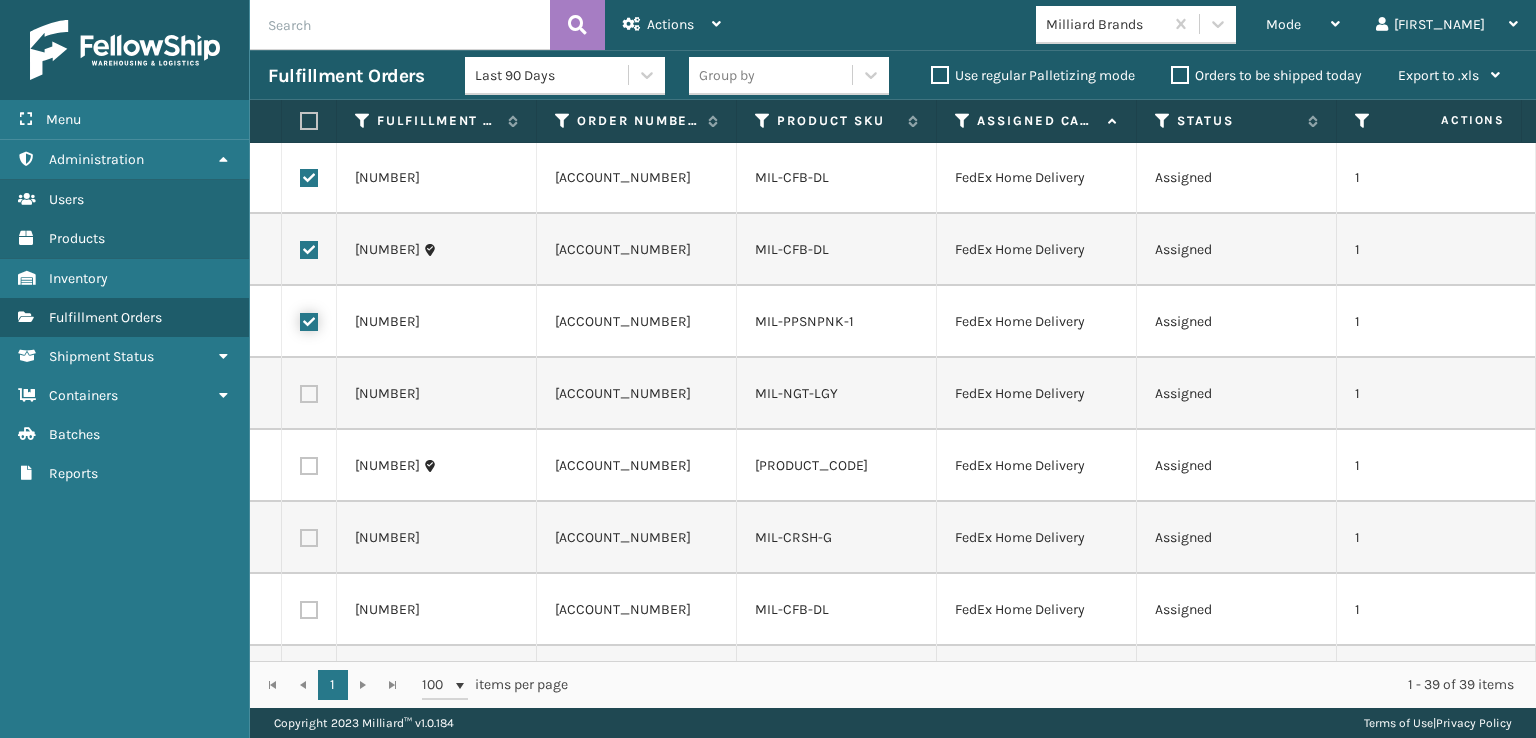 scroll, scrollTop: 1200, scrollLeft: 0, axis: vertical 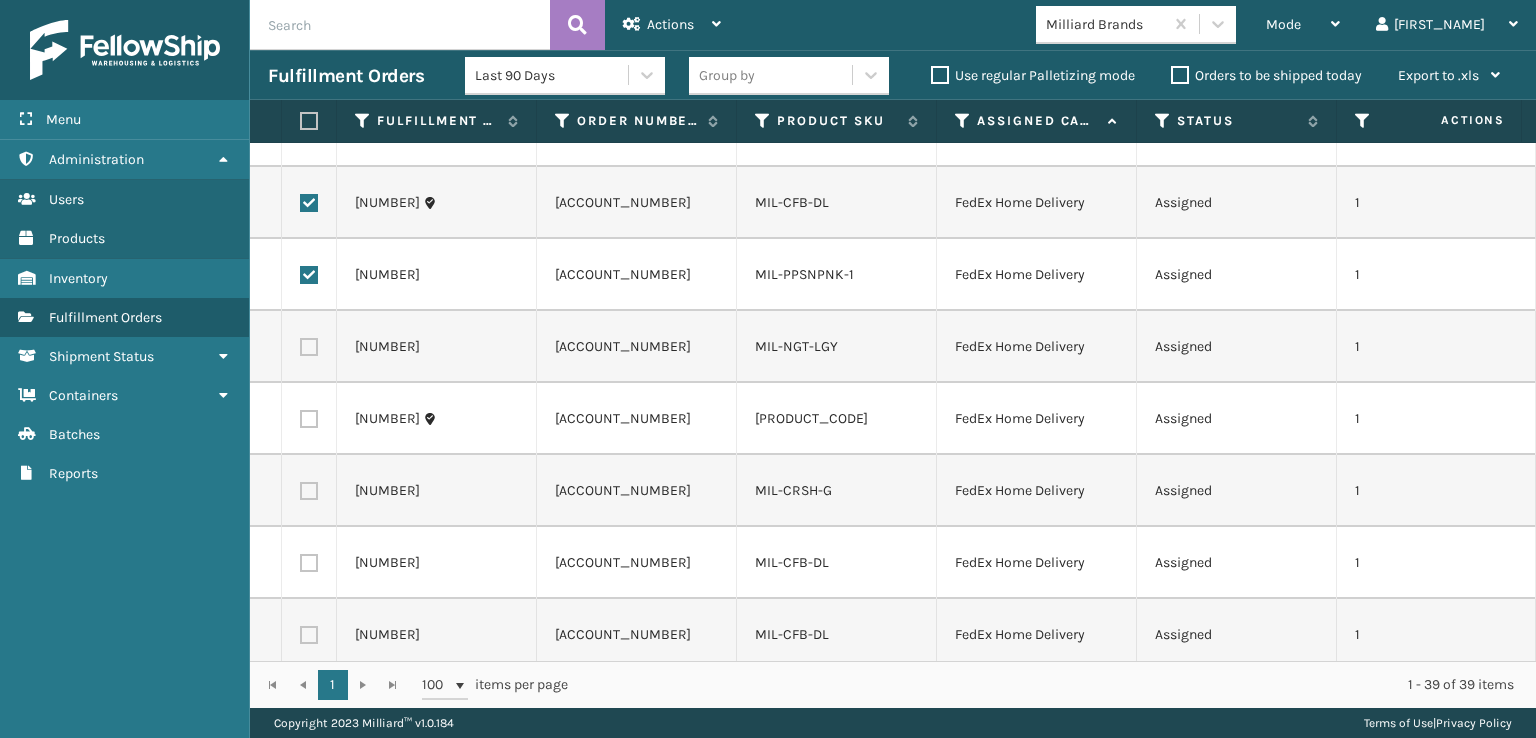 click at bounding box center [309, 347] 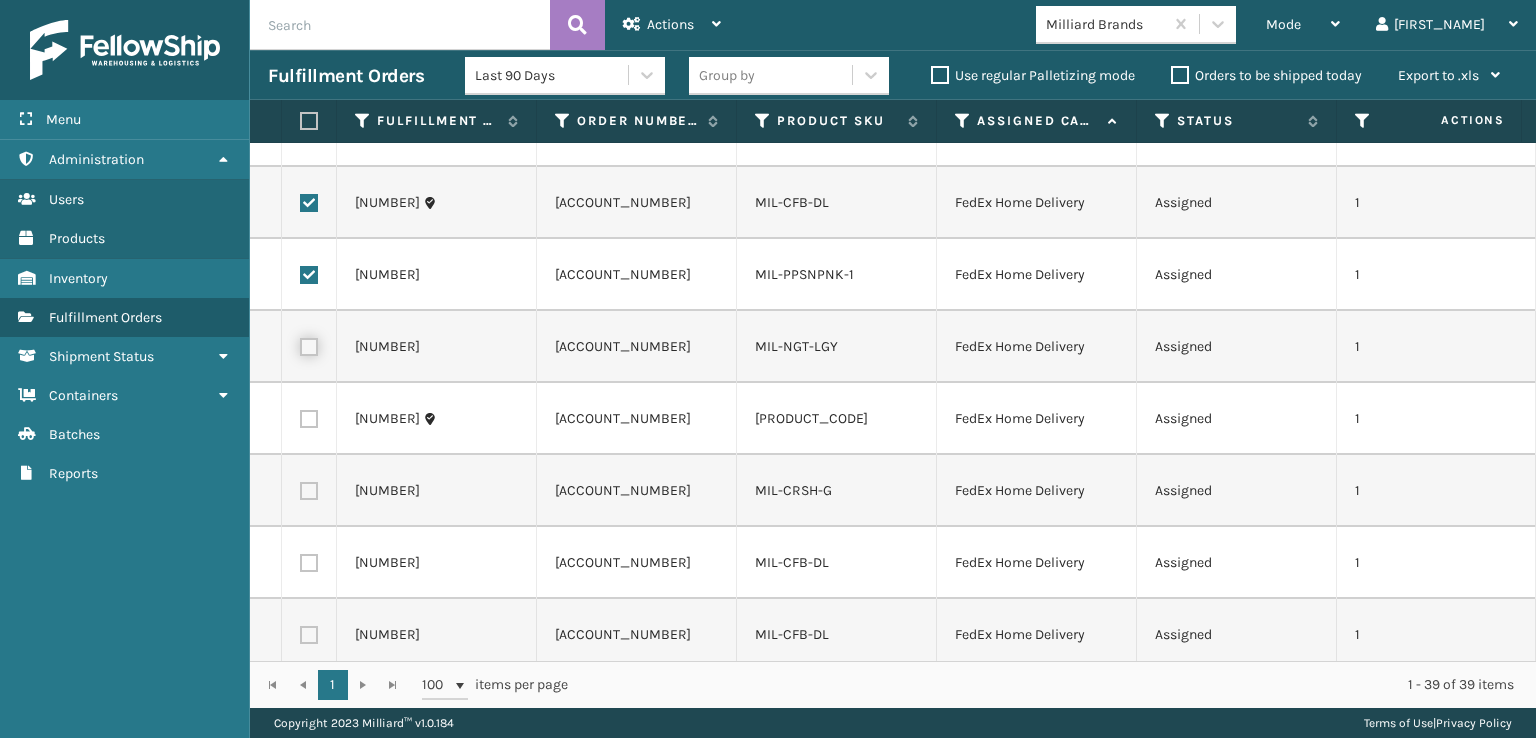 click at bounding box center (300, 344) 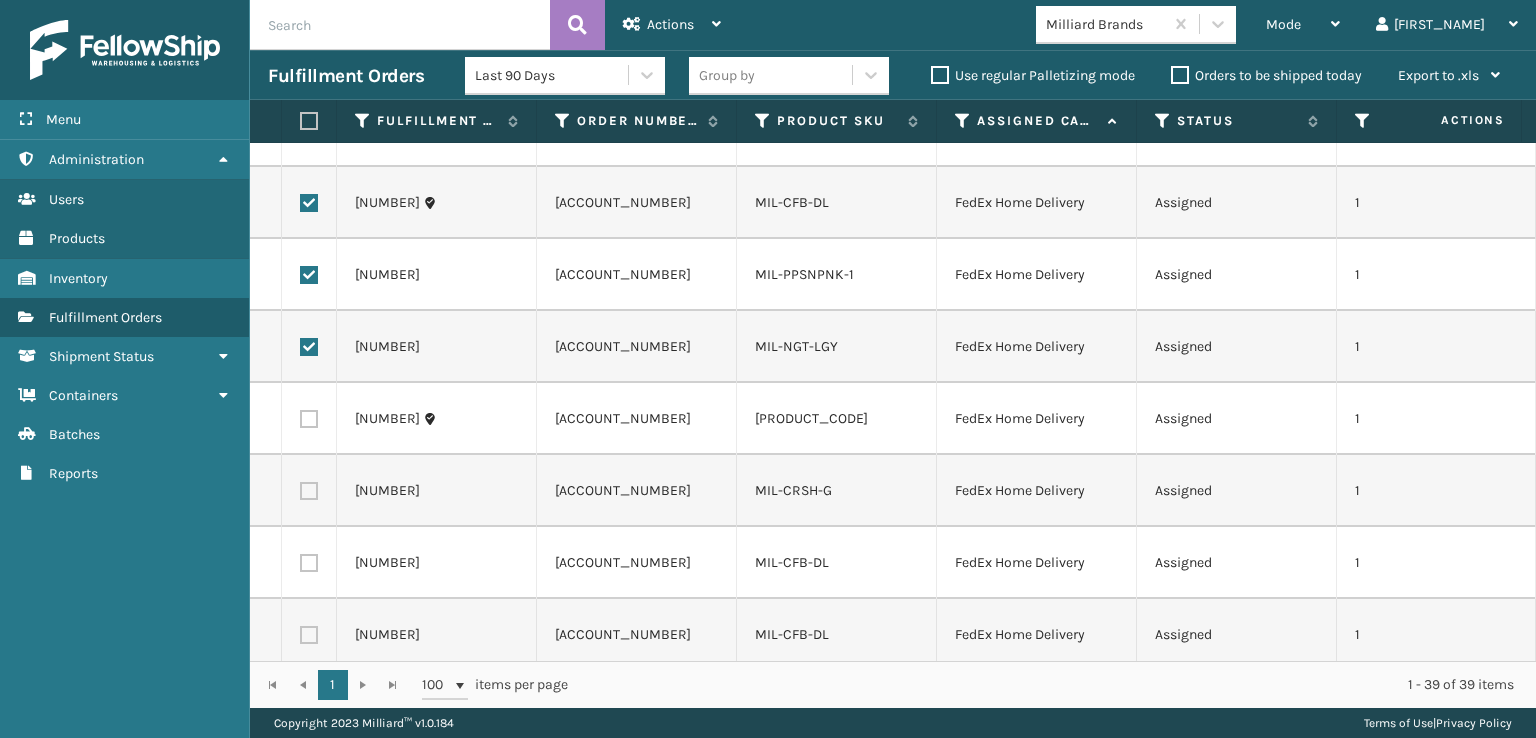 click at bounding box center (309, 419) 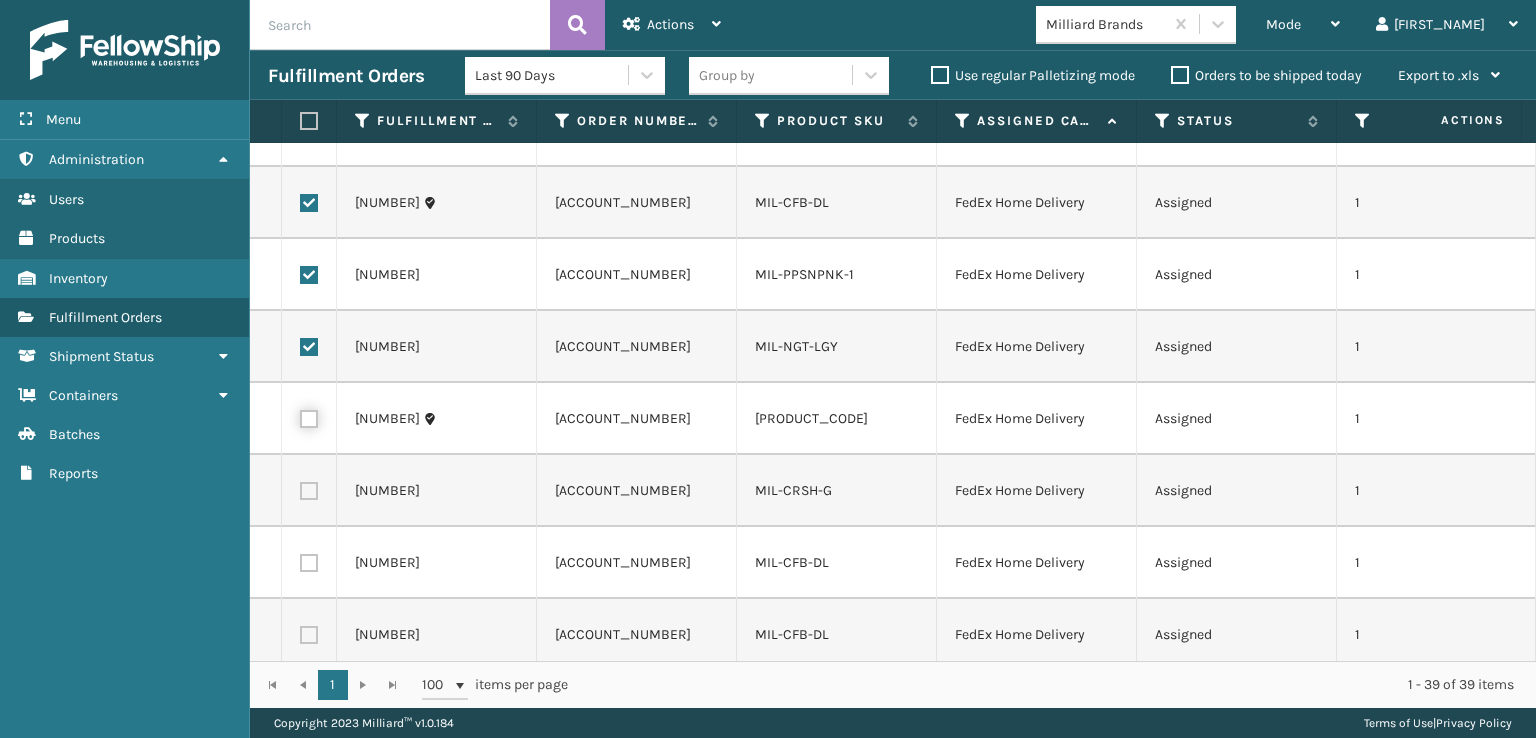 click at bounding box center [300, 416] 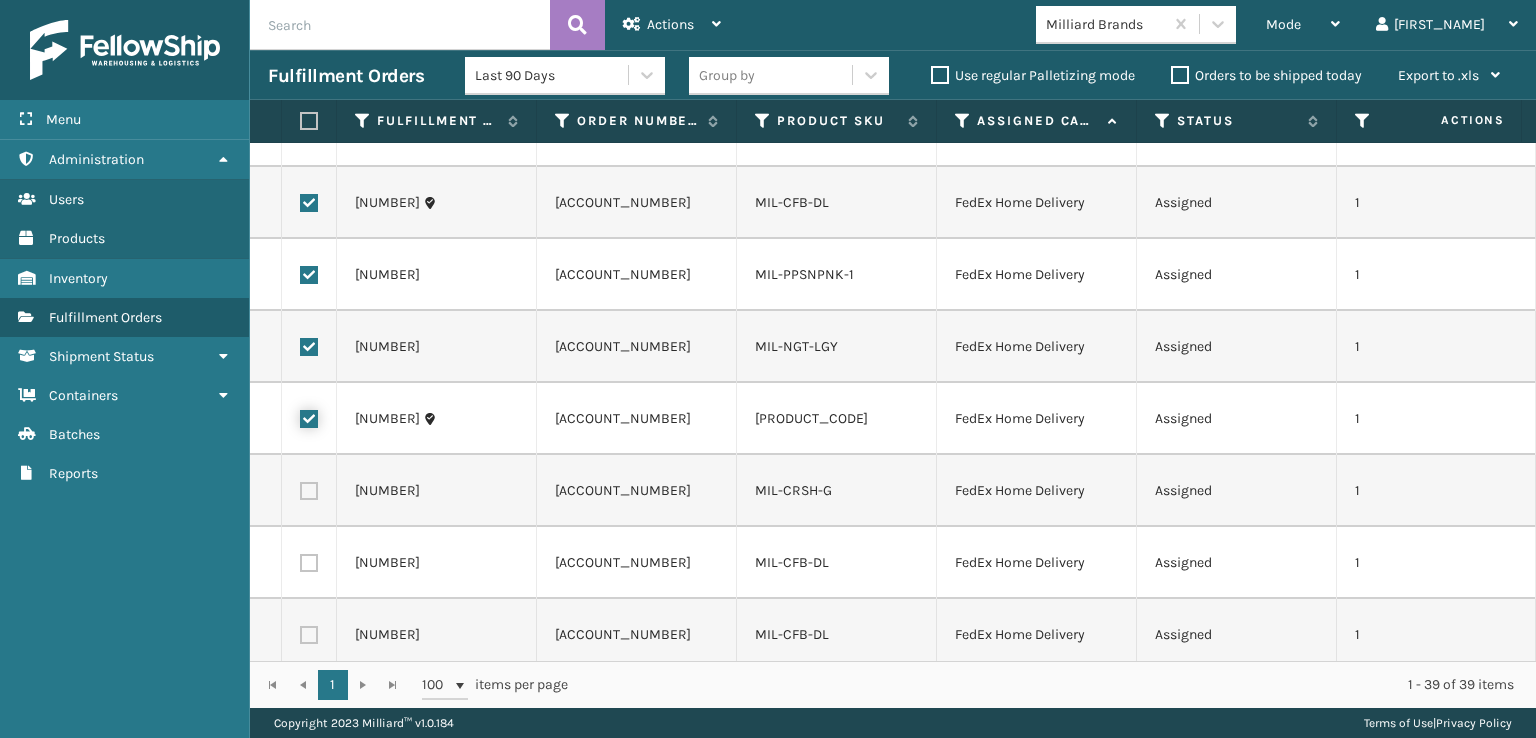 checkbox on "true" 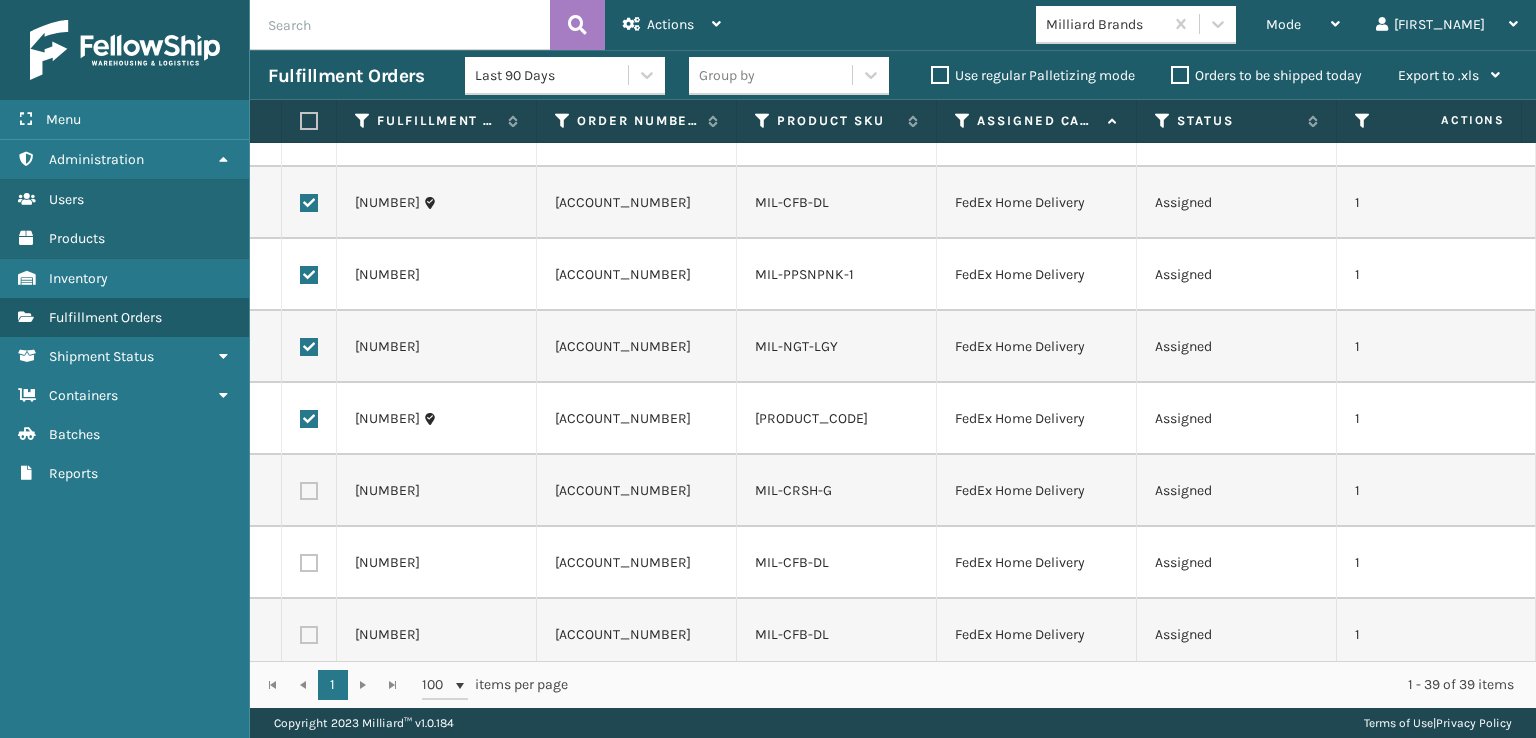click at bounding box center [309, 491] 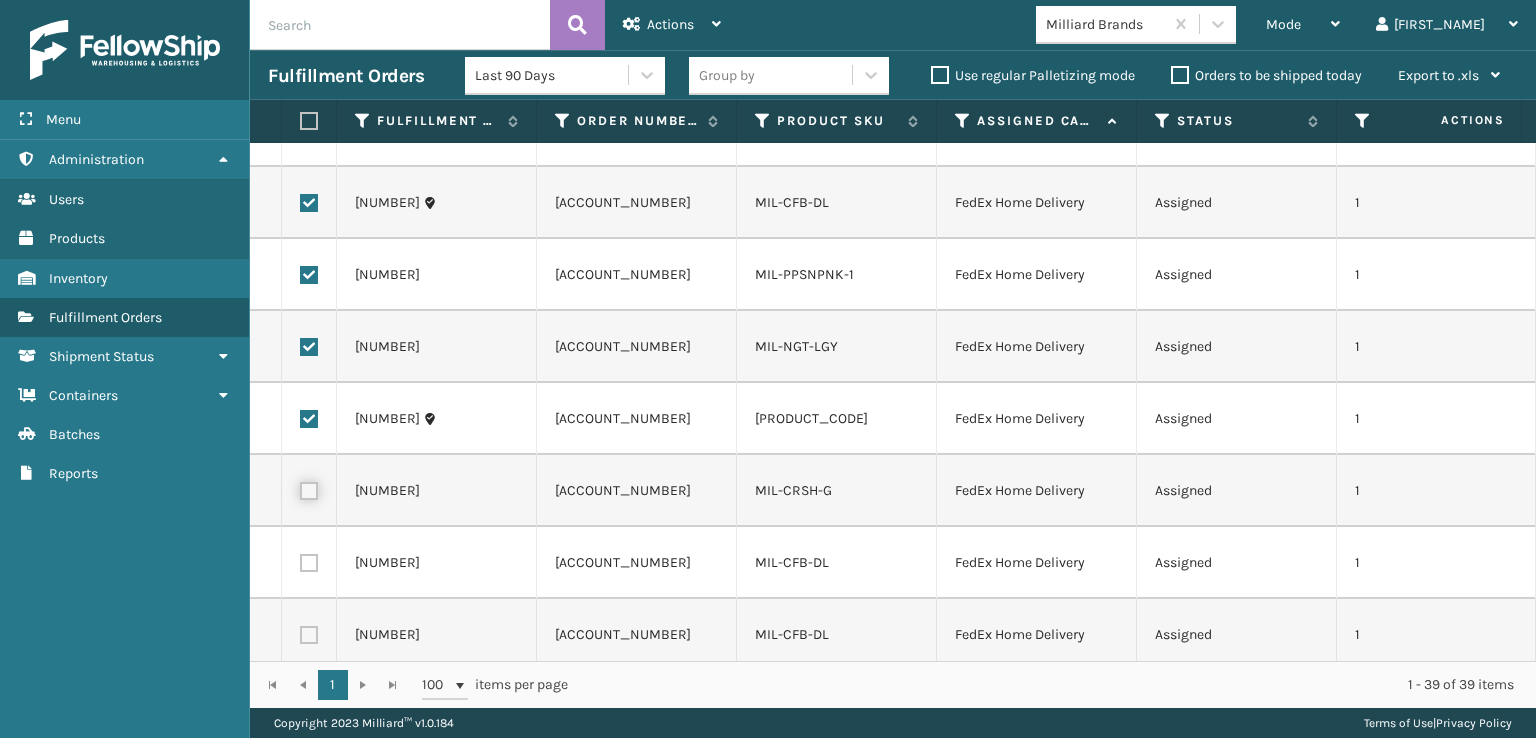 click at bounding box center [300, 488] 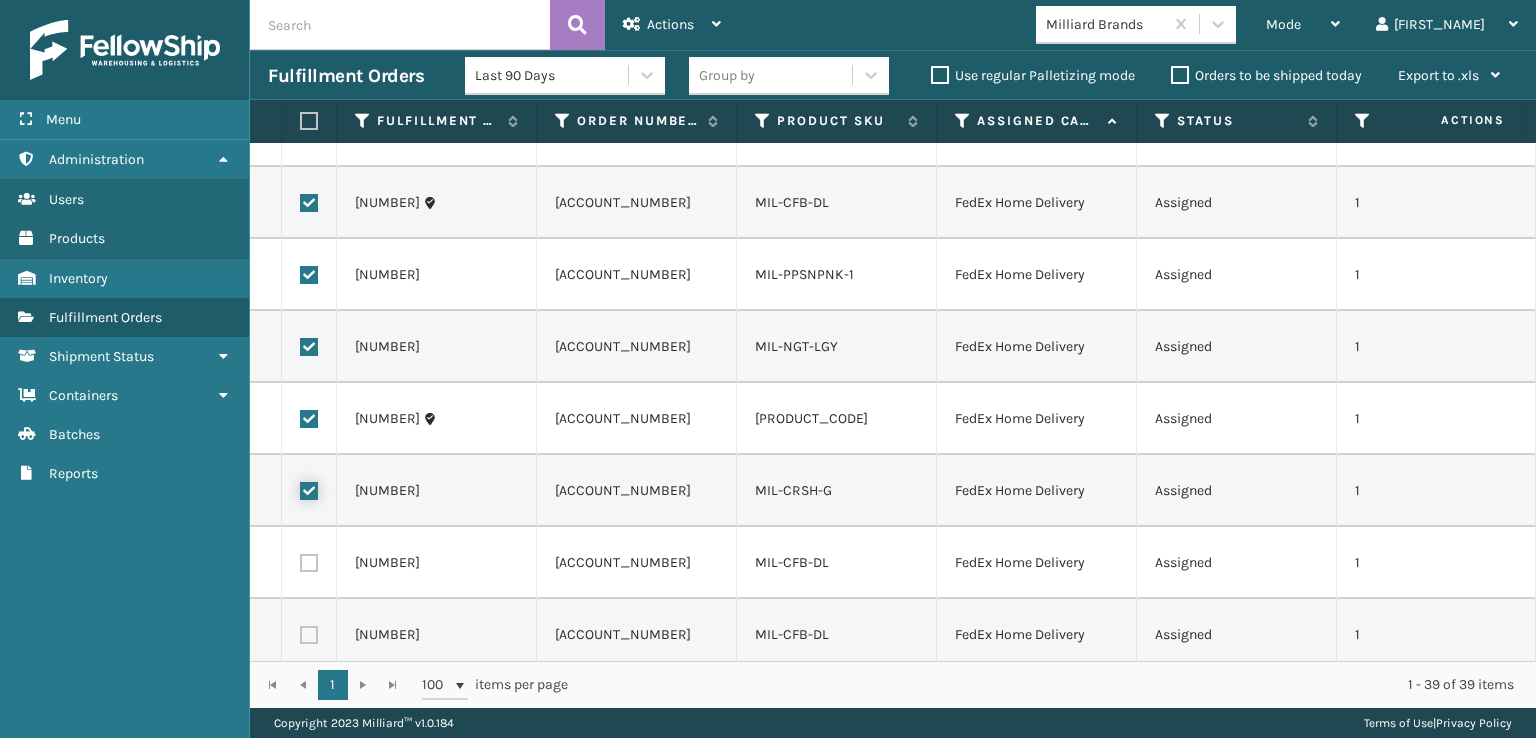 checkbox on "true" 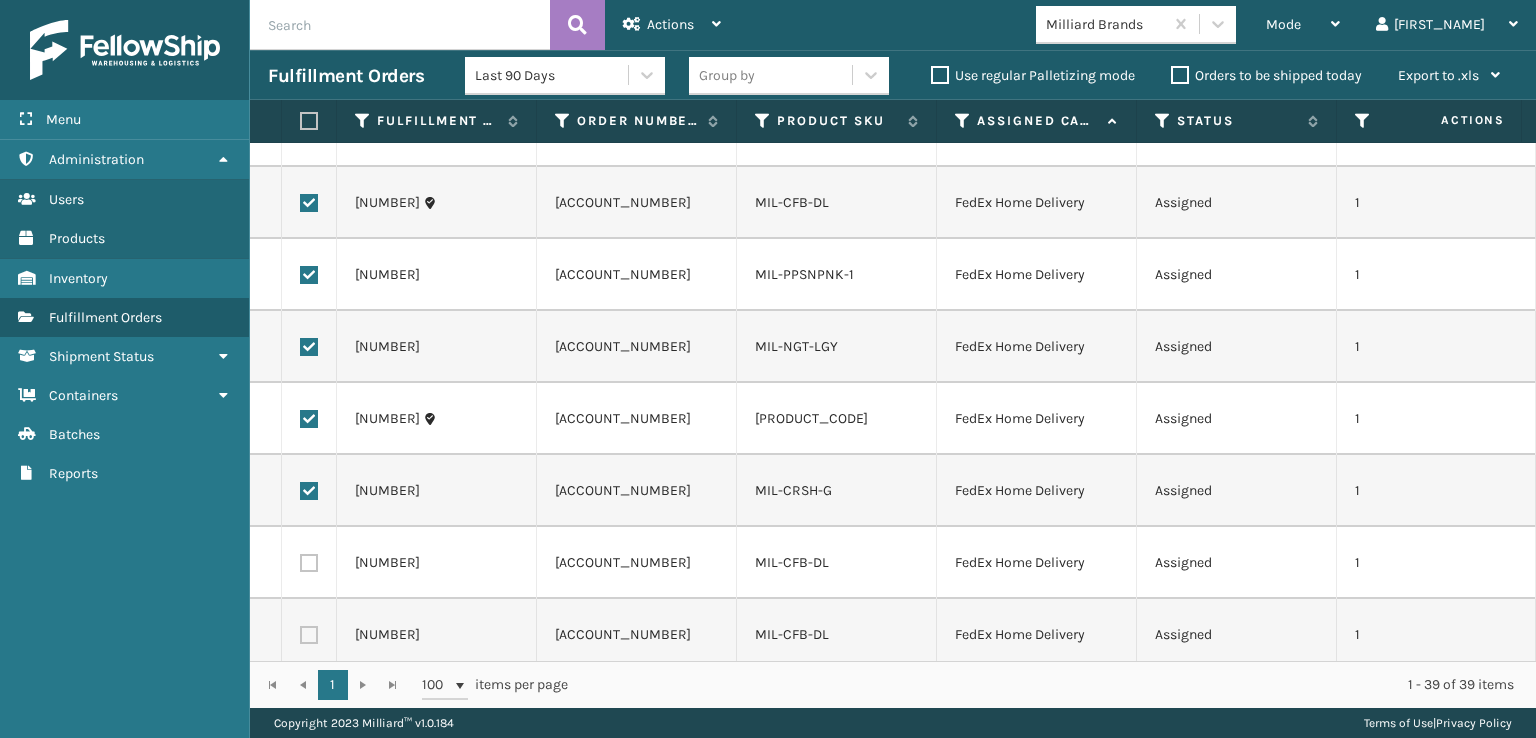 click at bounding box center [309, 563] 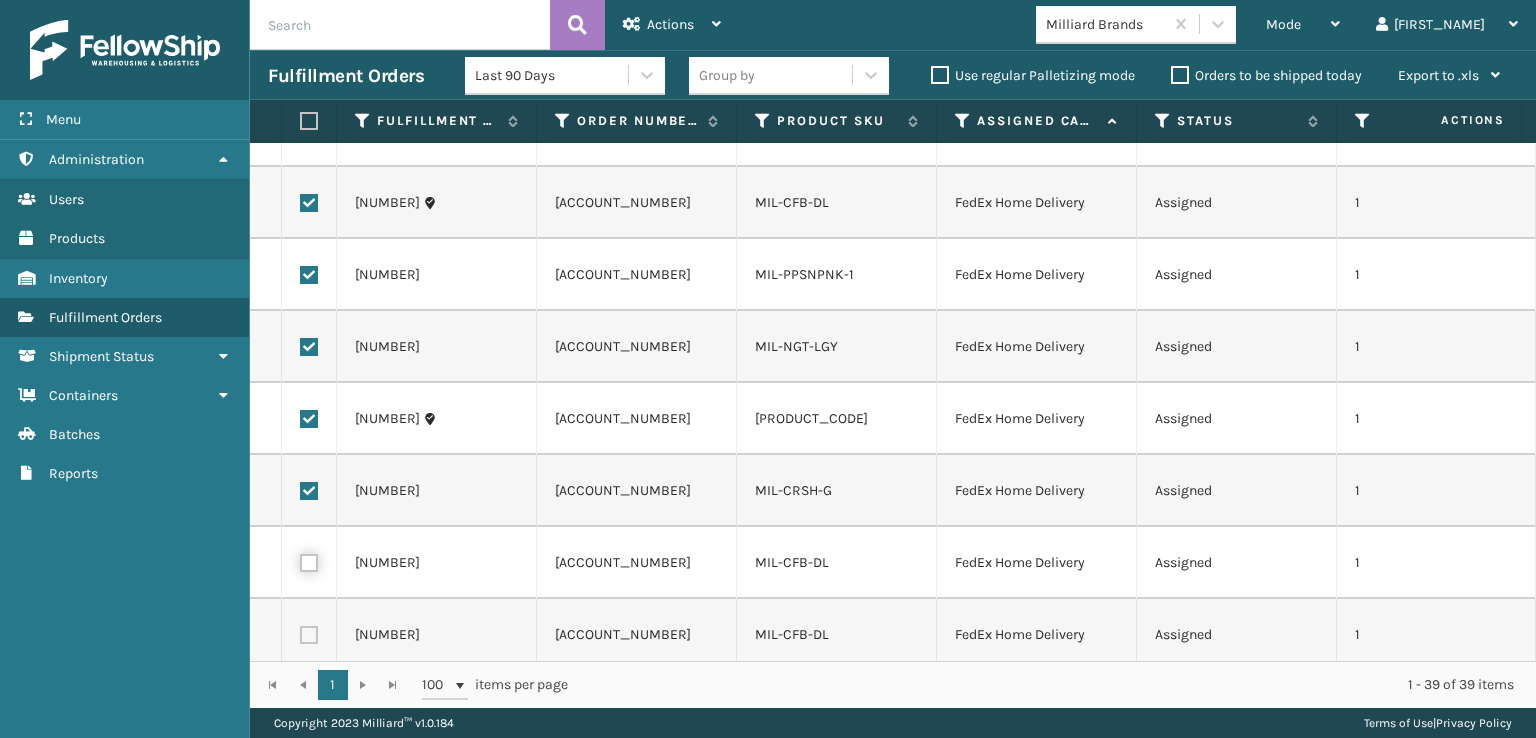 click at bounding box center (300, 560) 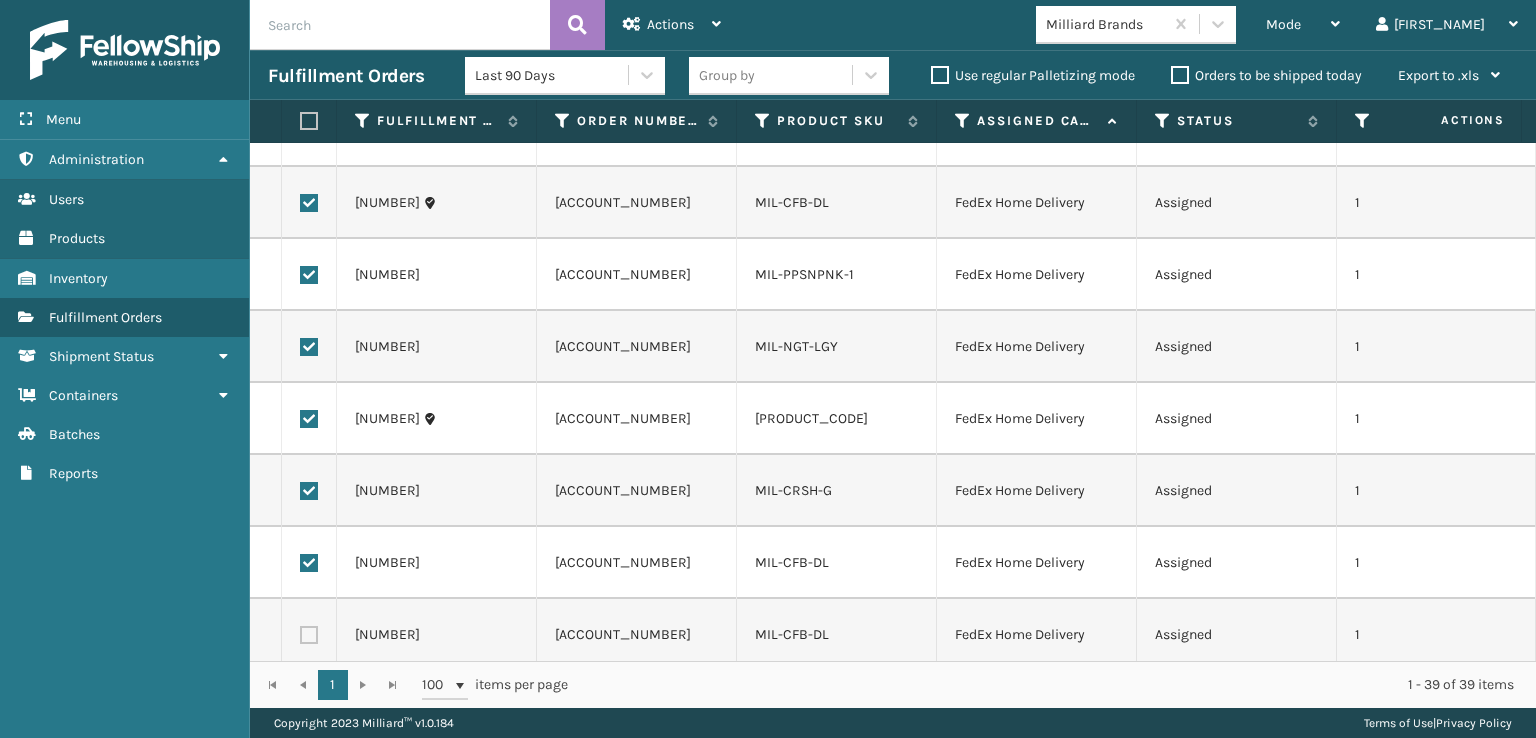 click at bounding box center [309, 635] 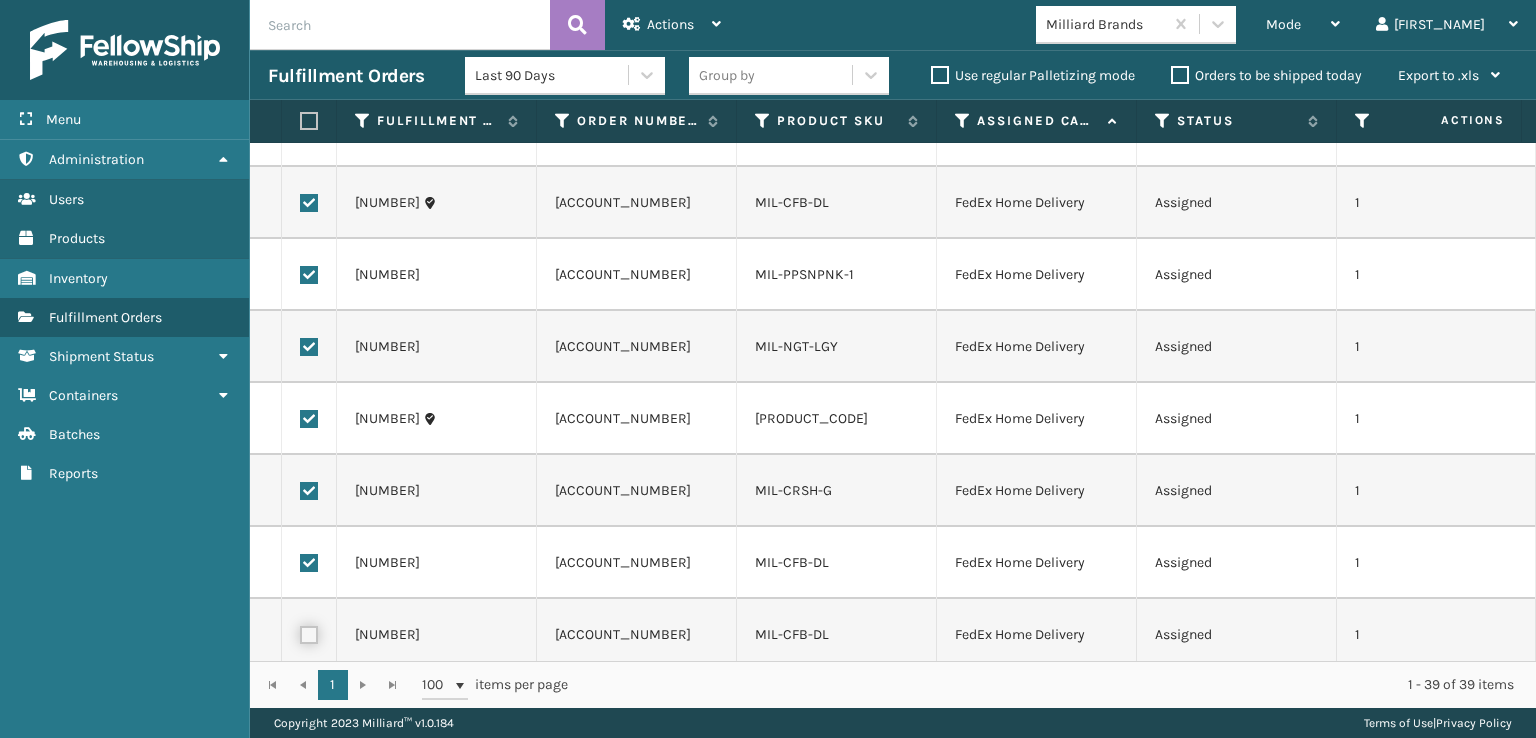 click at bounding box center [300, 632] 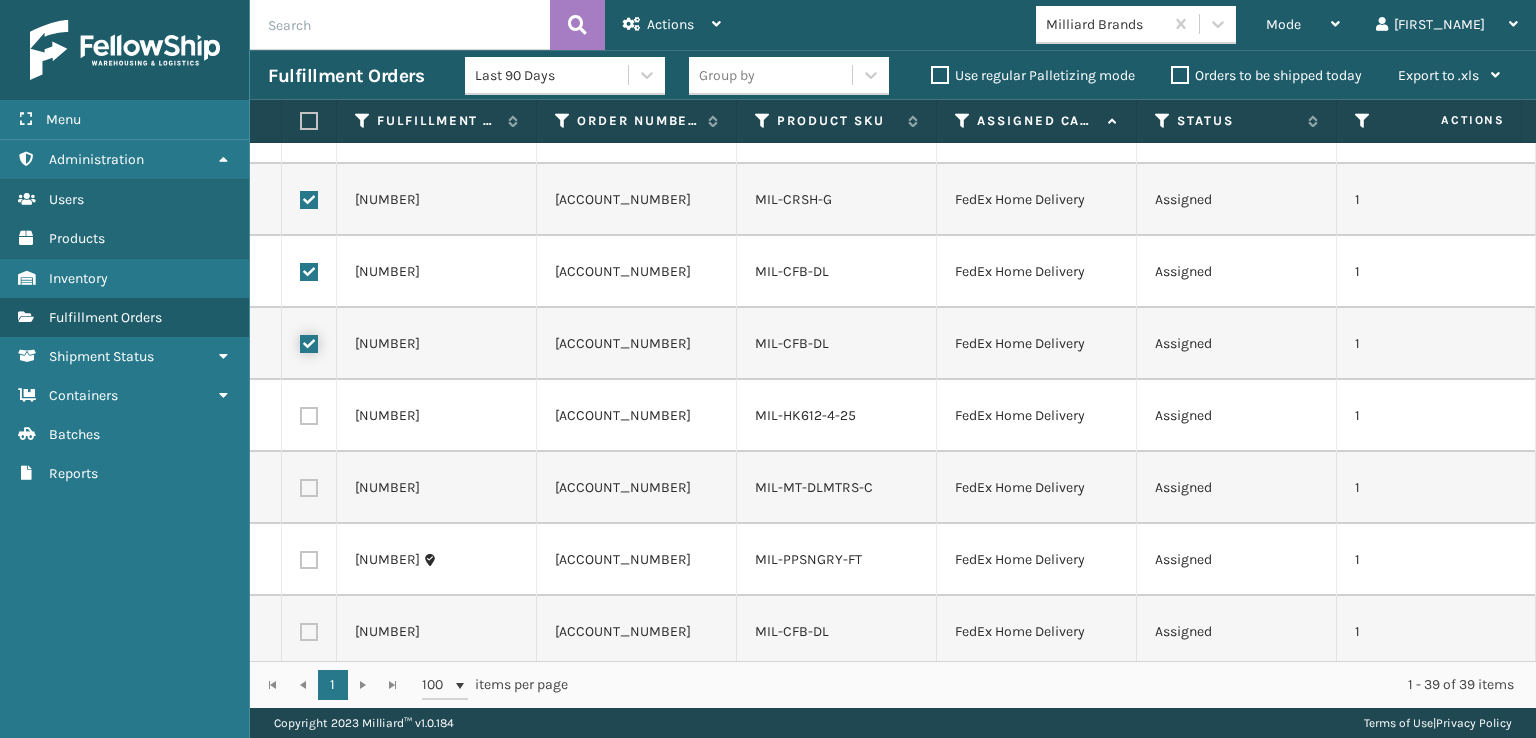 scroll, scrollTop: 1500, scrollLeft: 0, axis: vertical 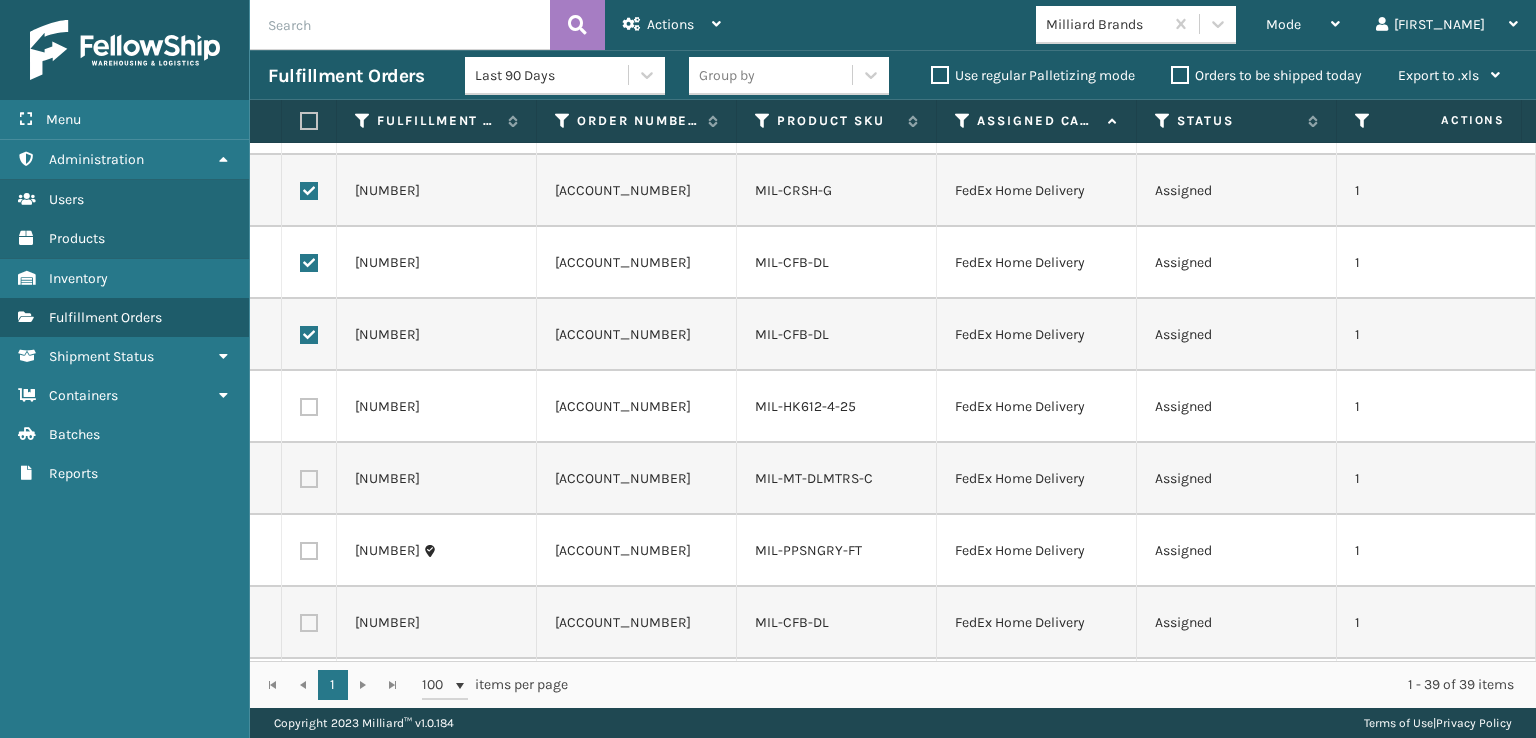 click at bounding box center (309, 407) 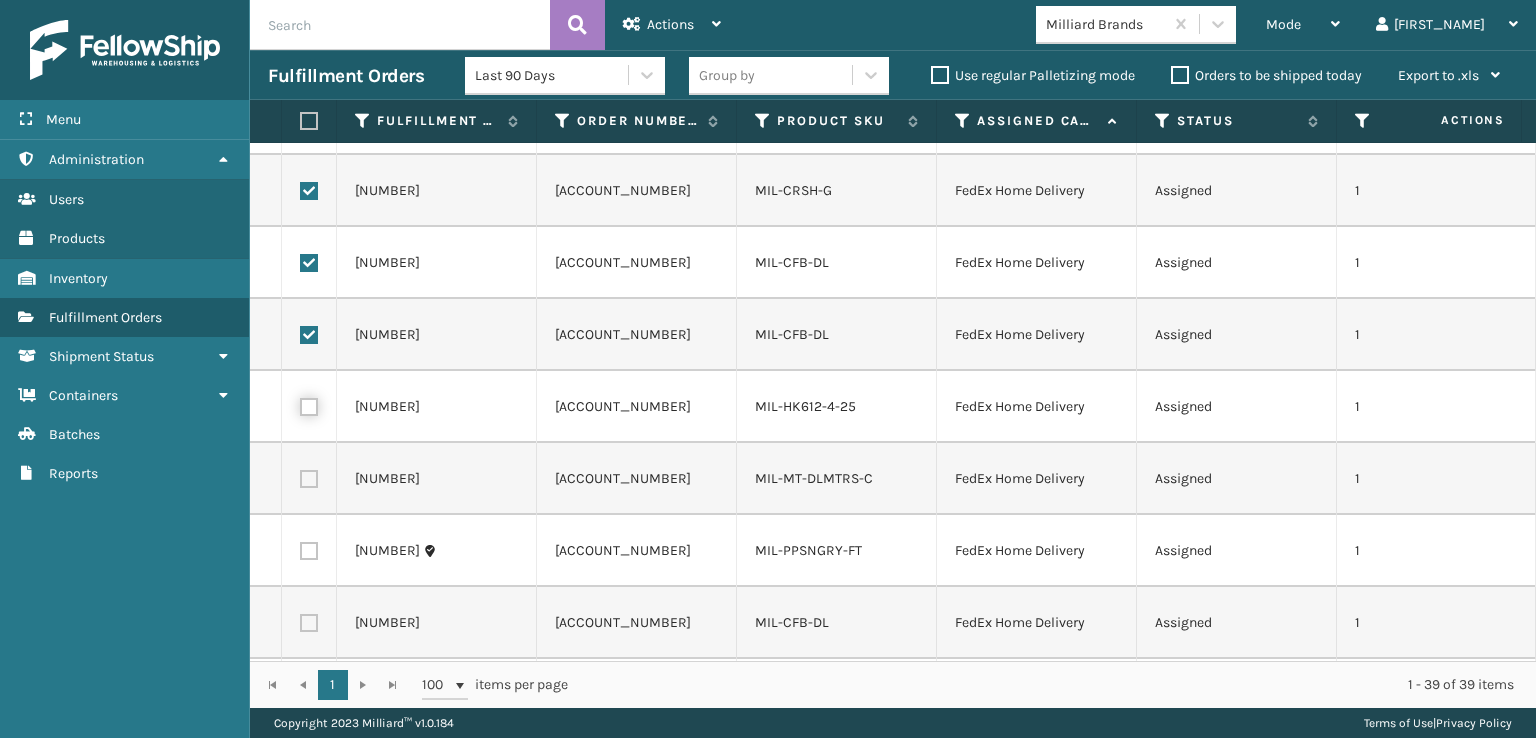 click at bounding box center (300, 404) 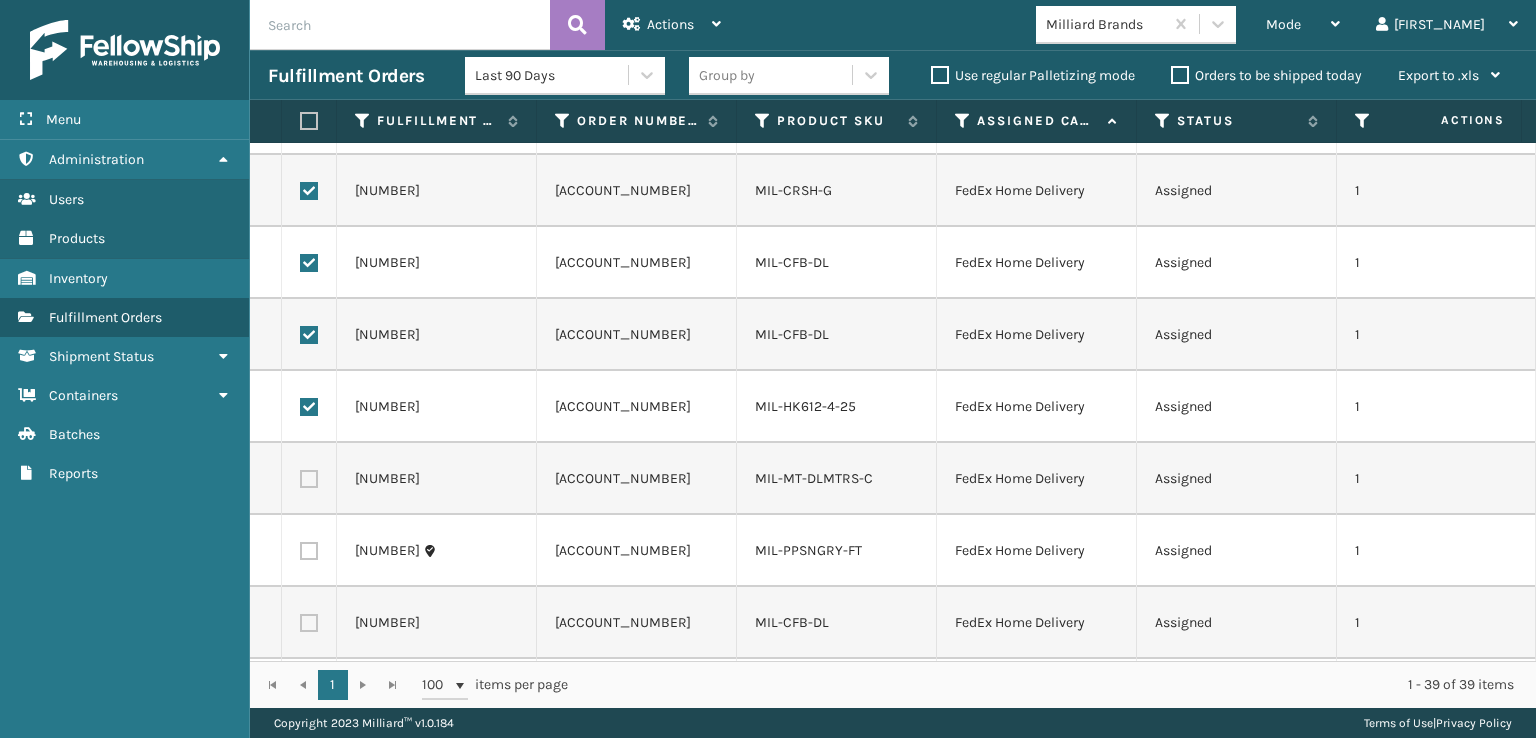 click at bounding box center [309, 479] 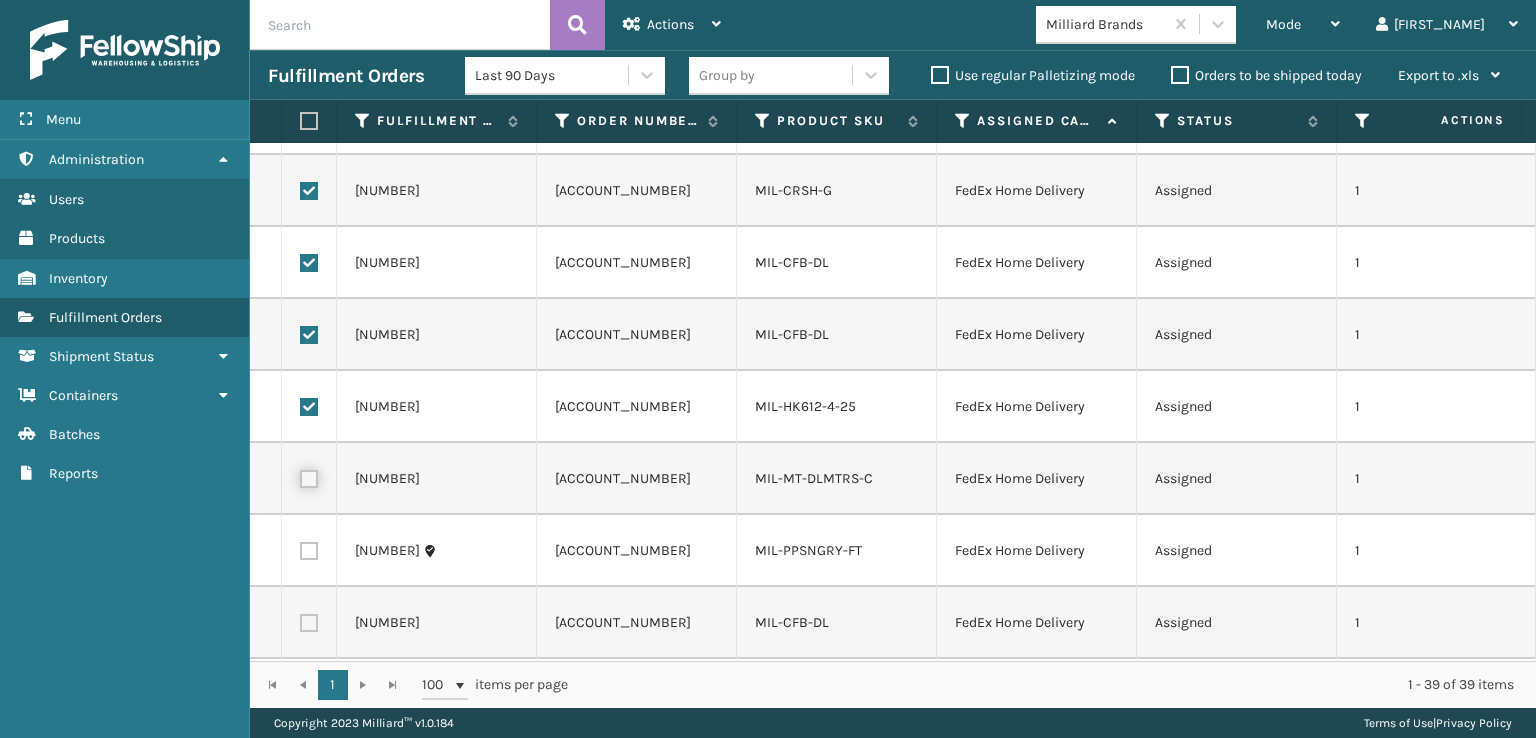 click at bounding box center (300, 476) 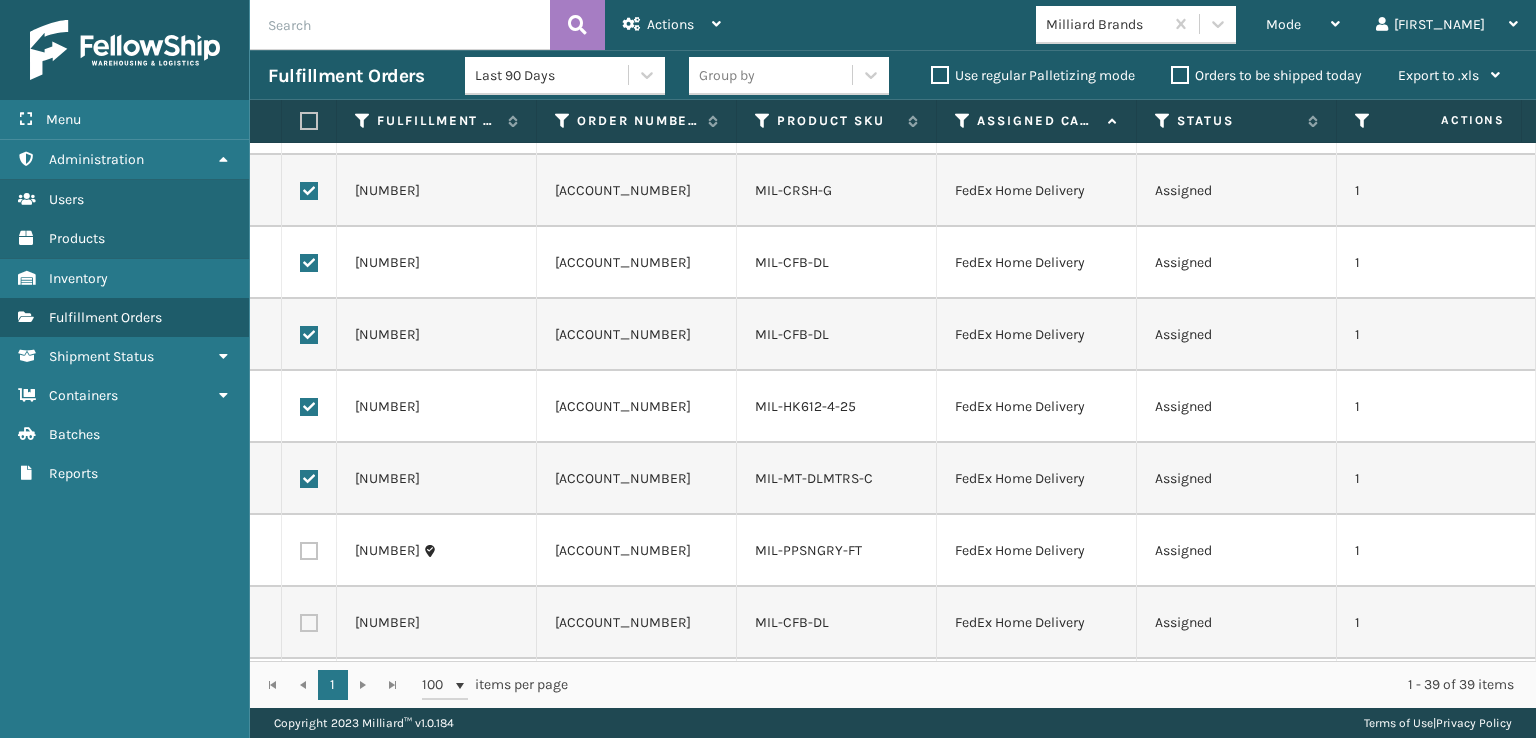 click at bounding box center (309, 551) 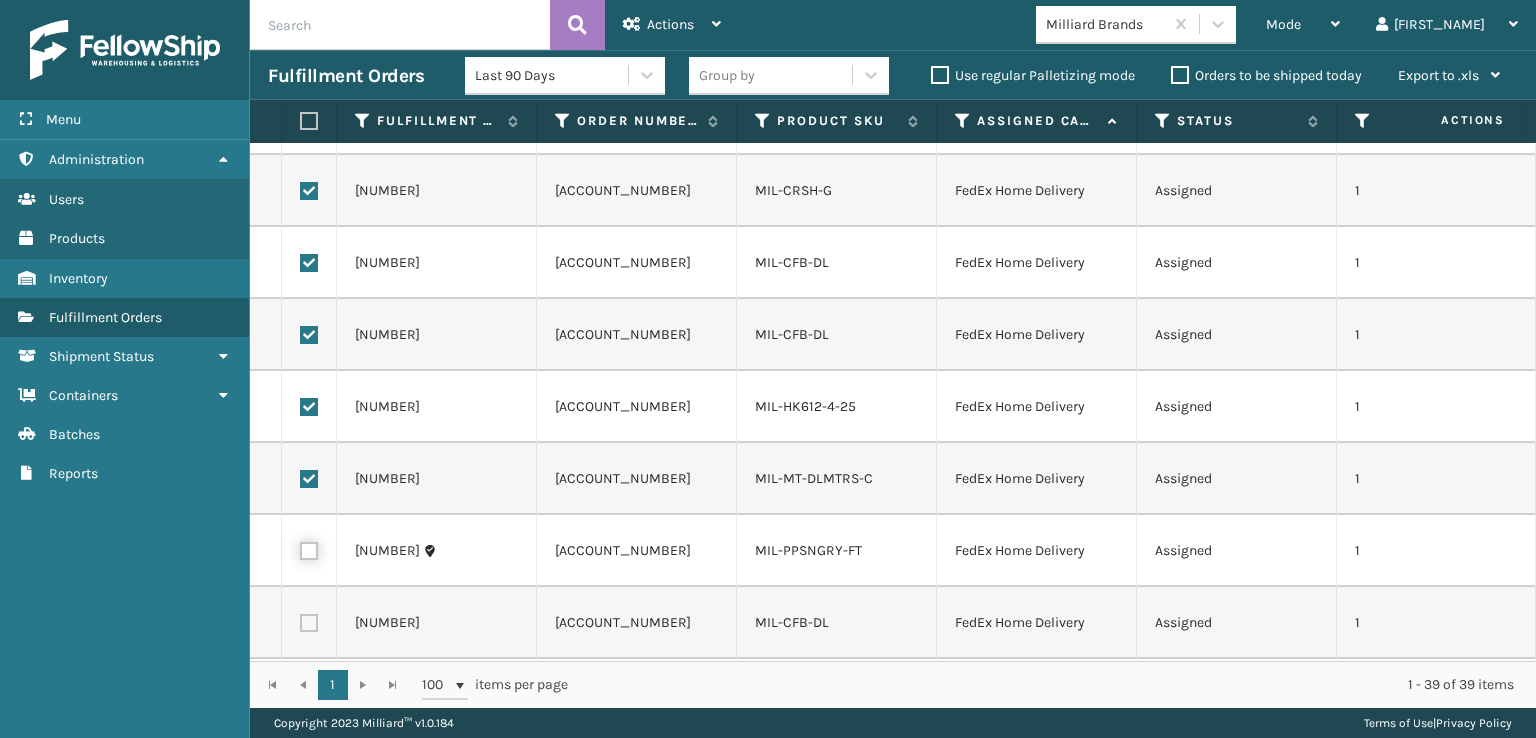 click at bounding box center (300, 548) 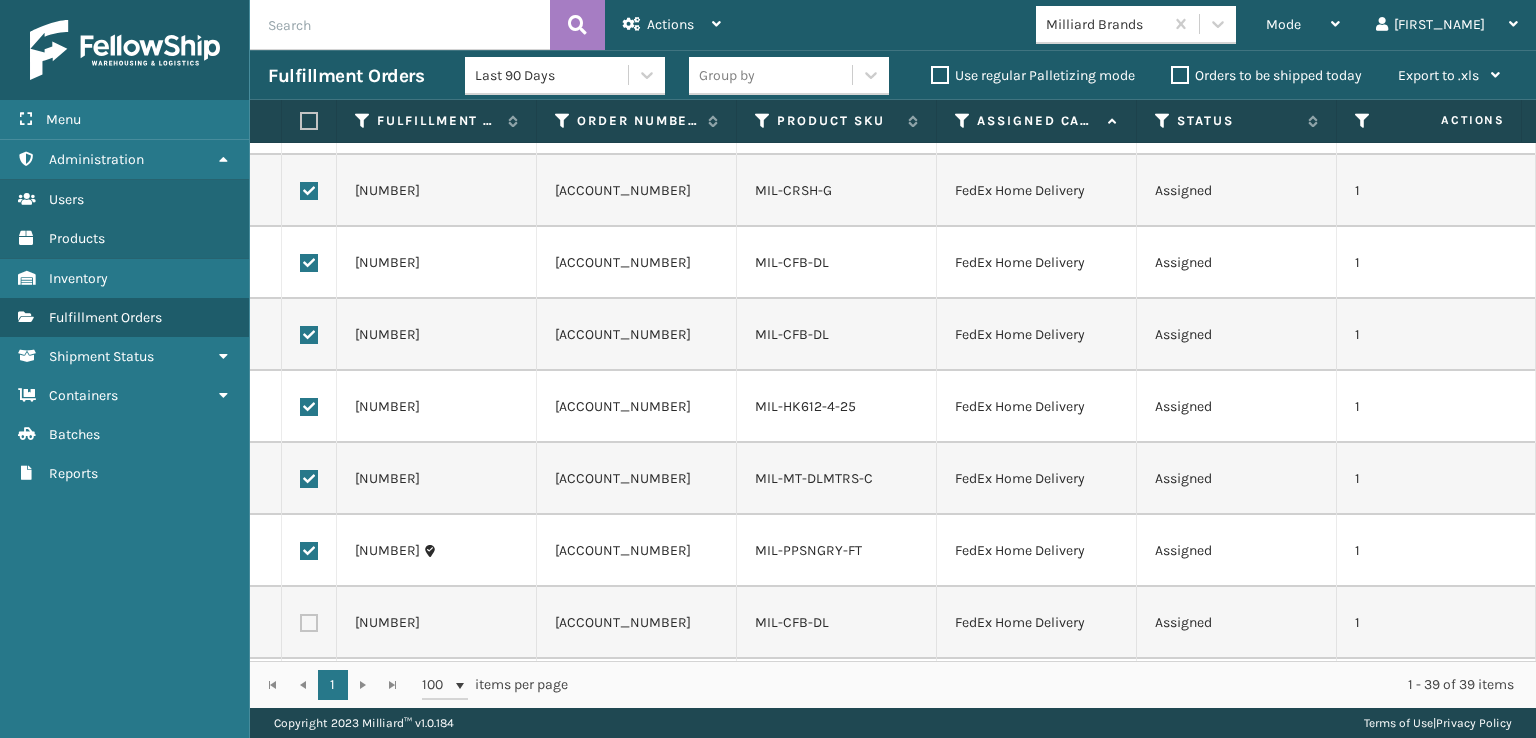 click at bounding box center (309, 623) 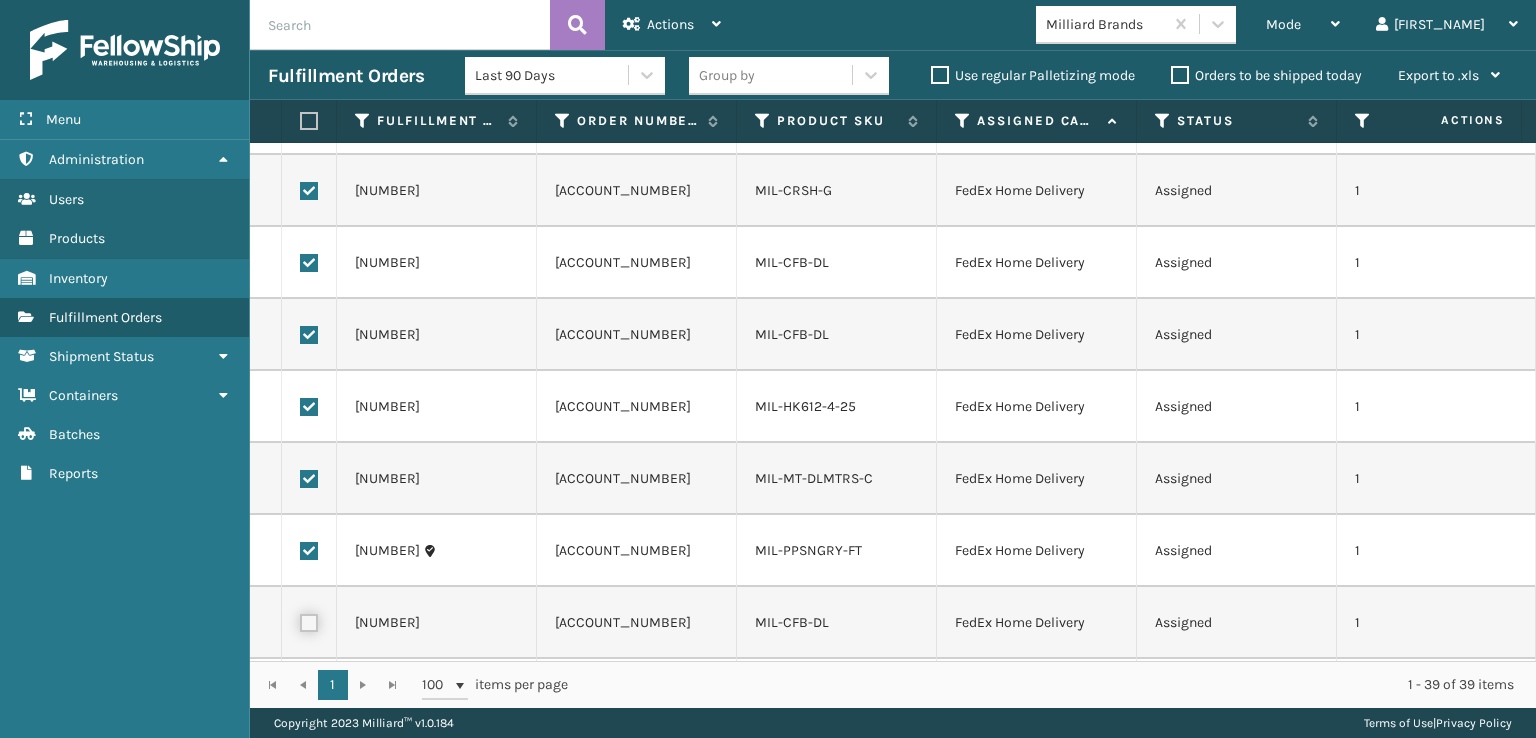 click at bounding box center (300, 620) 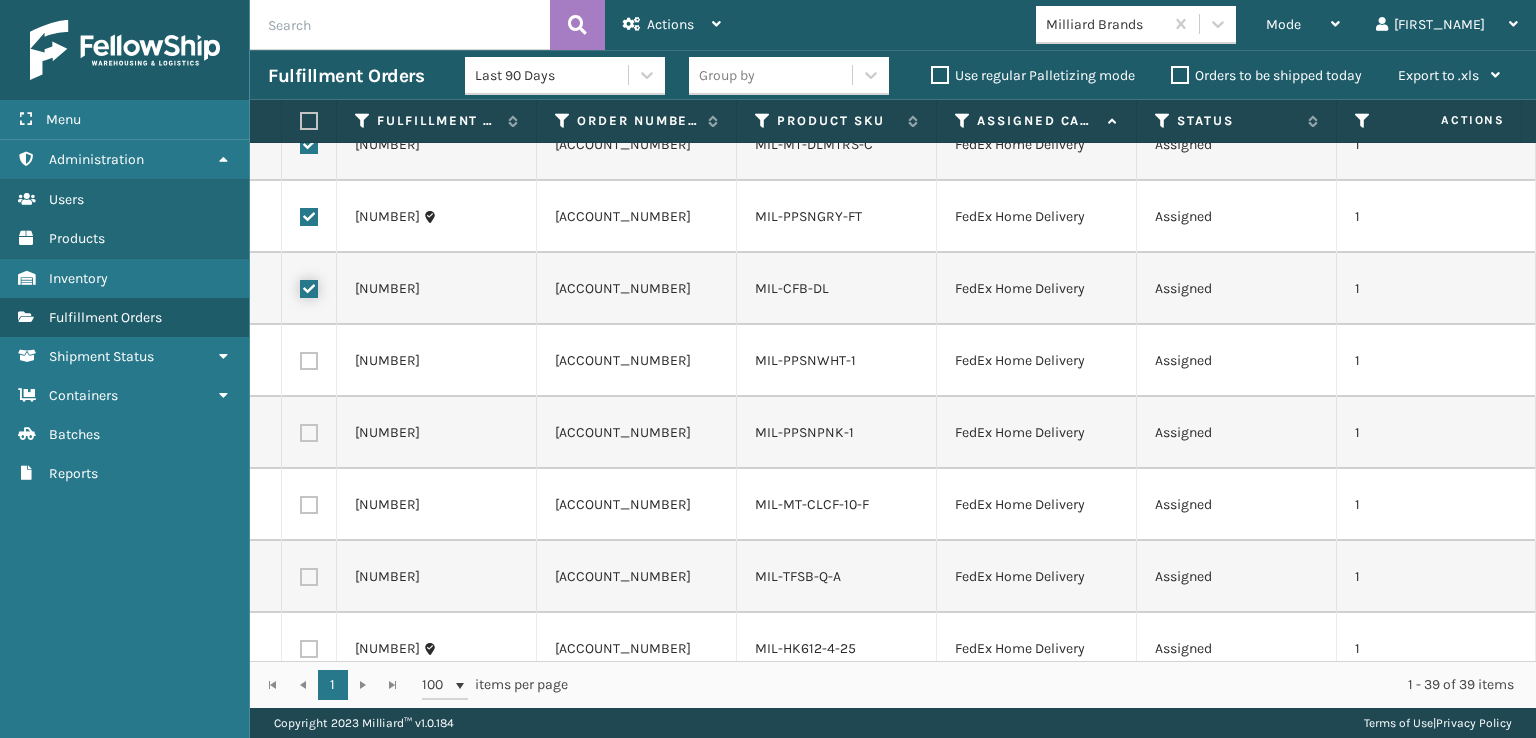 scroll, scrollTop: 1900, scrollLeft: 0, axis: vertical 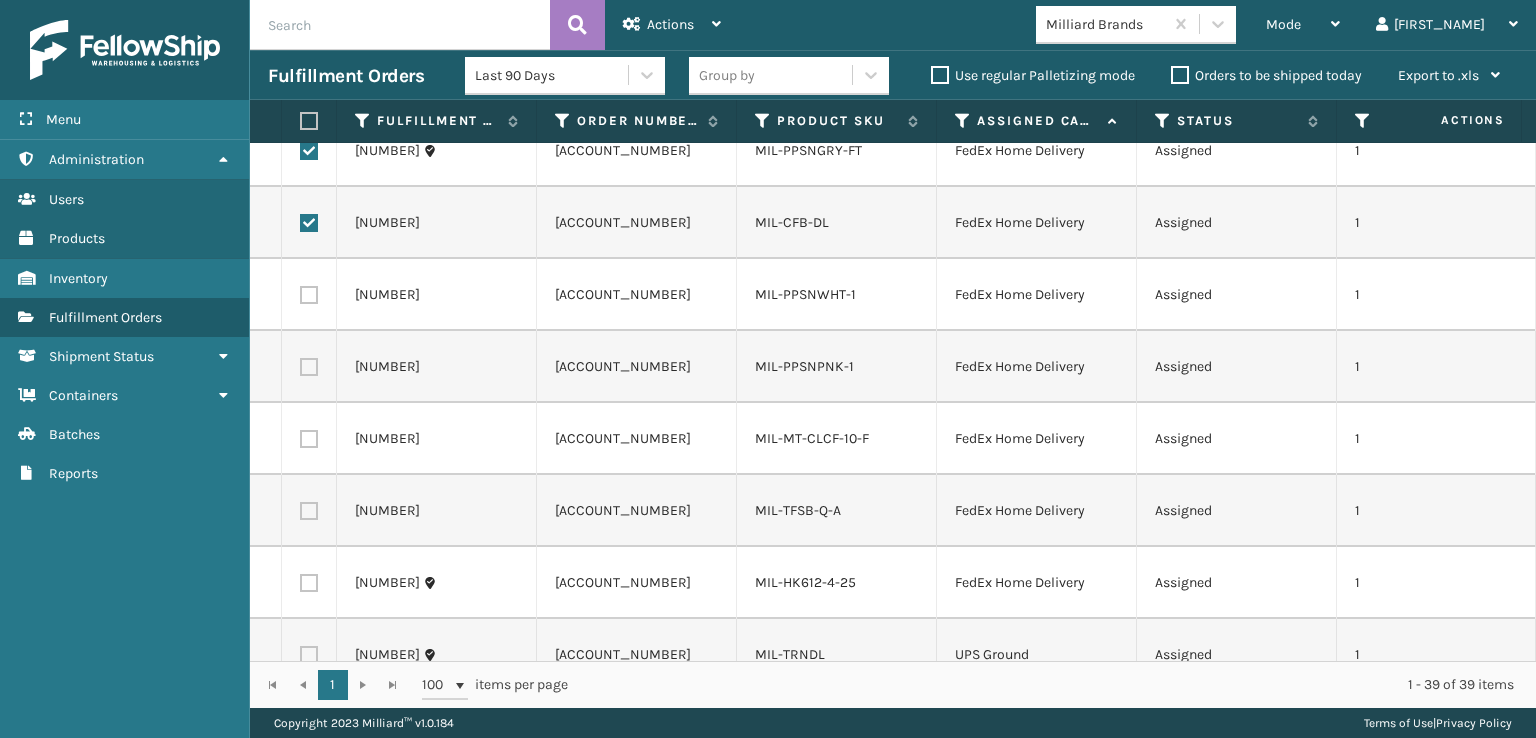 click at bounding box center [309, 295] 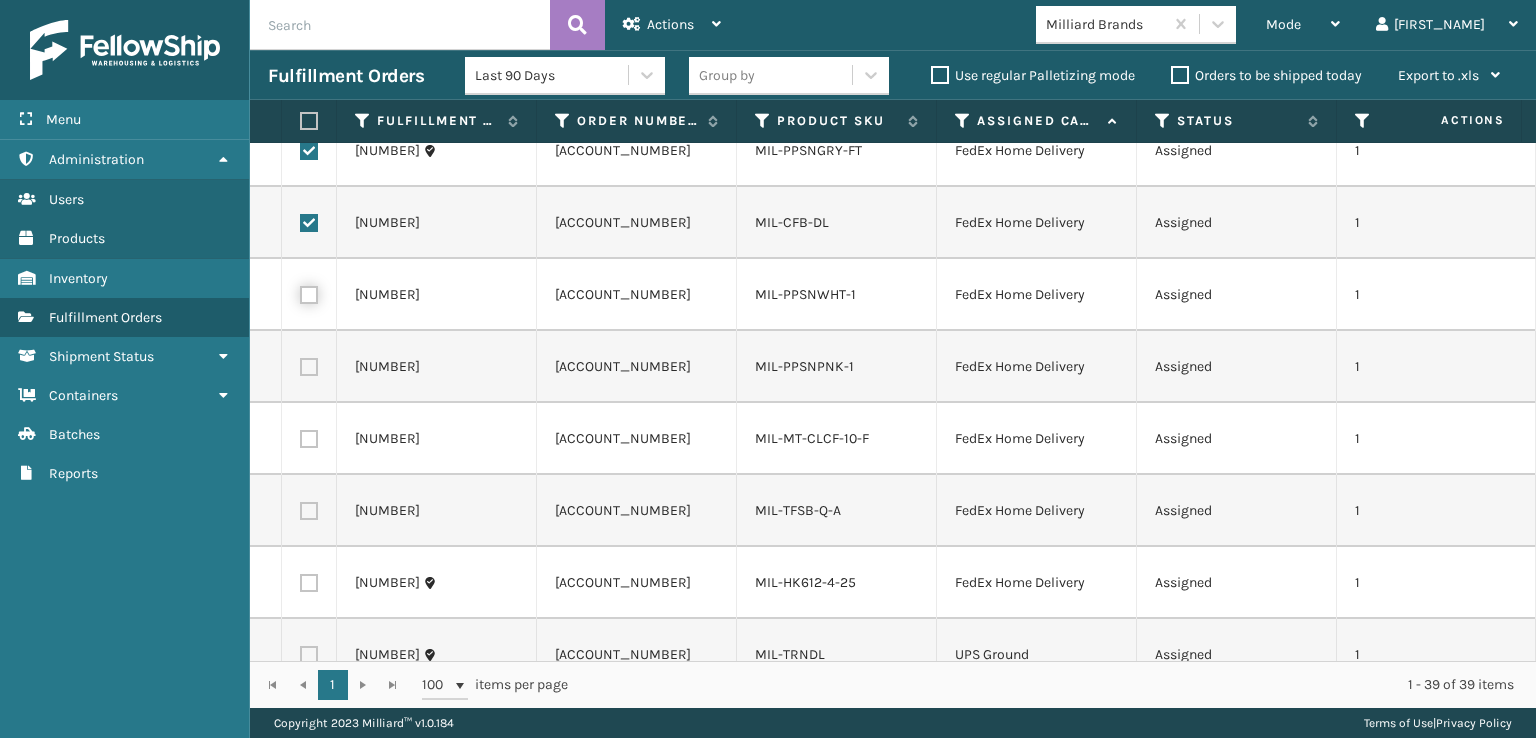click at bounding box center (300, 292) 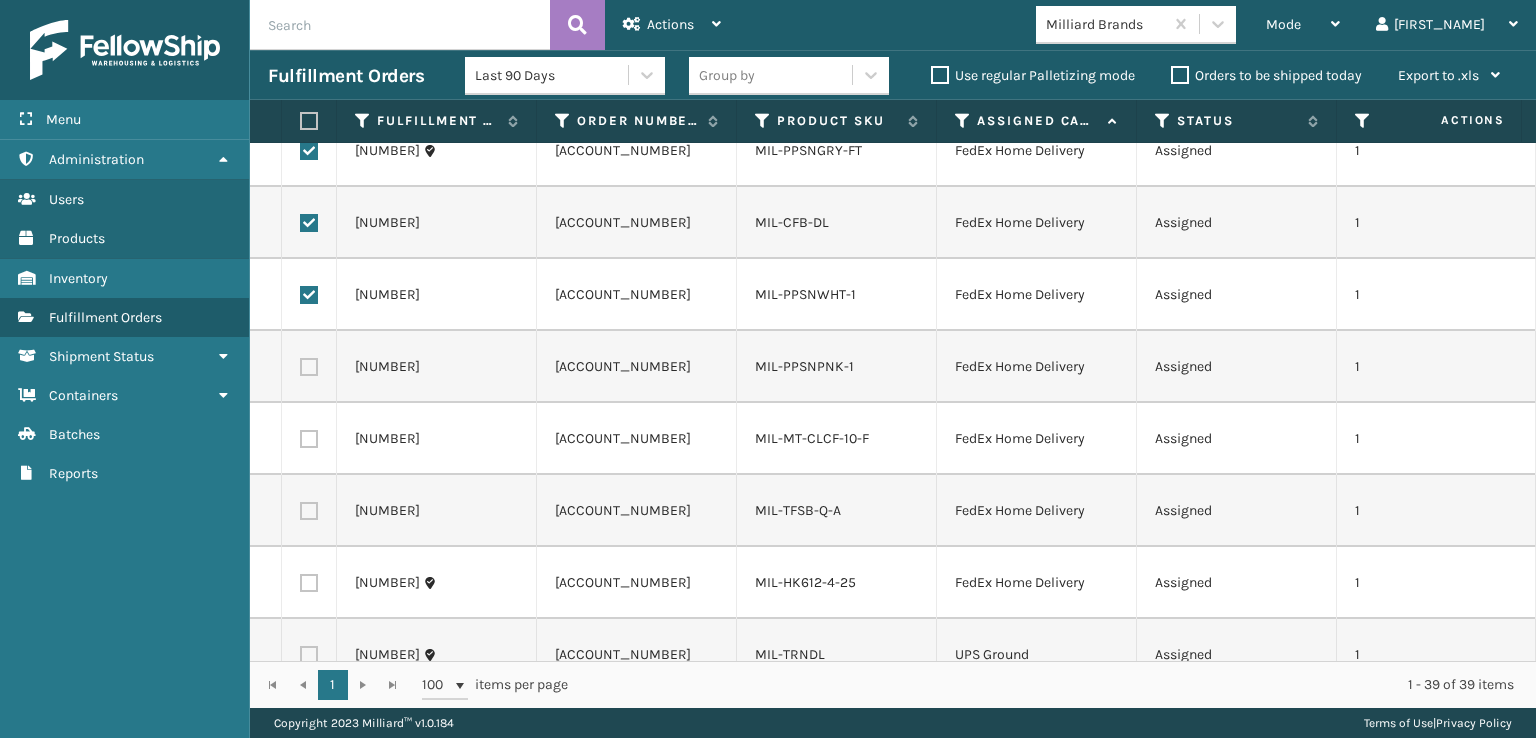 drag, startPoint x: 312, startPoint y: 365, endPoint x: 310, endPoint y: 400, distance: 35.057095 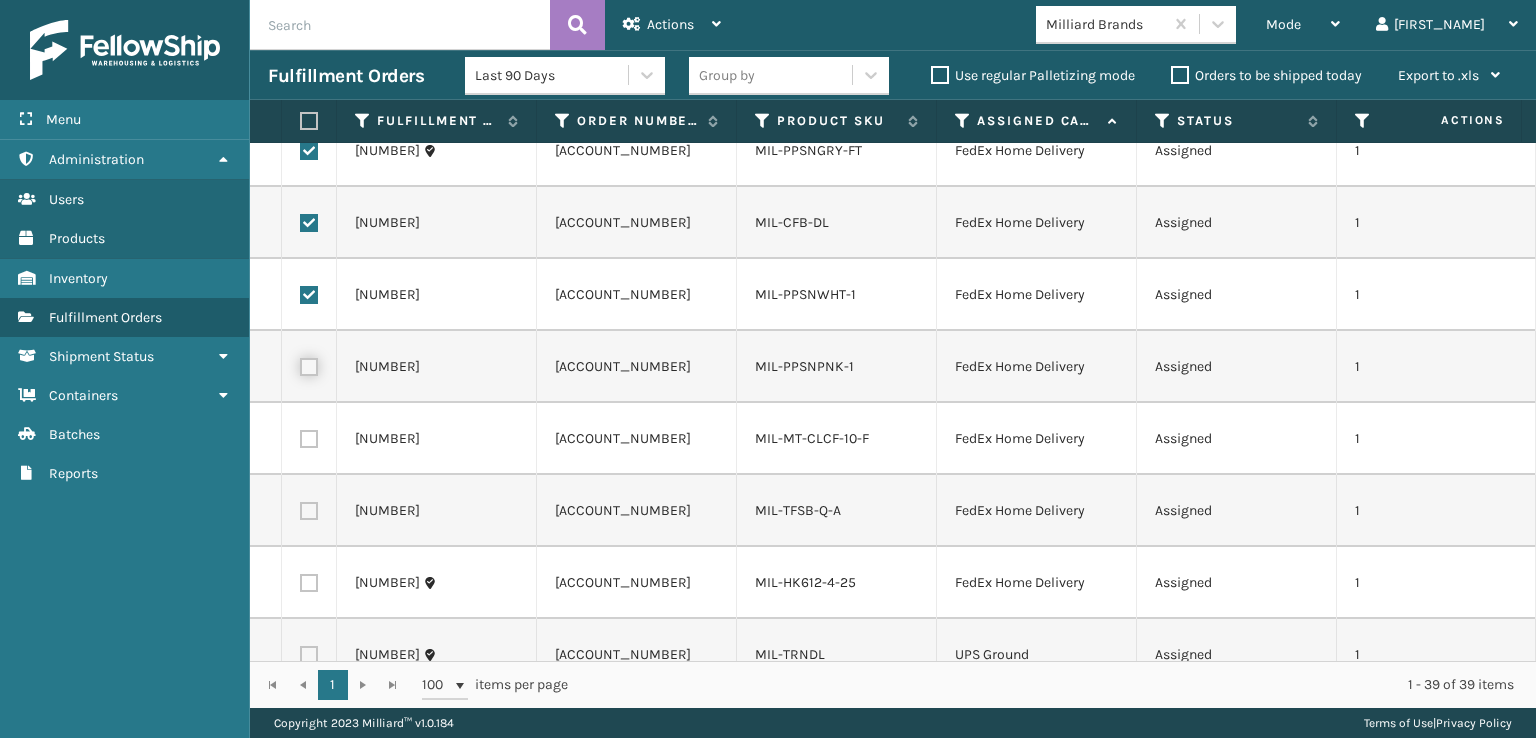 click at bounding box center (300, 364) 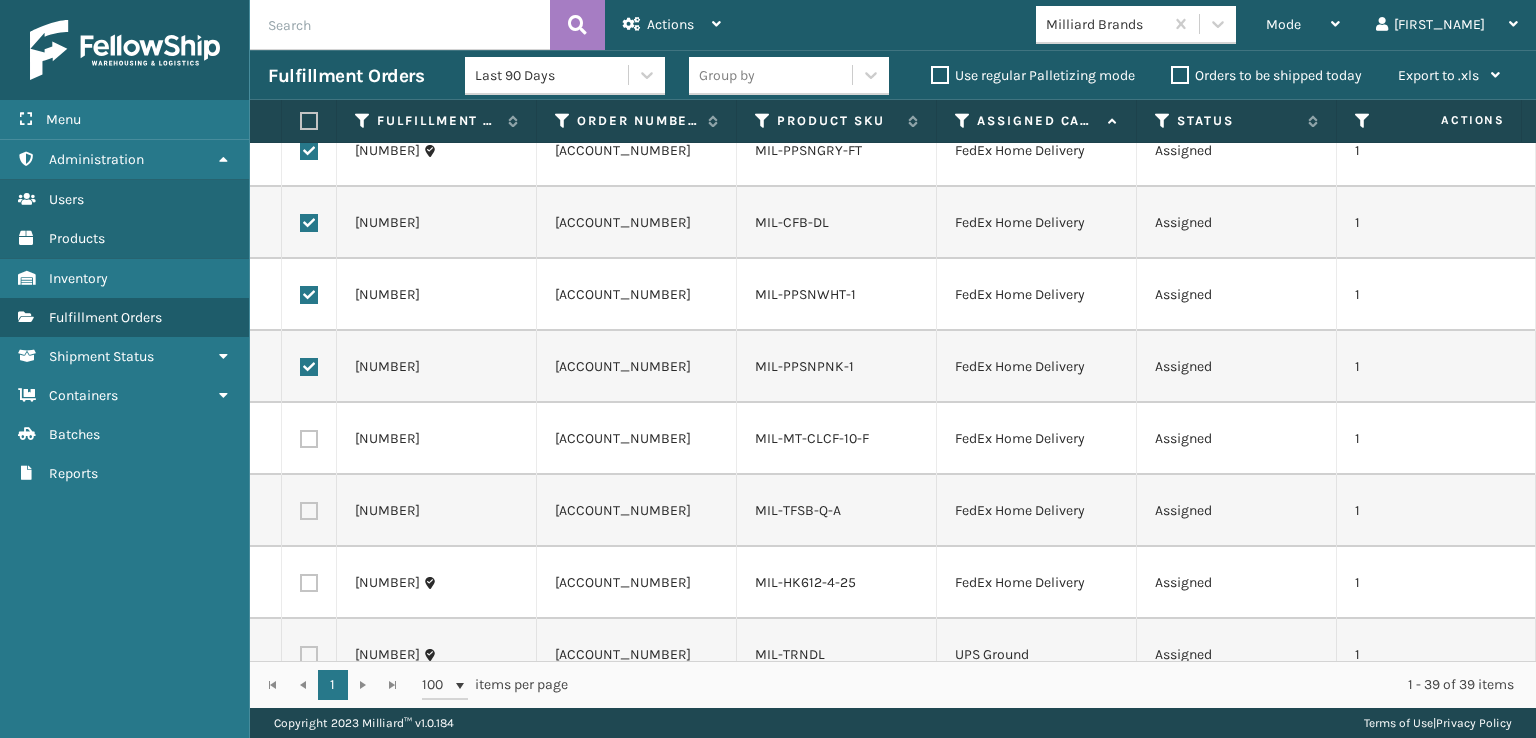 click at bounding box center [309, 439] 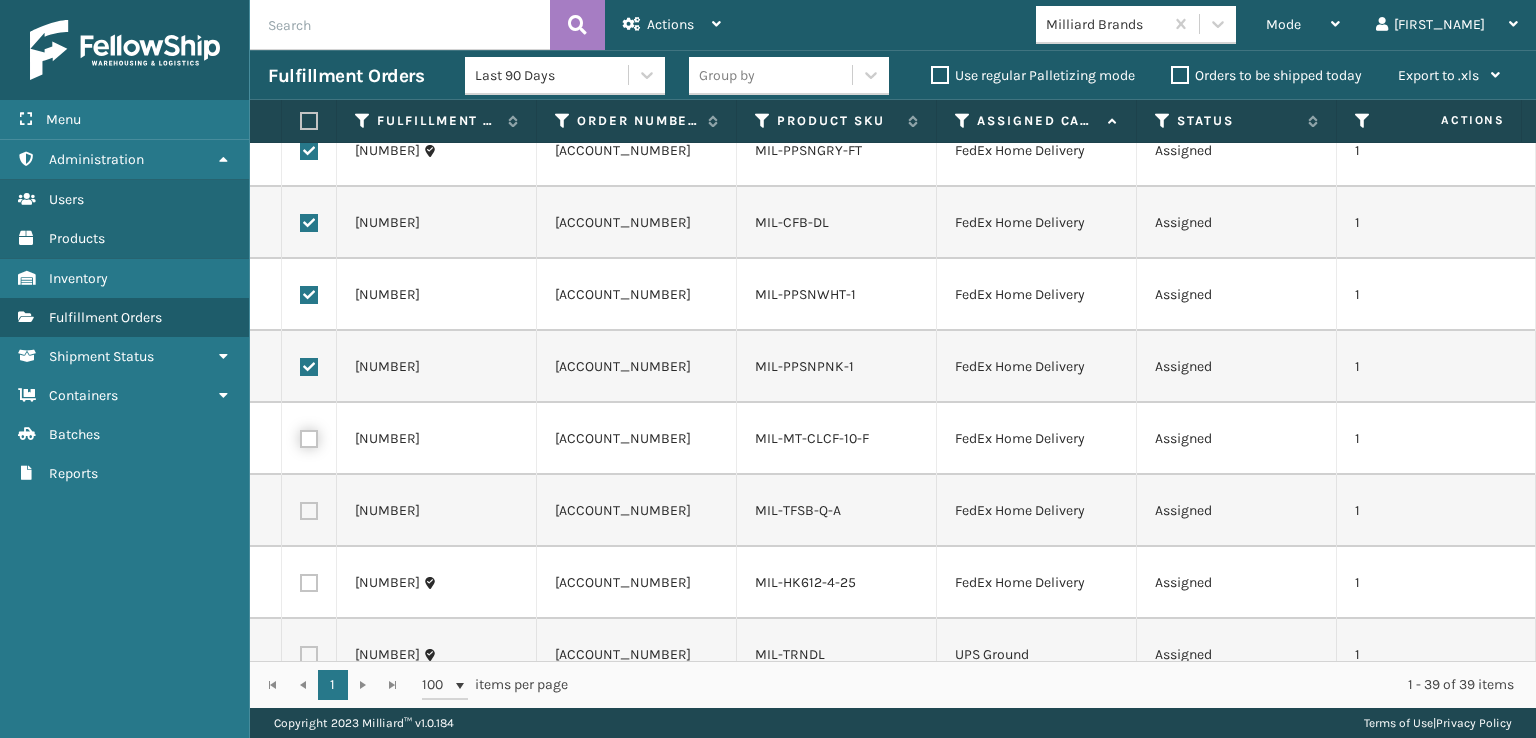 click at bounding box center [300, 436] 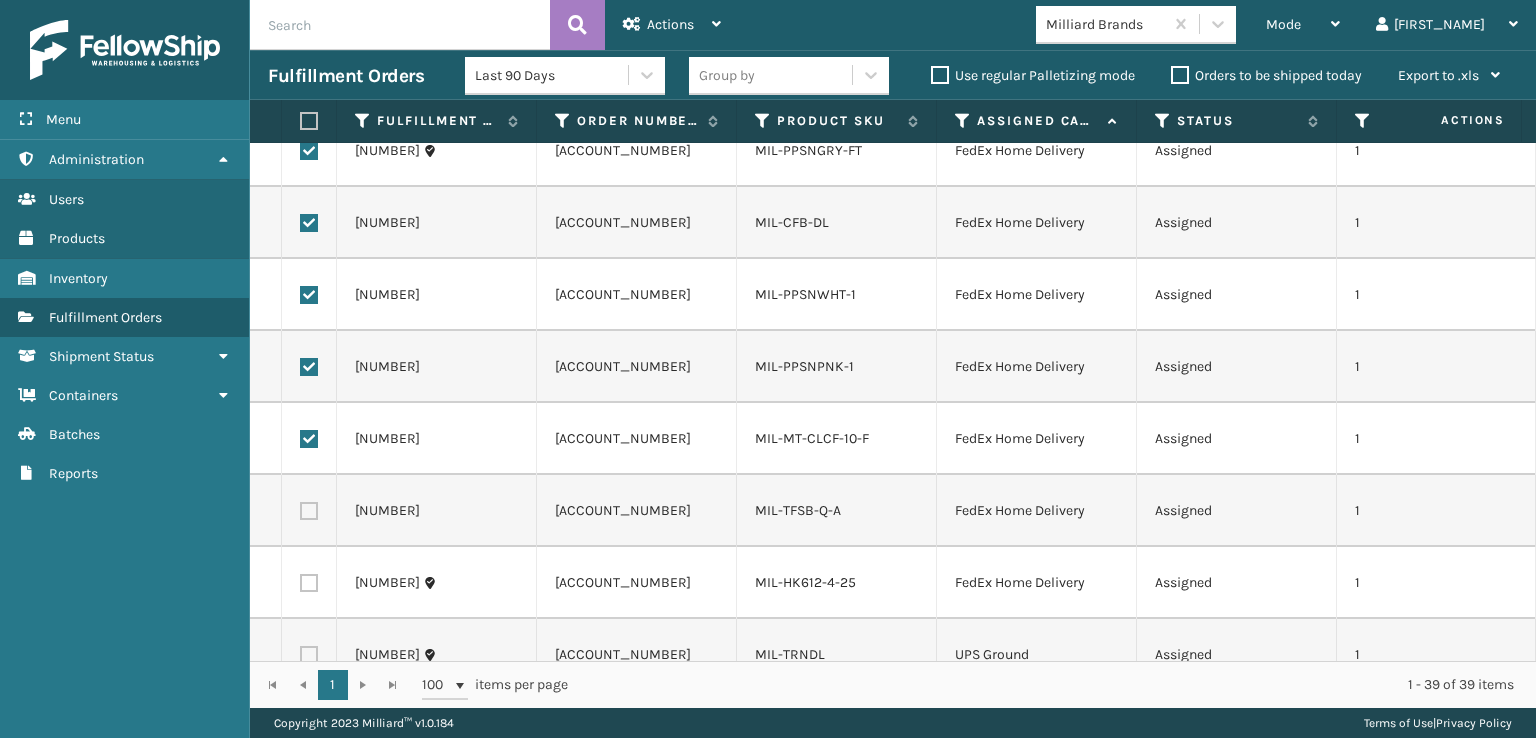 click at bounding box center (309, 511) 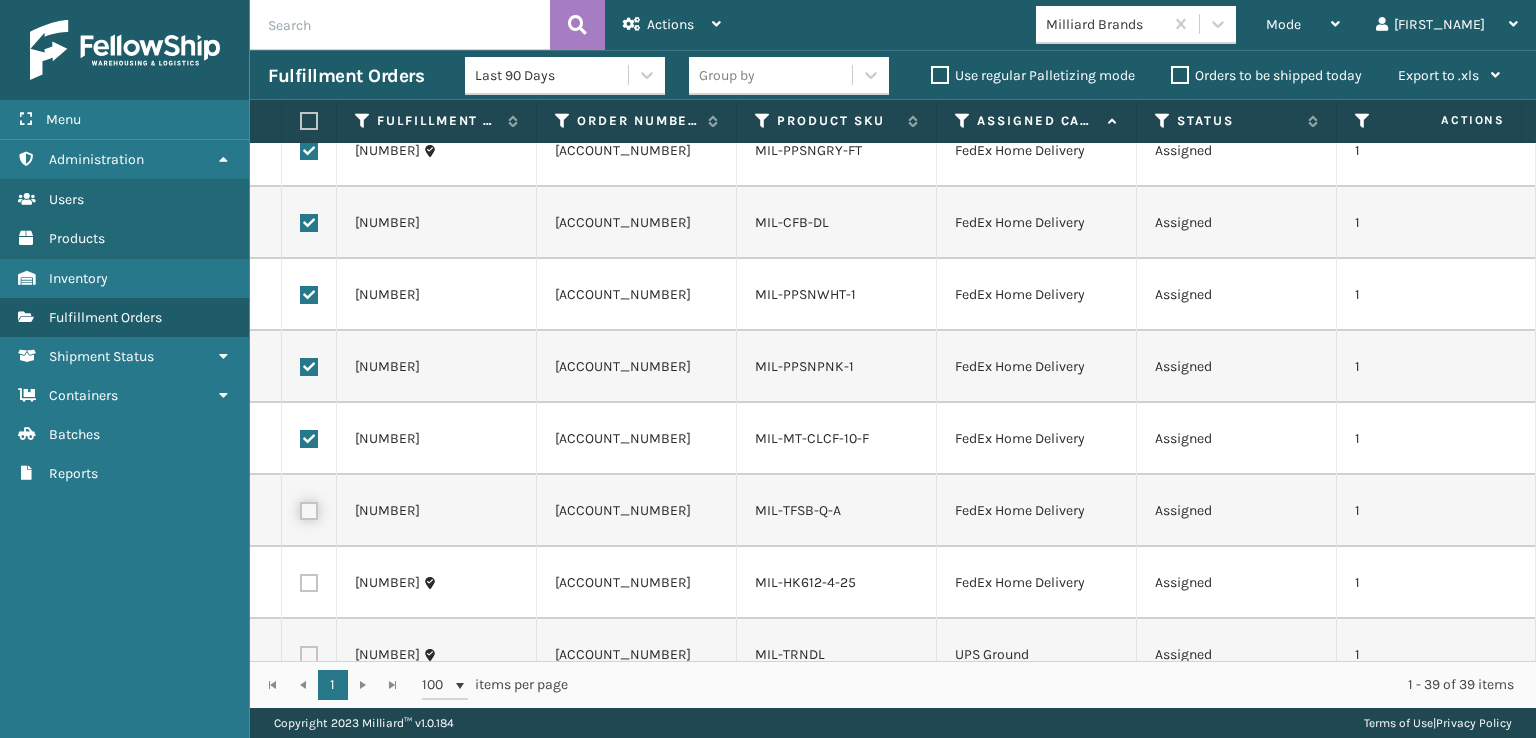 click at bounding box center (300, 508) 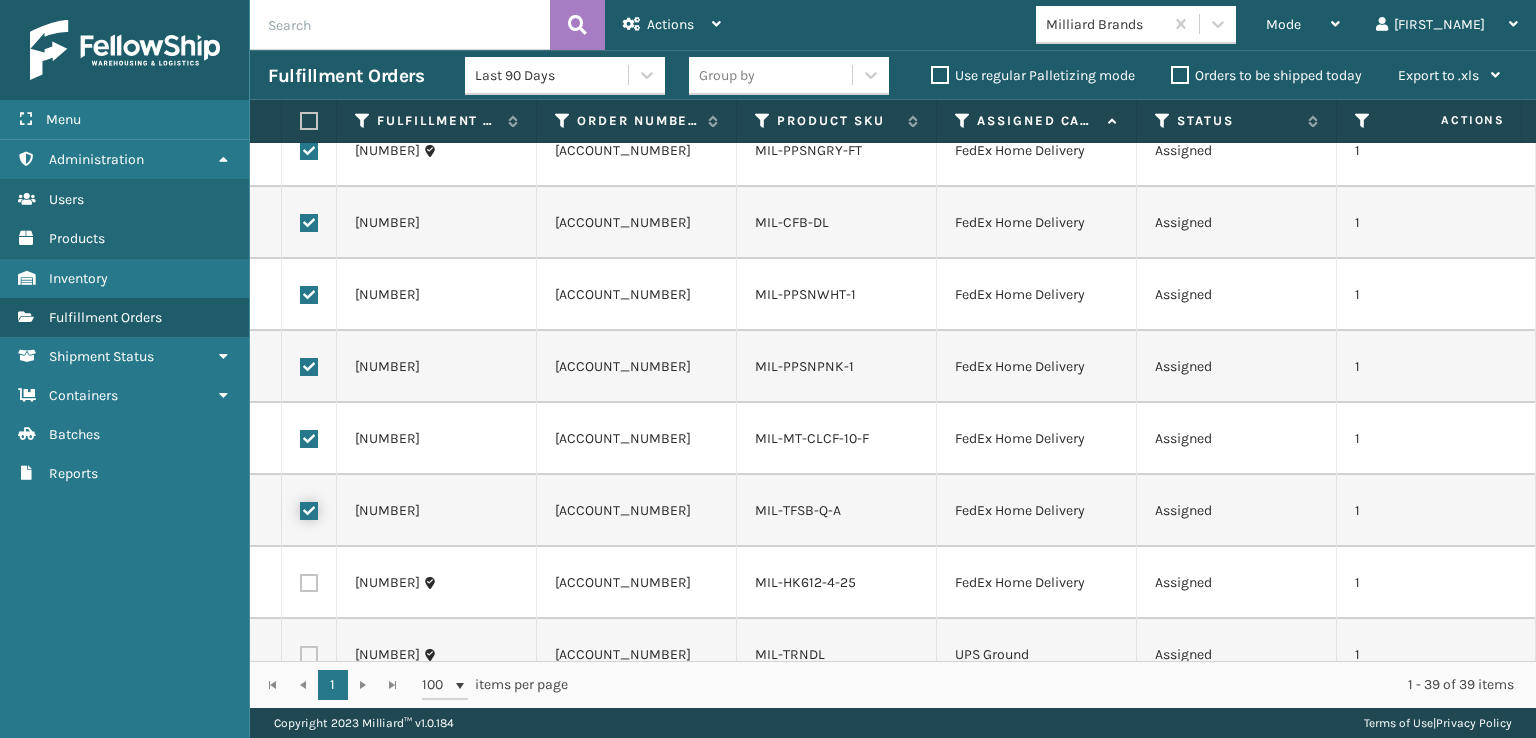 checkbox on "true" 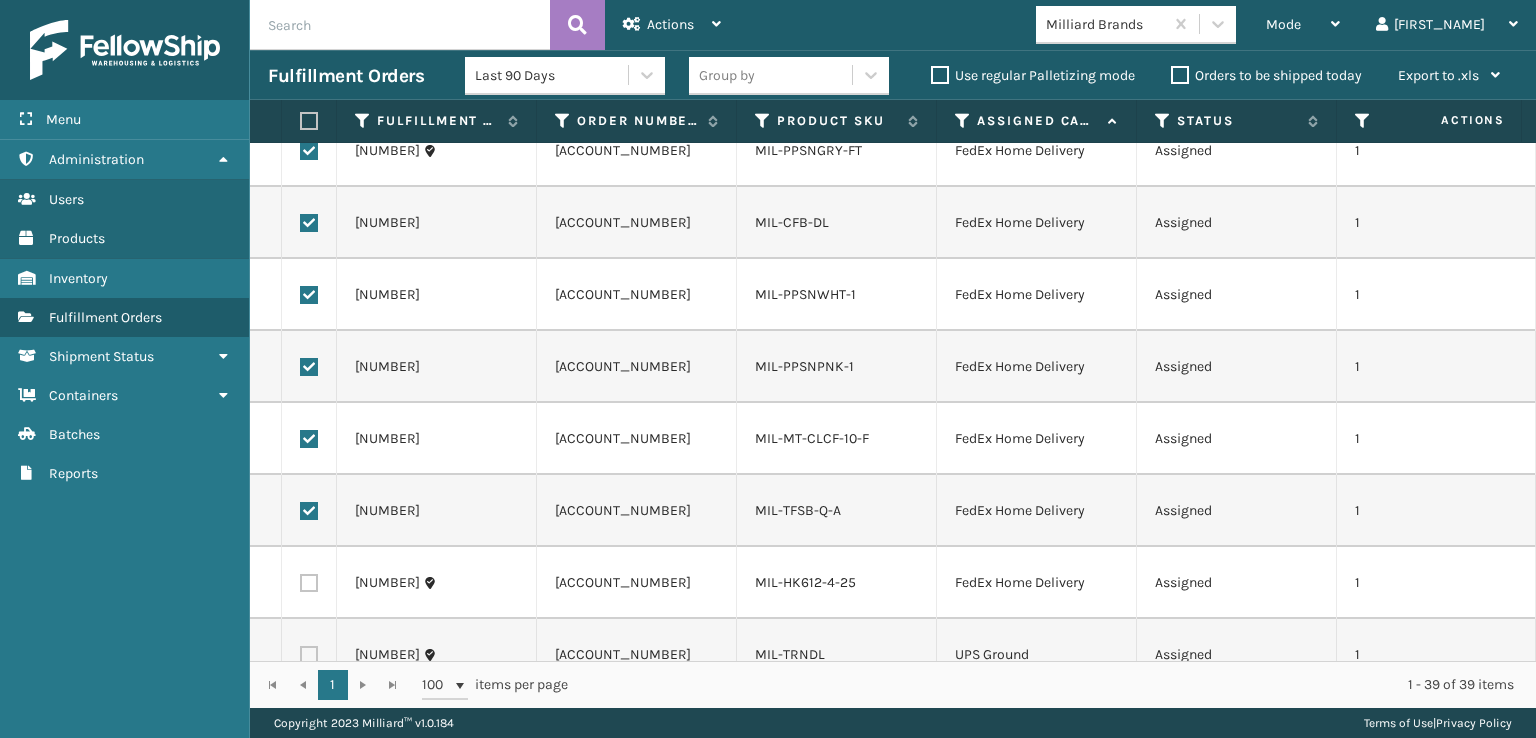 drag, startPoint x: 306, startPoint y: 586, endPoint x: 309, endPoint y: 572, distance: 14.3178215 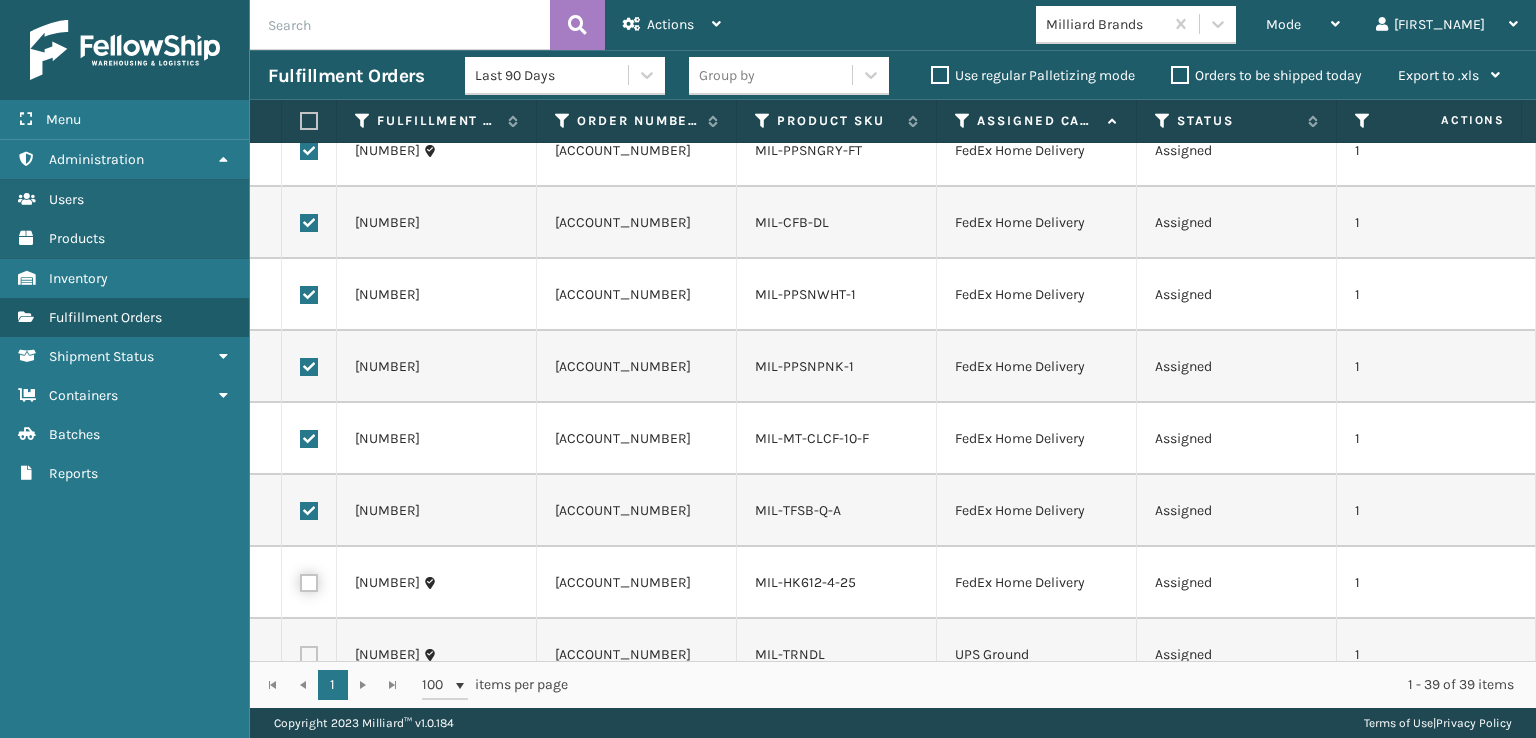 click at bounding box center (300, 580) 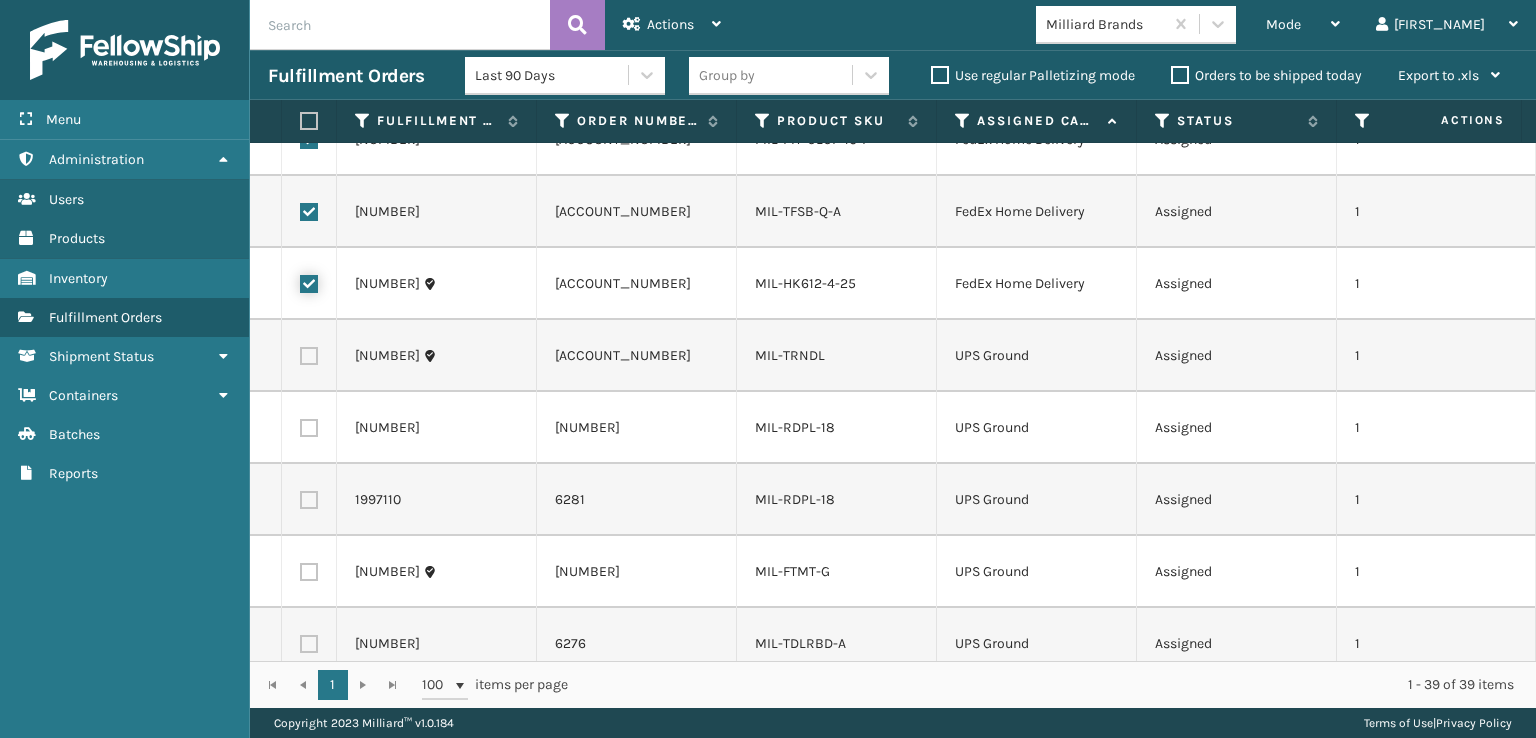scroll, scrollTop: 2200, scrollLeft: 0, axis: vertical 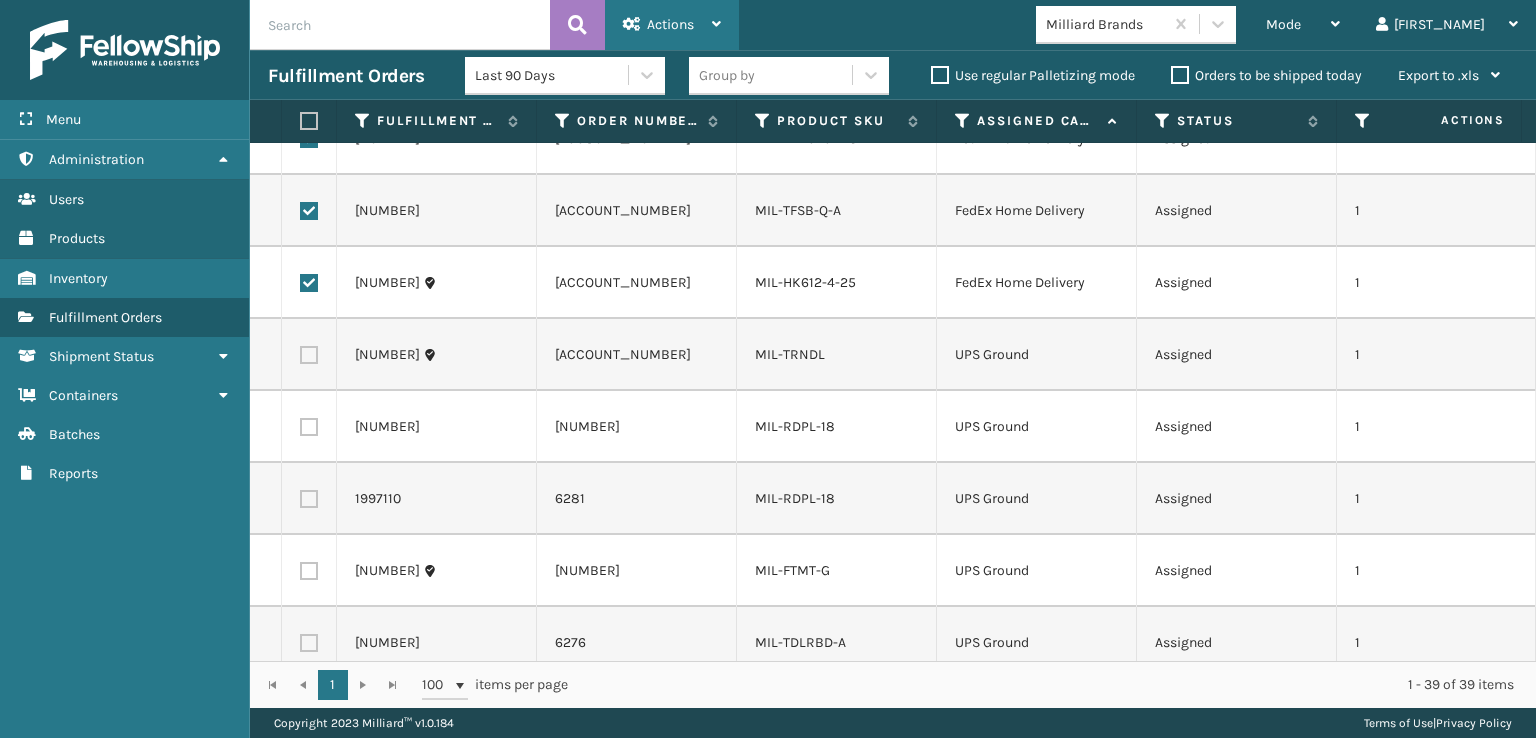 click on "Actions" at bounding box center [672, 25] 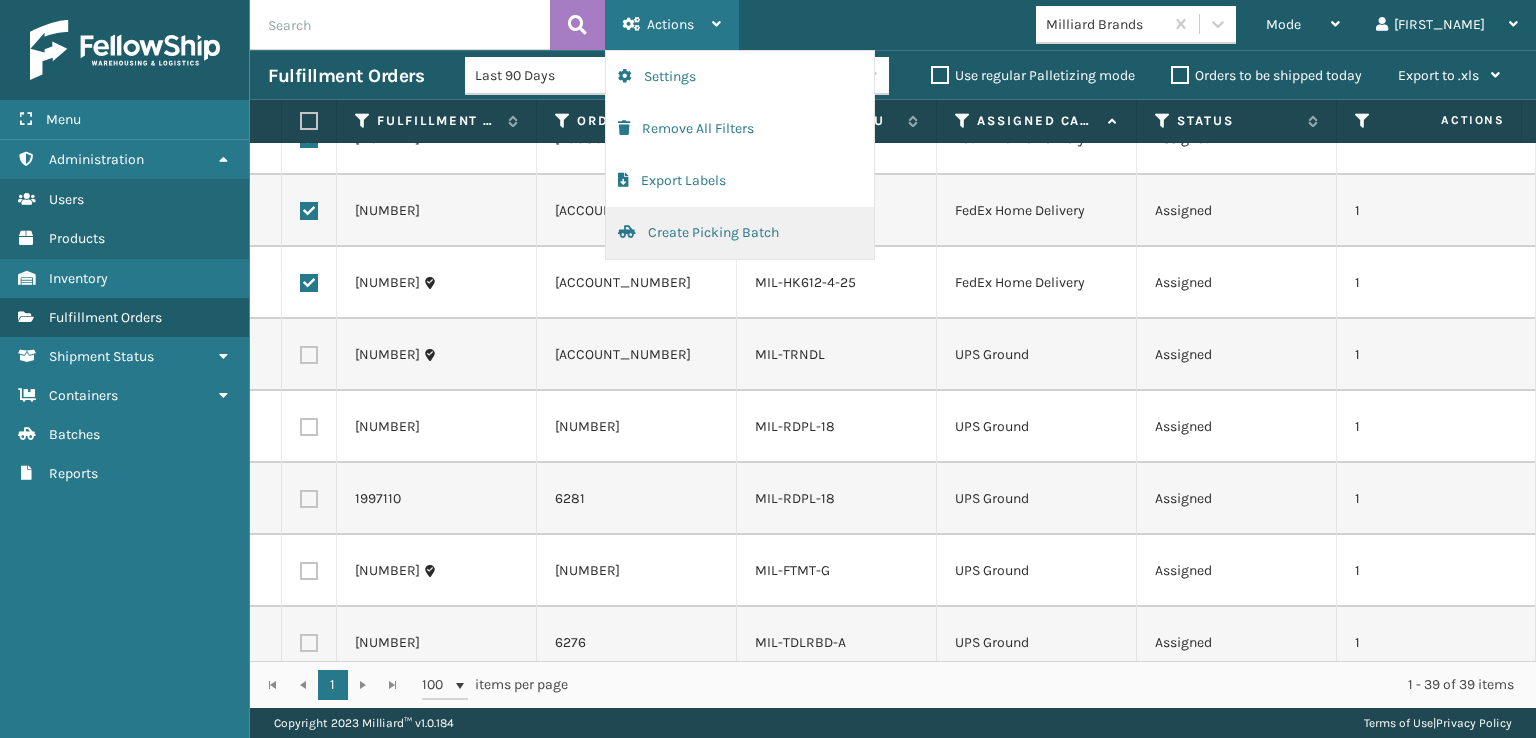 click on "Create Picking Batch" at bounding box center (740, 233) 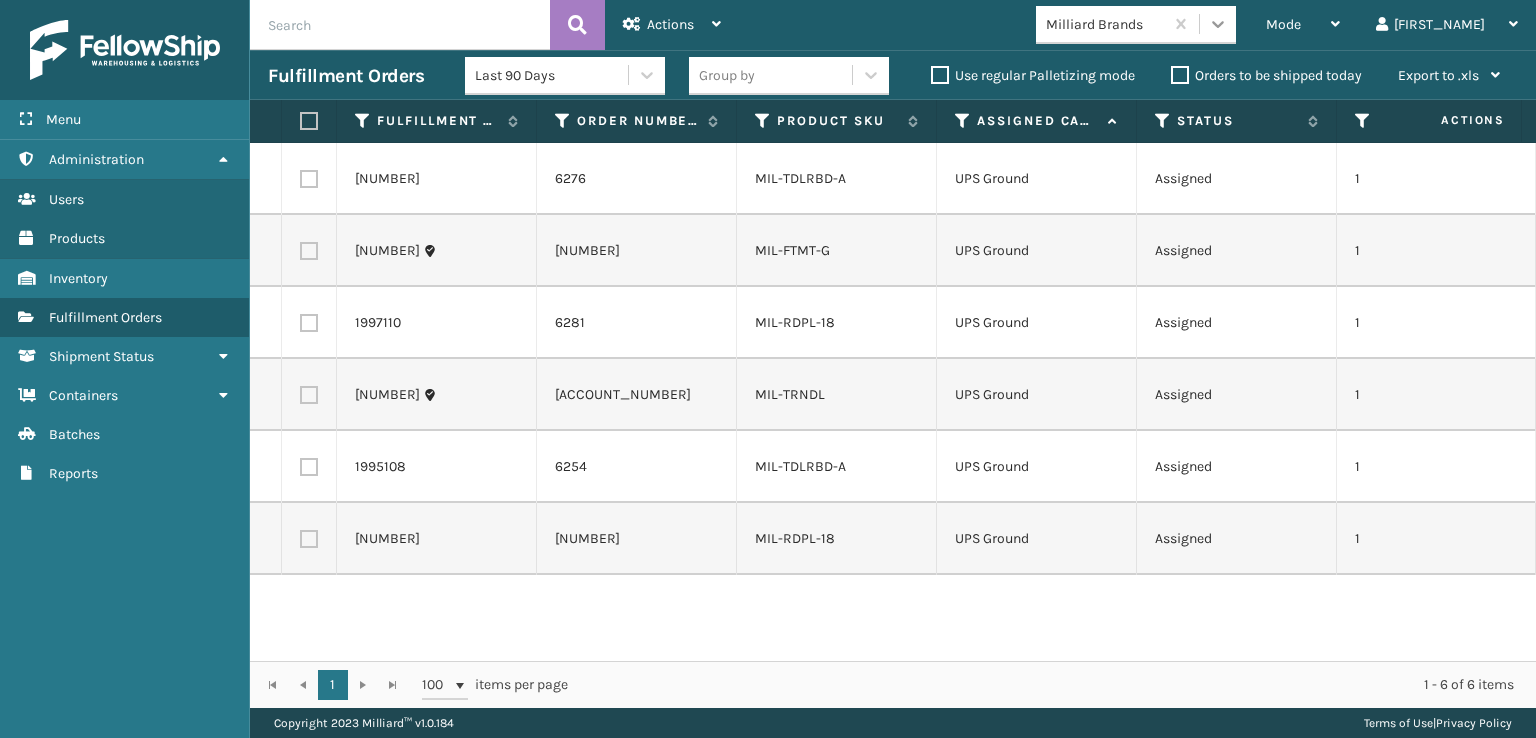 click 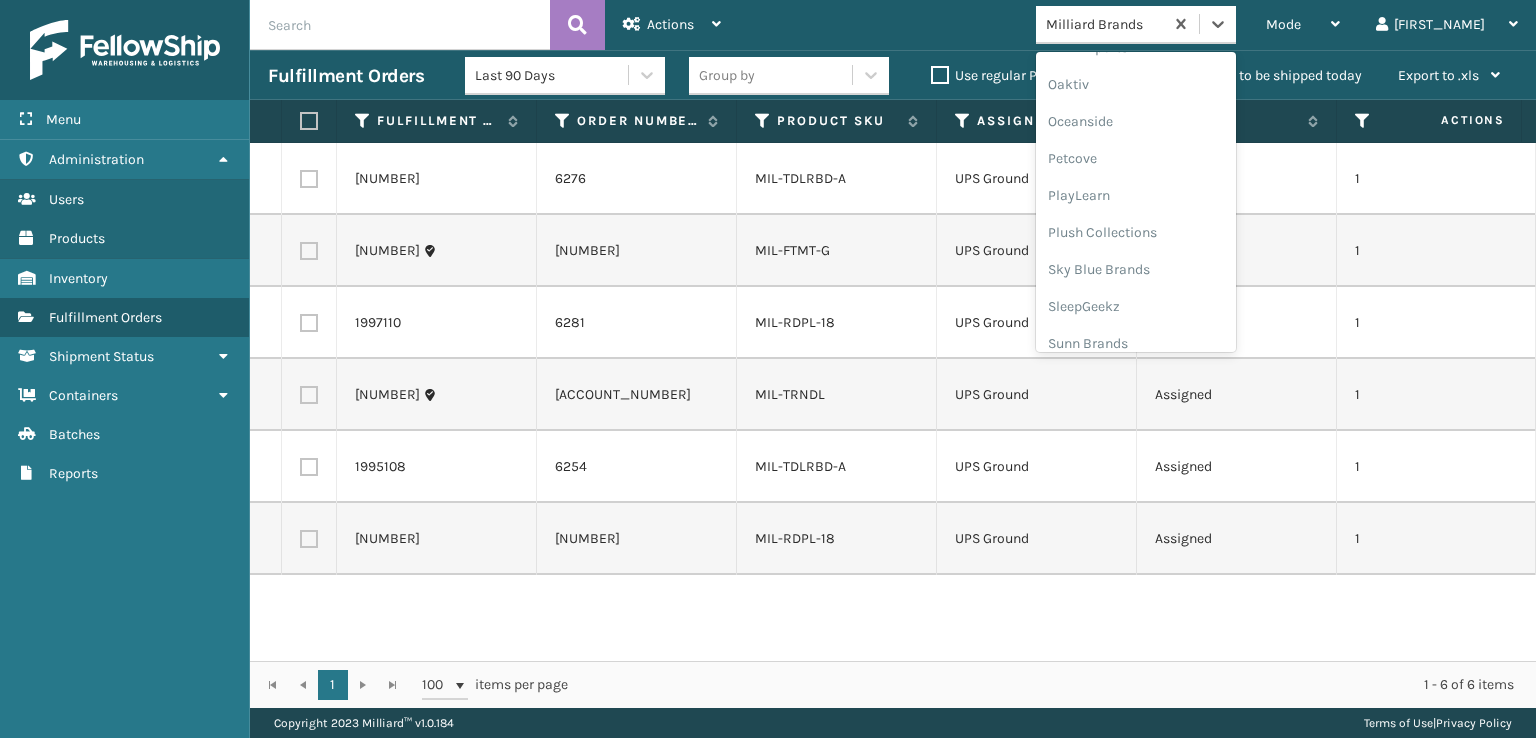 scroll, scrollTop: 966, scrollLeft: 0, axis: vertical 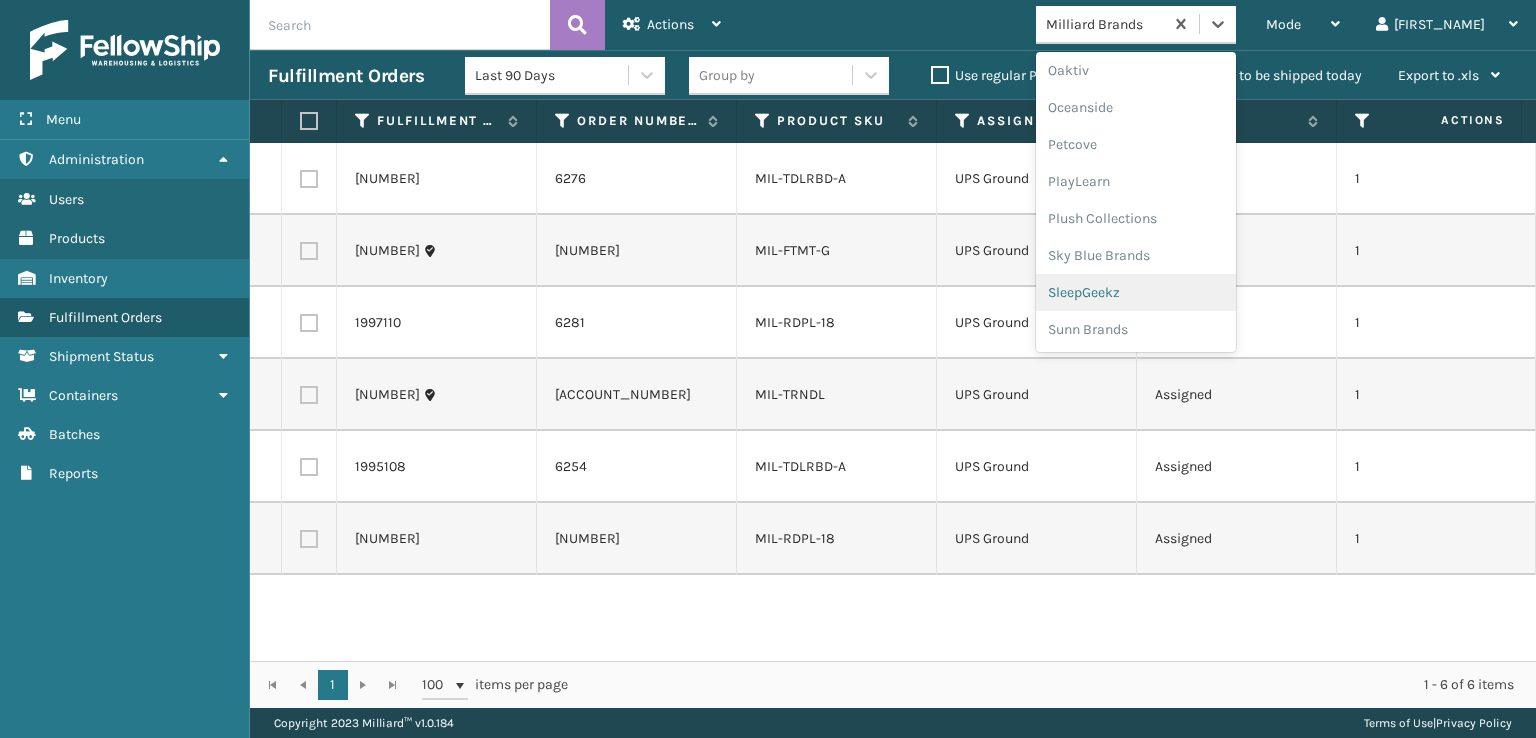 click on "SleepGeekz" at bounding box center [1136, 292] 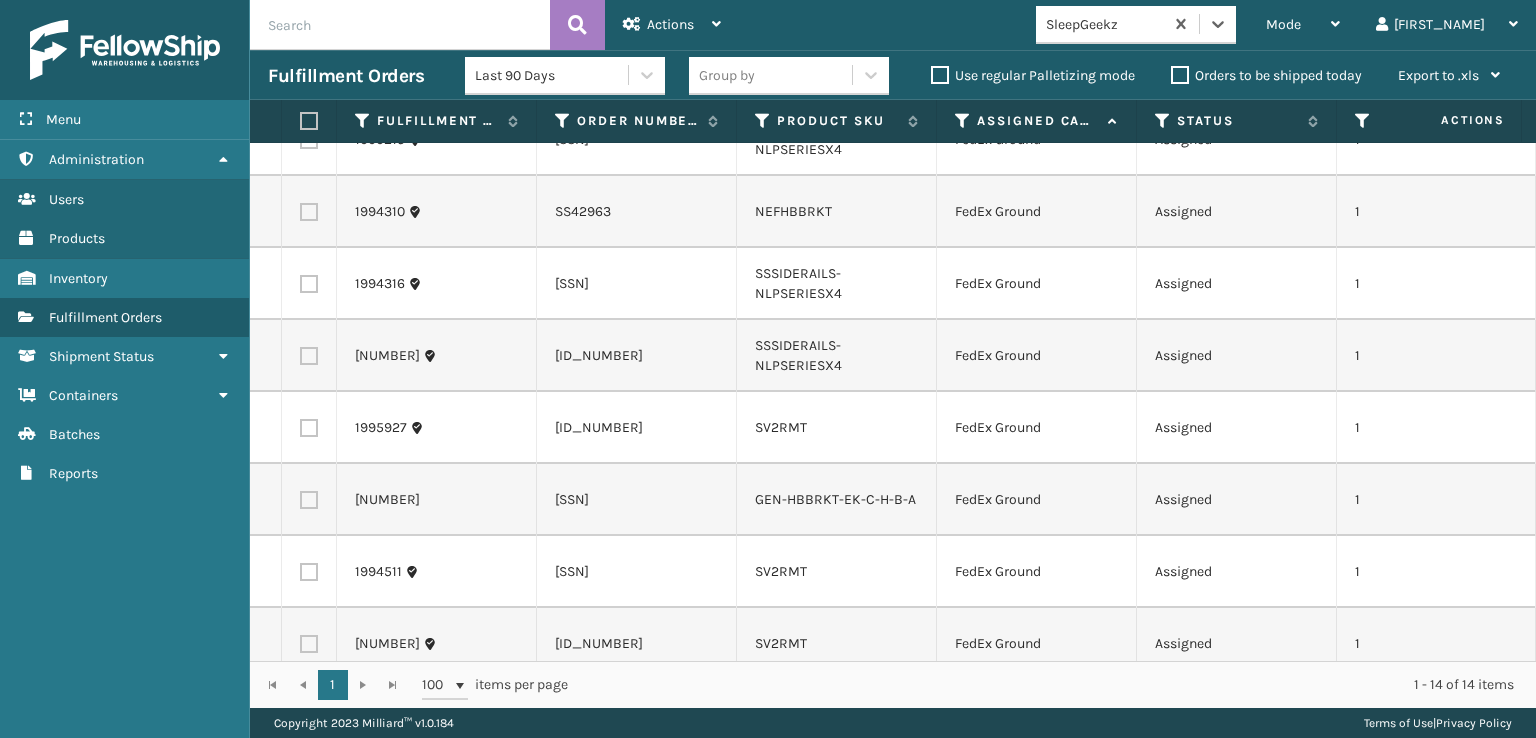 scroll, scrollTop: 0, scrollLeft: 0, axis: both 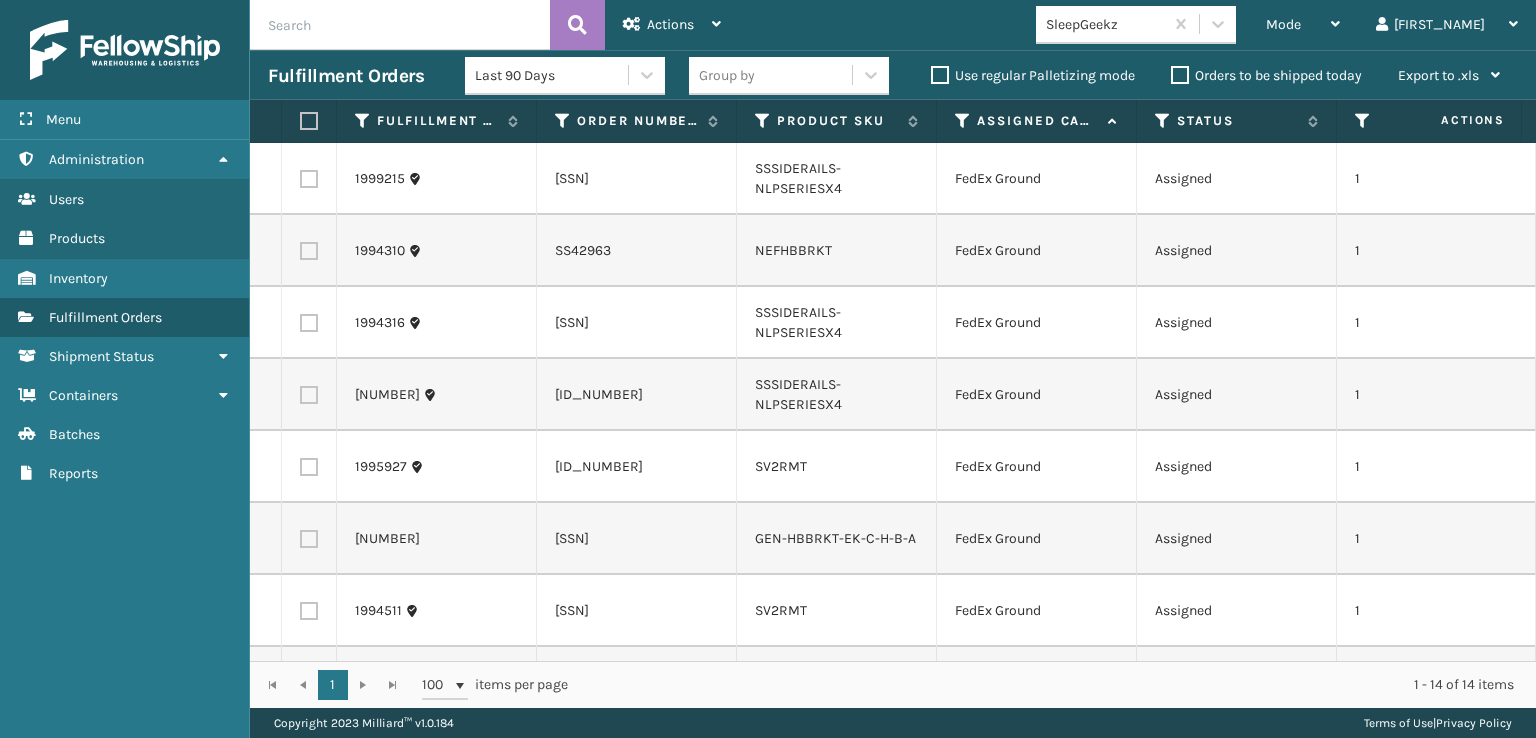 click at bounding box center [309, 179] 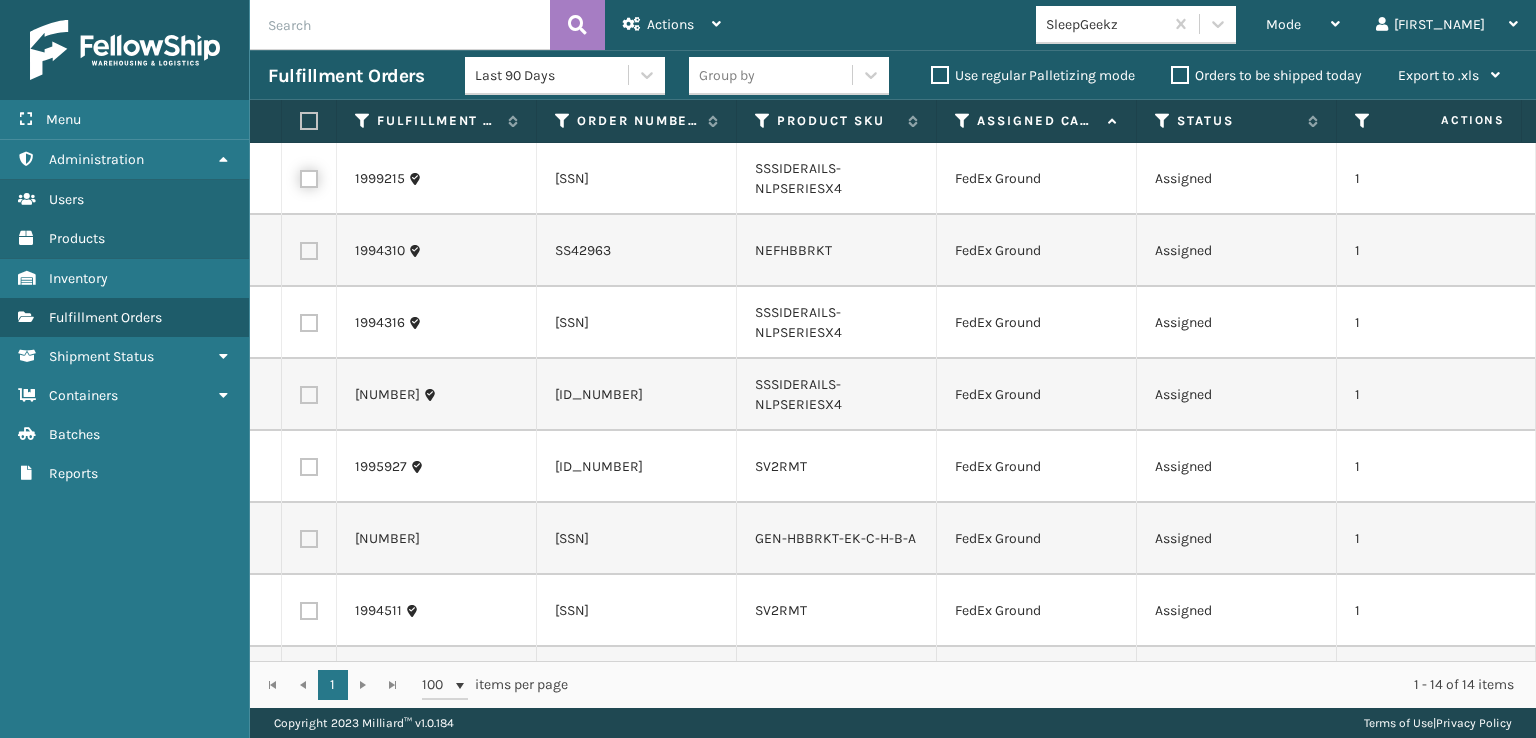 click at bounding box center (300, 176) 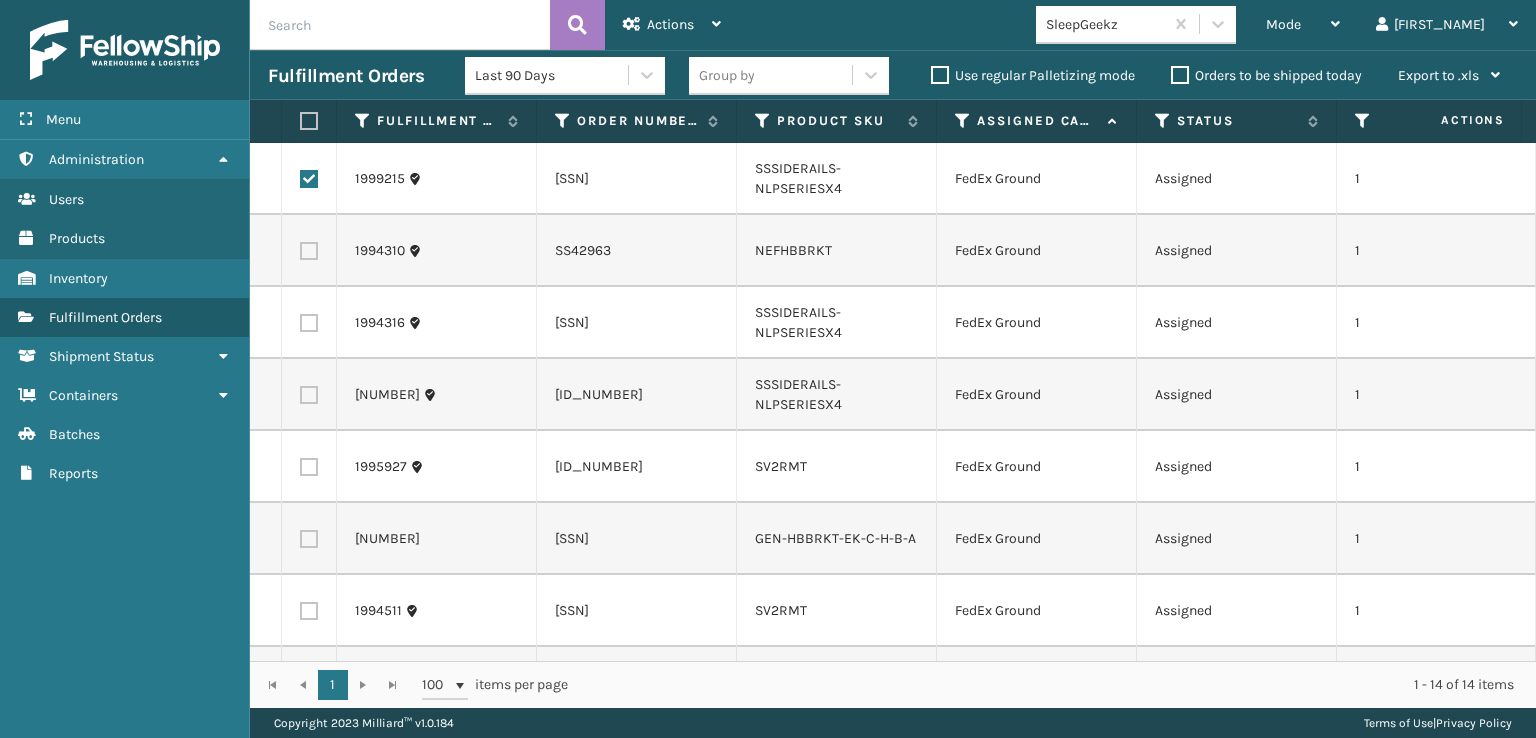 click at bounding box center [309, 251] 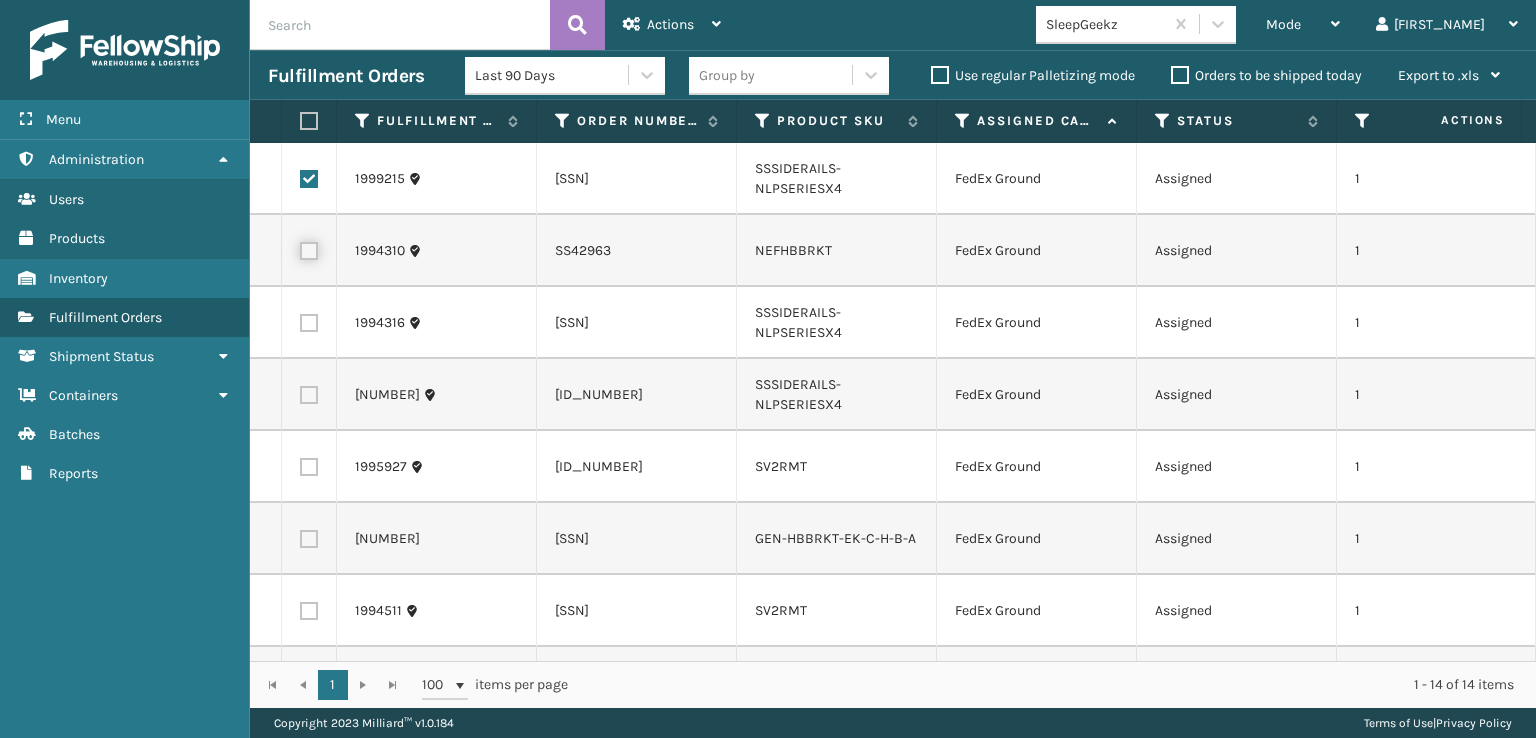 click at bounding box center (300, 248) 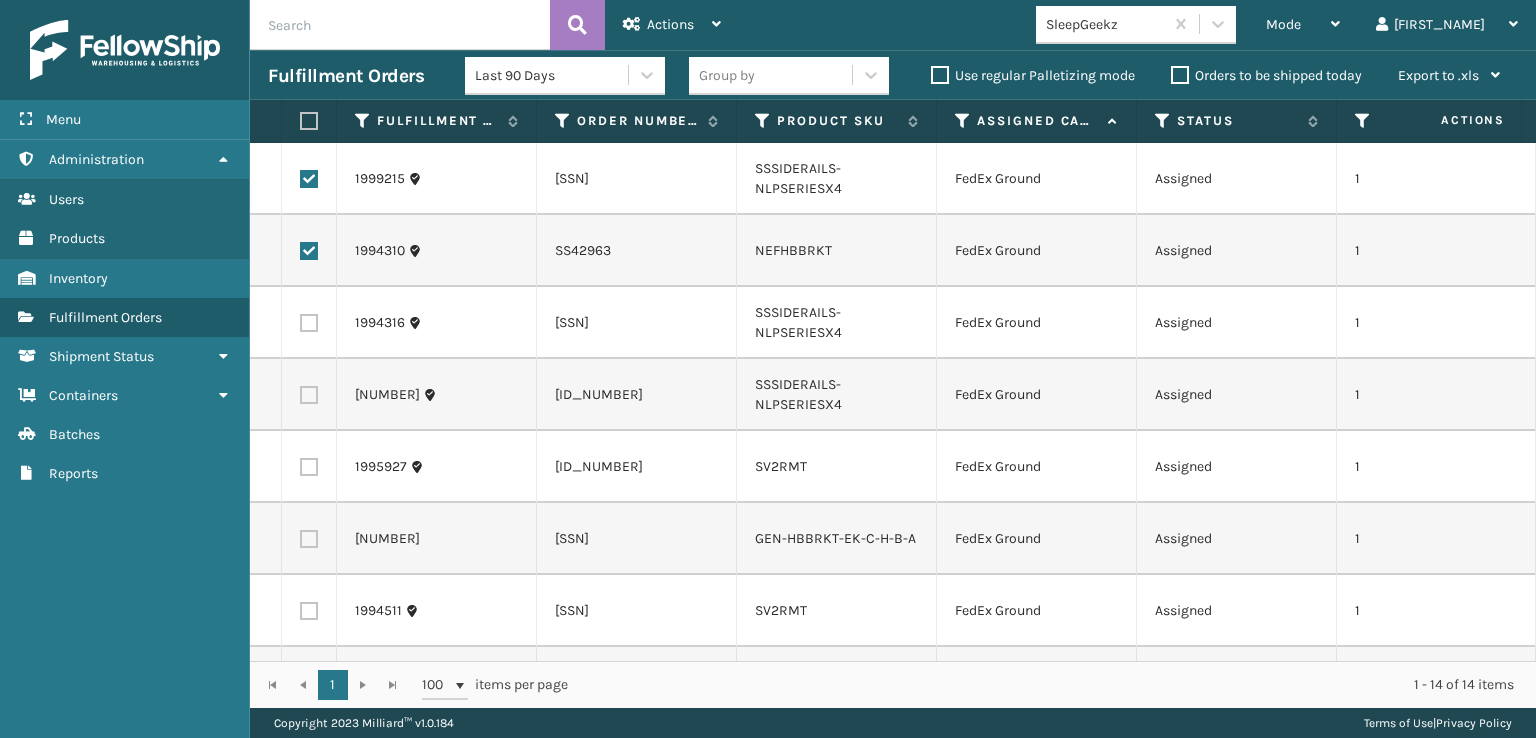 click at bounding box center [309, 323] 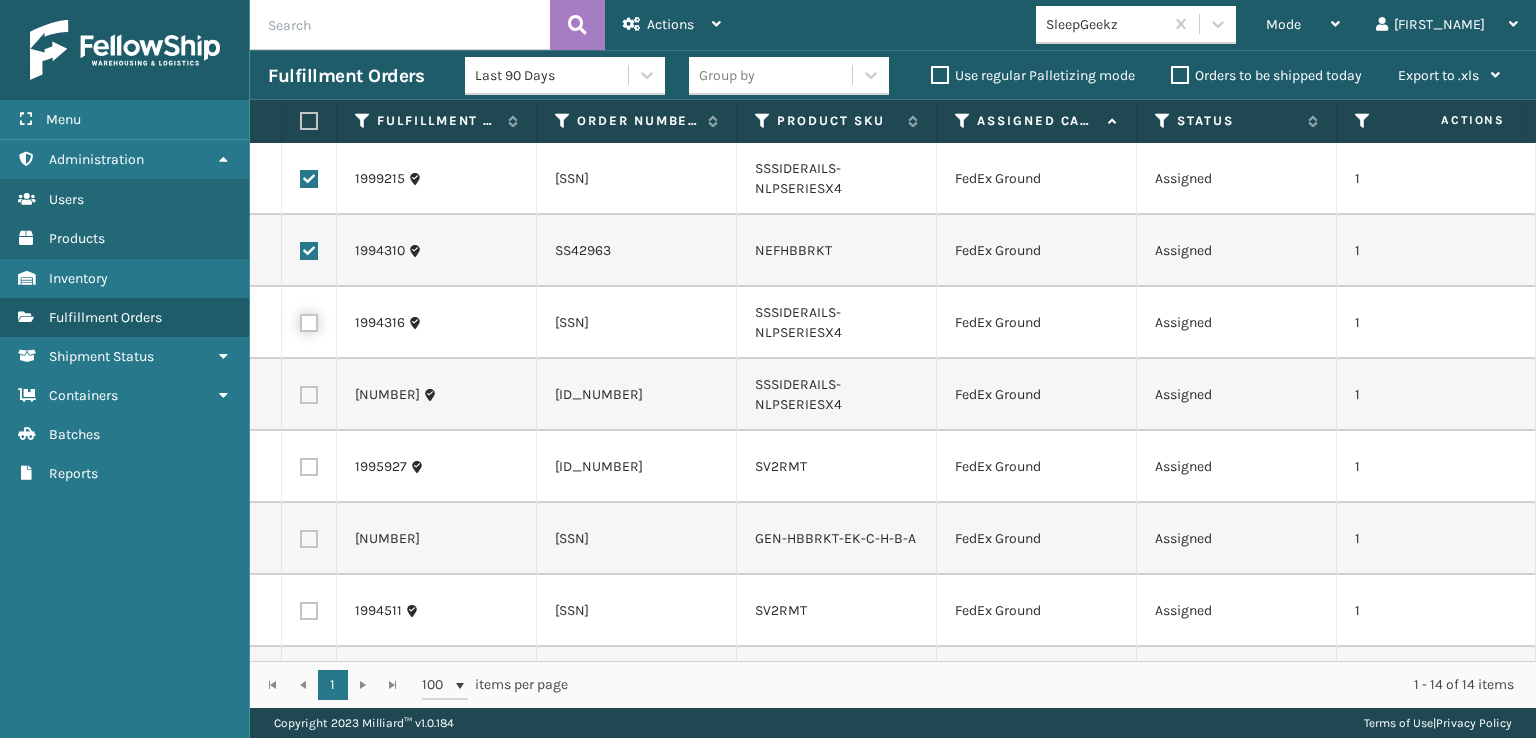 click at bounding box center [300, 320] 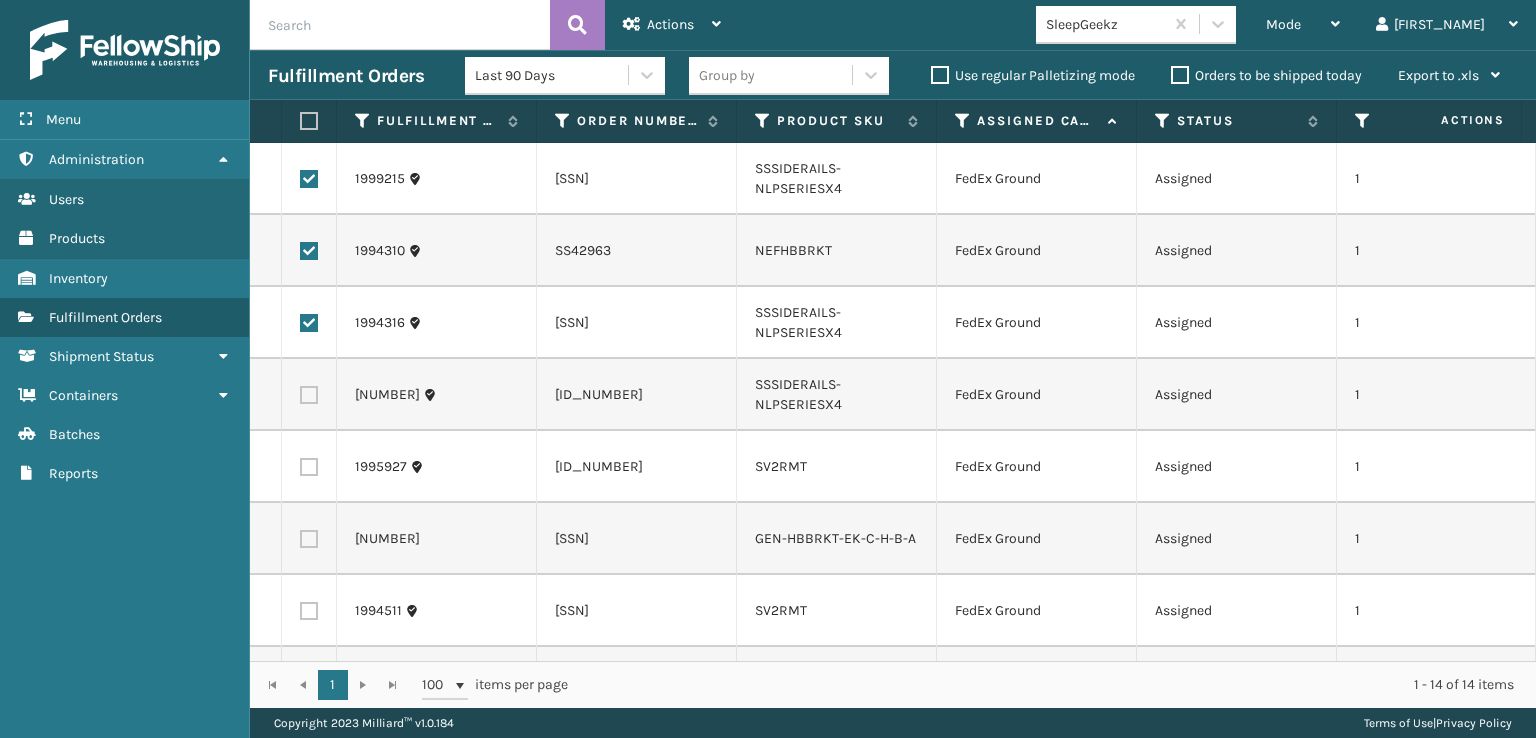 click at bounding box center [309, 395] 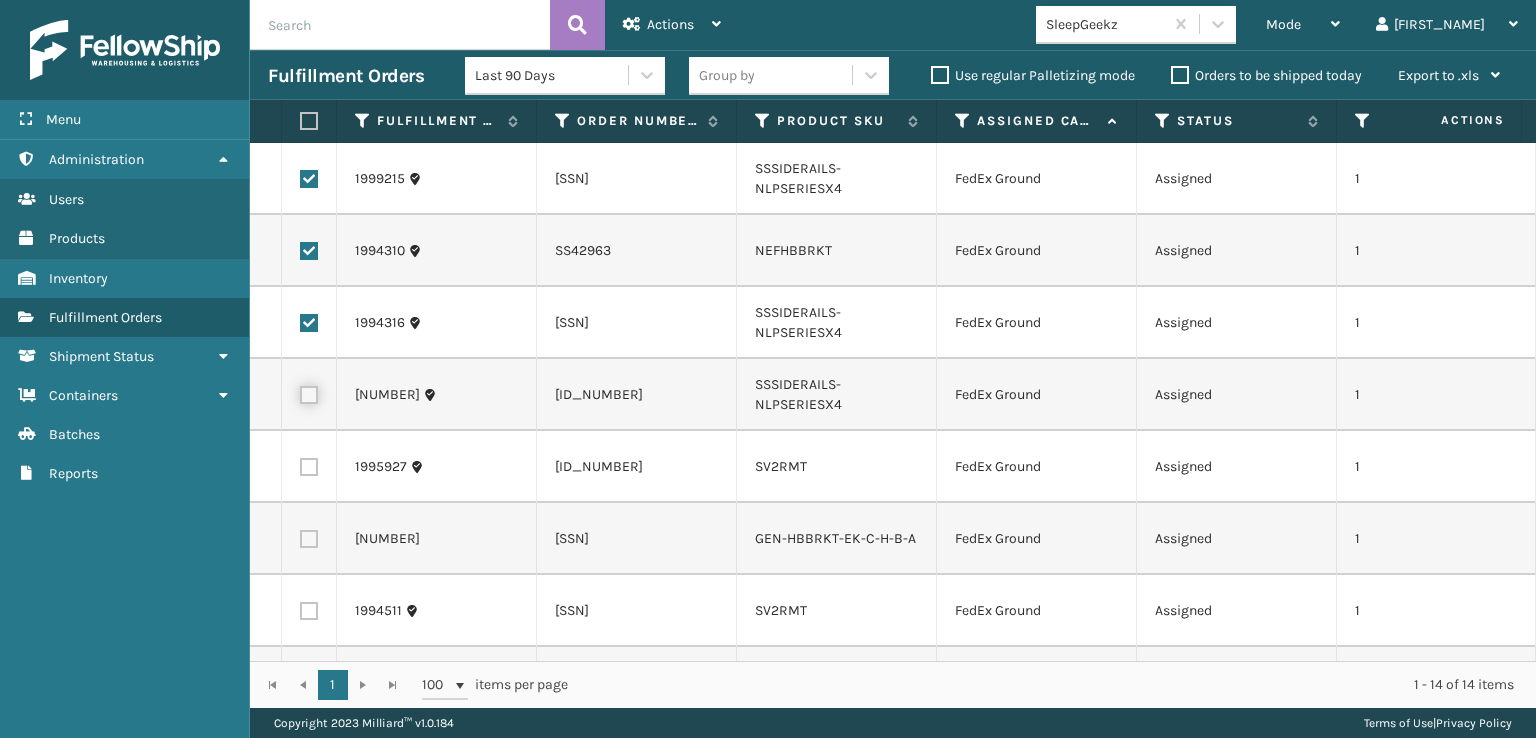 click at bounding box center (300, 392) 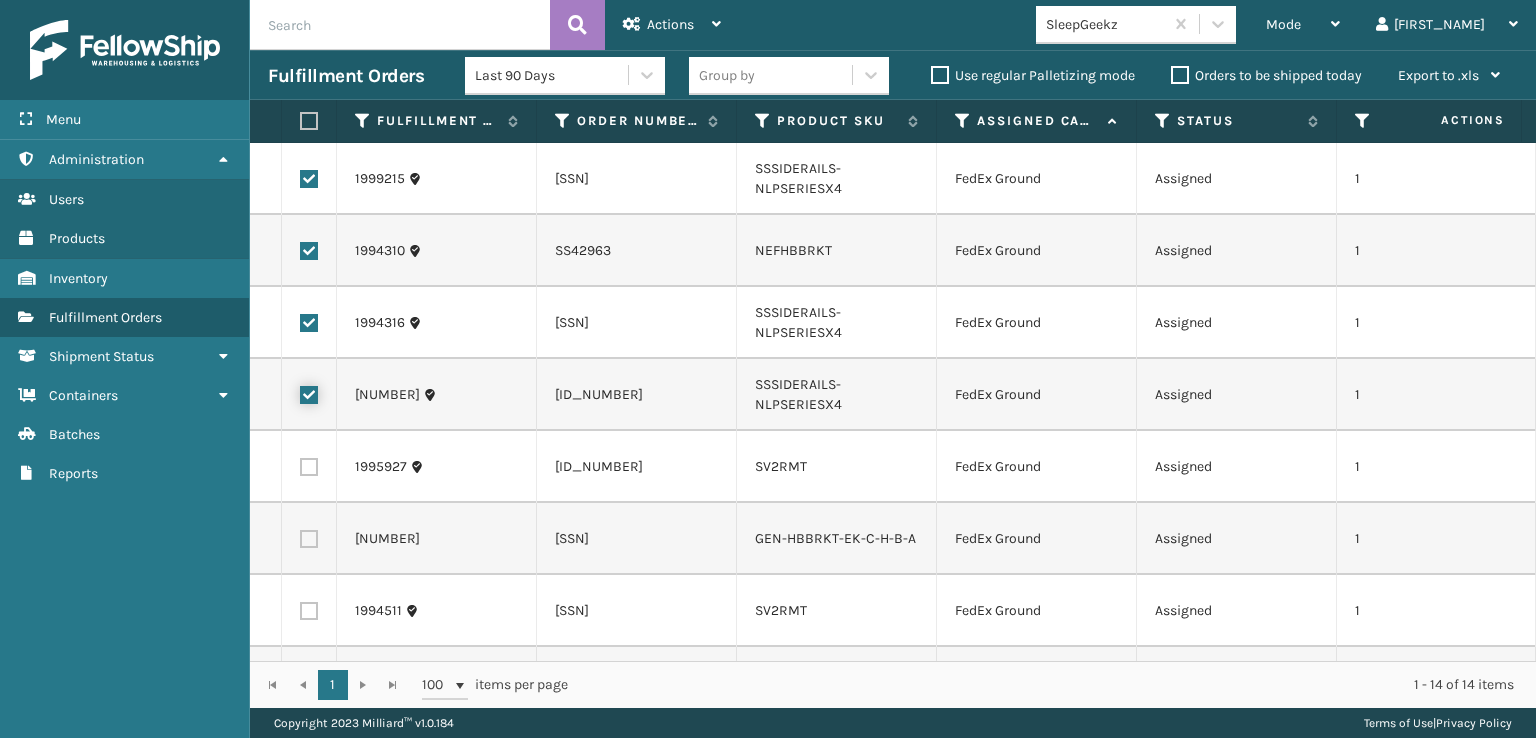 checkbox on "true" 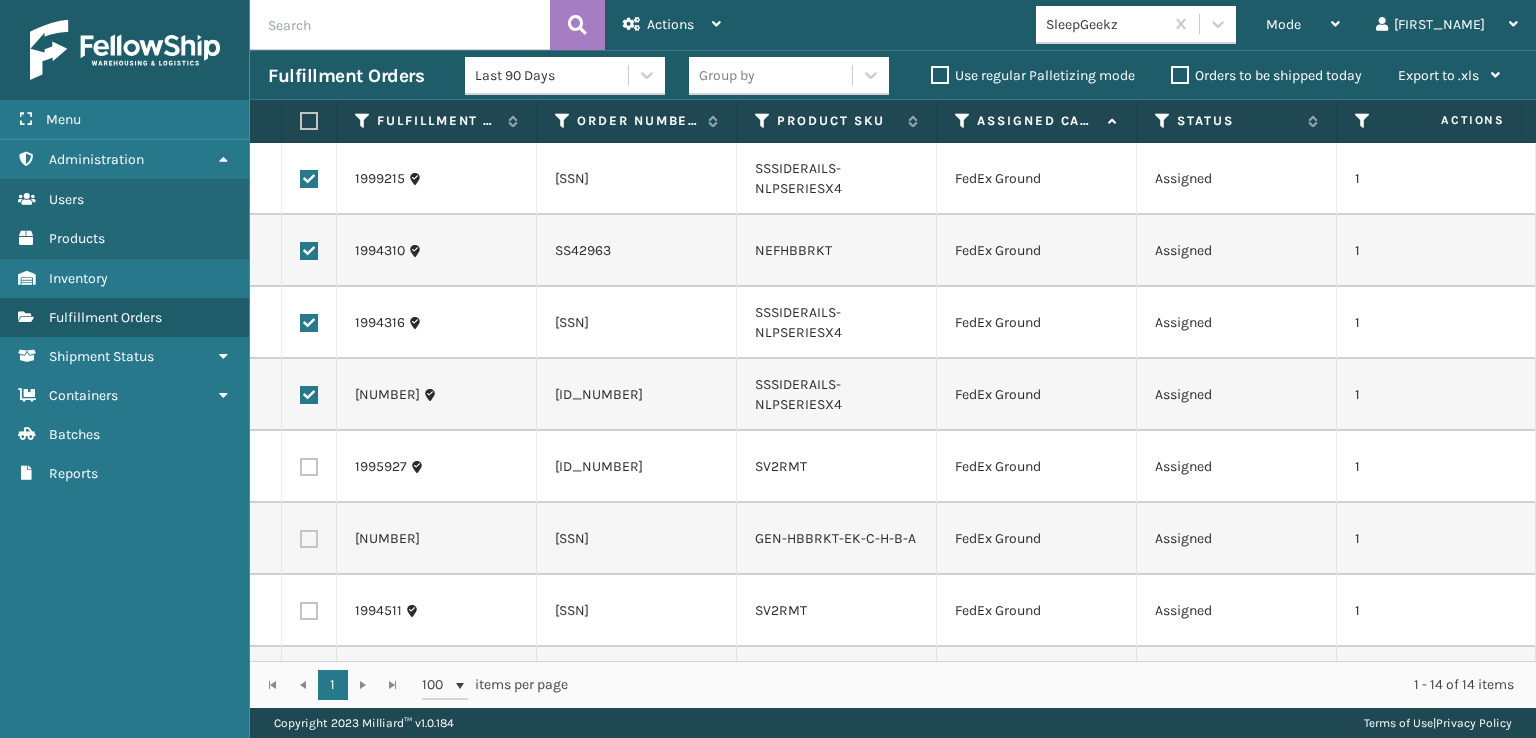 click at bounding box center (309, 467) 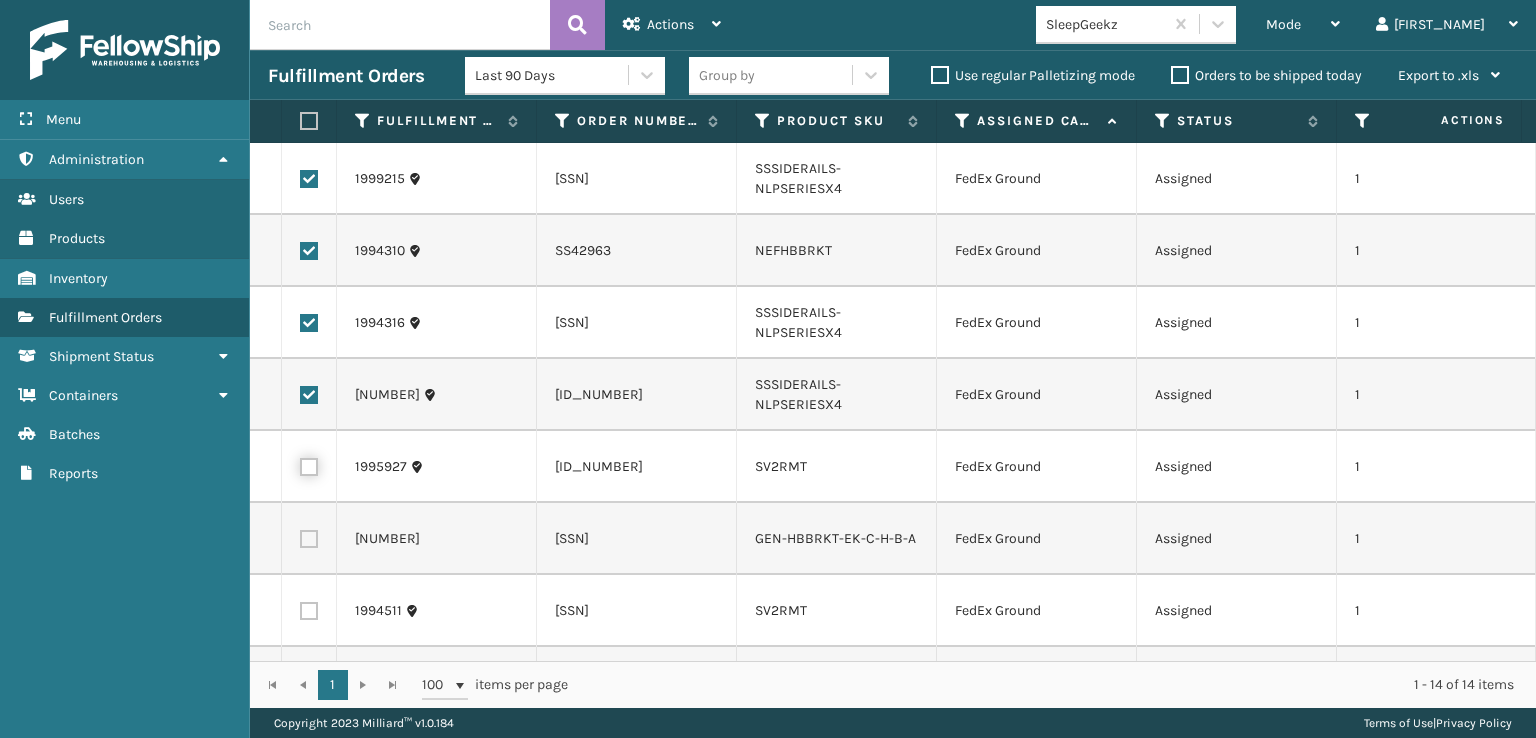 click at bounding box center [300, 464] 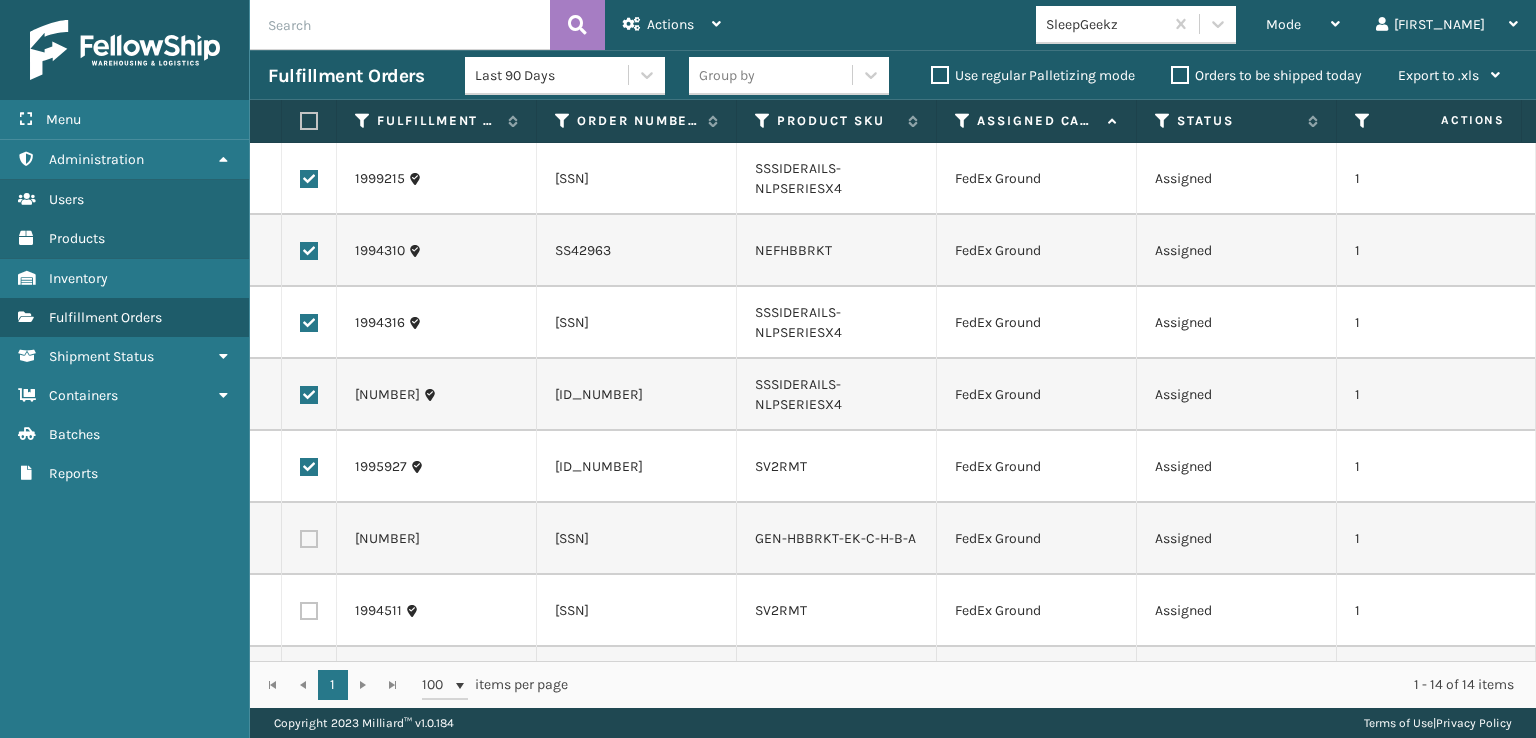 click at bounding box center (309, 539) 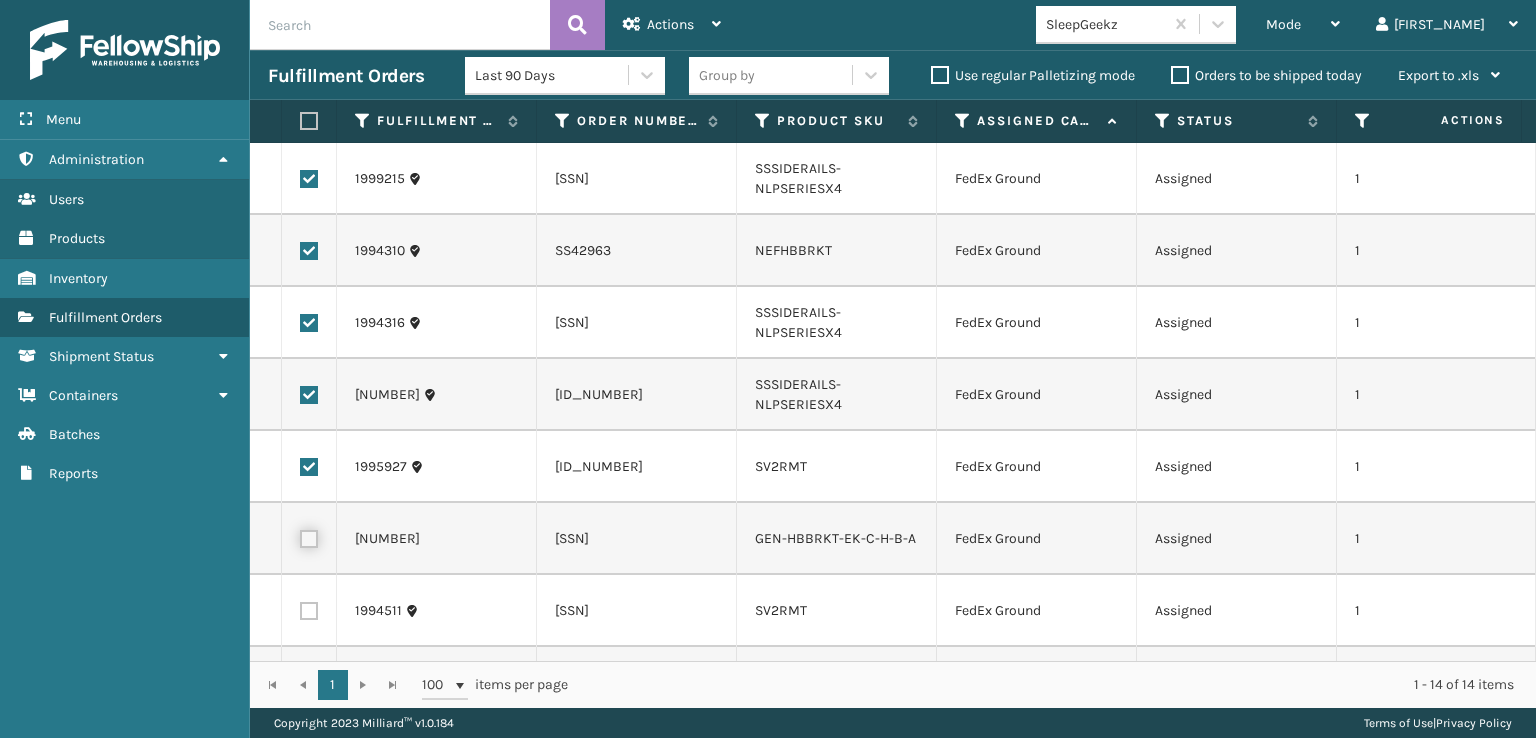 click at bounding box center [300, 536] 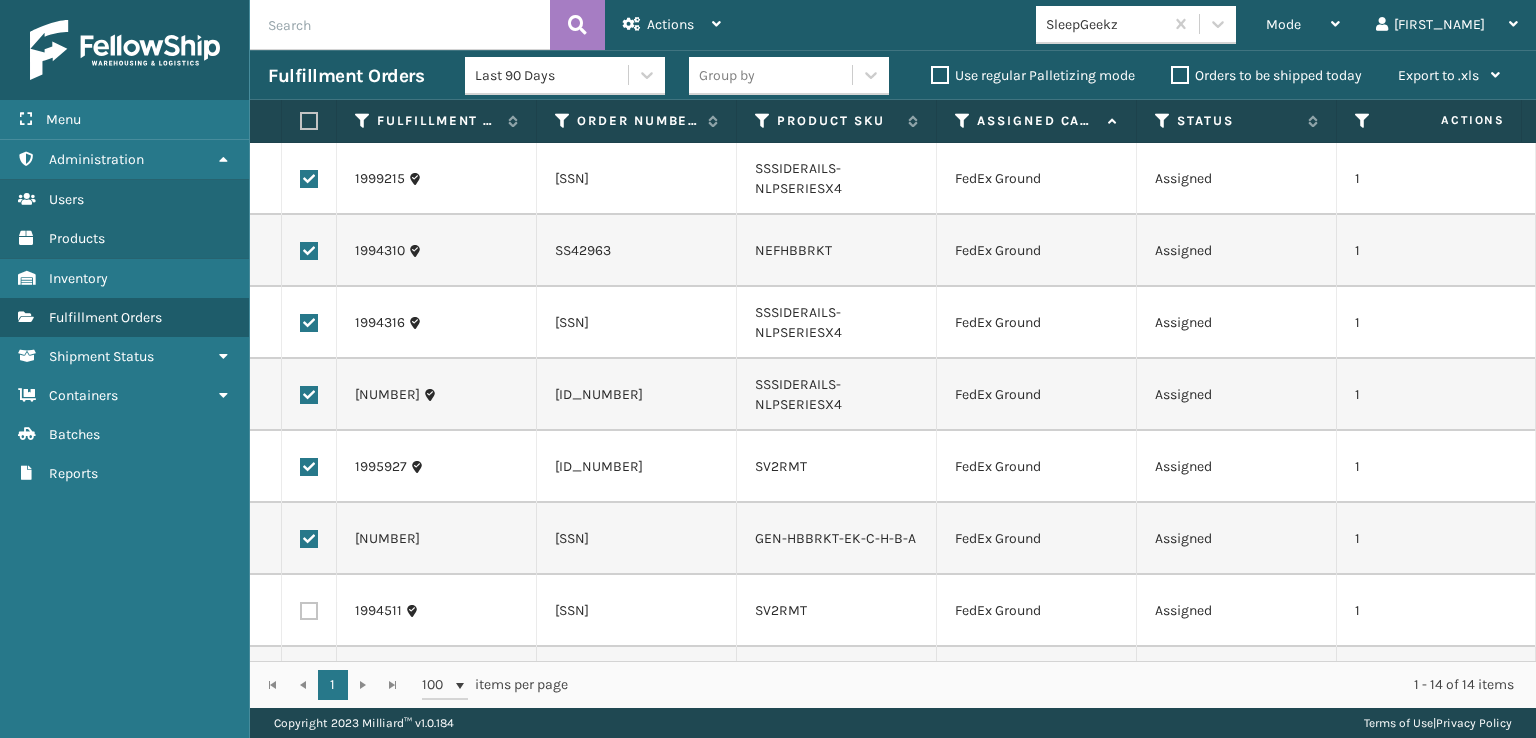 click at bounding box center [309, 611] 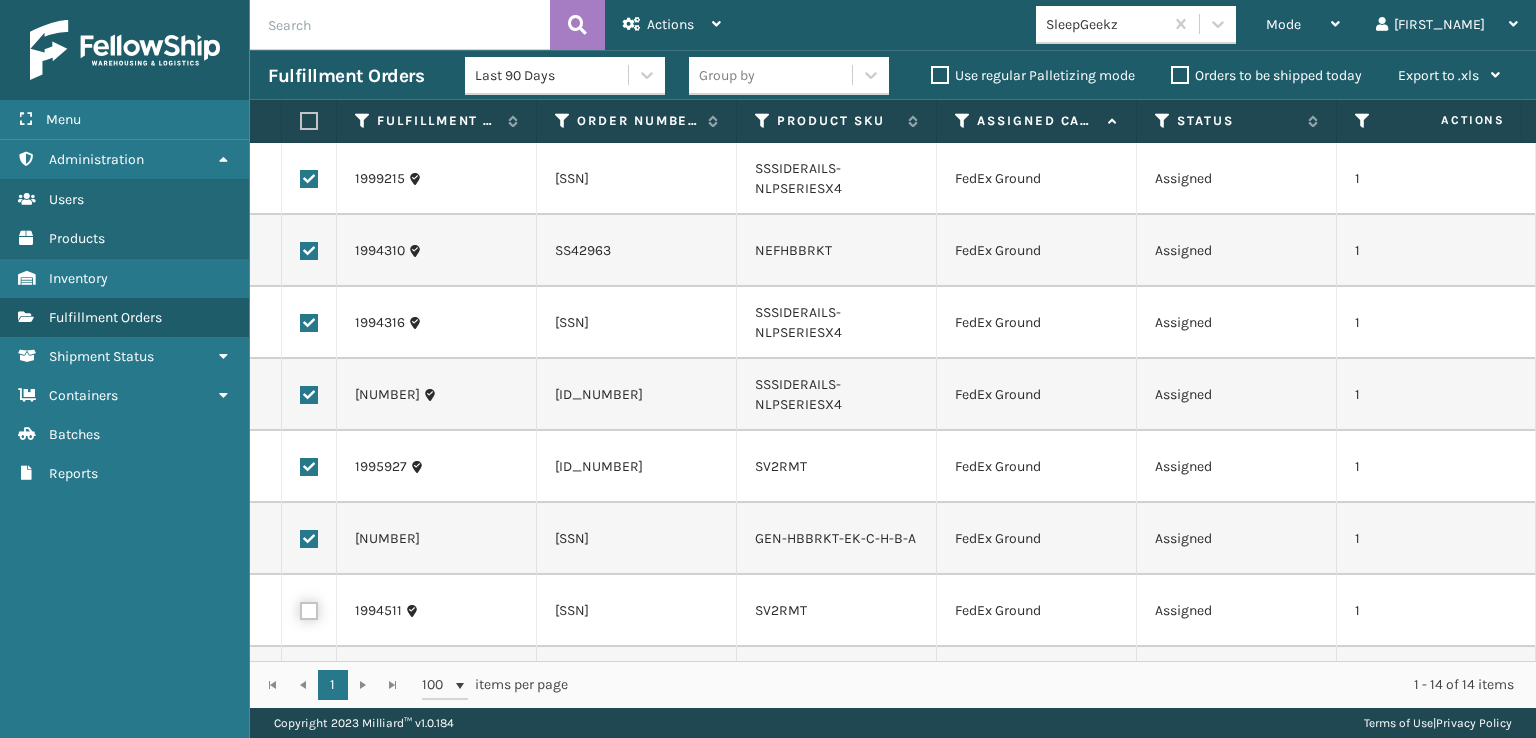 click at bounding box center (300, 608) 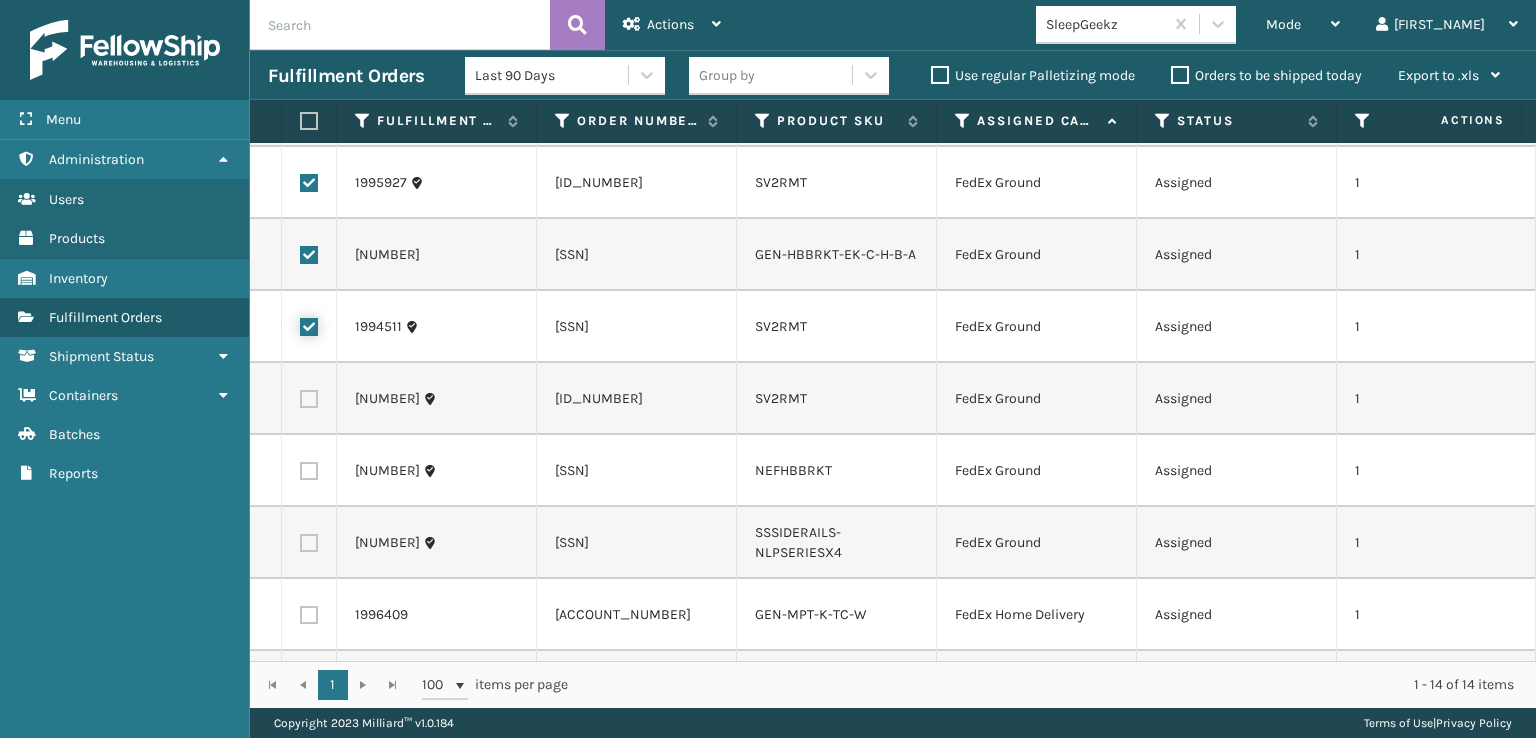 scroll, scrollTop: 300, scrollLeft: 0, axis: vertical 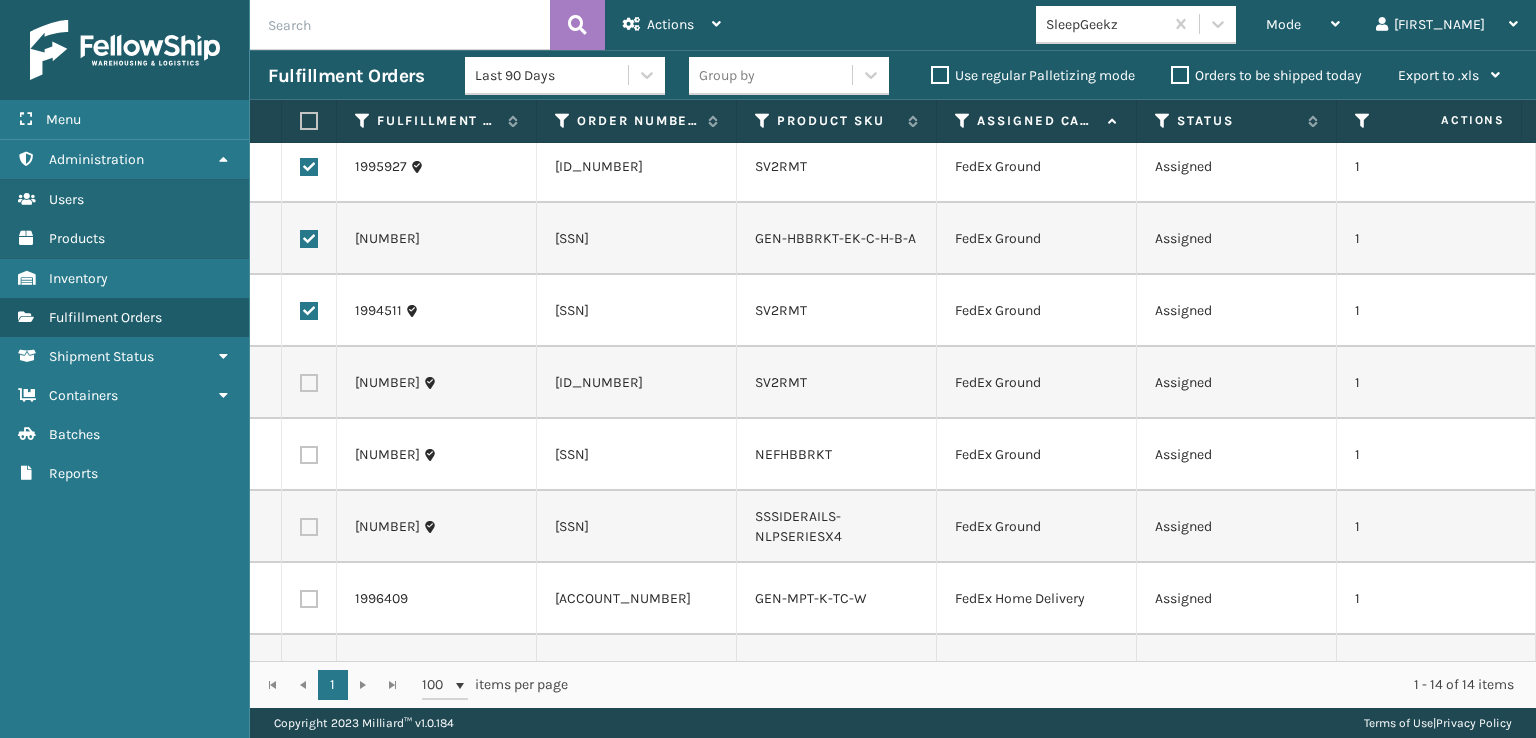 click at bounding box center (309, 383) 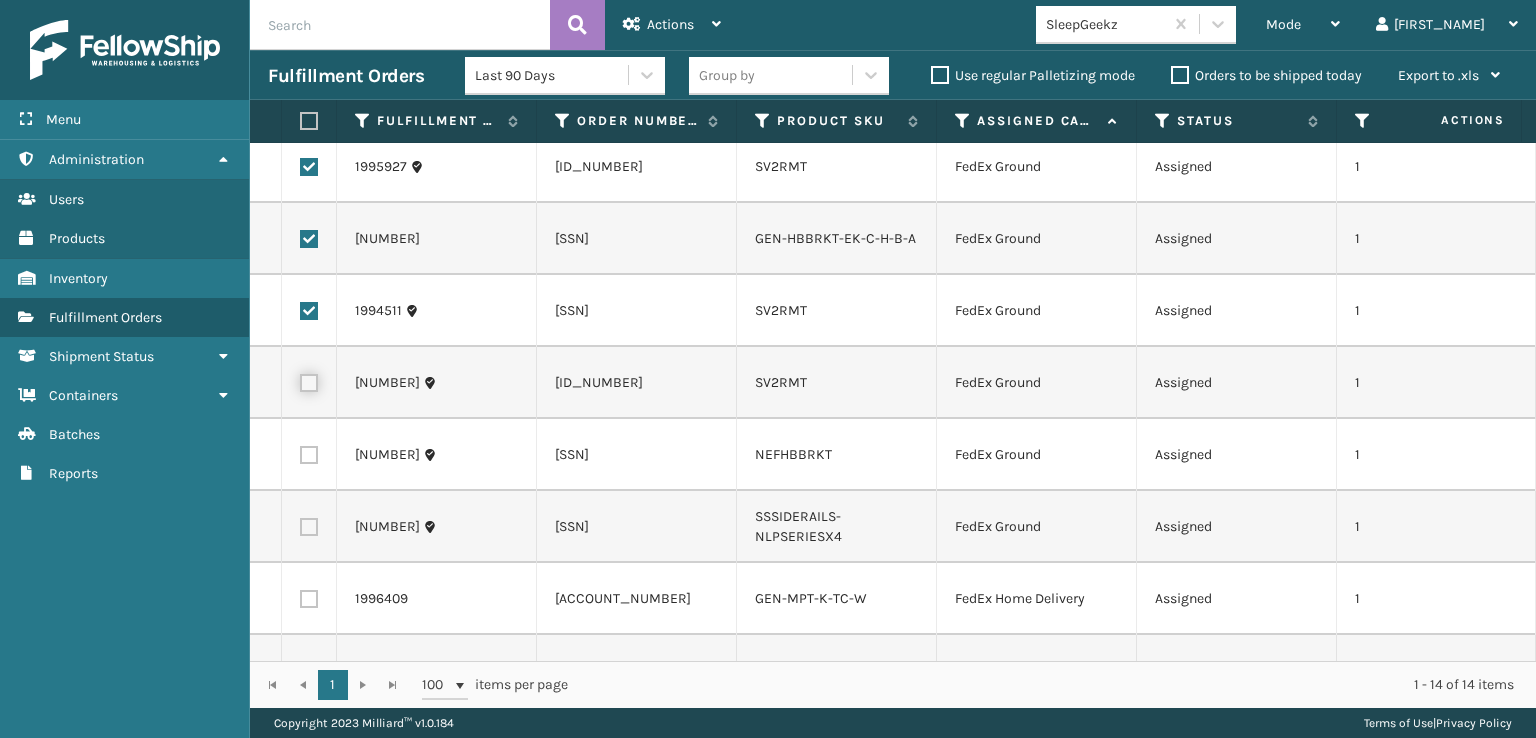 click at bounding box center (300, 380) 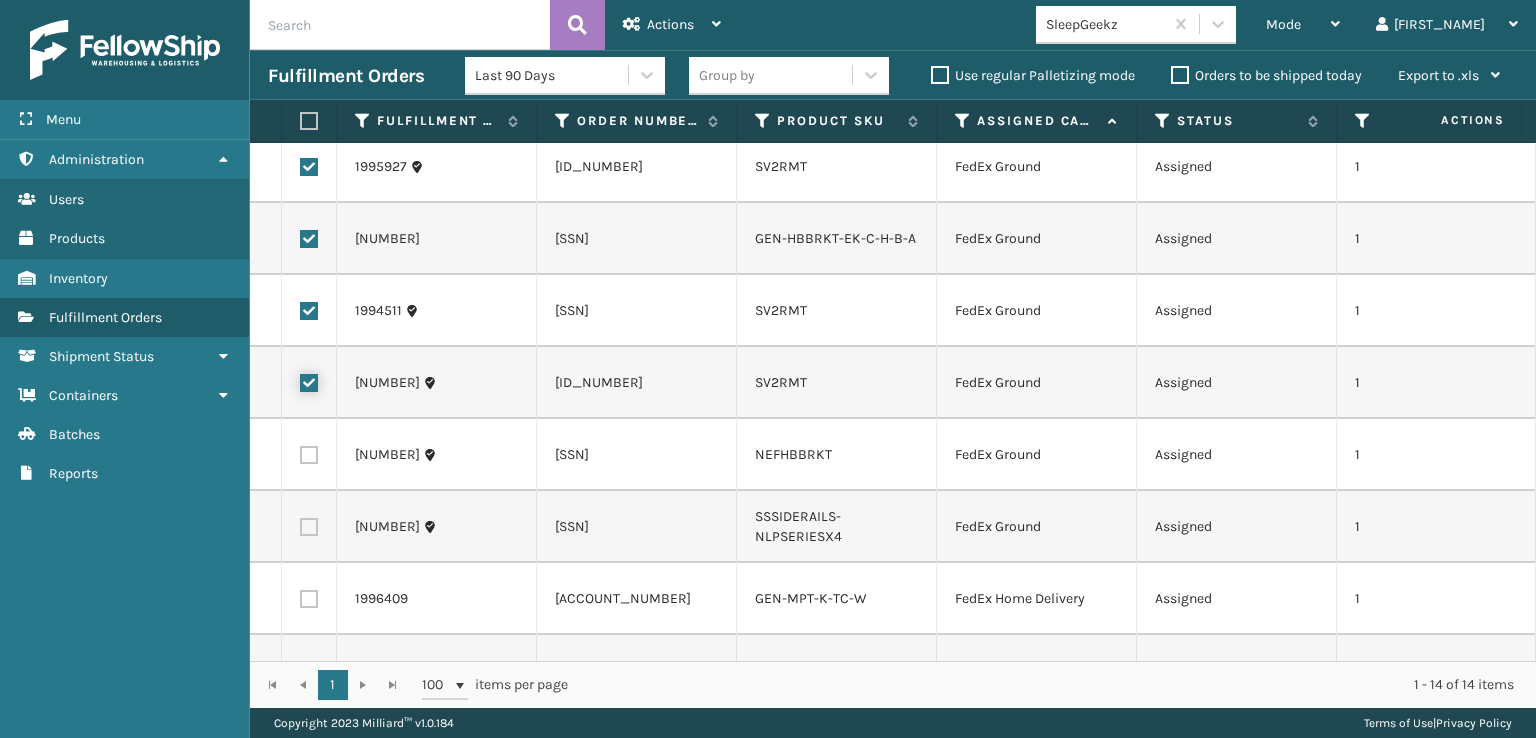 checkbox on "true" 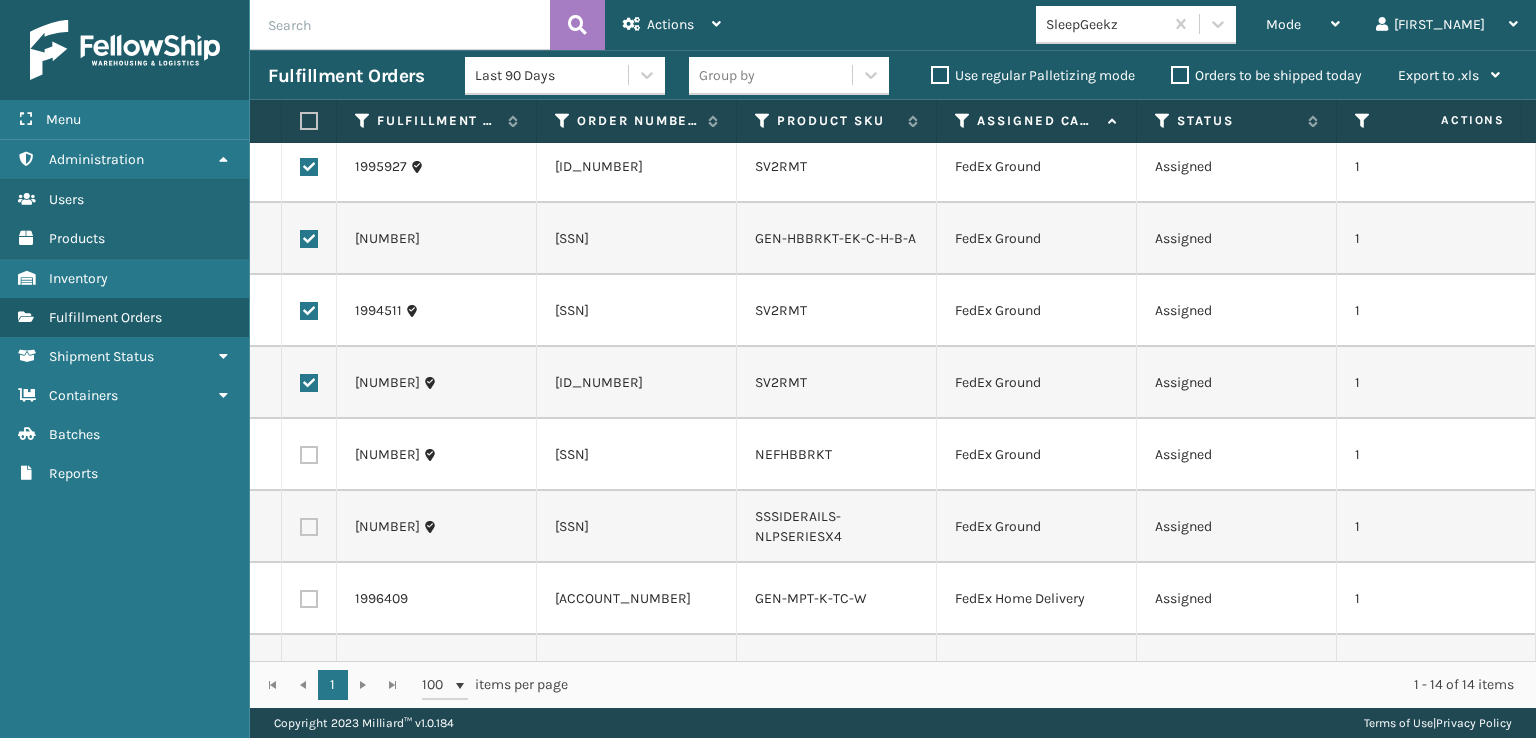 click at bounding box center (309, 455) 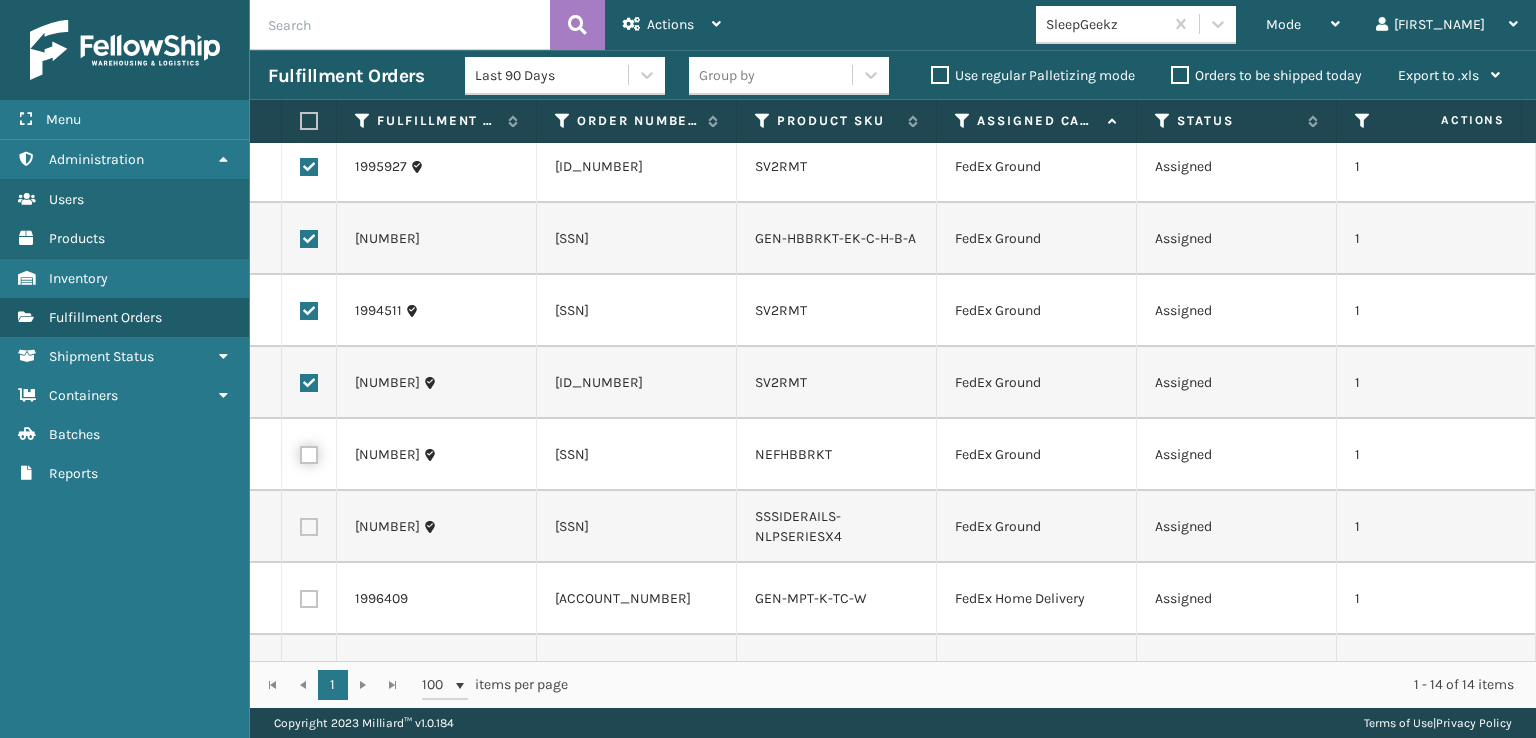 click at bounding box center (300, 452) 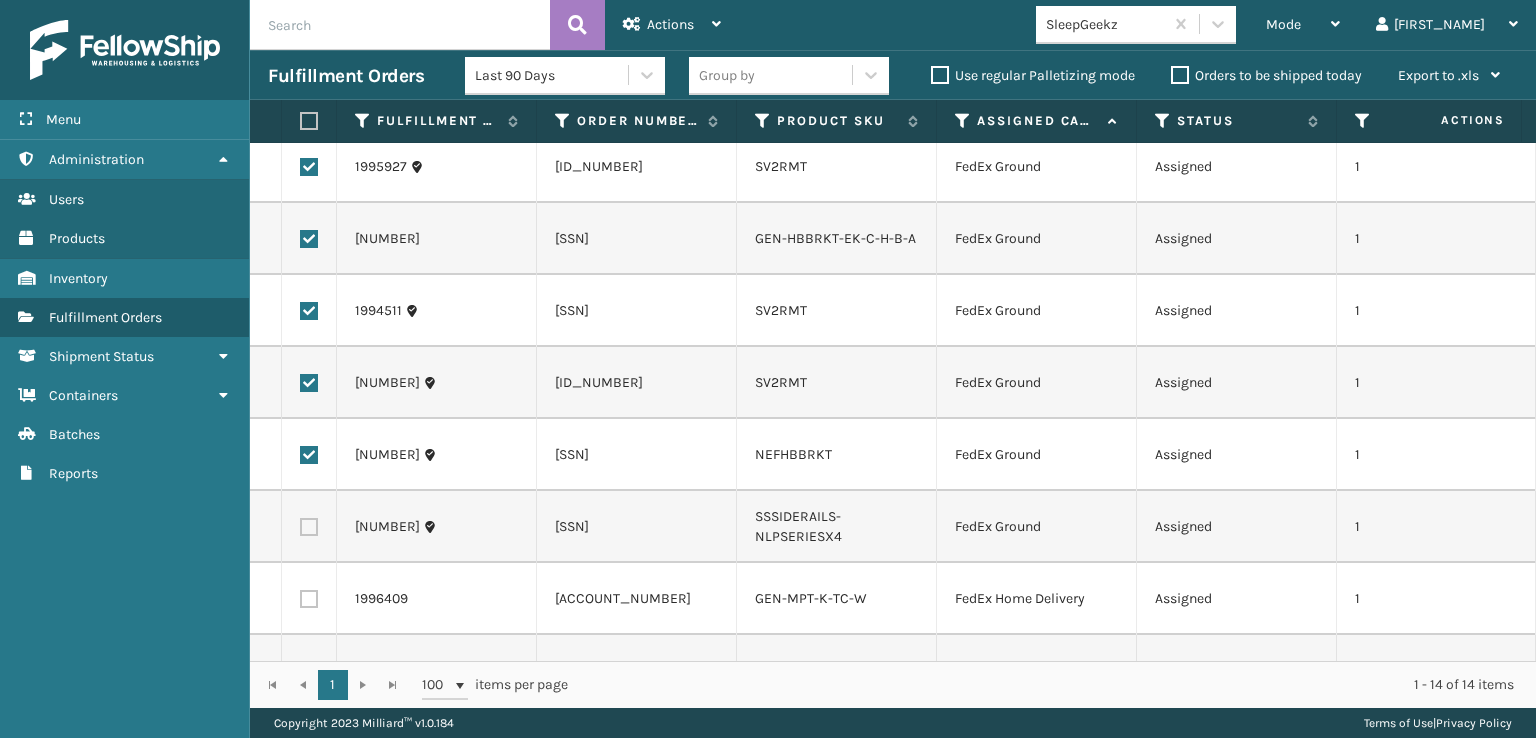 click at bounding box center (309, 527) 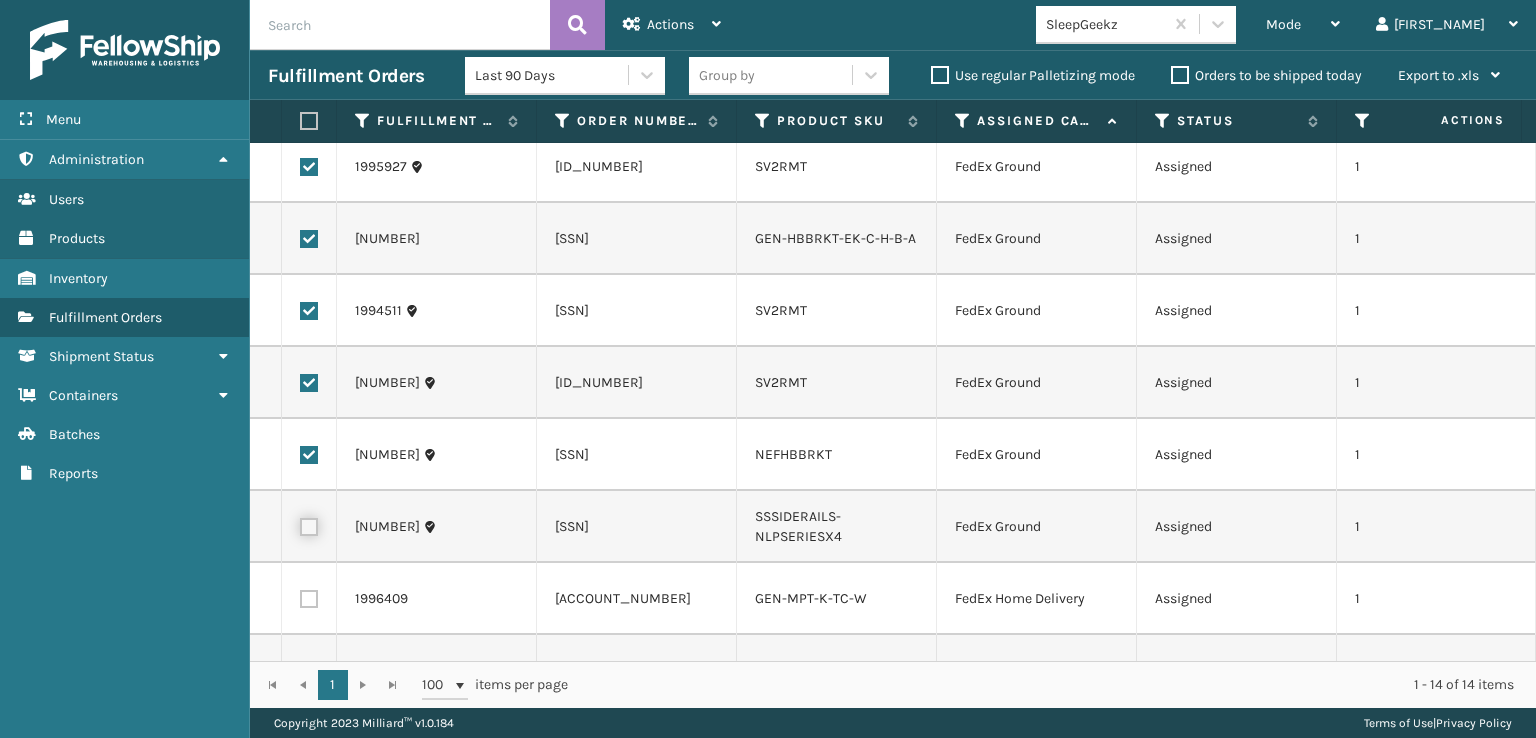 click at bounding box center (300, 524) 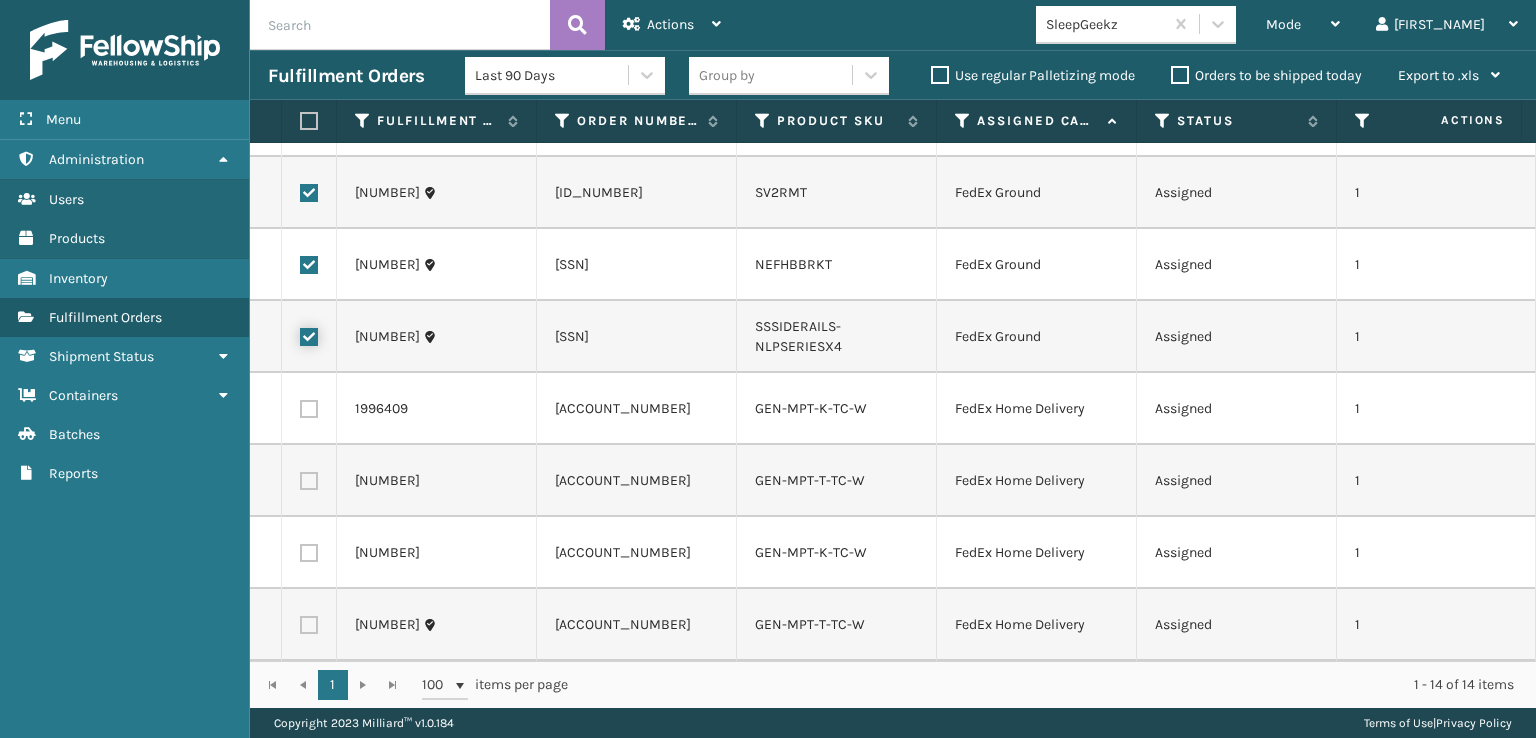 scroll, scrollTop: 552, scrollLeft: 0, axis: vertical 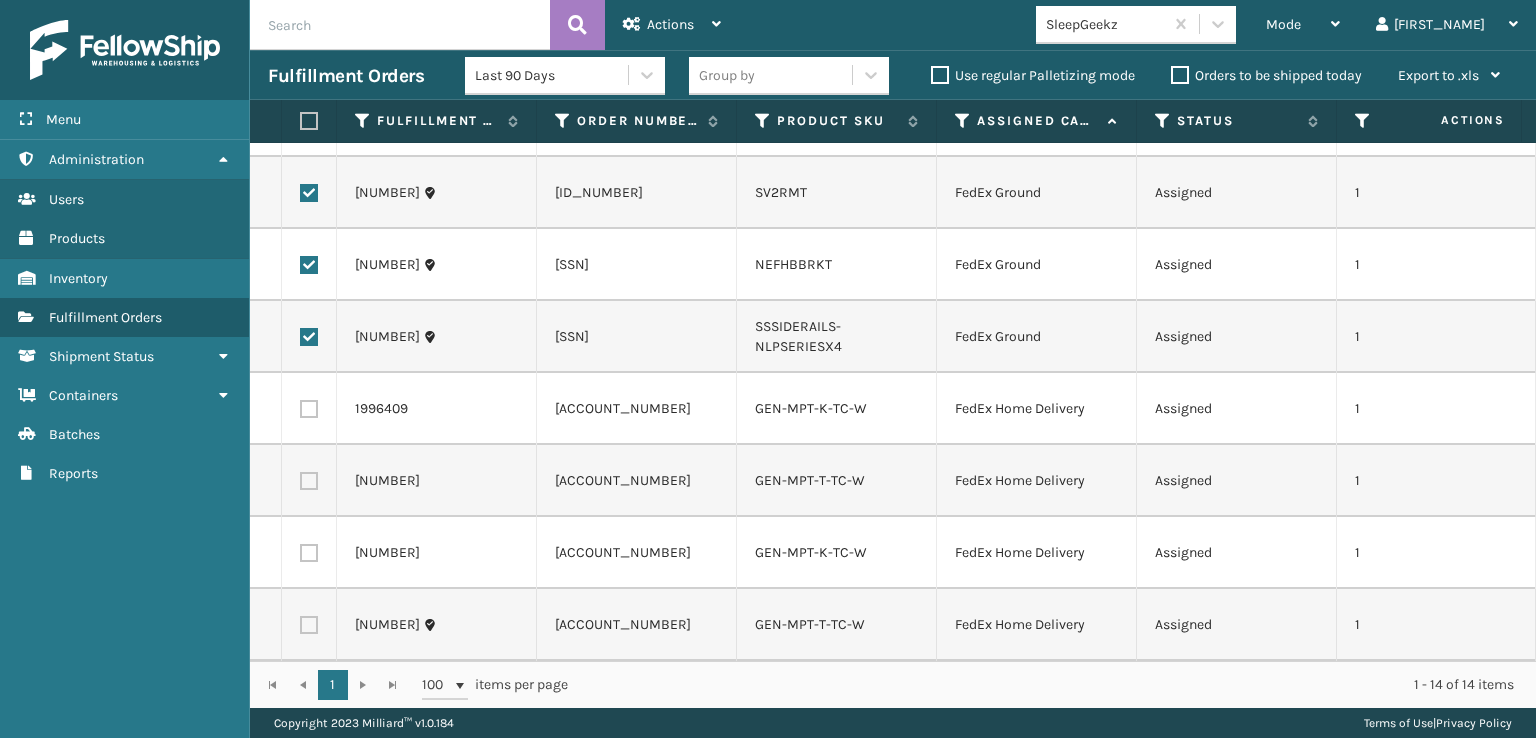 click at bounding box center [309, 409] 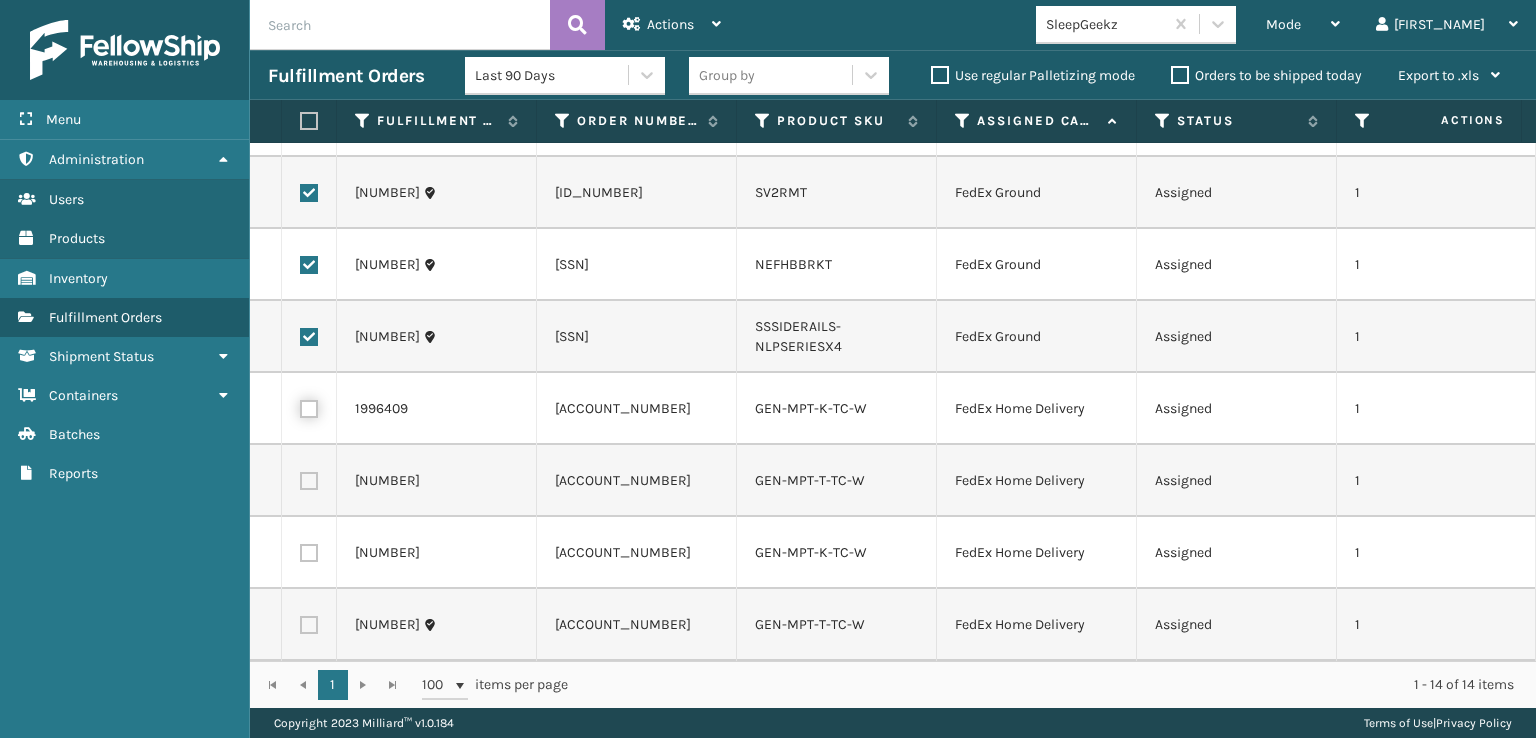 click at bounding box center [300, 406] 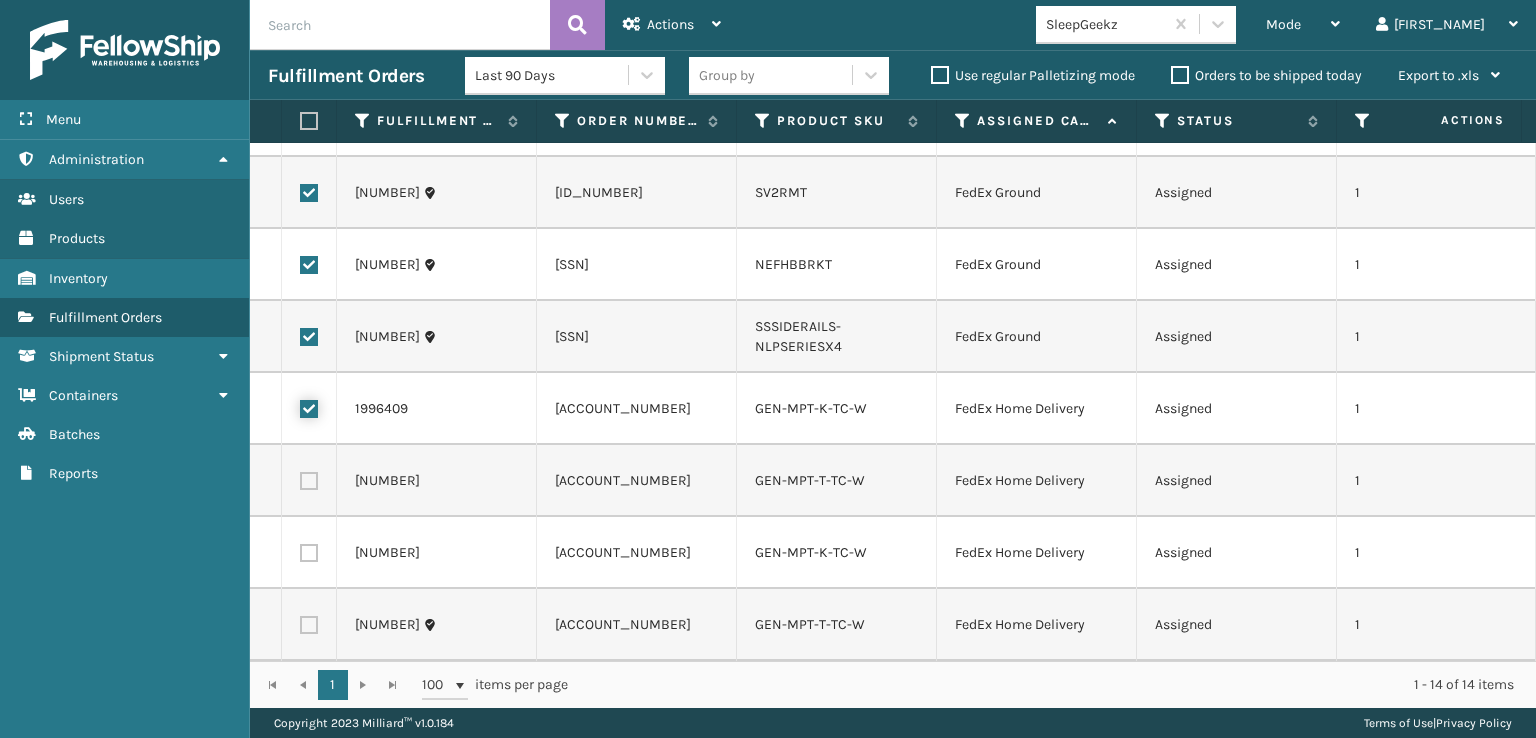 checkbox on "true" 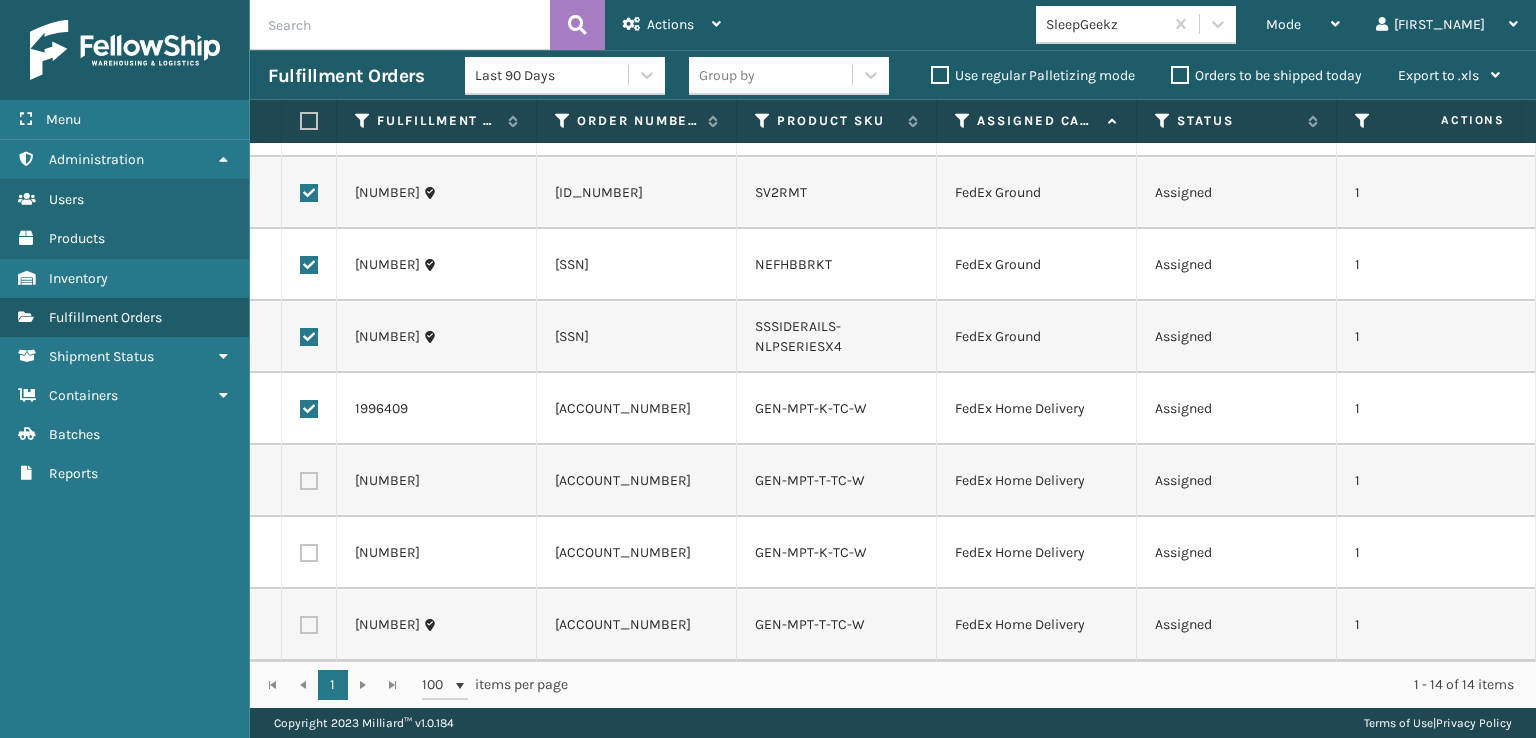 click at bounding box center (309, 481) 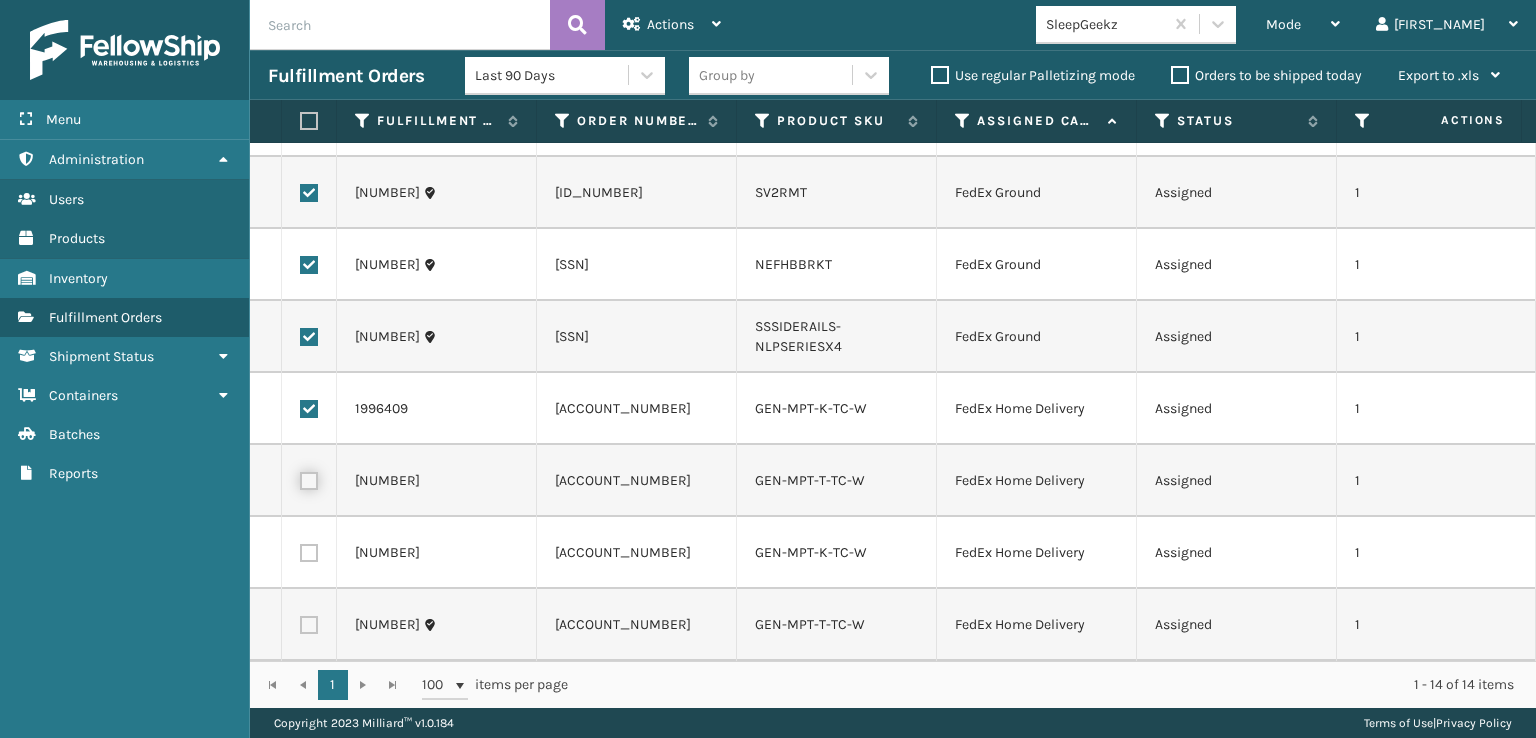 click at bounding box center (300, 478) 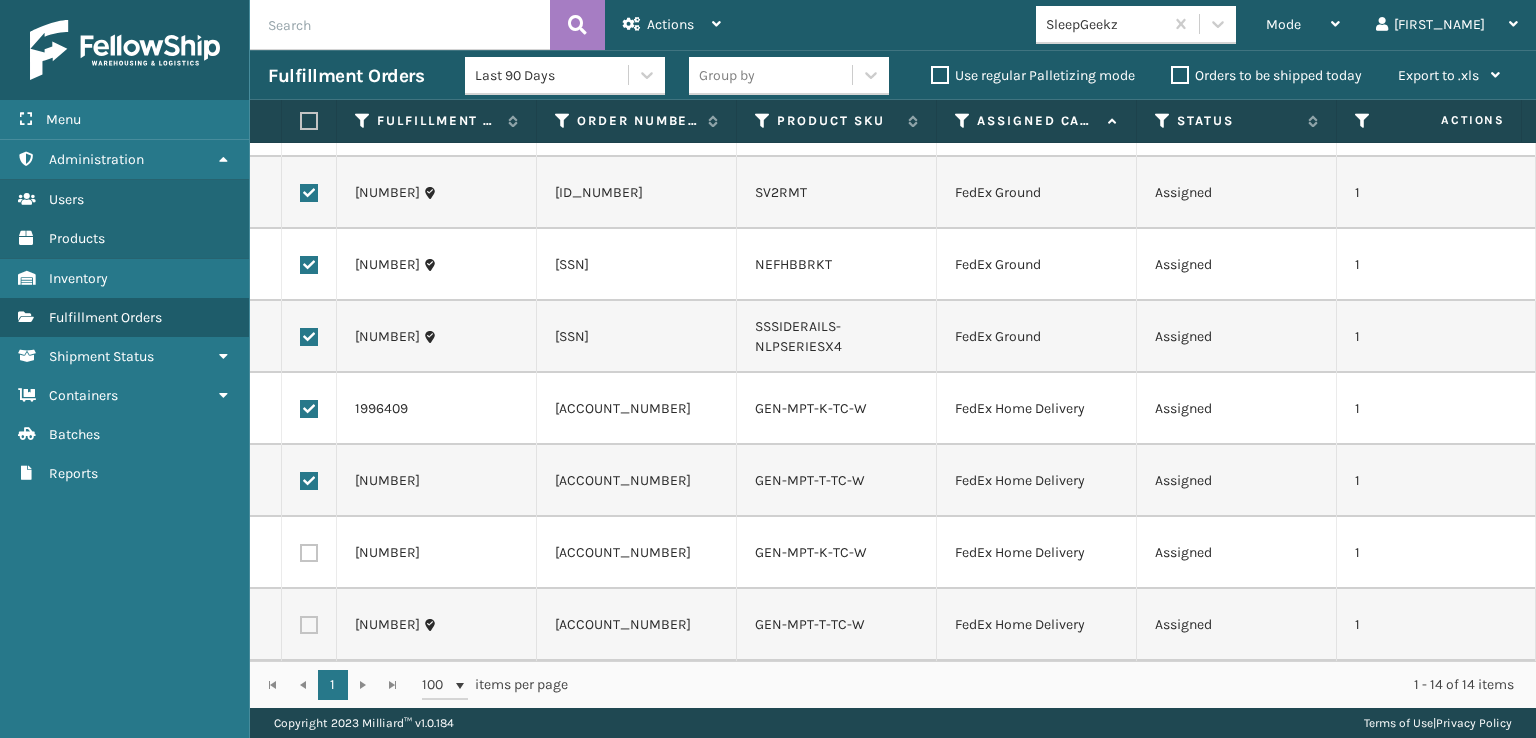 click at bounding box center [309, 553] 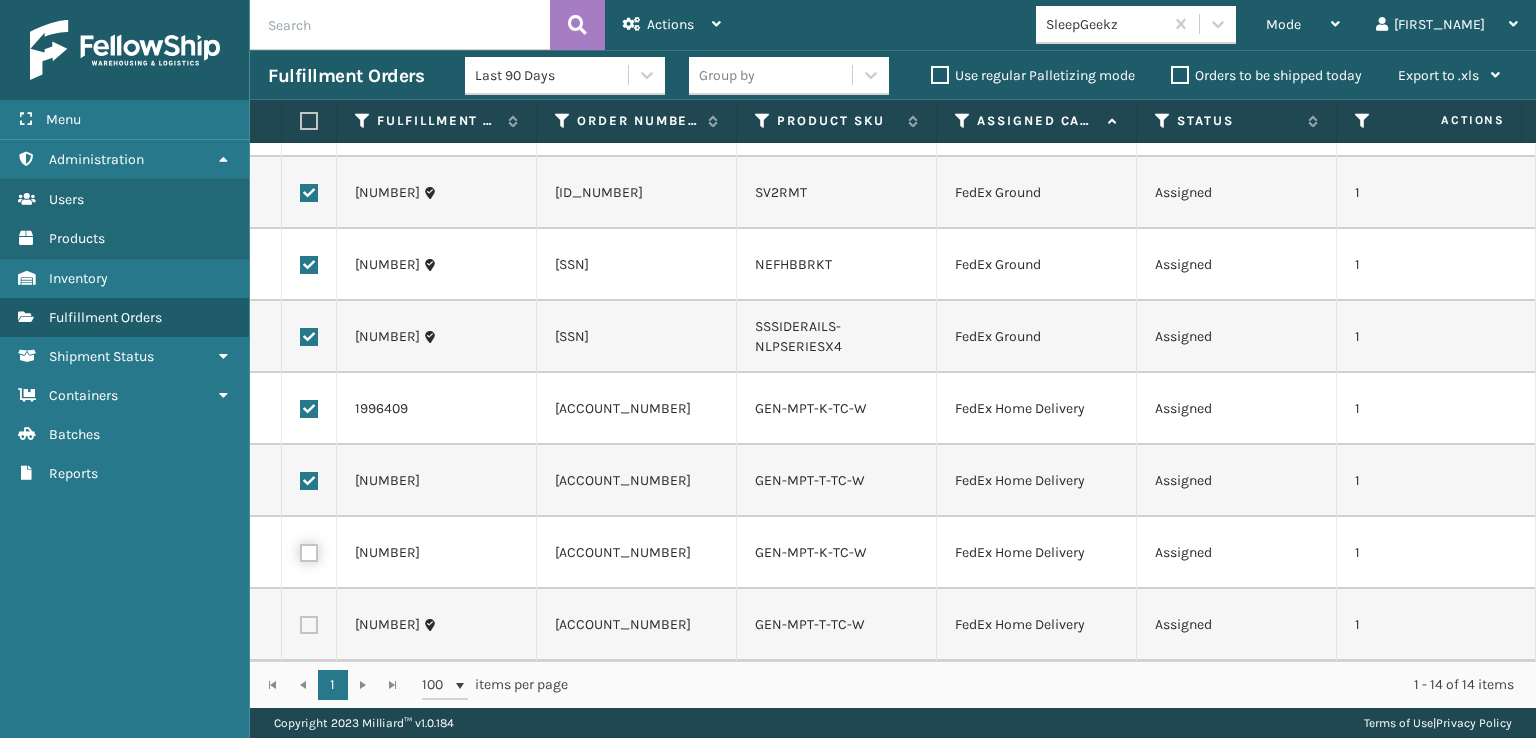 click at bounding box center [300, 550] 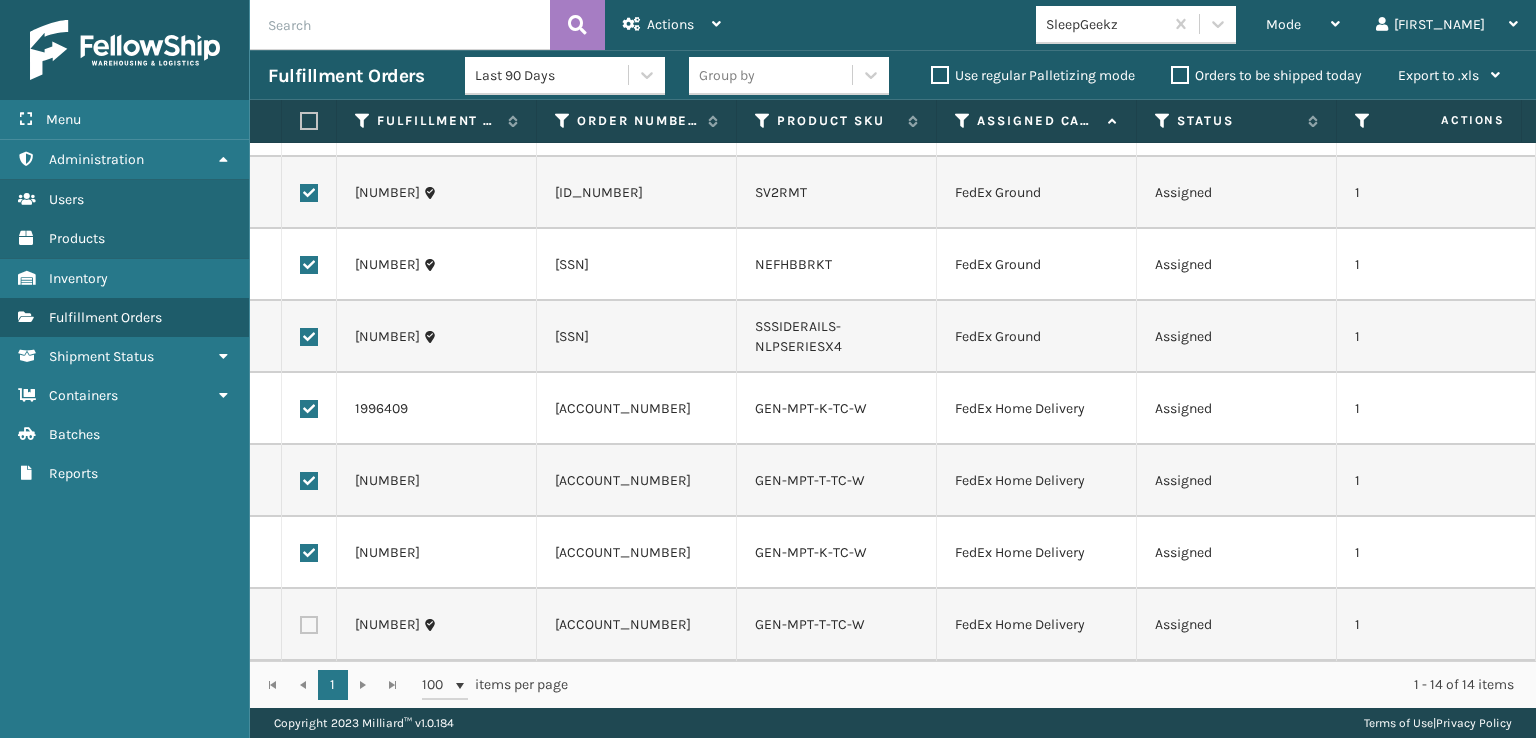 click at bounding box center (309, 625) 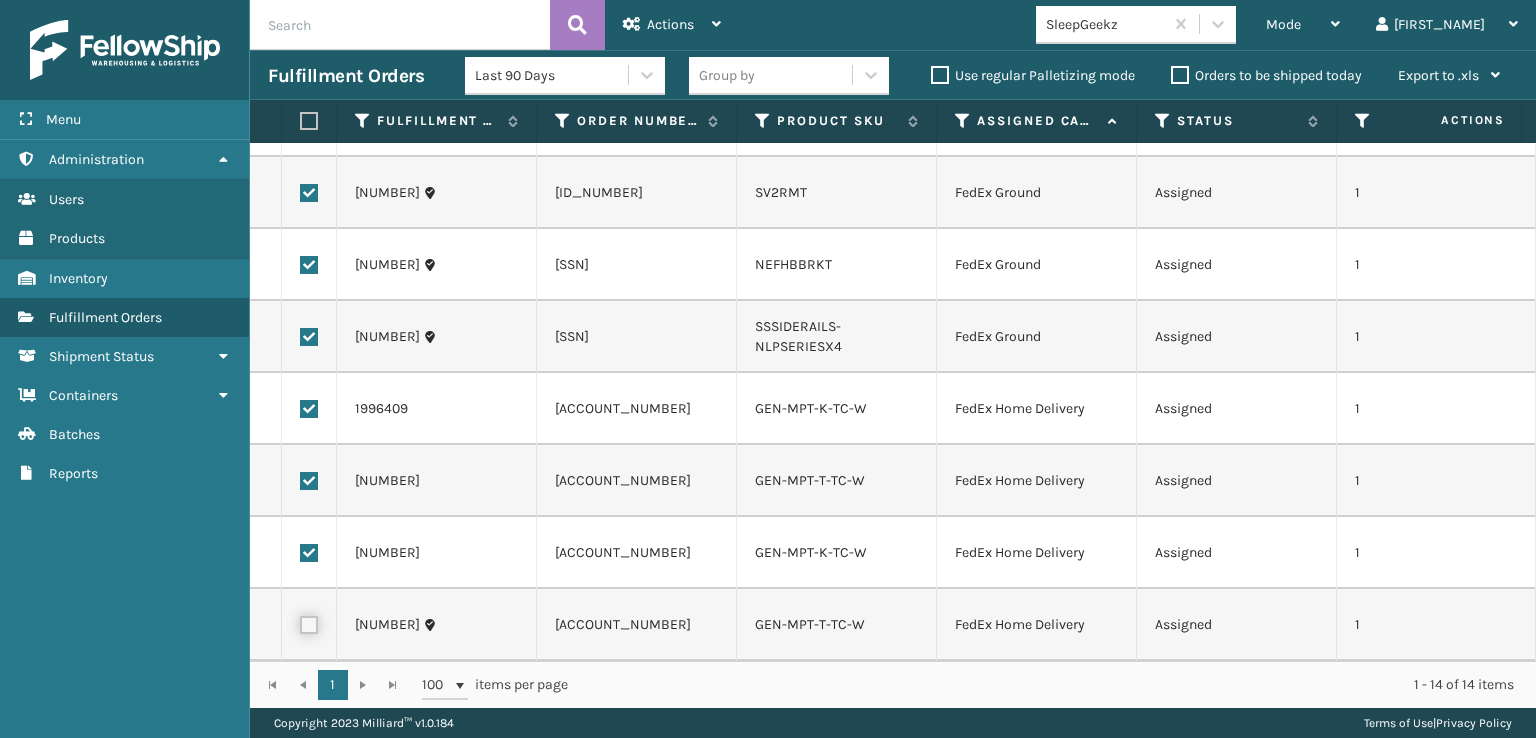 click at bounding box center [300, 622] 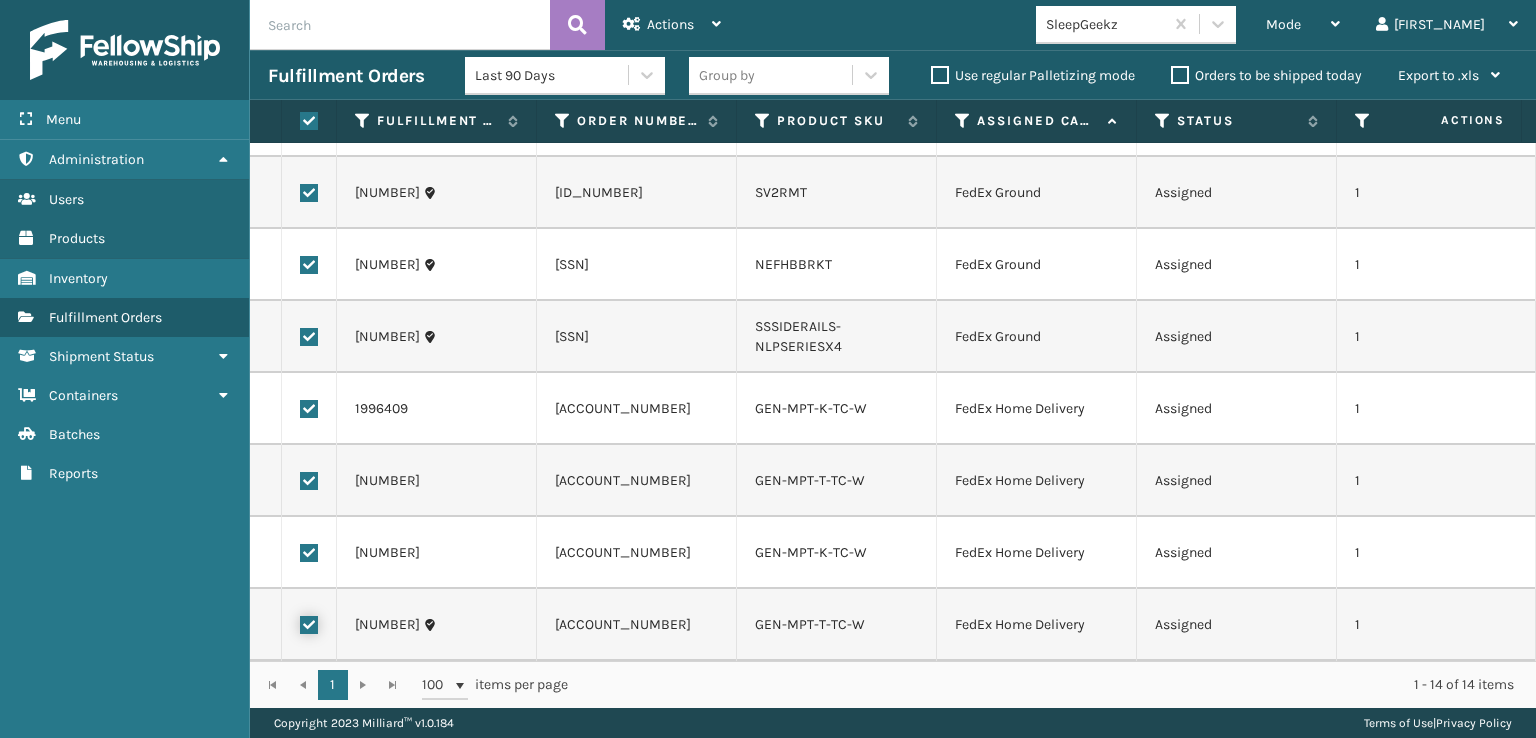 checkbox on "true" 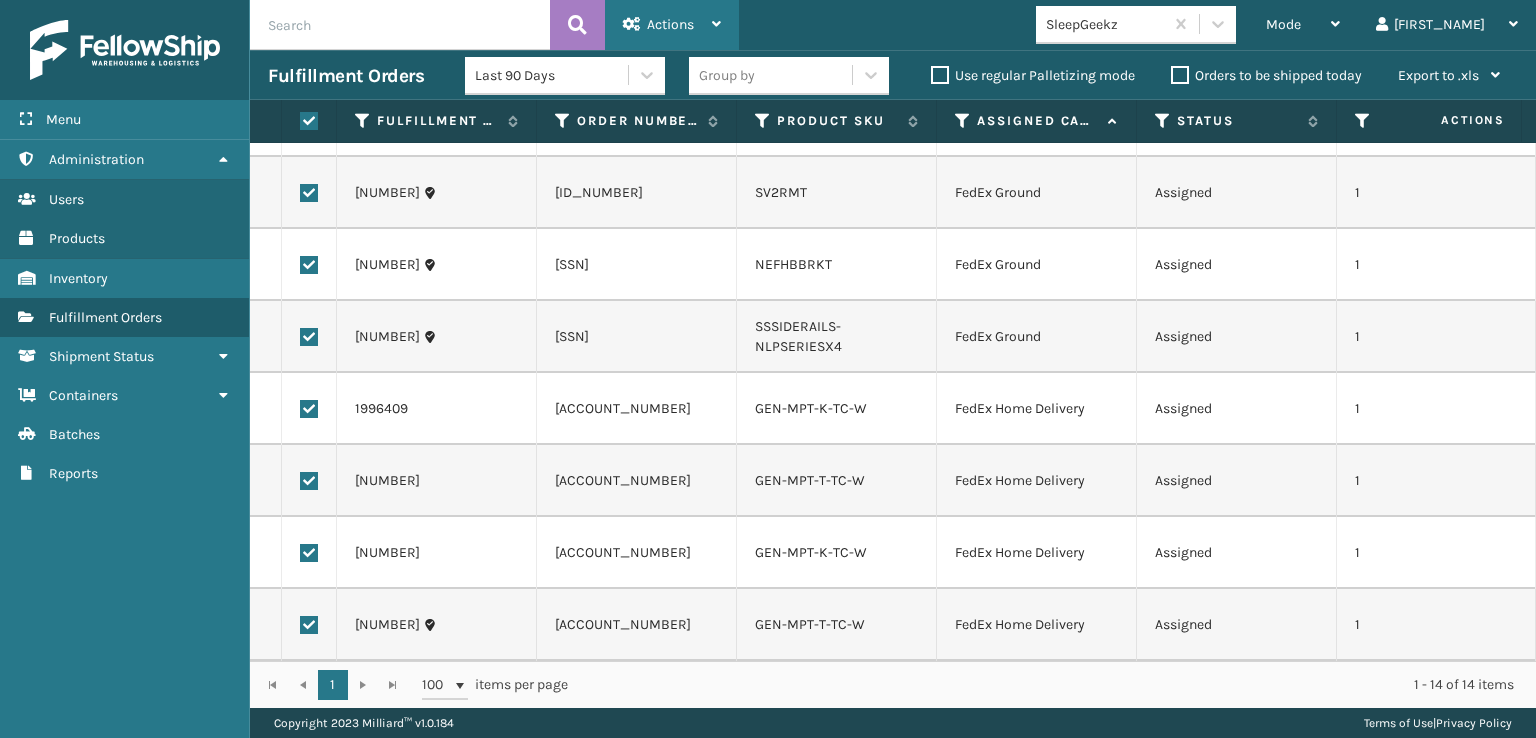 click on "Actions" at bounding box center (670, 24) 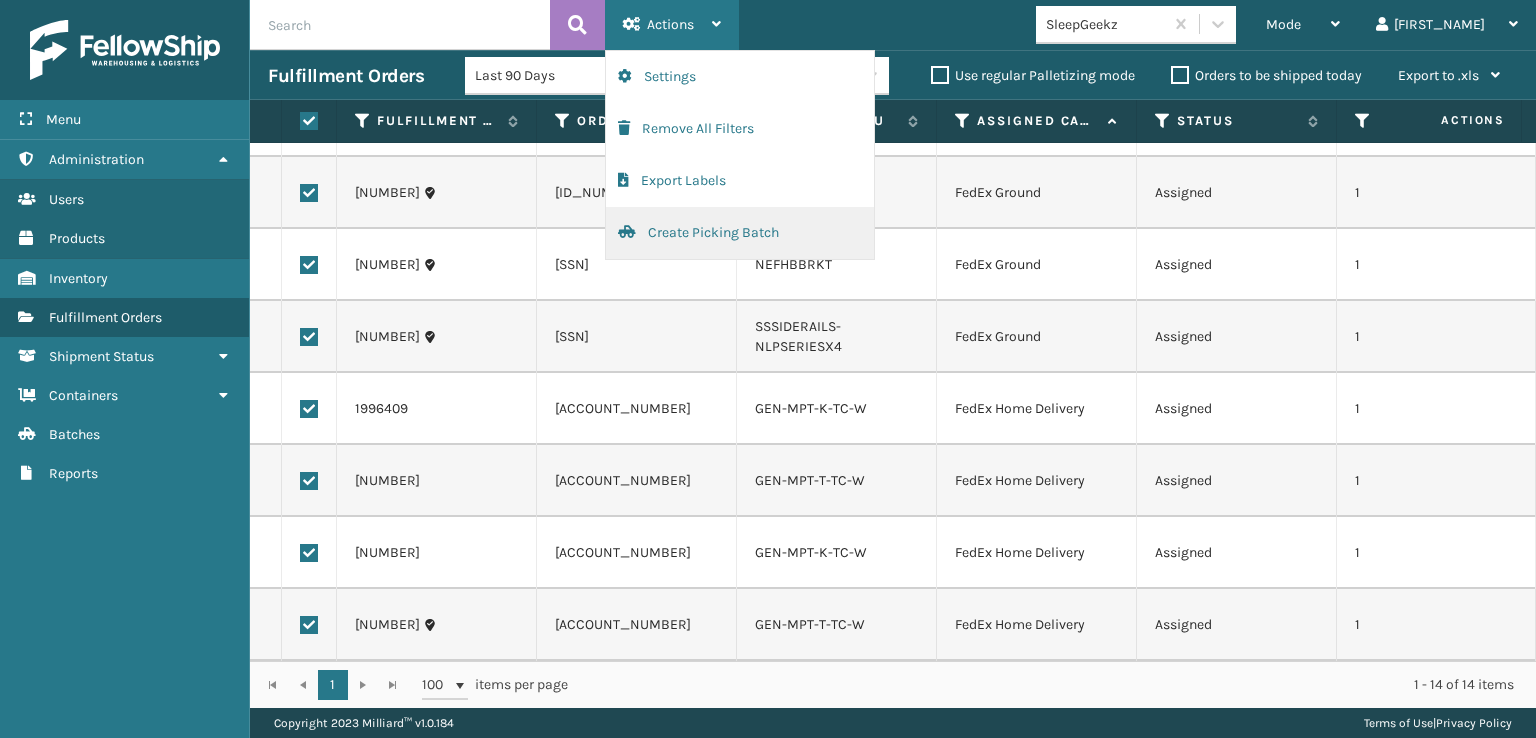 click on "Create Picking Batch" at bounding box center [740, 233] 